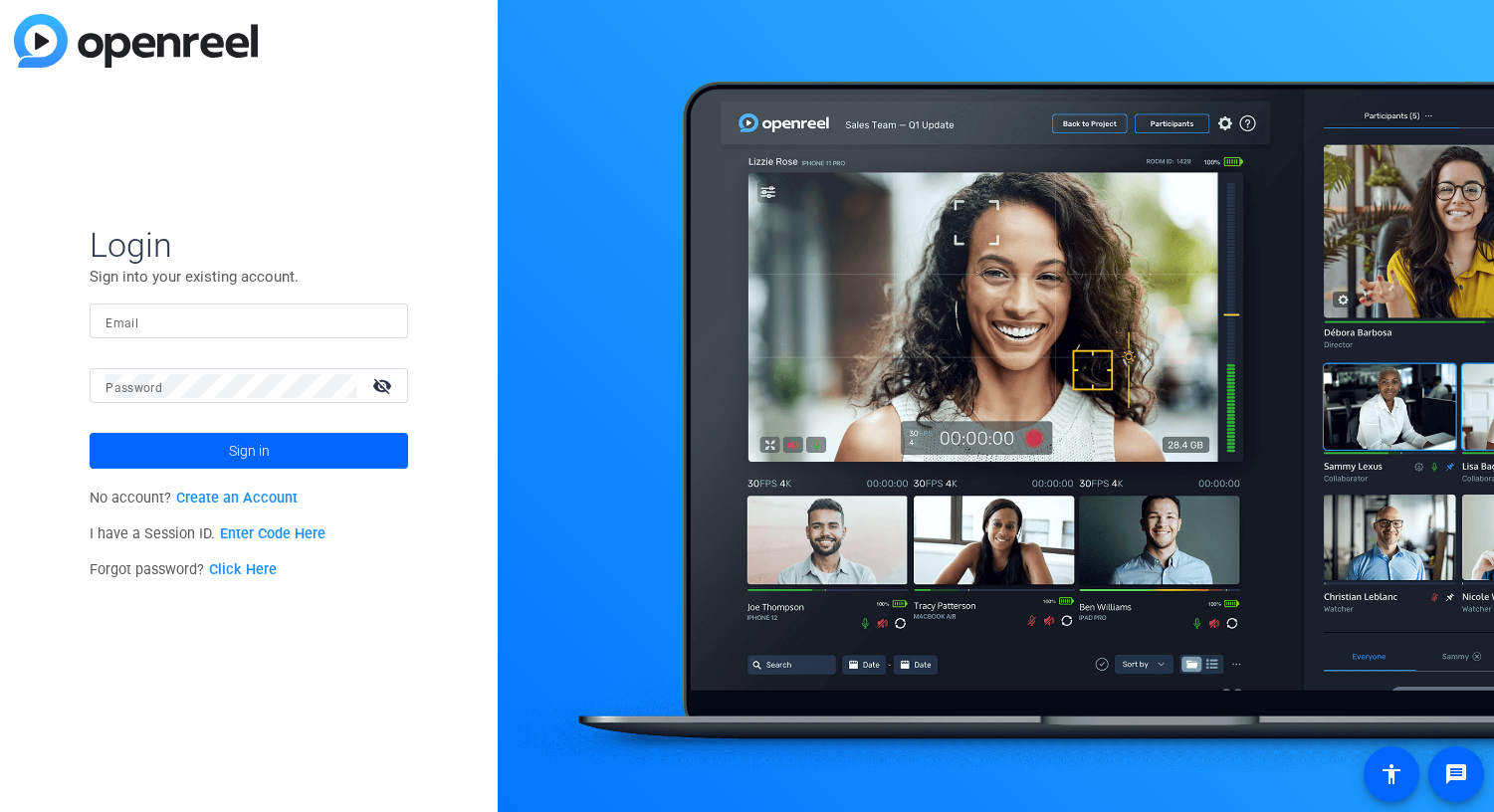 scroll, scrollTop: 0, scrollLeft: 0, axis: both 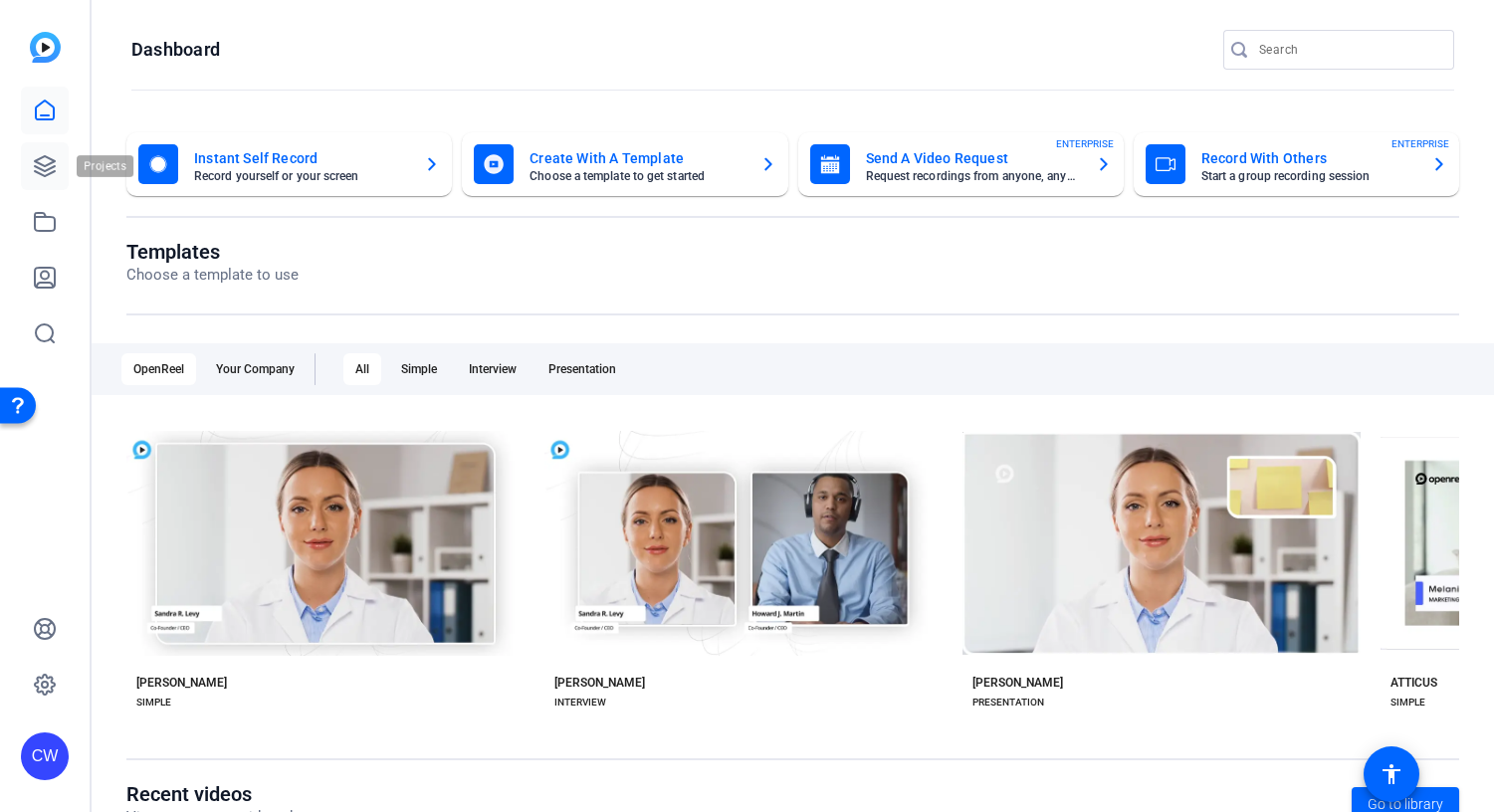 click 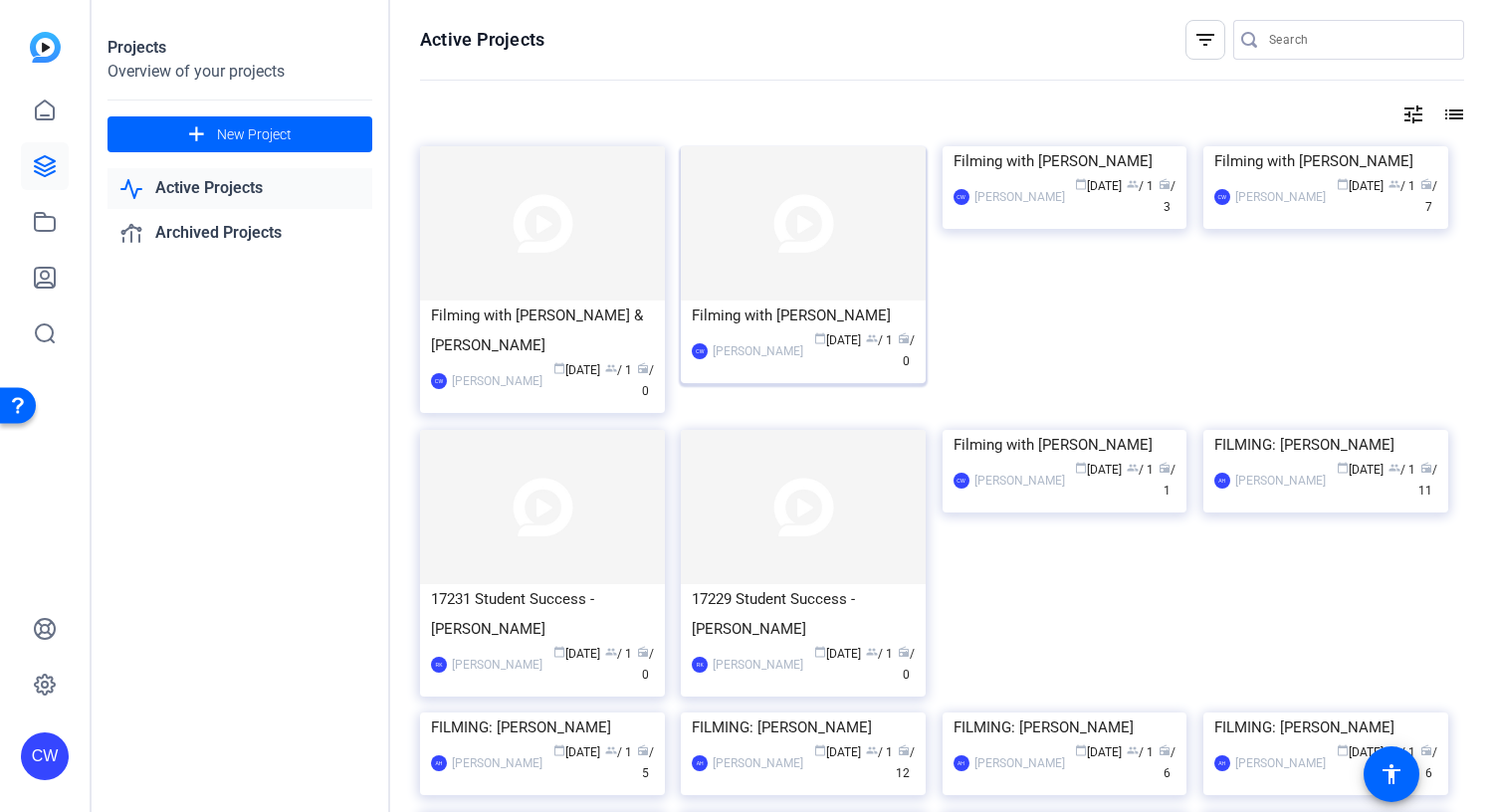 click 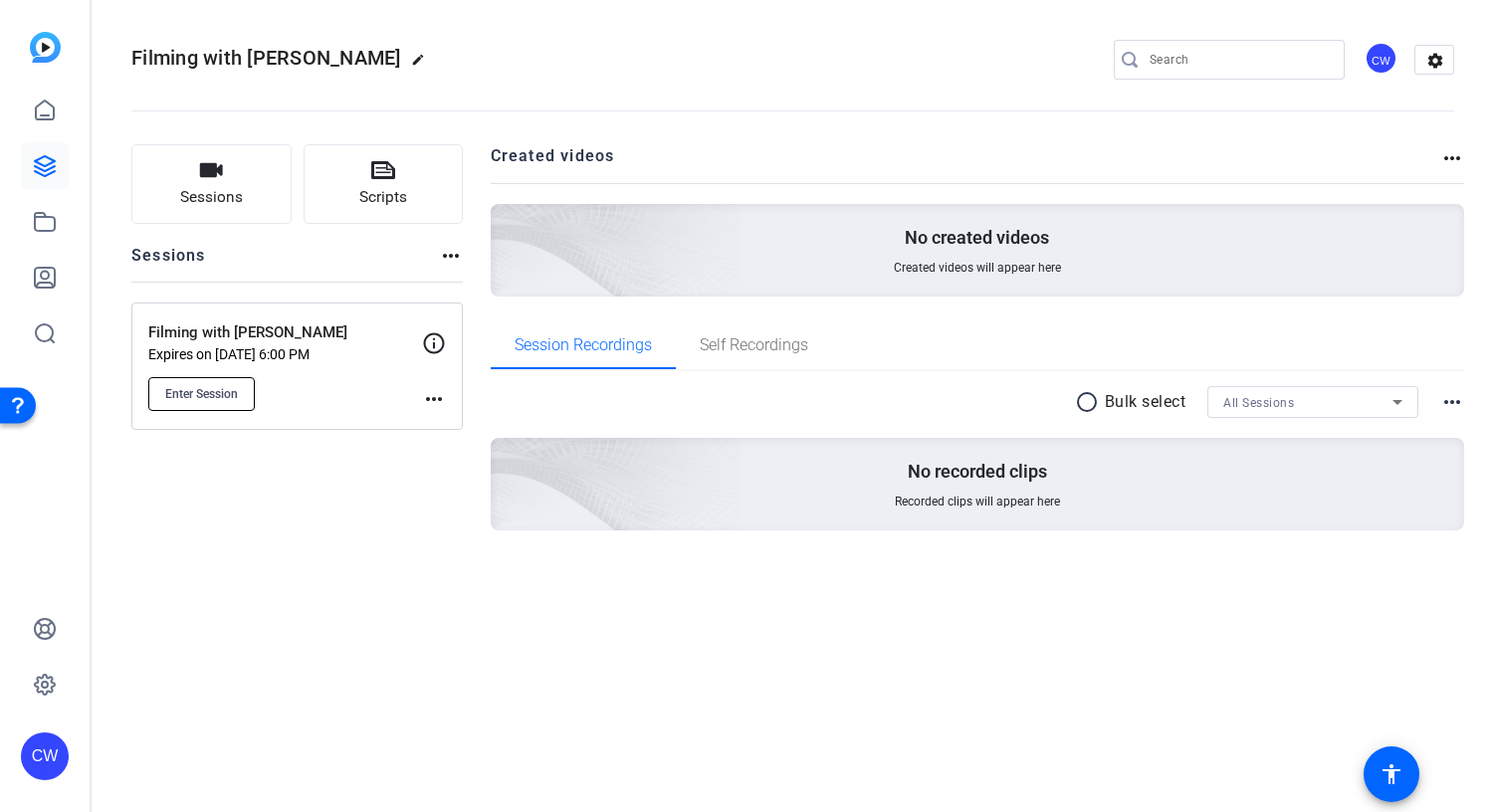 click on "Enter Session" 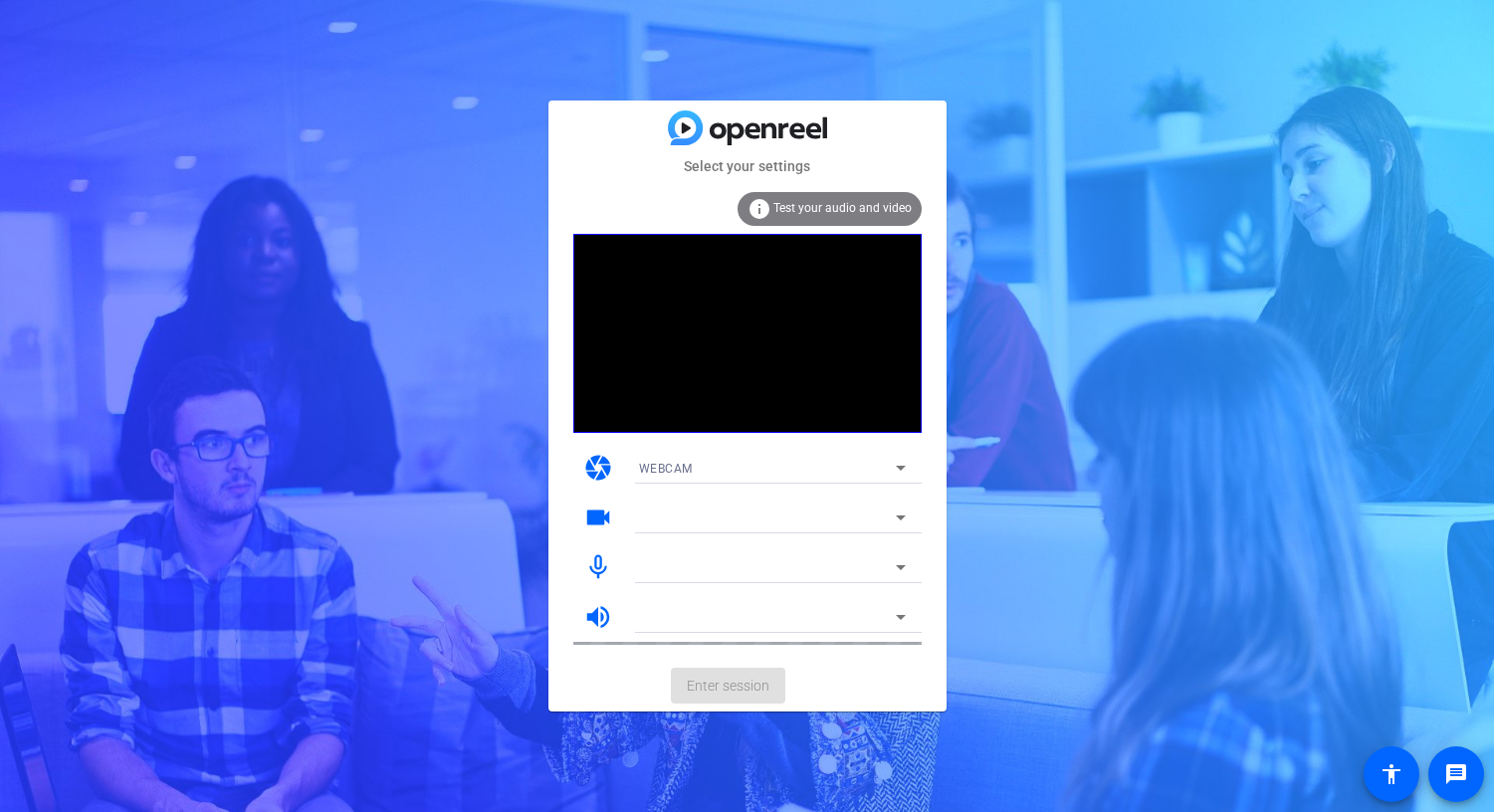 scroll, scrollTop: 0, scrollLeft: 0, axis: both 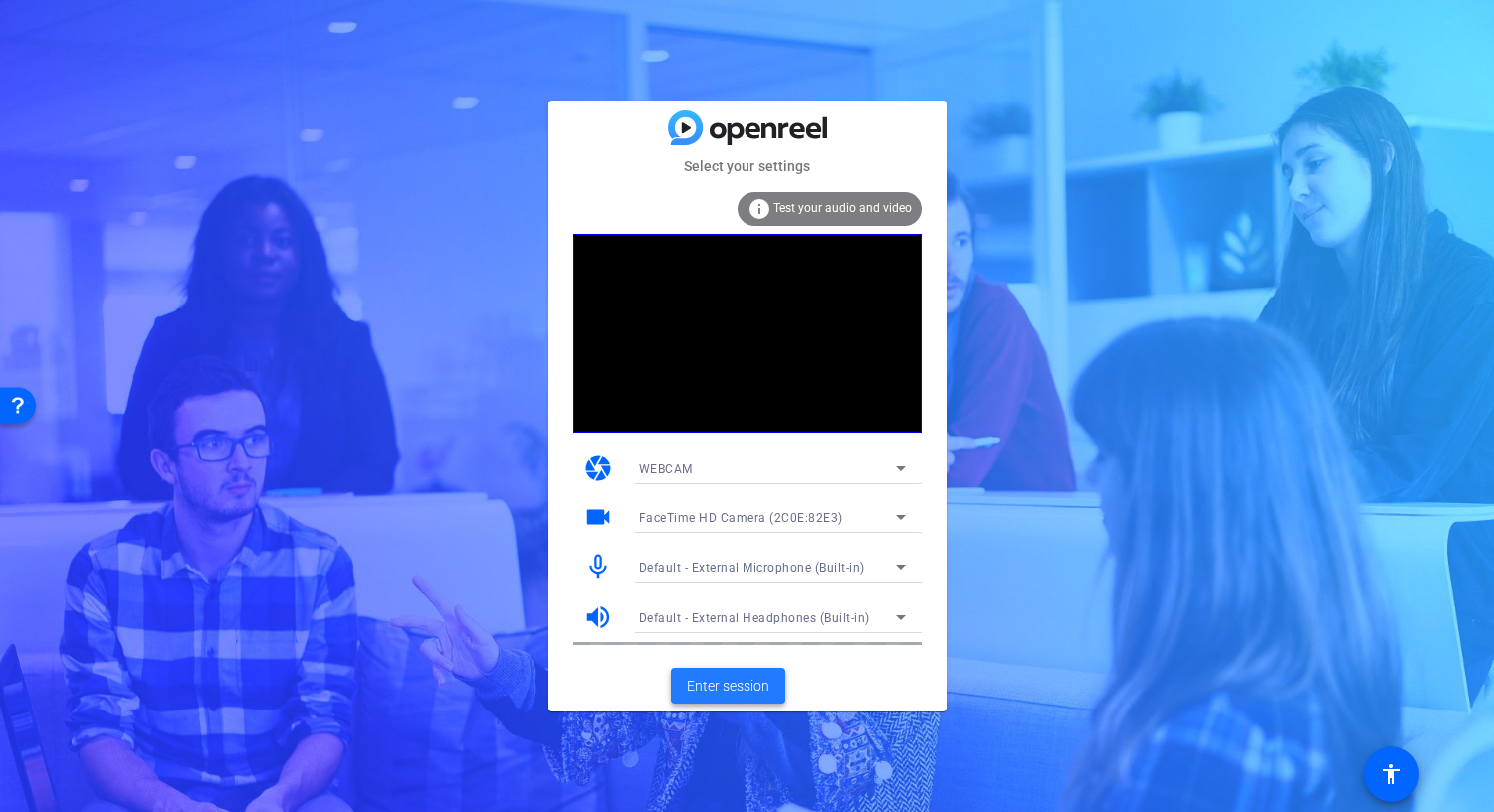 click on "Enter session" 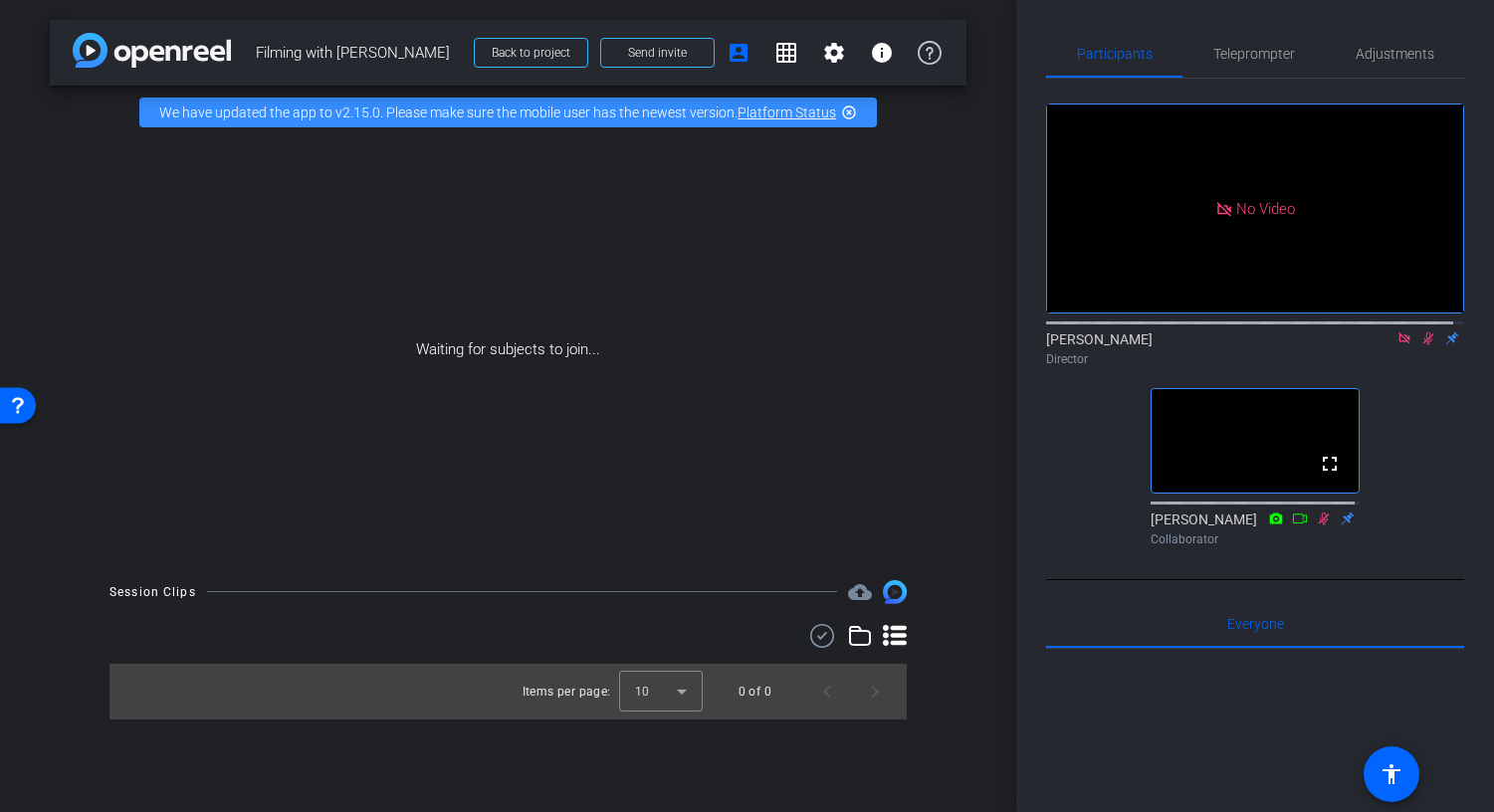click 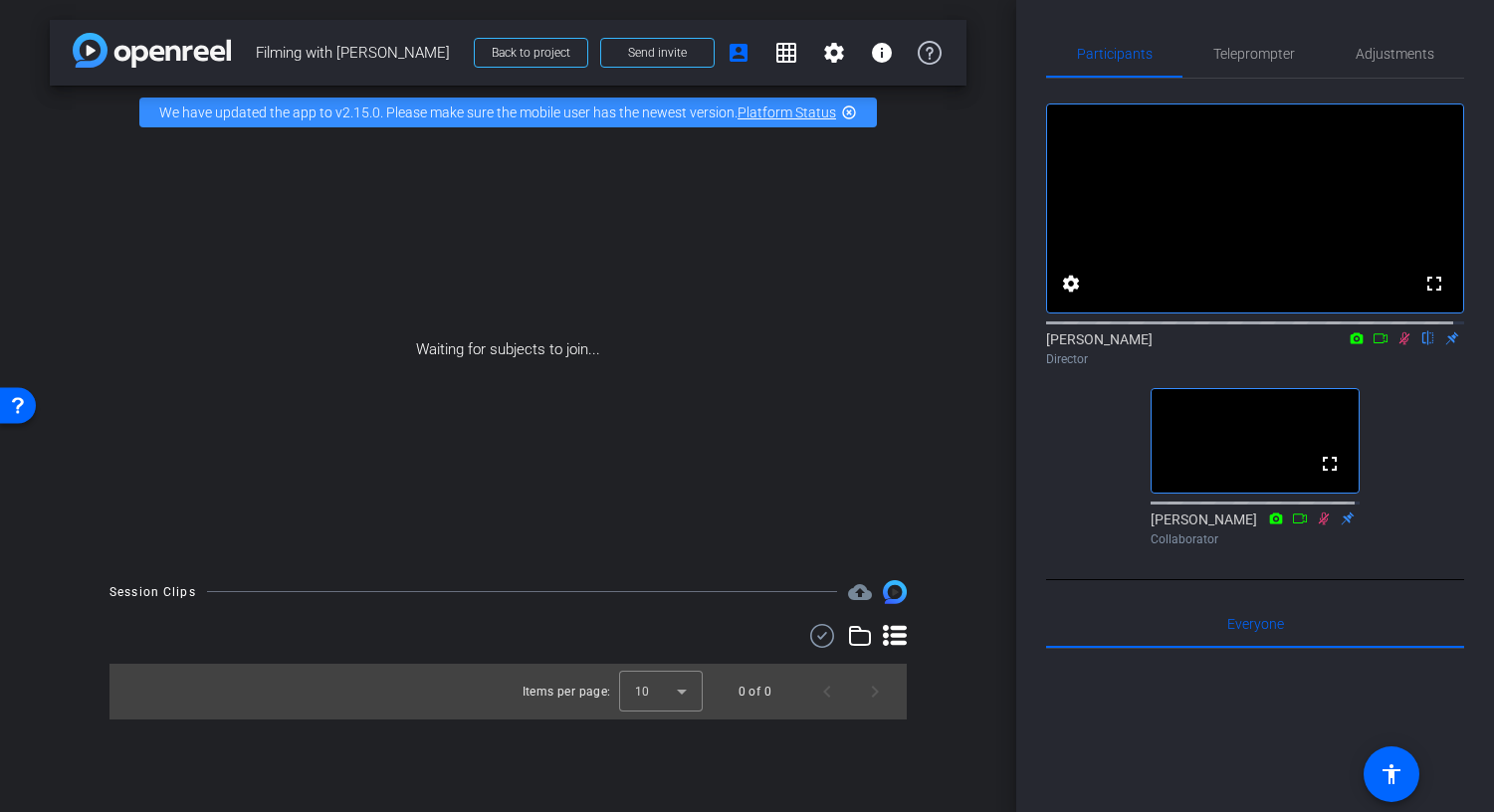 click 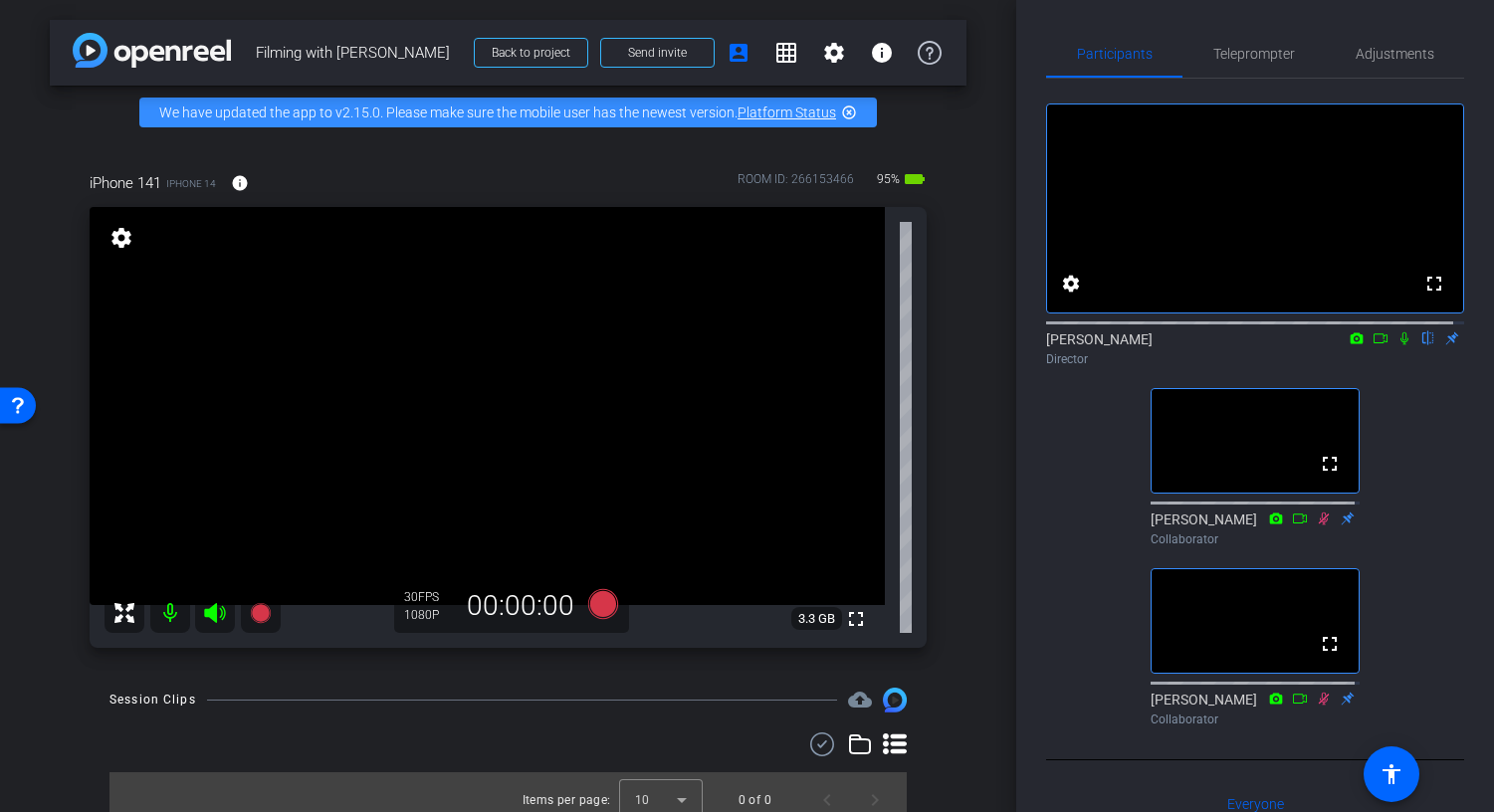 click 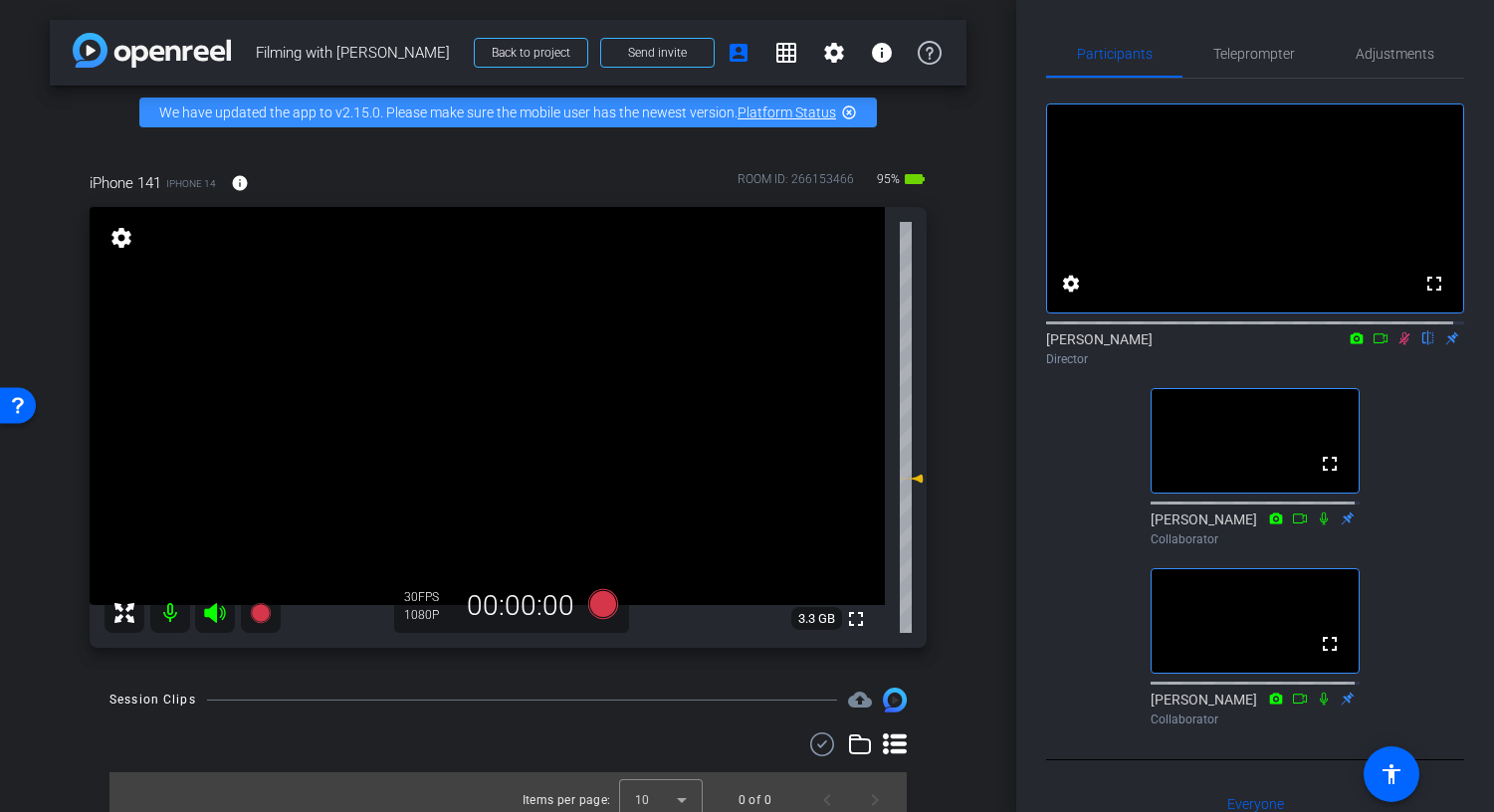 click 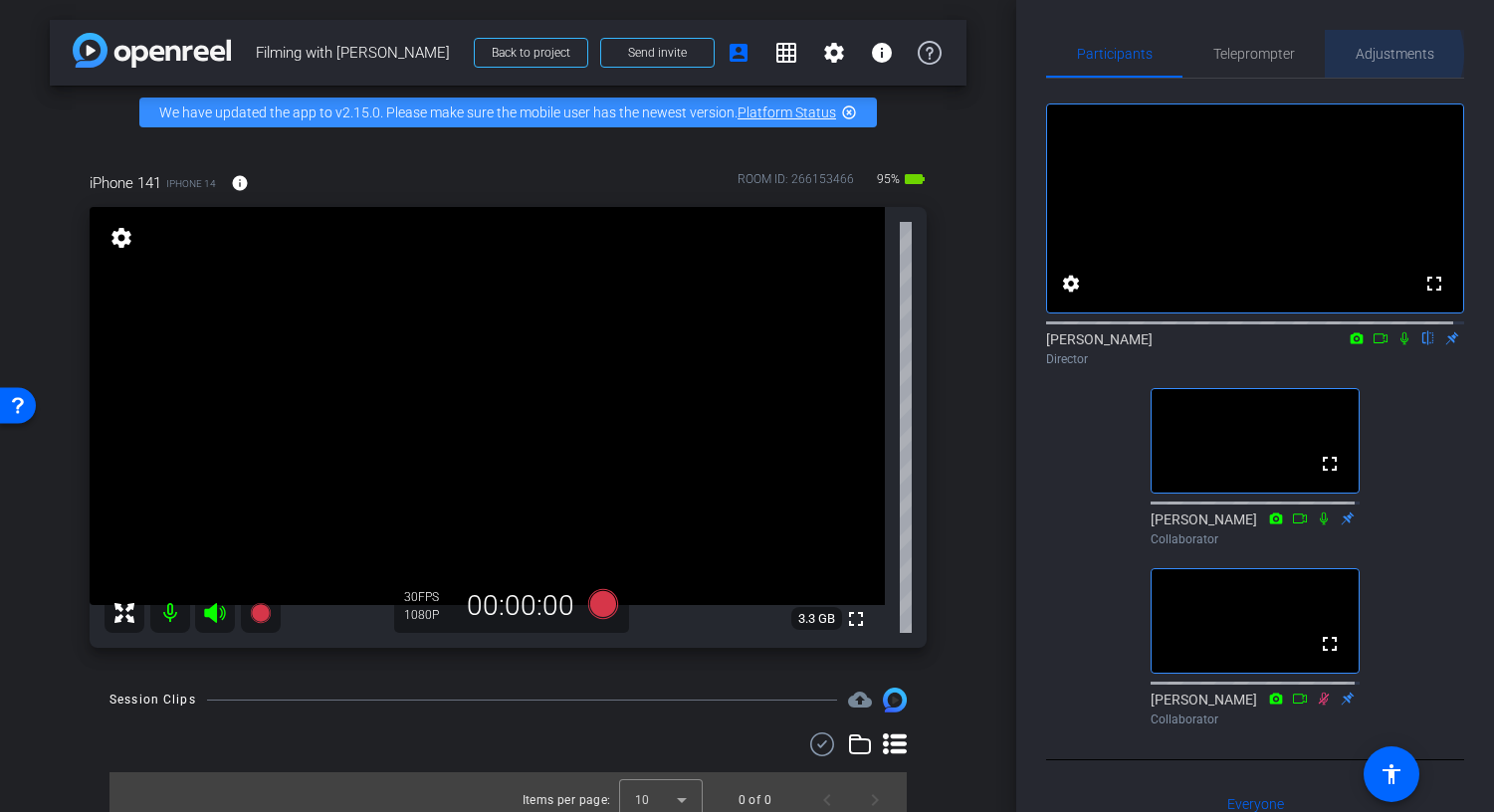 click on "Adjustments" at bounding box center [1394, 54] 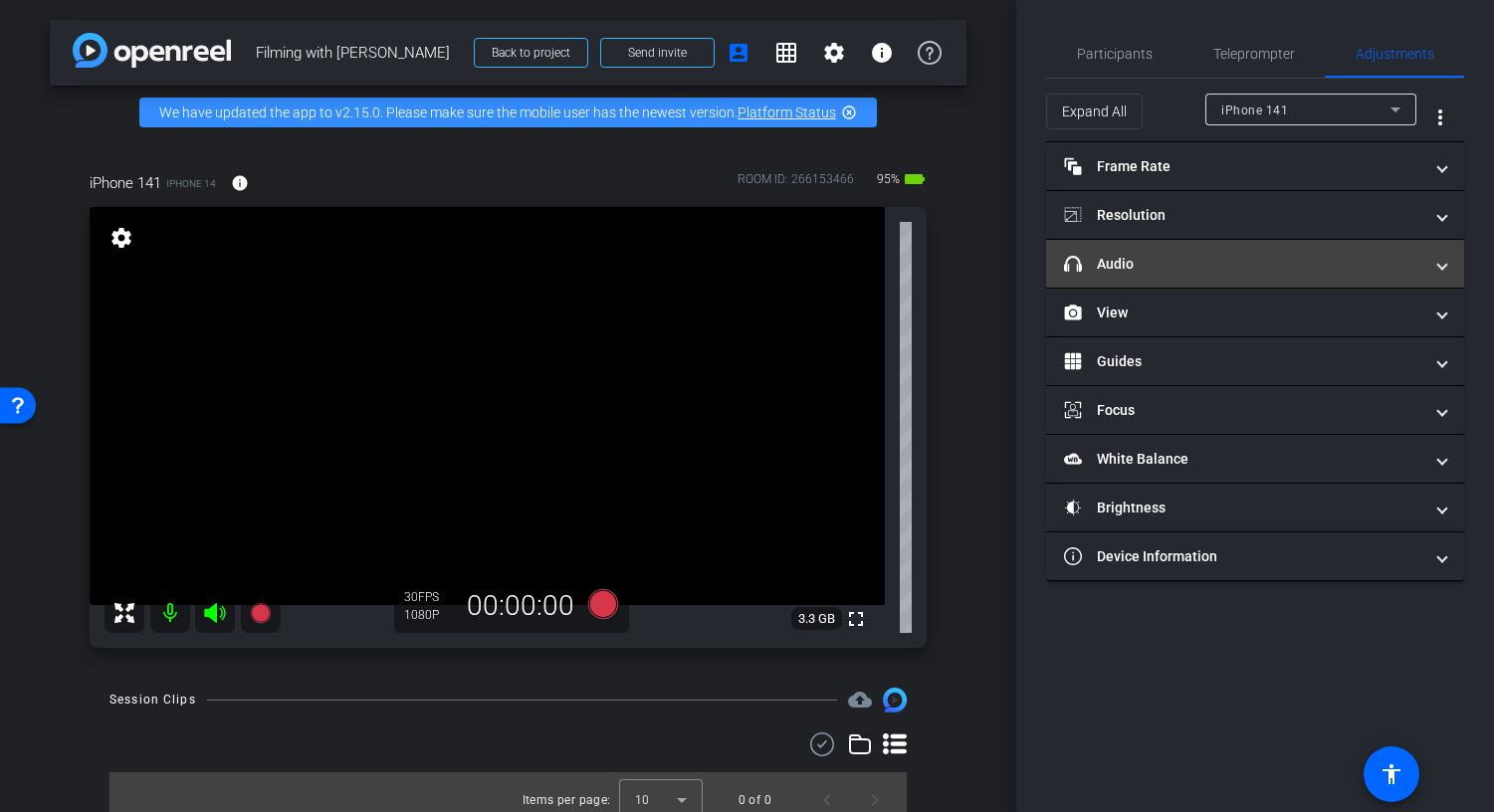 click at bounding box center [1442, 264] 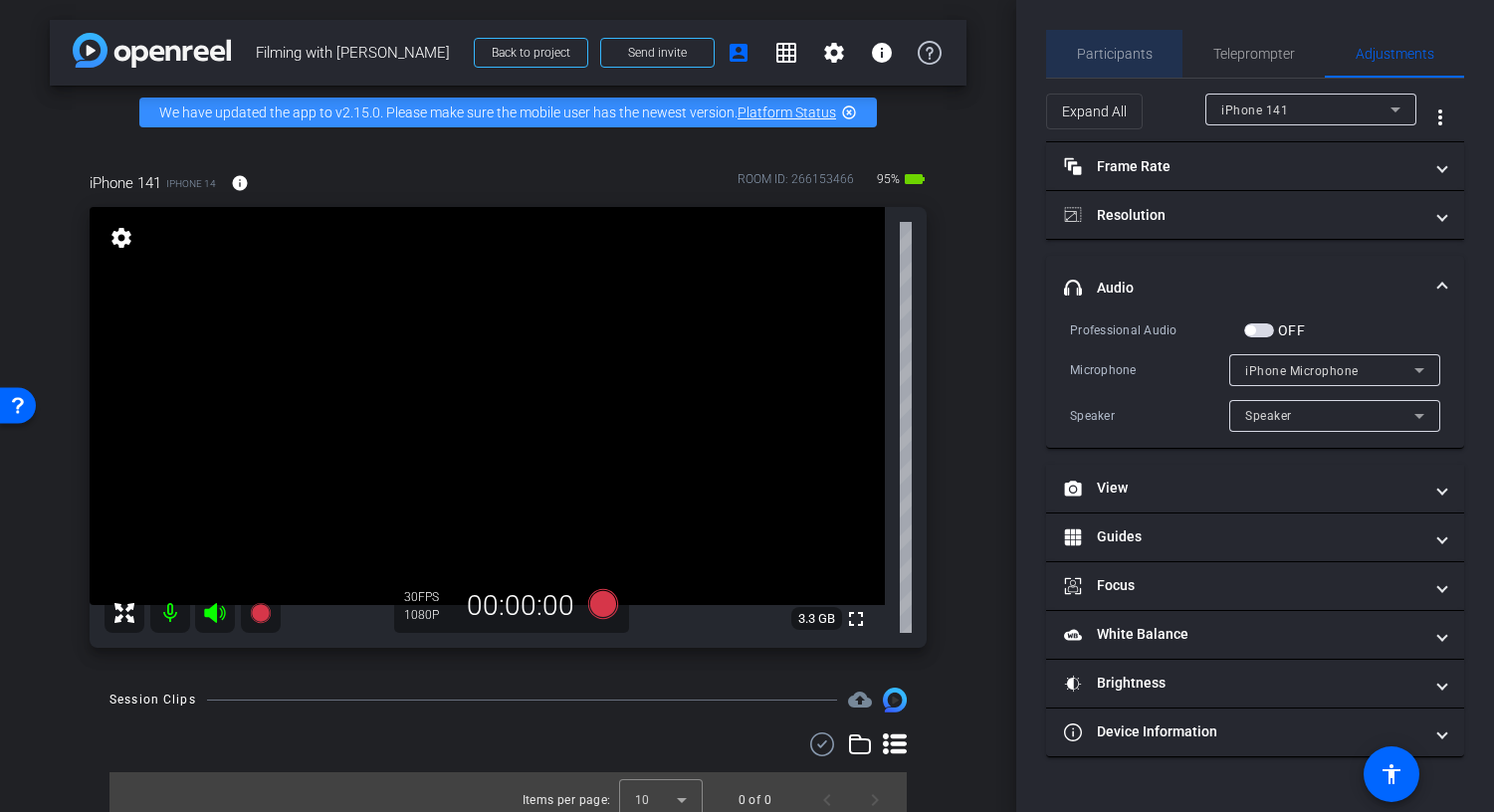 click on "Participants" at bounding box center [1115, 54] 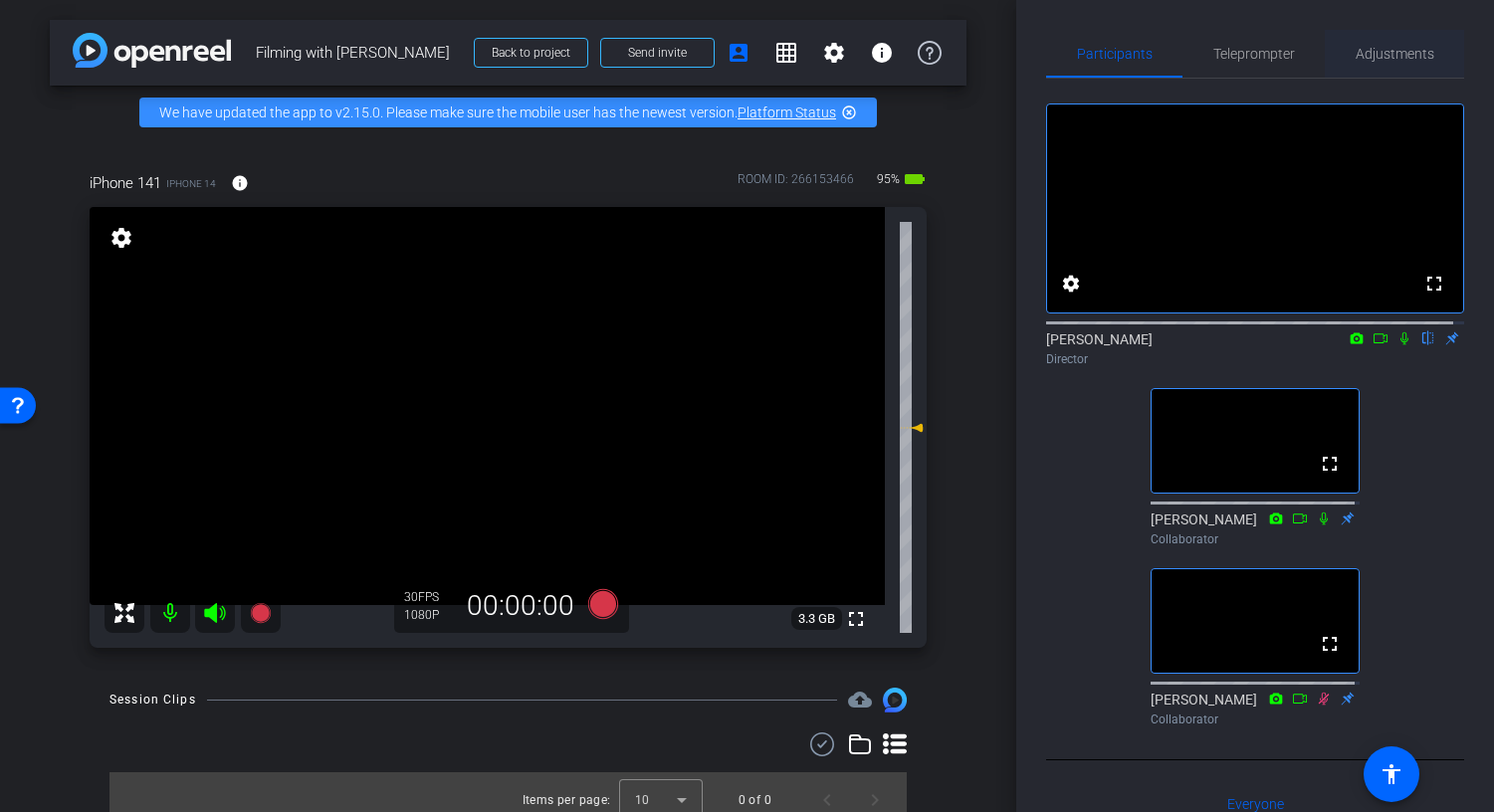 click on "Adjustments" at bounding box center (1394, 54) 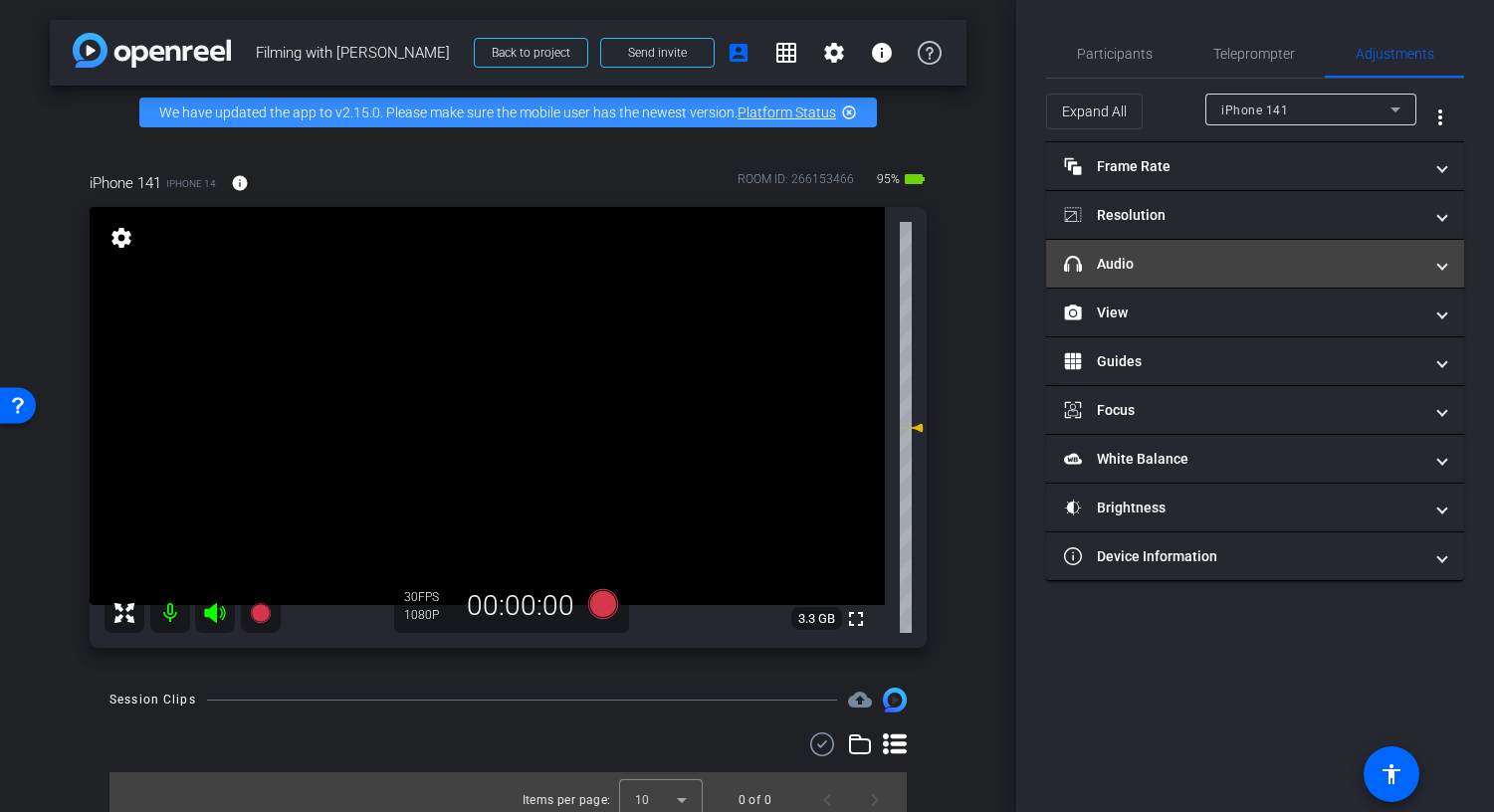 click at bounding box center [1442, 264] 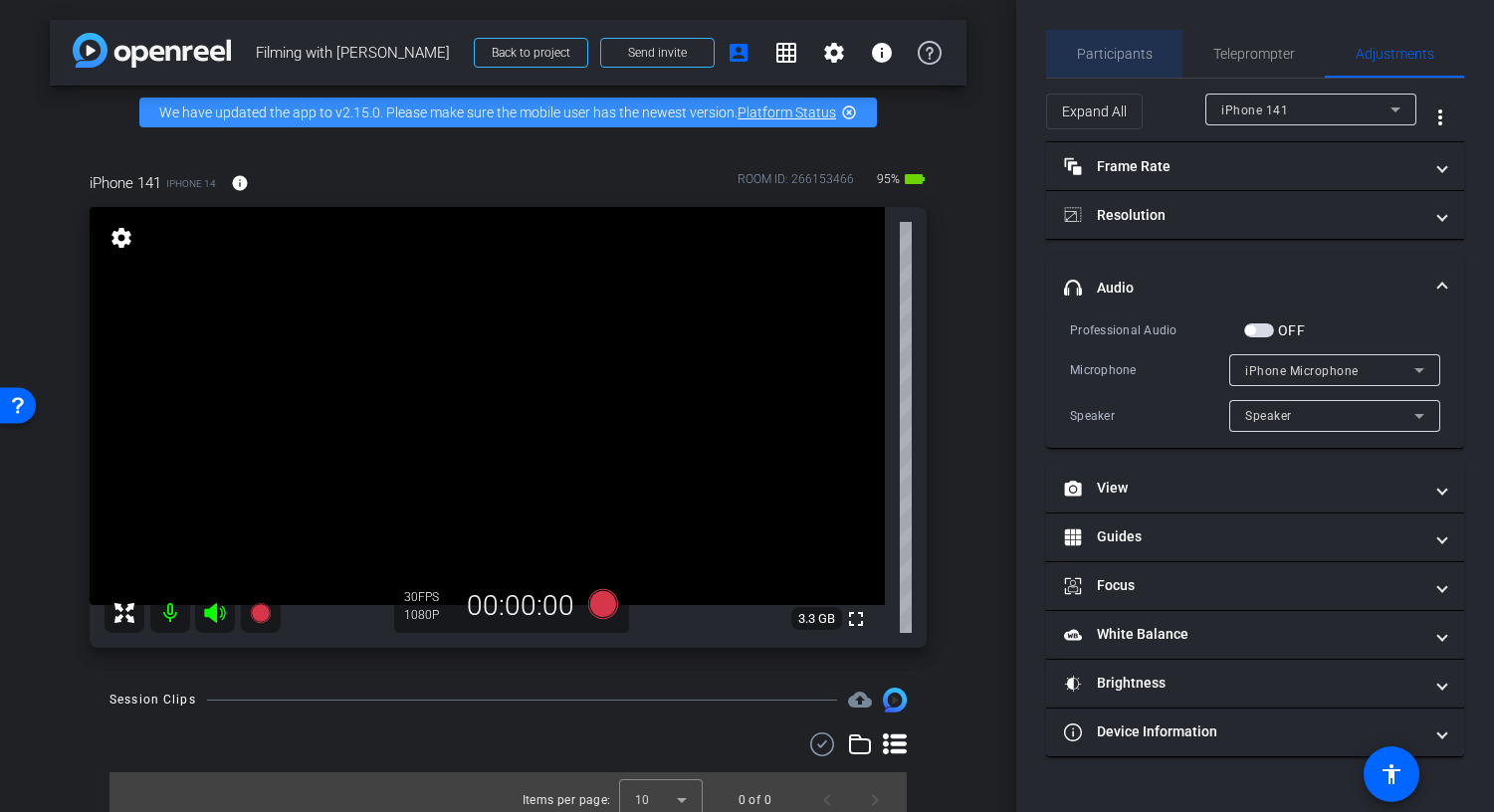 click on "Participants" at bounding box center (1115, 54) 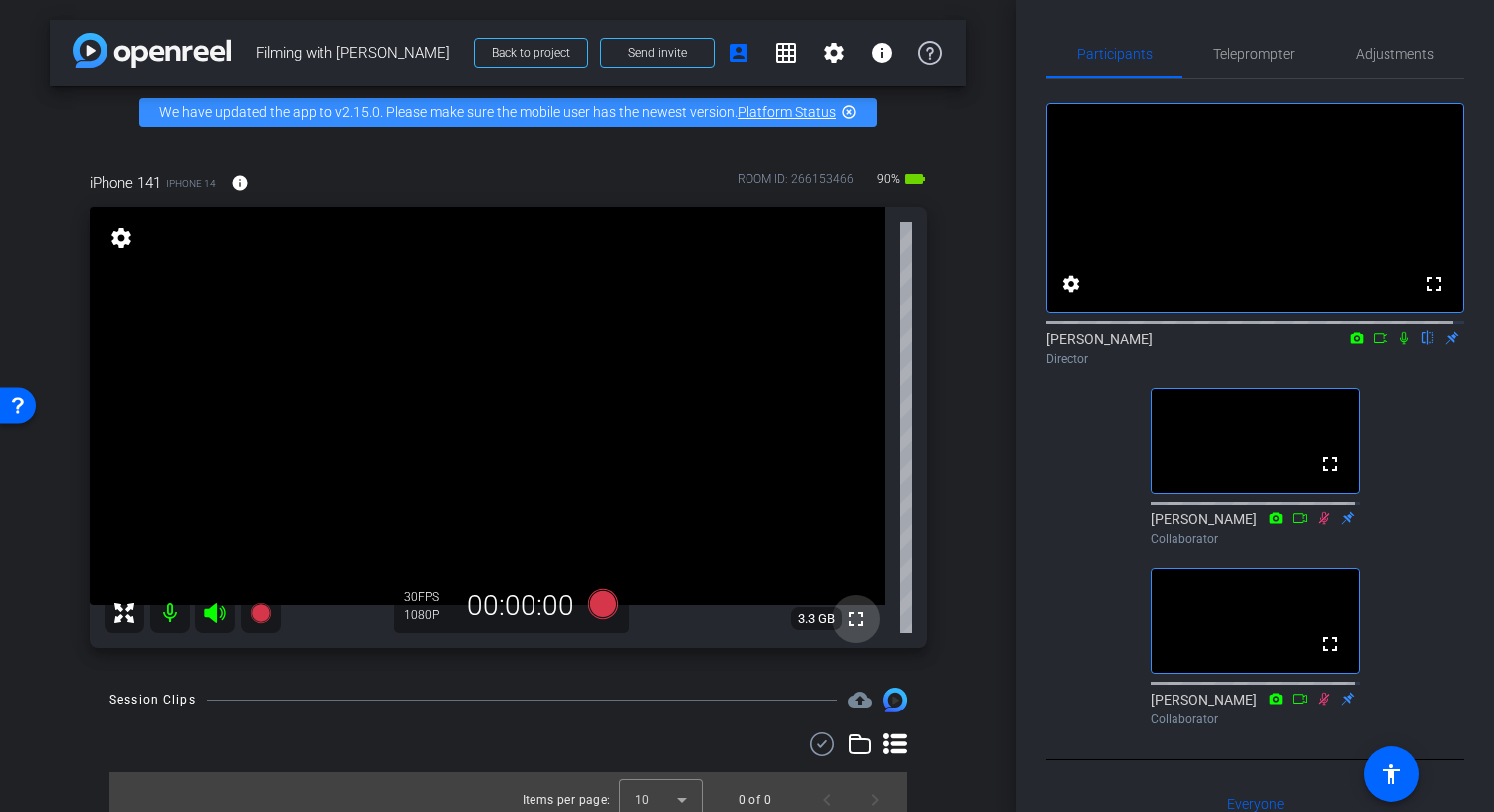 click on "fullscreen" at bounding box center (856, 619) 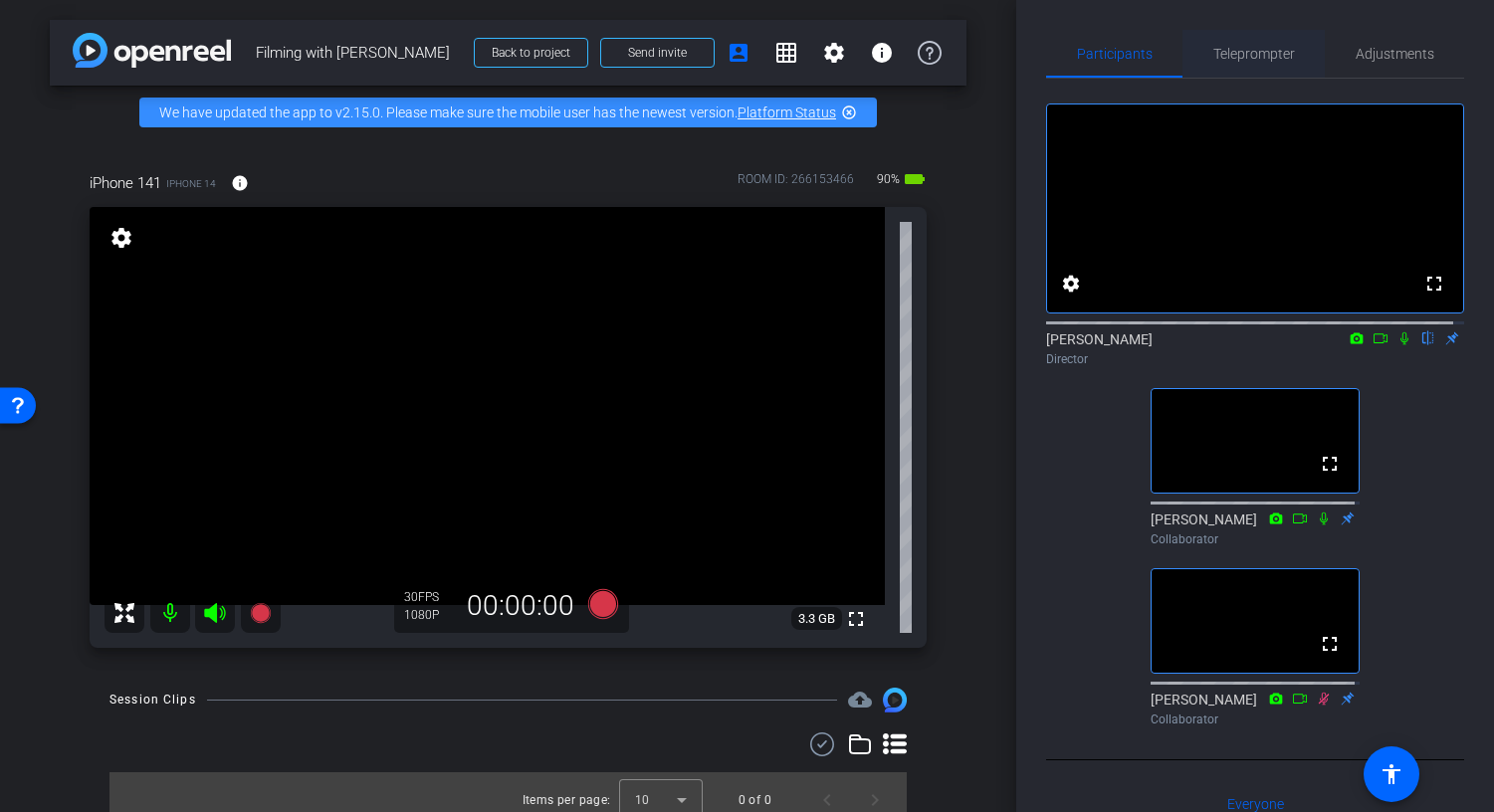click on "Teleprompter" at bounding box center [1254, 54] 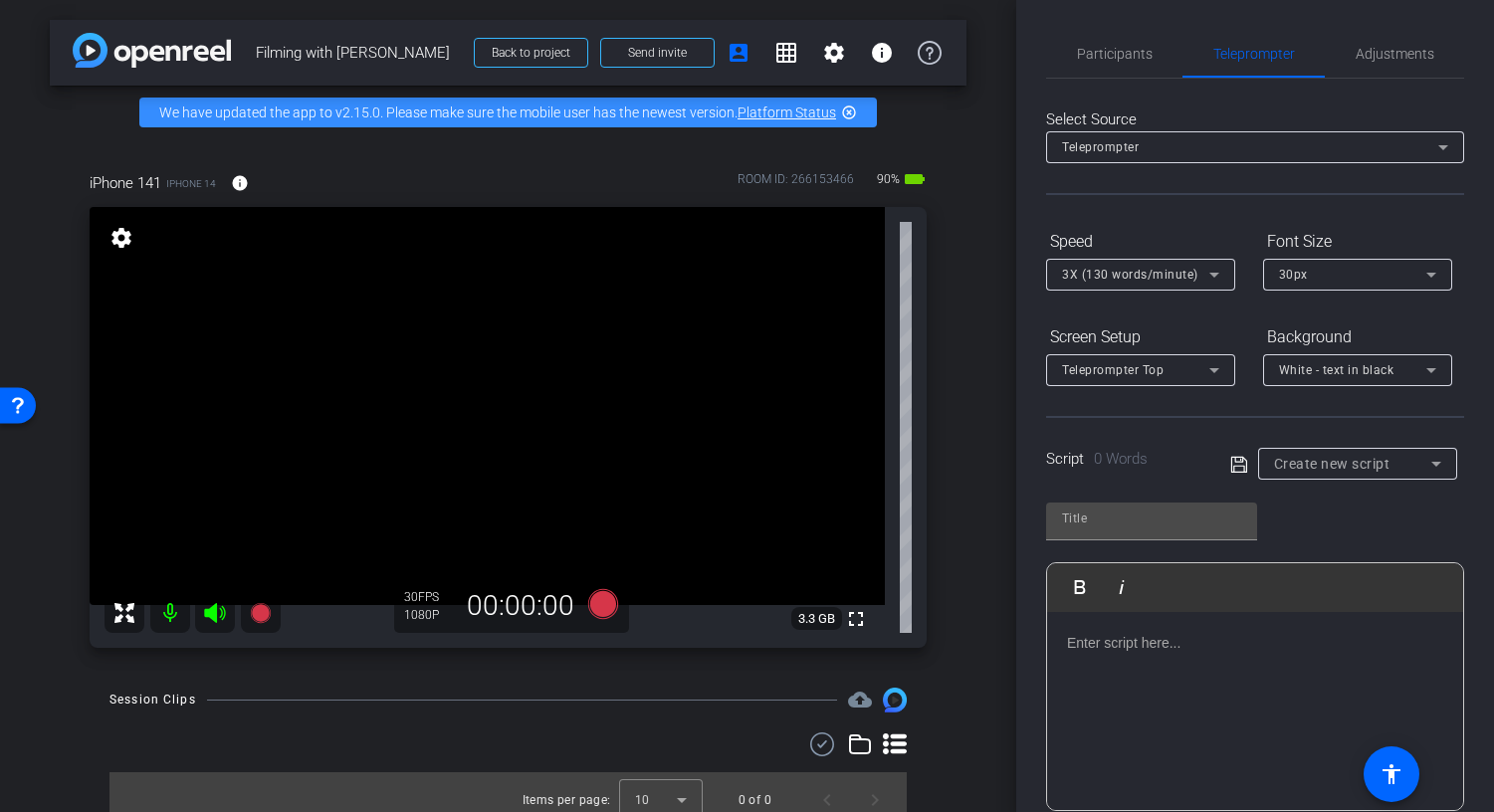 click 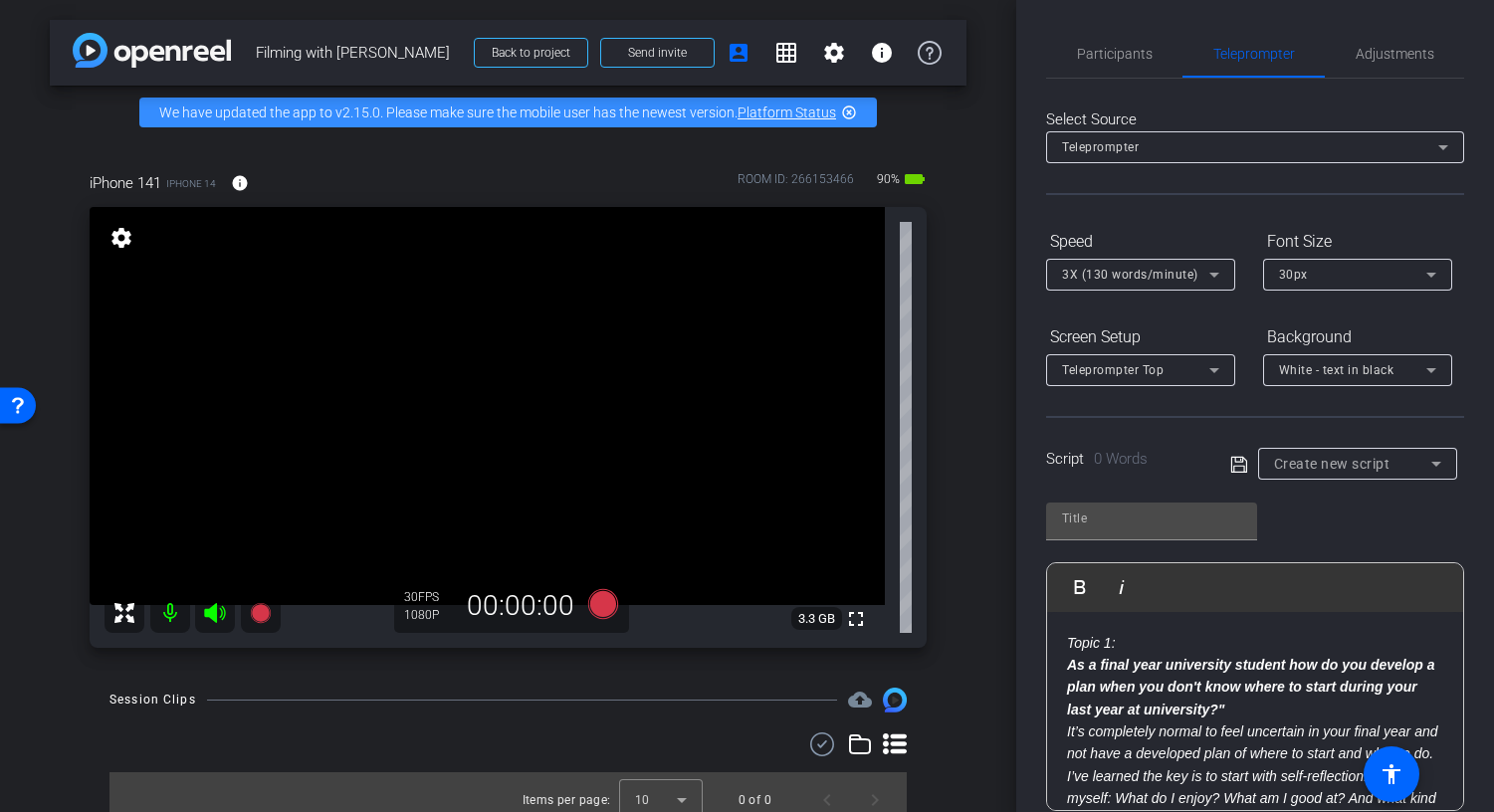 scroll, scrollTop: 802, scrollLeft: 0, axis: vertical 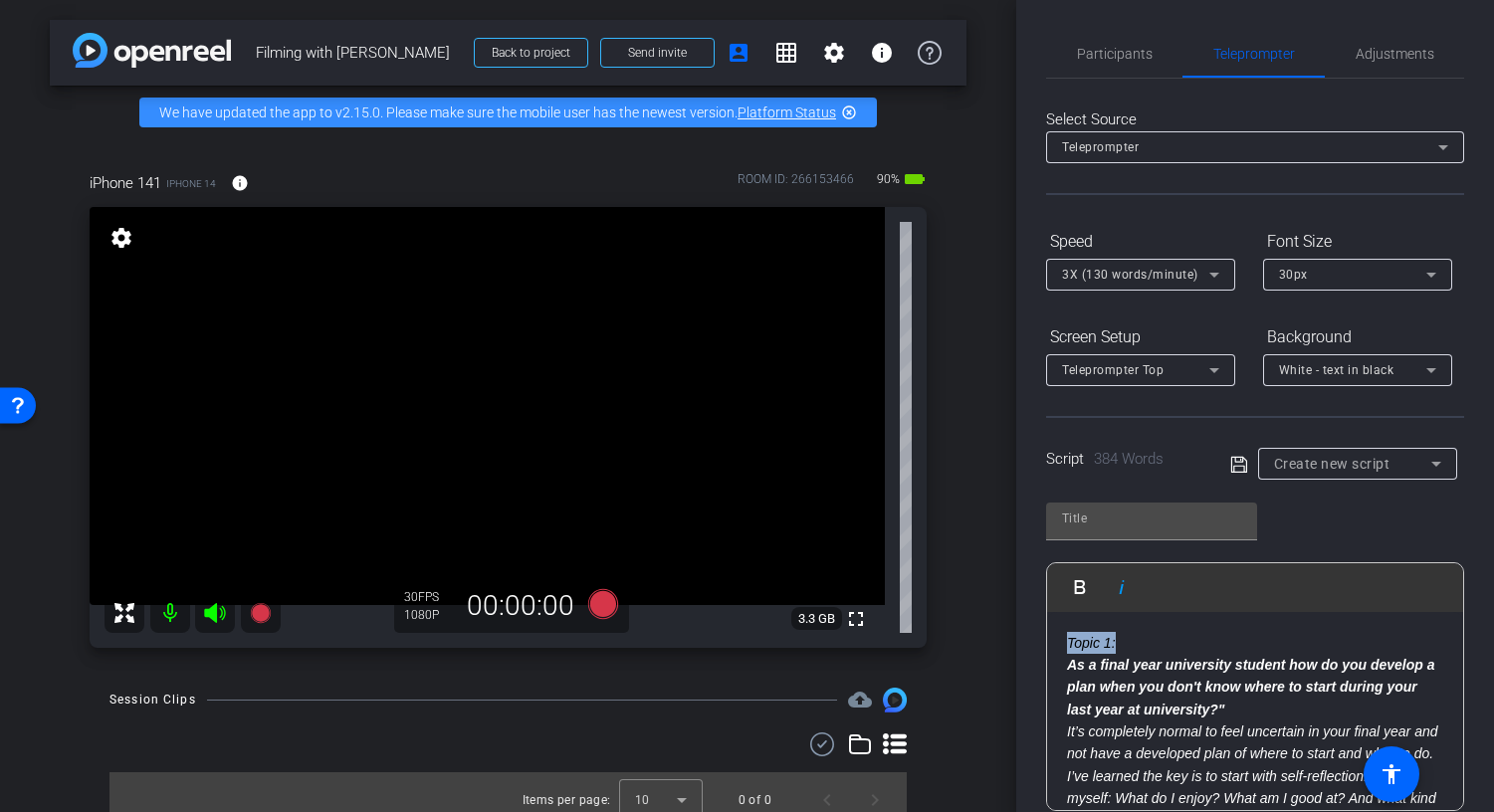 drag, startPoint x: 1127, startPoint y: 640, endPoint x: 1060, endPoint y: 637, distance: 67.06713 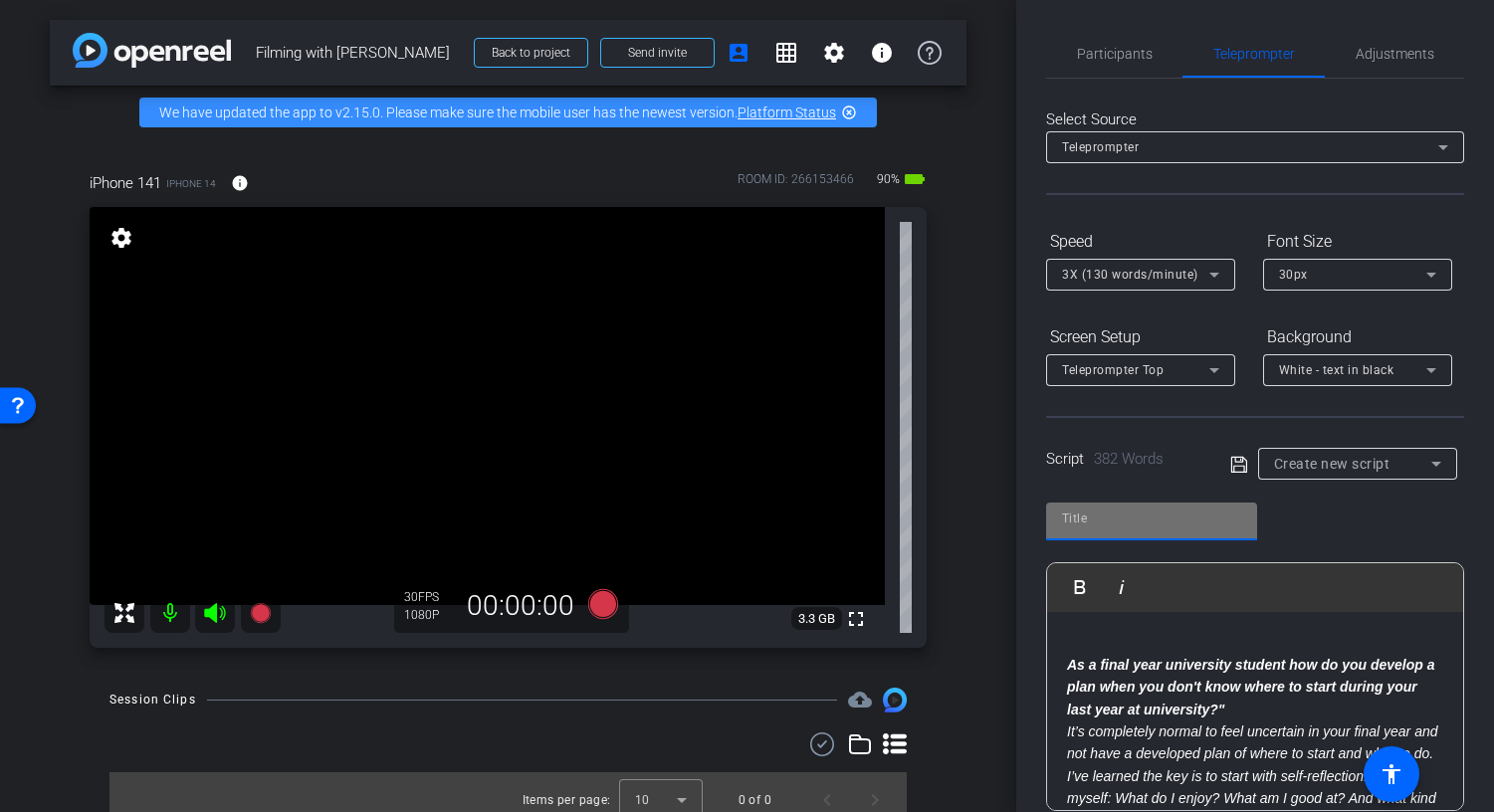 drag, startPoint x: 1066, startPoint y: 520, endPoint x: 1124, endPoint y: 547, distance: 63.97656 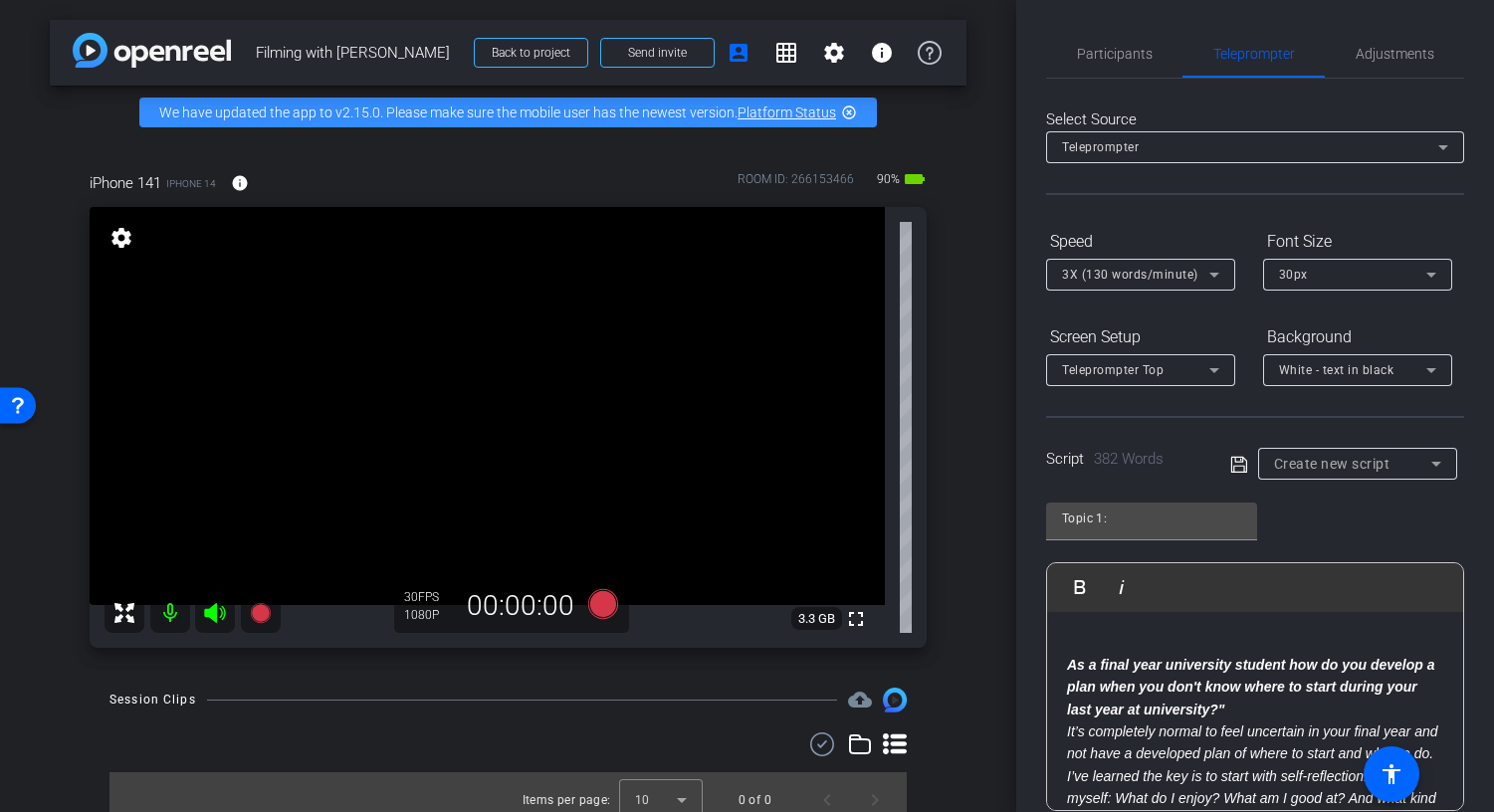 drag, startPoint x: 1069, startPoint y: 662, endPoint x: 1072, endPoint y: 672, distance: 10.440307 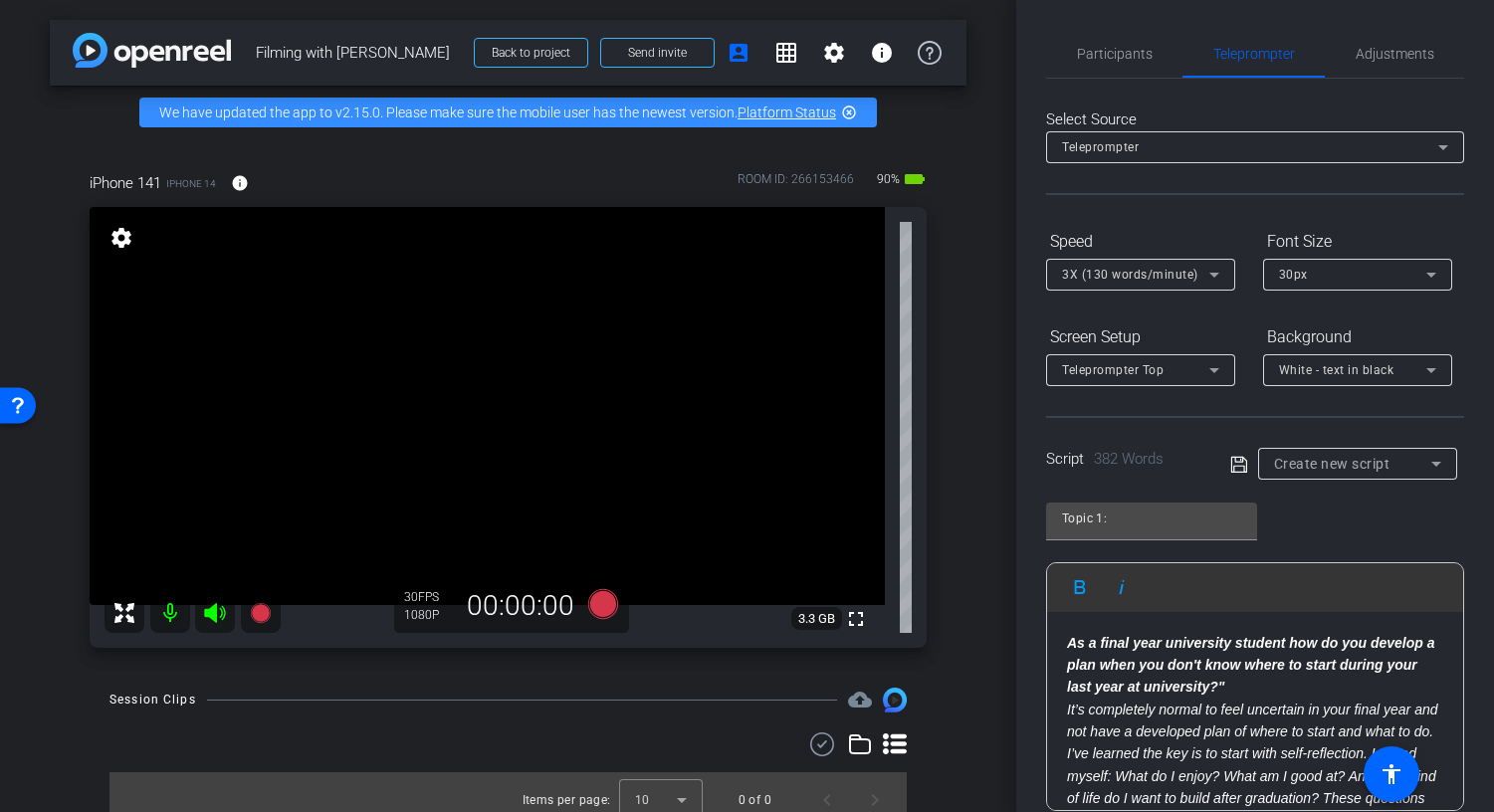 click on "As a final year university student how do you develop a plan when you don't know where to start during your last year at university?"" 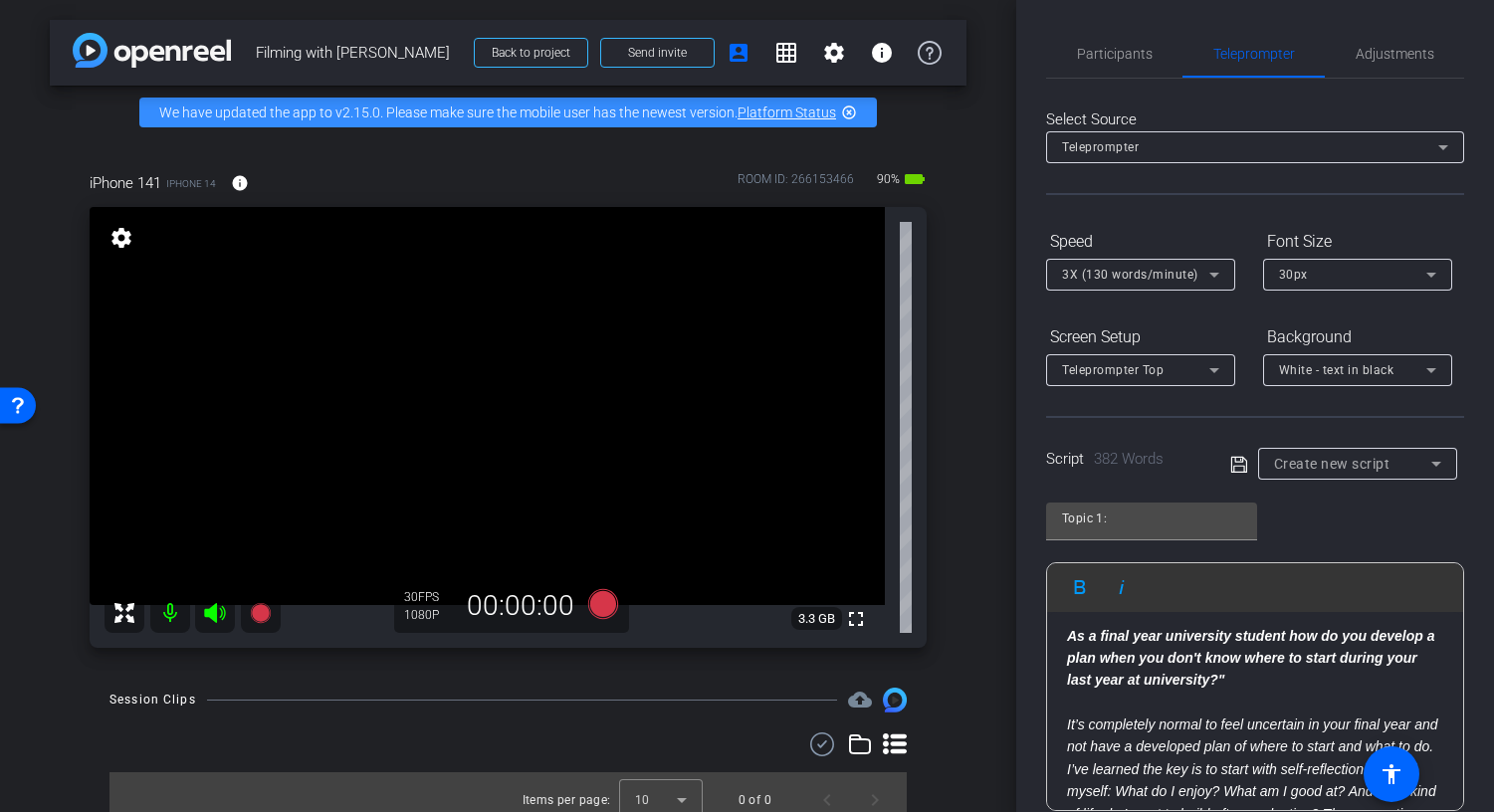 scroll, scrollTop: 0, scrollLeft: 0, axis: both 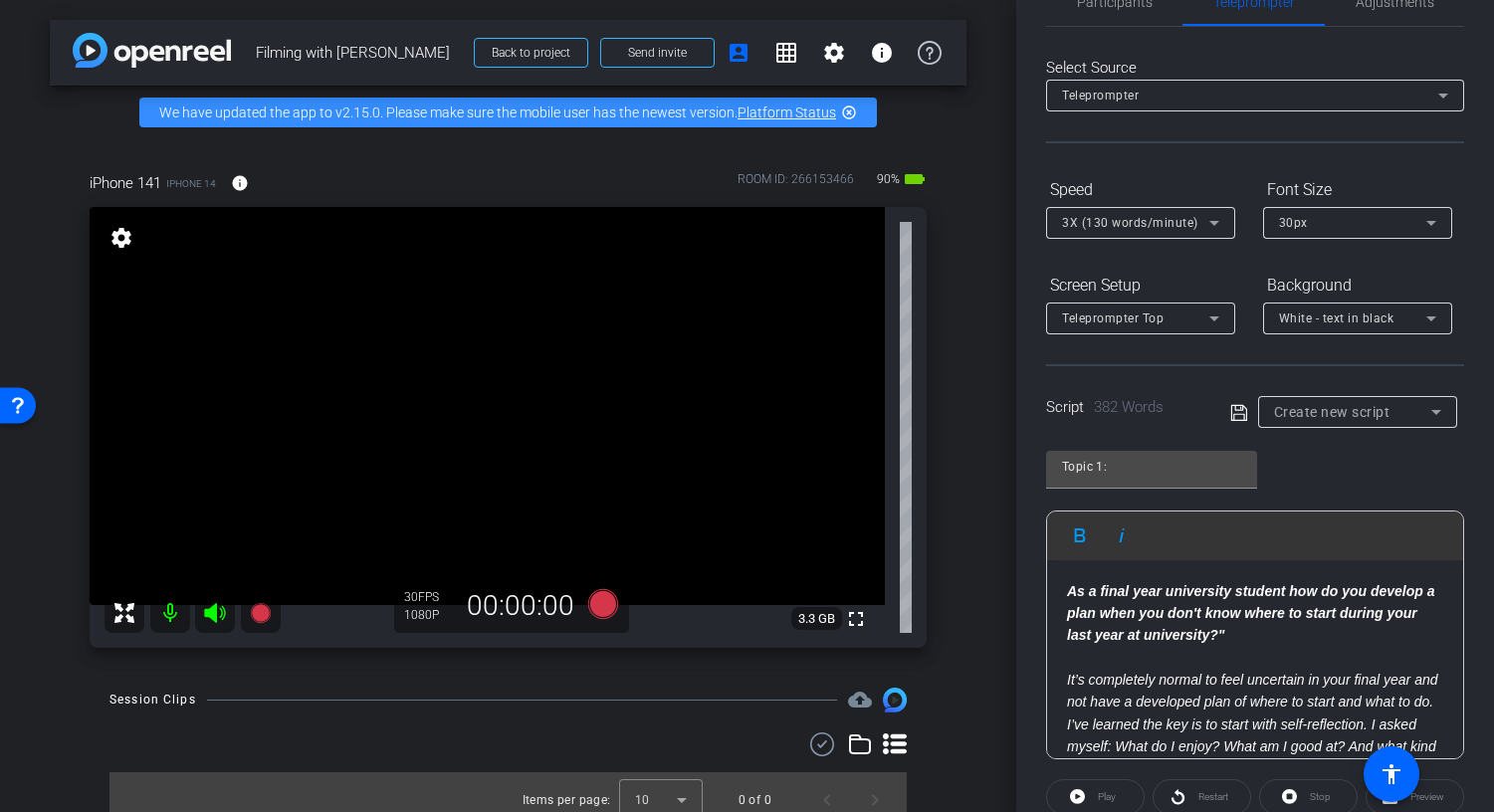 click on "As a final year university student how do you develop a plan when you don't know where to start during your last year at university?"" 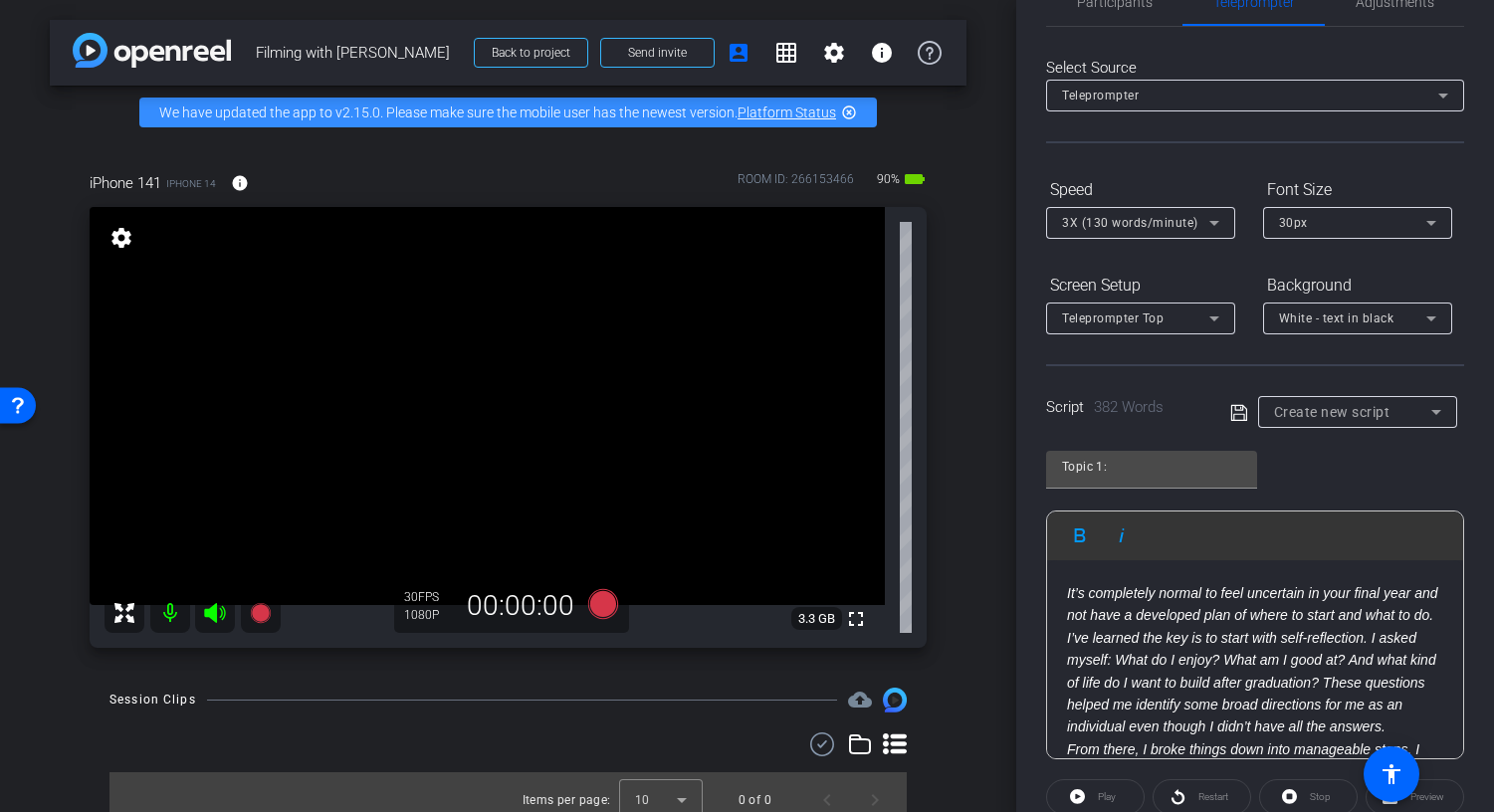 scroll, scrollTop: 100, scrollLeft: 0, axis: vertical 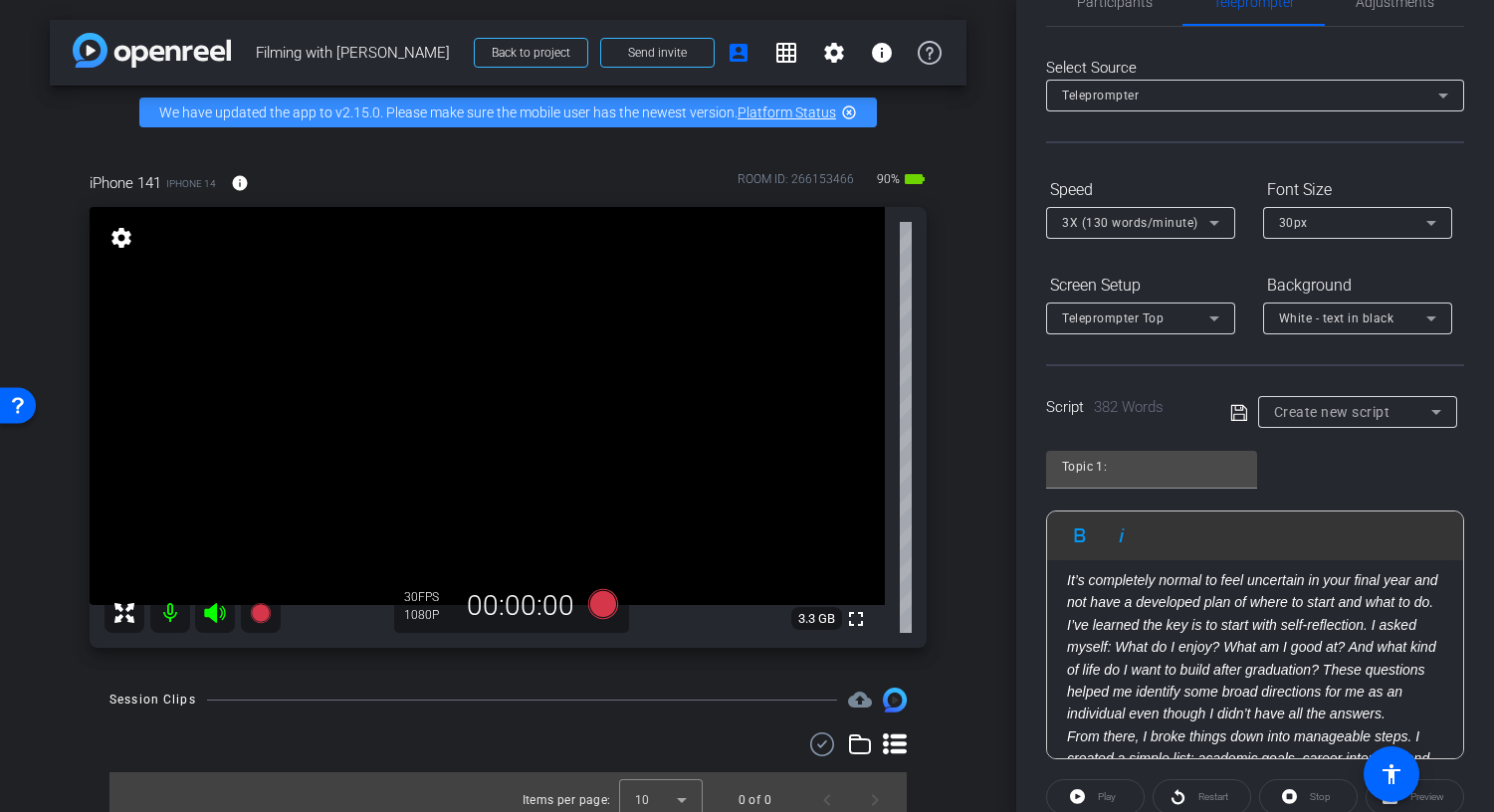 click on "It’s completely normal to feel uncertain in your final year and not have a developed plan of where to start and what to do. I’ve learned the key is to start with self-reflection. I asked myself: What do I enjoy? What am I good at? And what kind of life do I want to build after graduation? These questions helped me identify some broad directions for me as an individual even though I didn’t have all the answers." 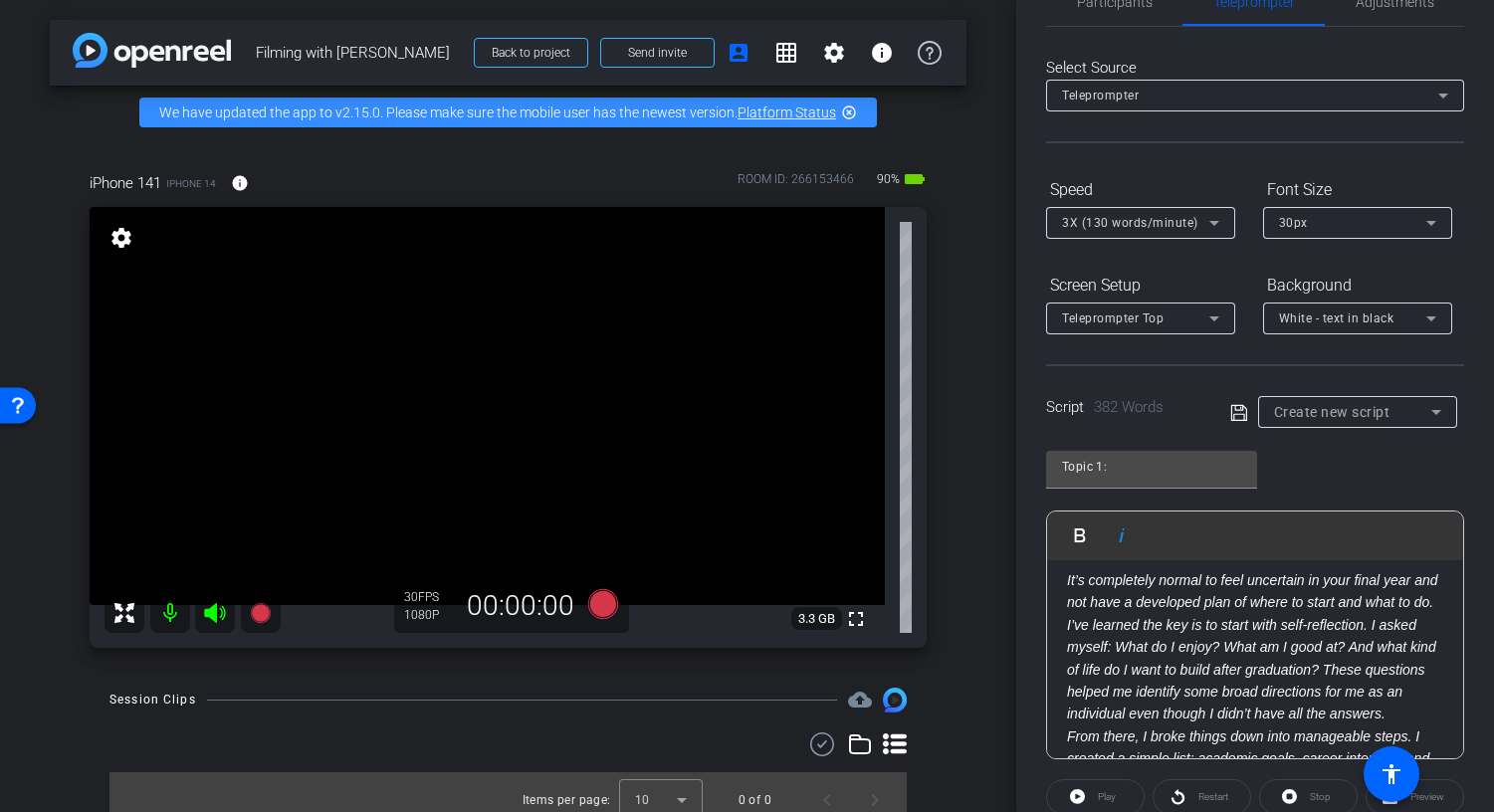click on "It’s completely normal to feel uncertain in your final year and not have a developed plan of where to start and what to do. I’ve learned the key is to start with self-reflection. I asked myself: What do I enjoy? What am I good at? And what kind of life do I want to build after graduation? These questions helped me identify some broad directions for me as an individual even though I didn’t have all the answers." 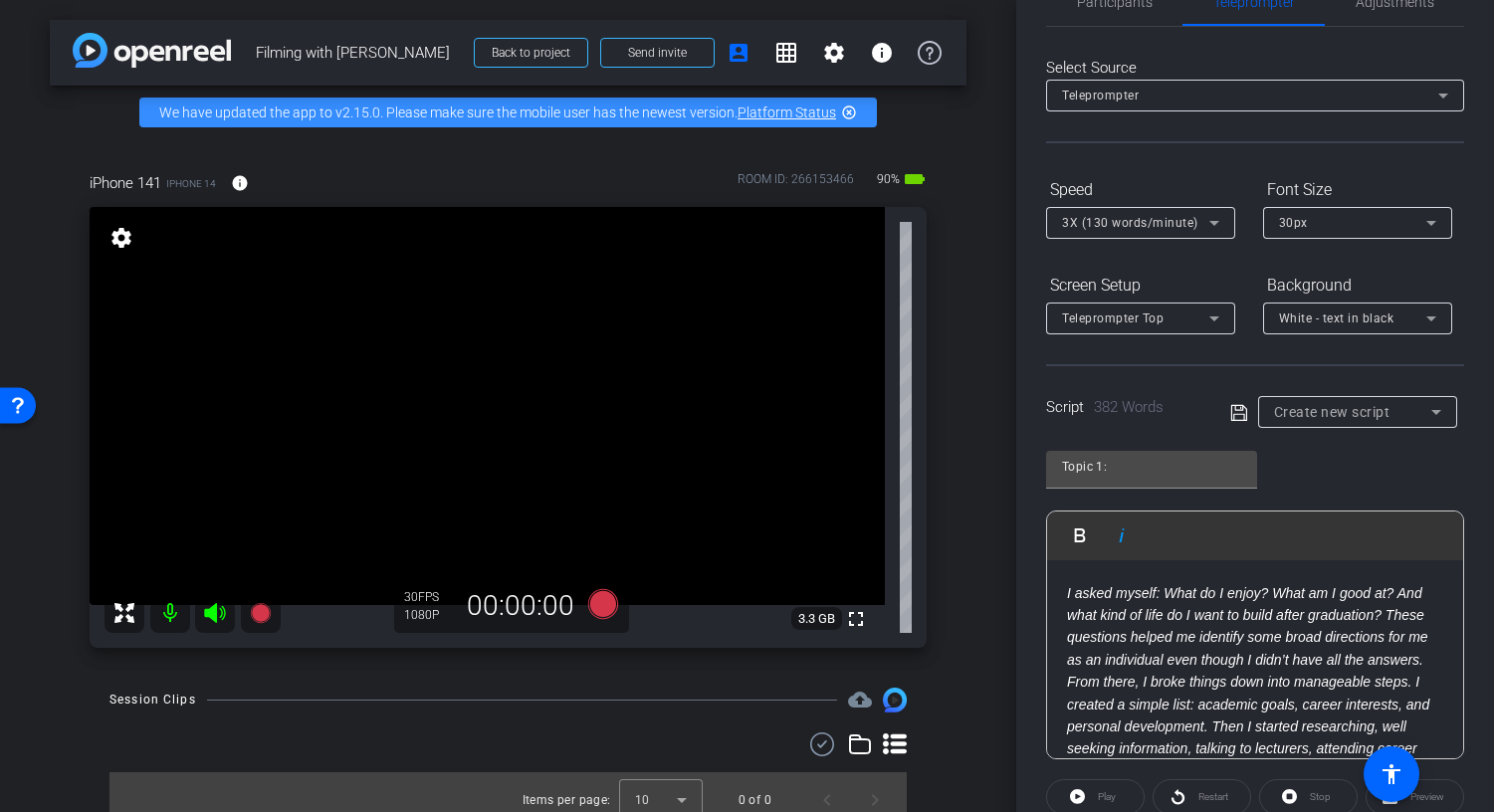 scroll, scrollTop: 173, scrollLeft: 0, axis: vertical 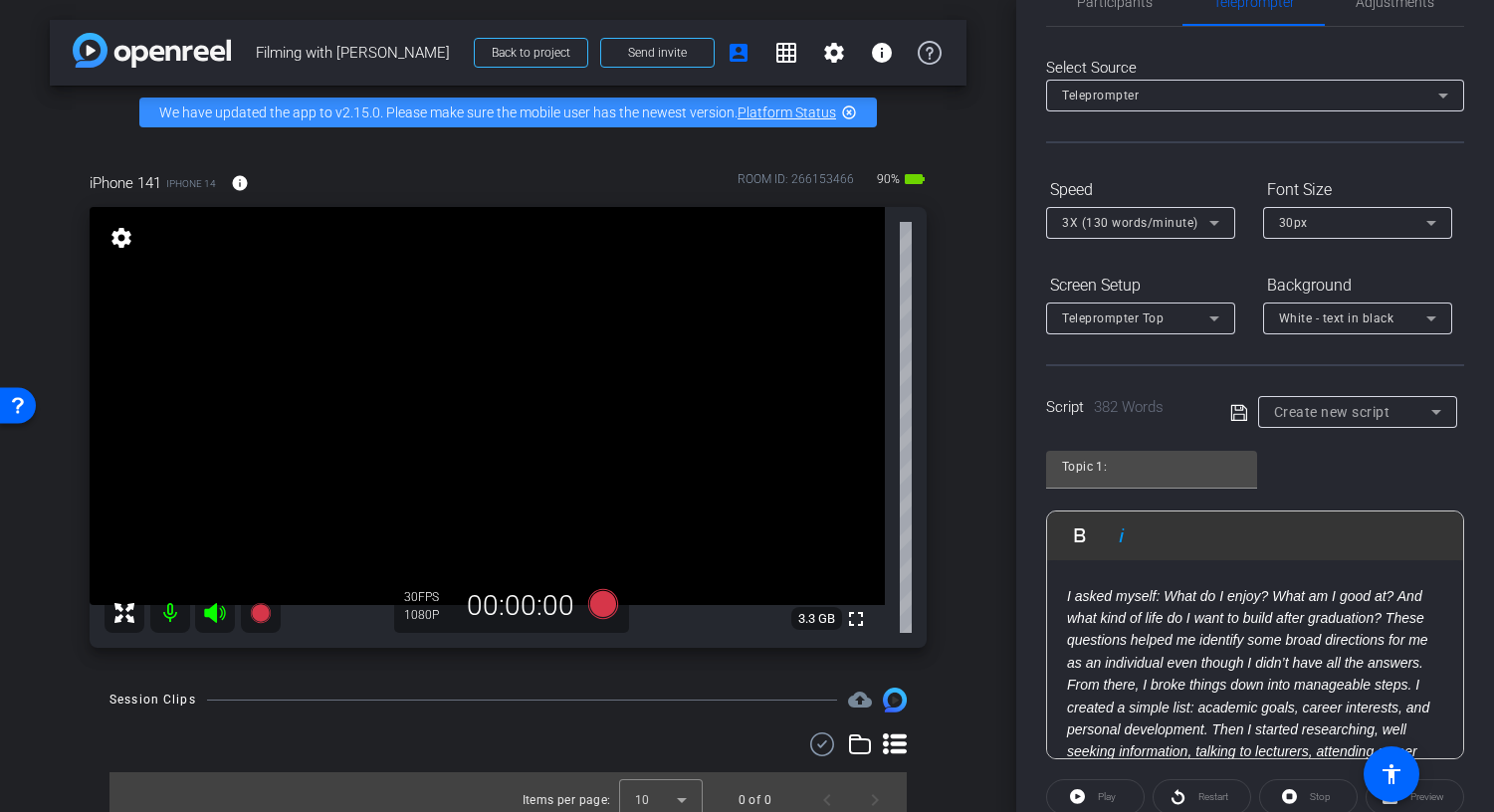 click on "I asked myself: What do I enjoy? What am I good at? And what kind of life do I want to build after graduation? These questions helped me identify some broad directions for me as an individual even though I didn’t have all the answers." 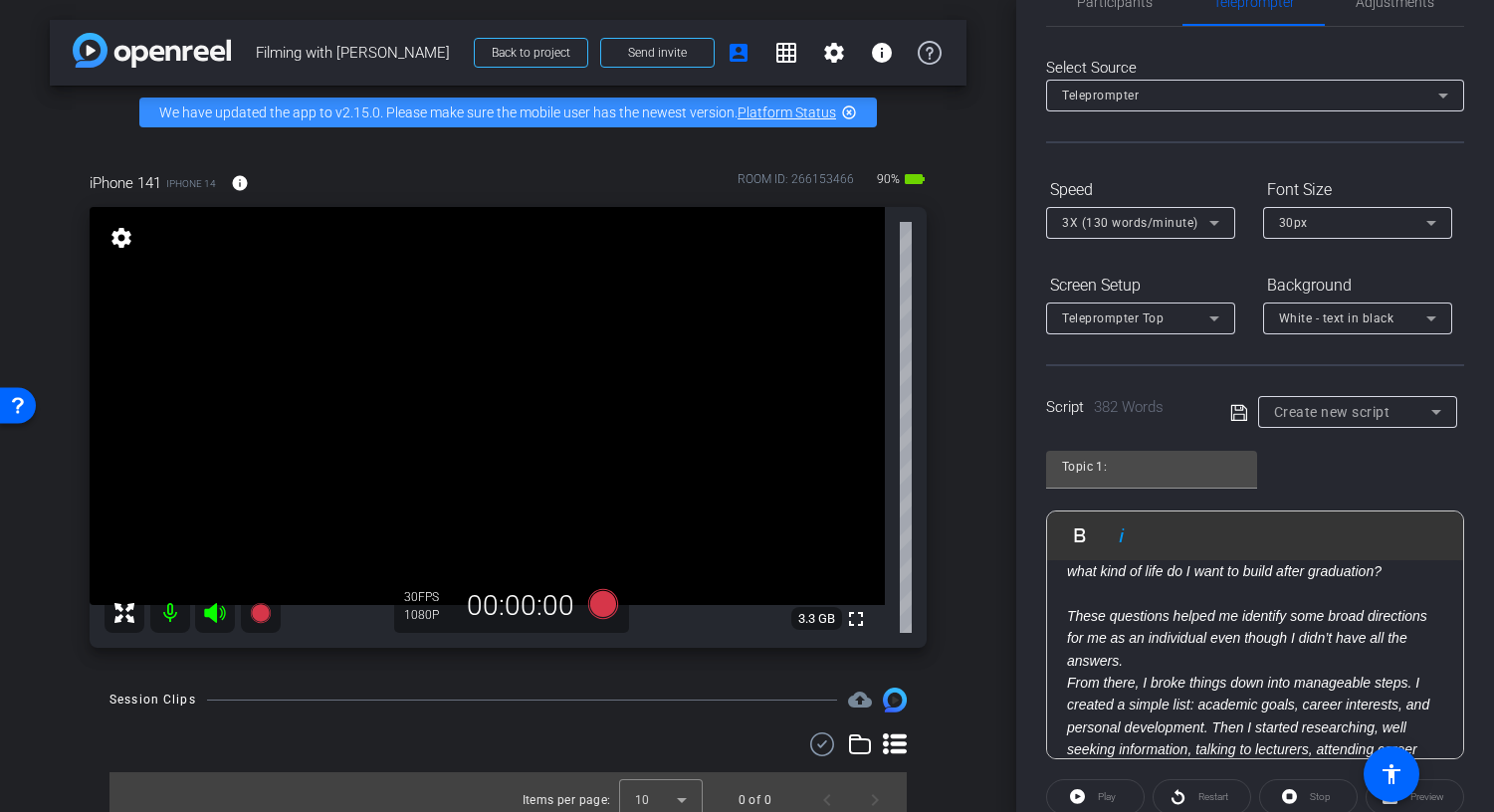 scroll, scrollTop: 223, scrollLeft: 0, axis: vertical 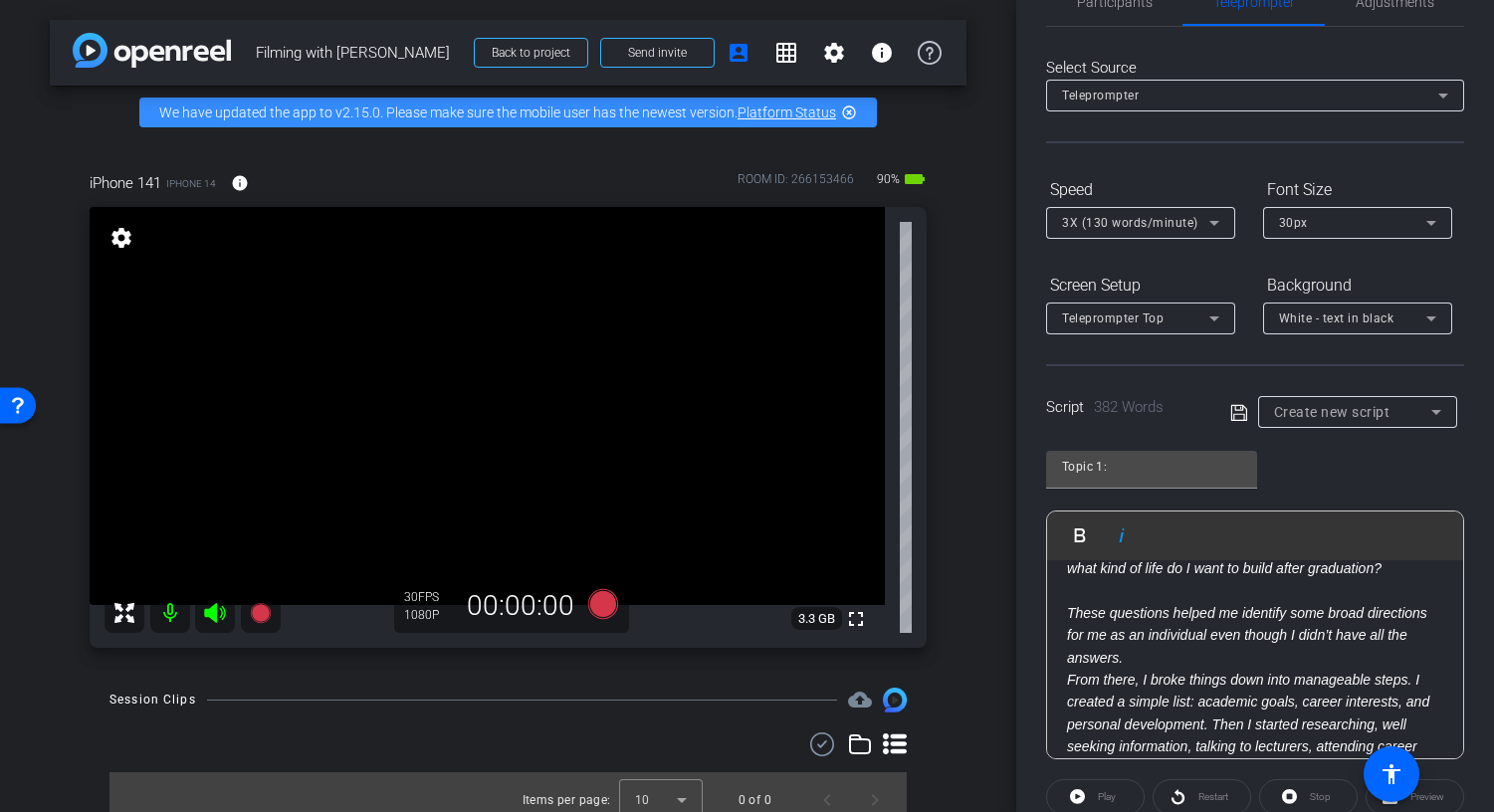 click on "These questions helped me identify some broad directions for me as an individual even though I didn’t have all the answers." 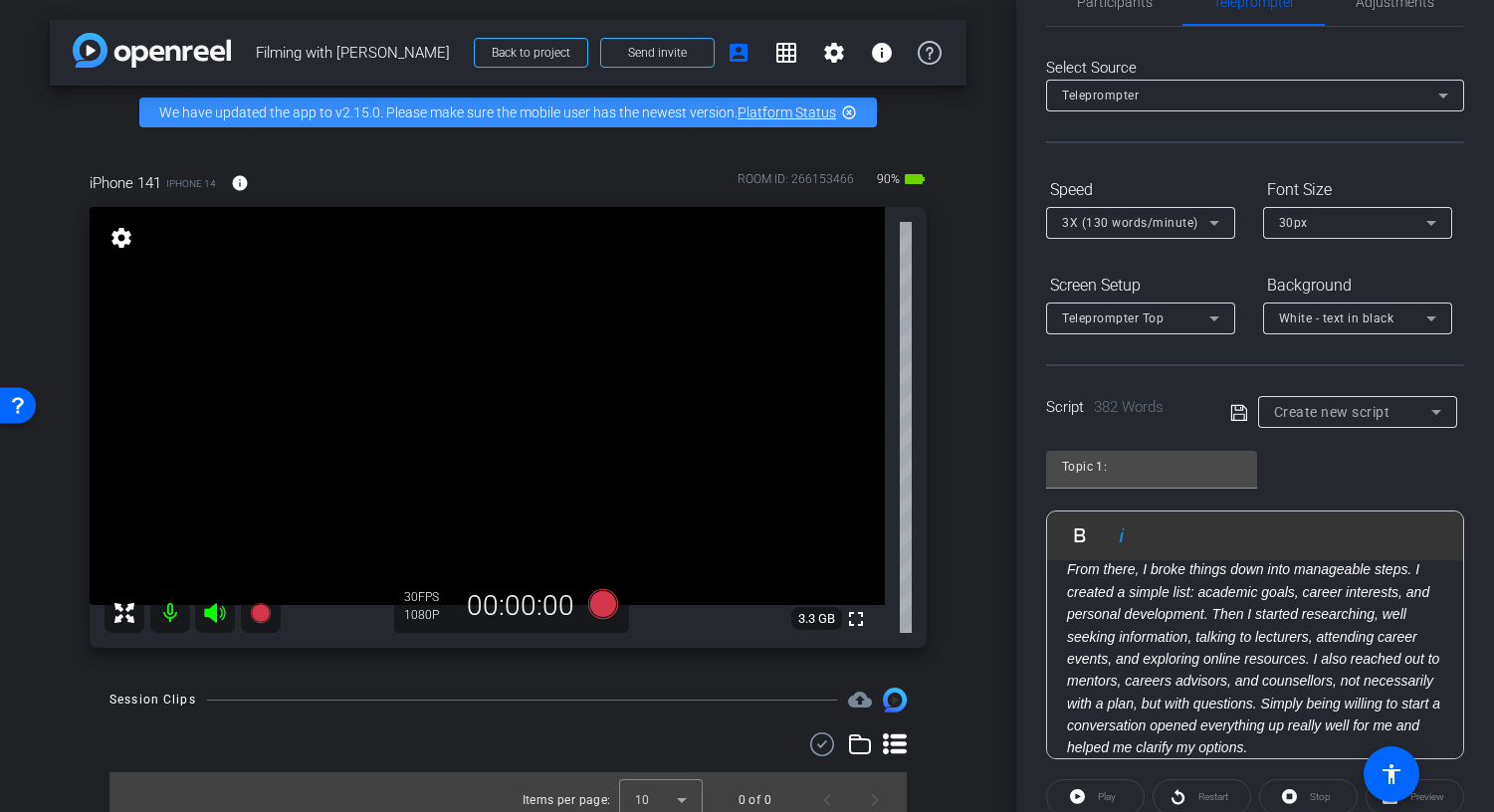 scroll, scrollTop: 366, scrollLeft: 0, axis: vertical 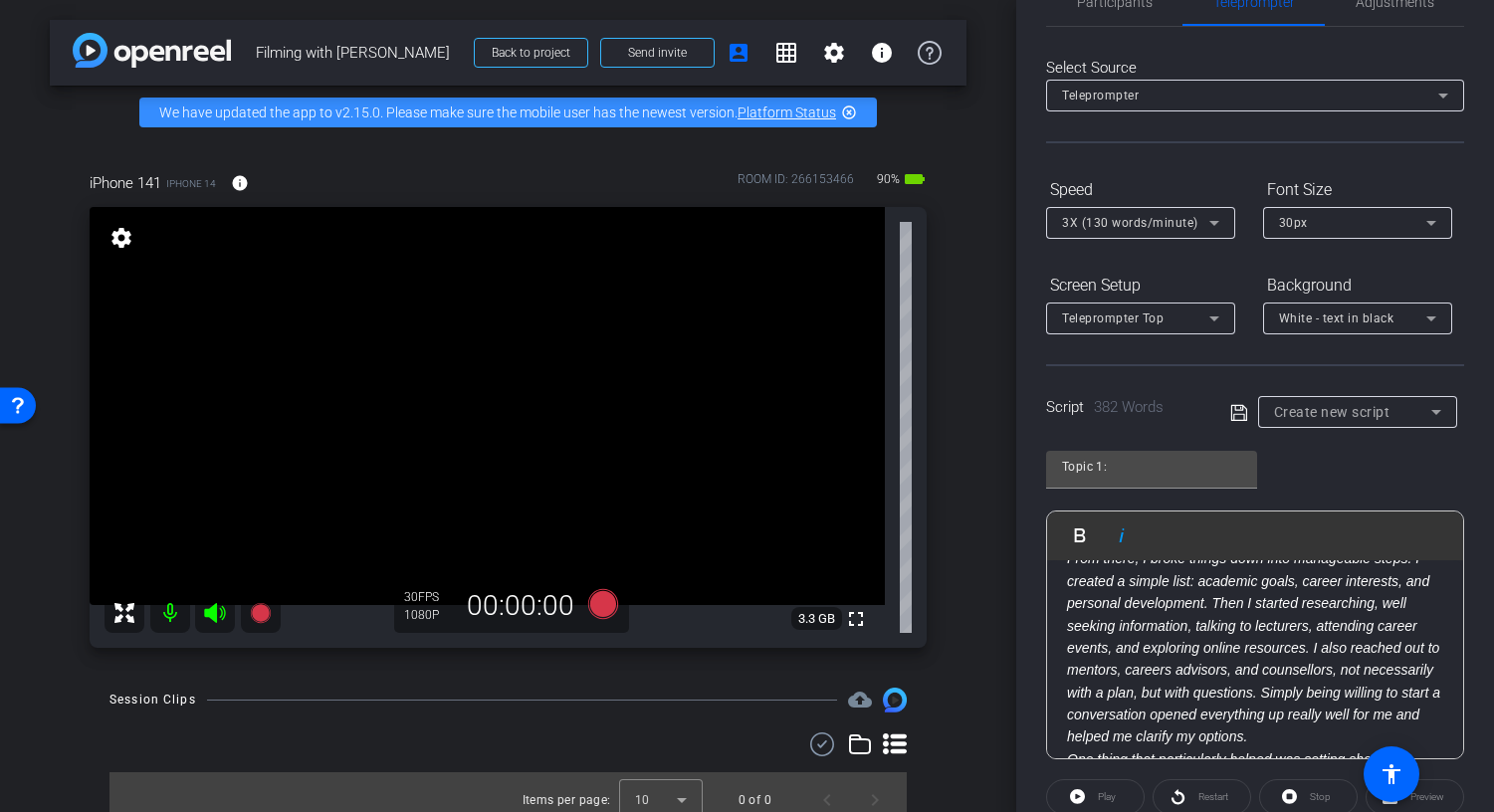 drag, startPoint x: 1245, startPoint y: 625, endPoint x: 1250, endPoint y: 645, distance: 20.615528 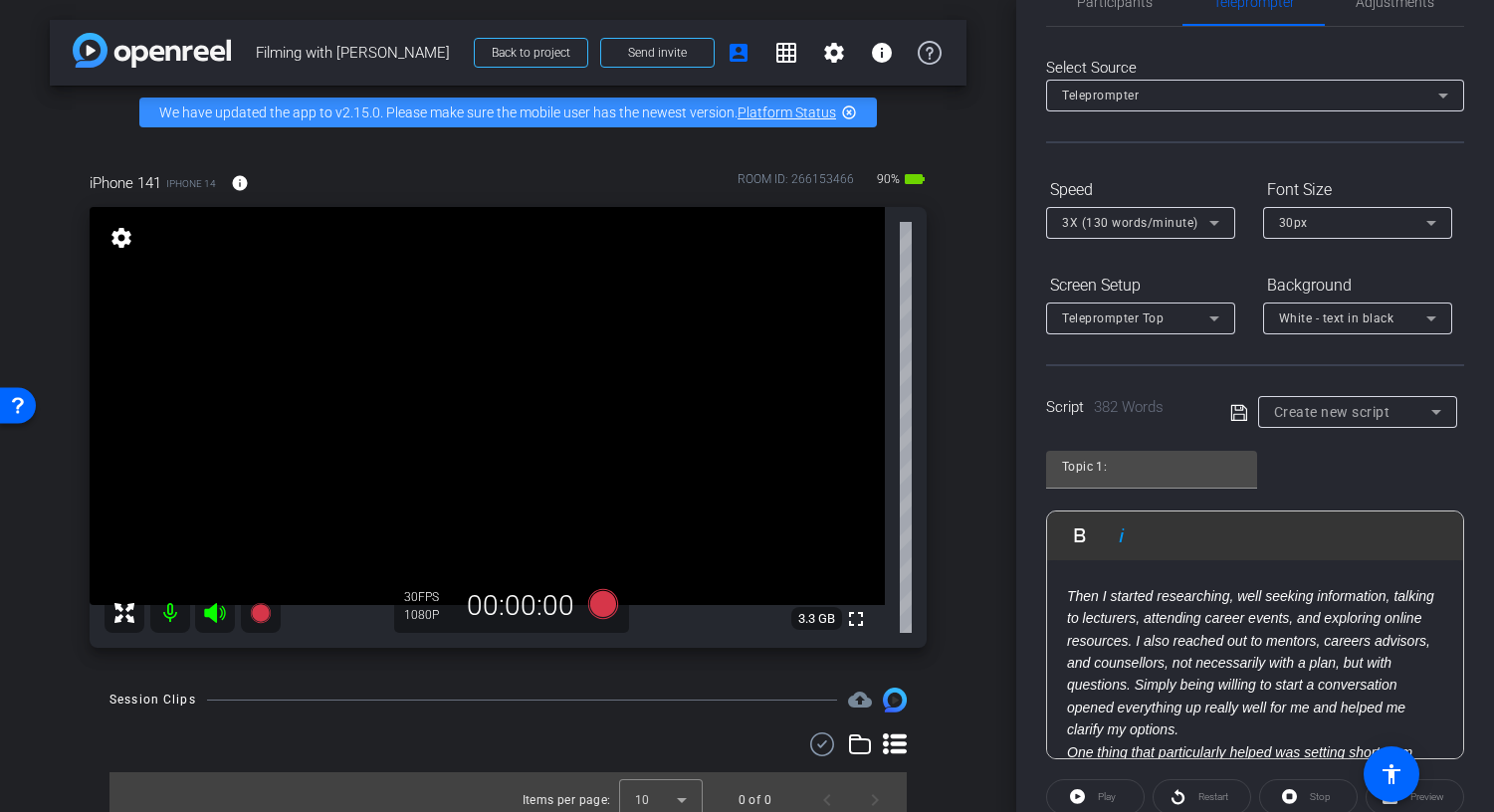 scroll, scrollTop: 424, scrollLeft: 0, axis: vertical 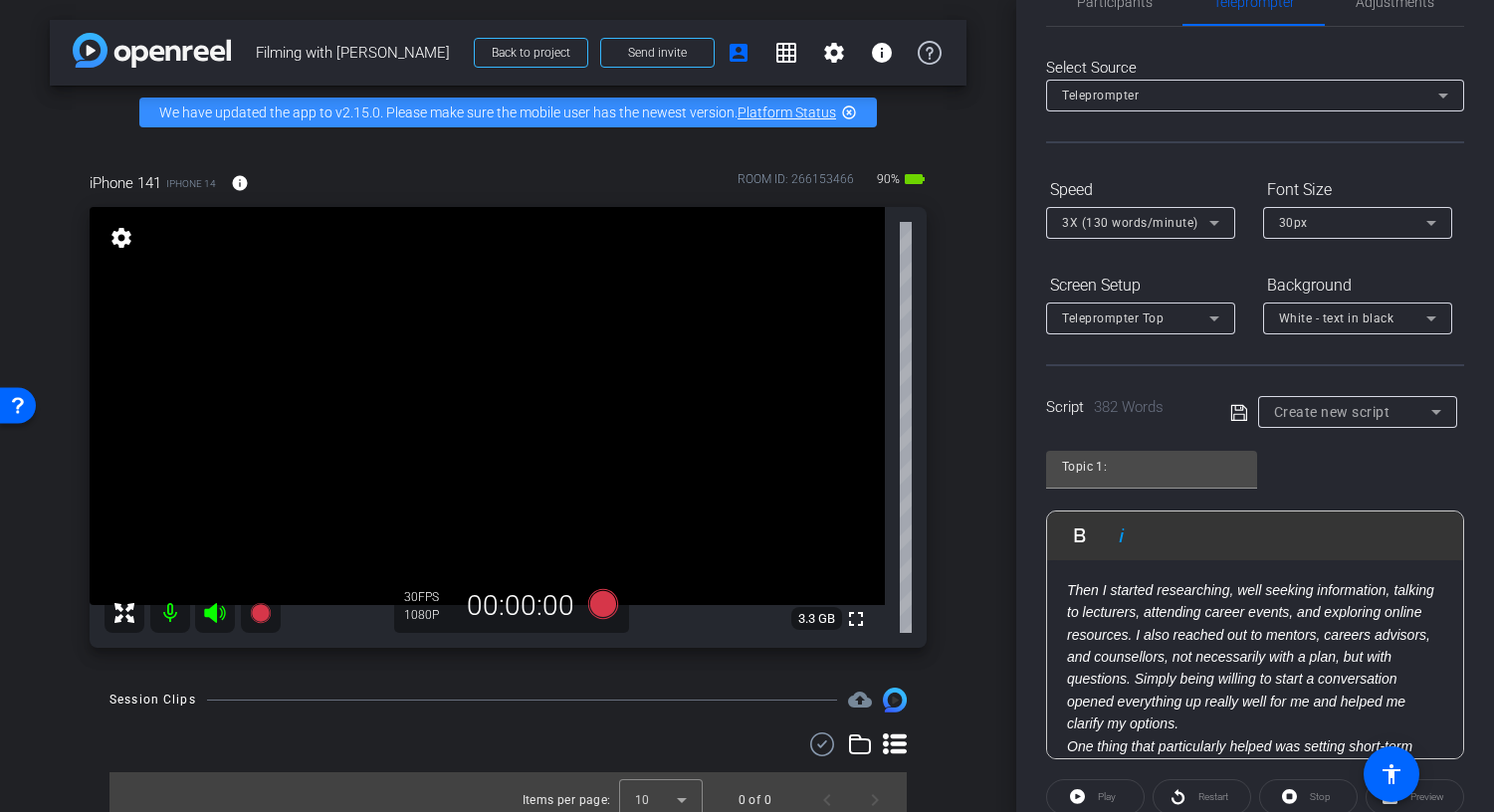 drag, startPoint x: 1239, startPoint y: 658, endPoint x: 1239, endPoint y: 692, distance: 34 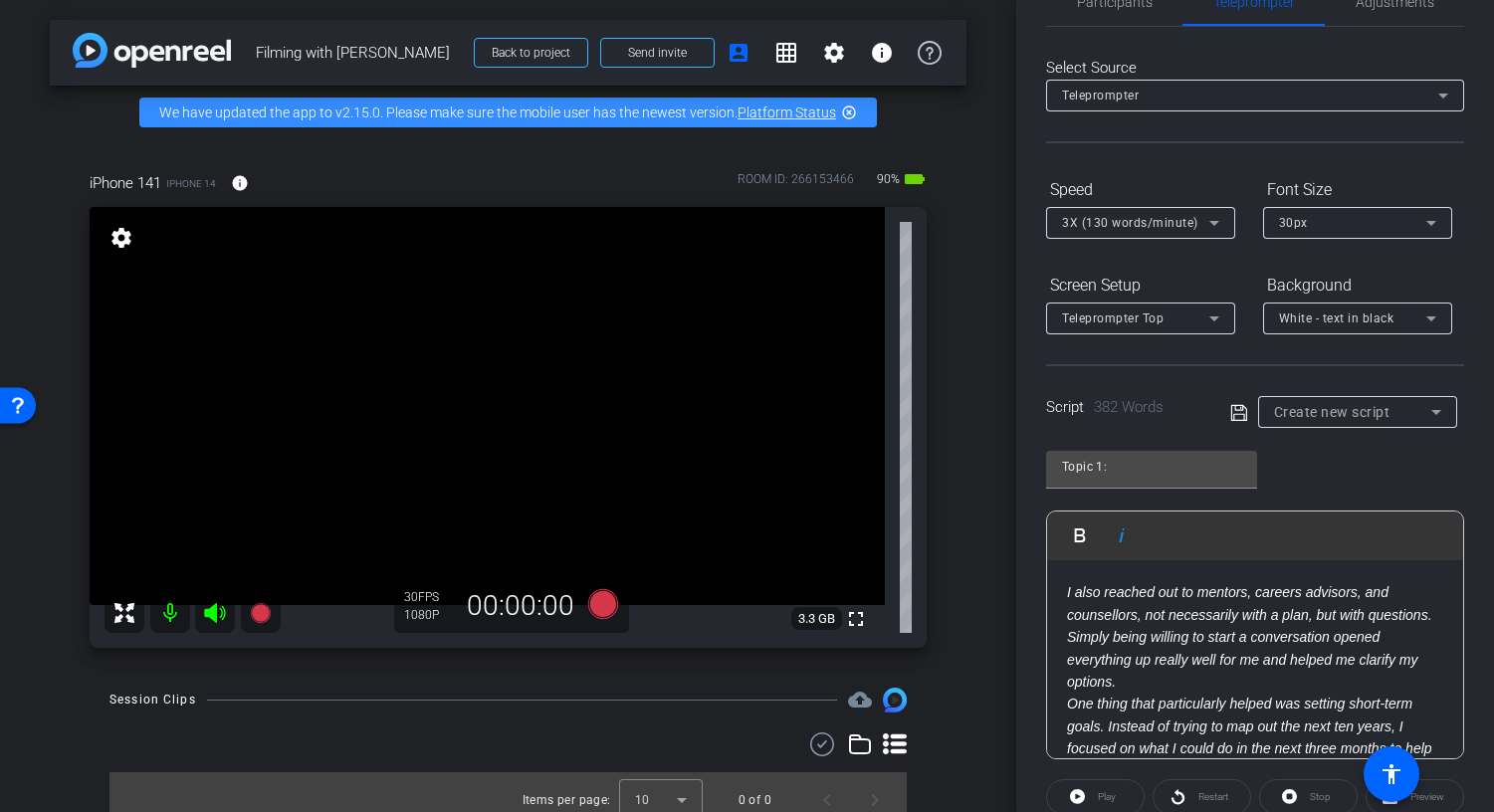 scroll, scrollTop: 513, scrollLeft: 0, axis: vertical 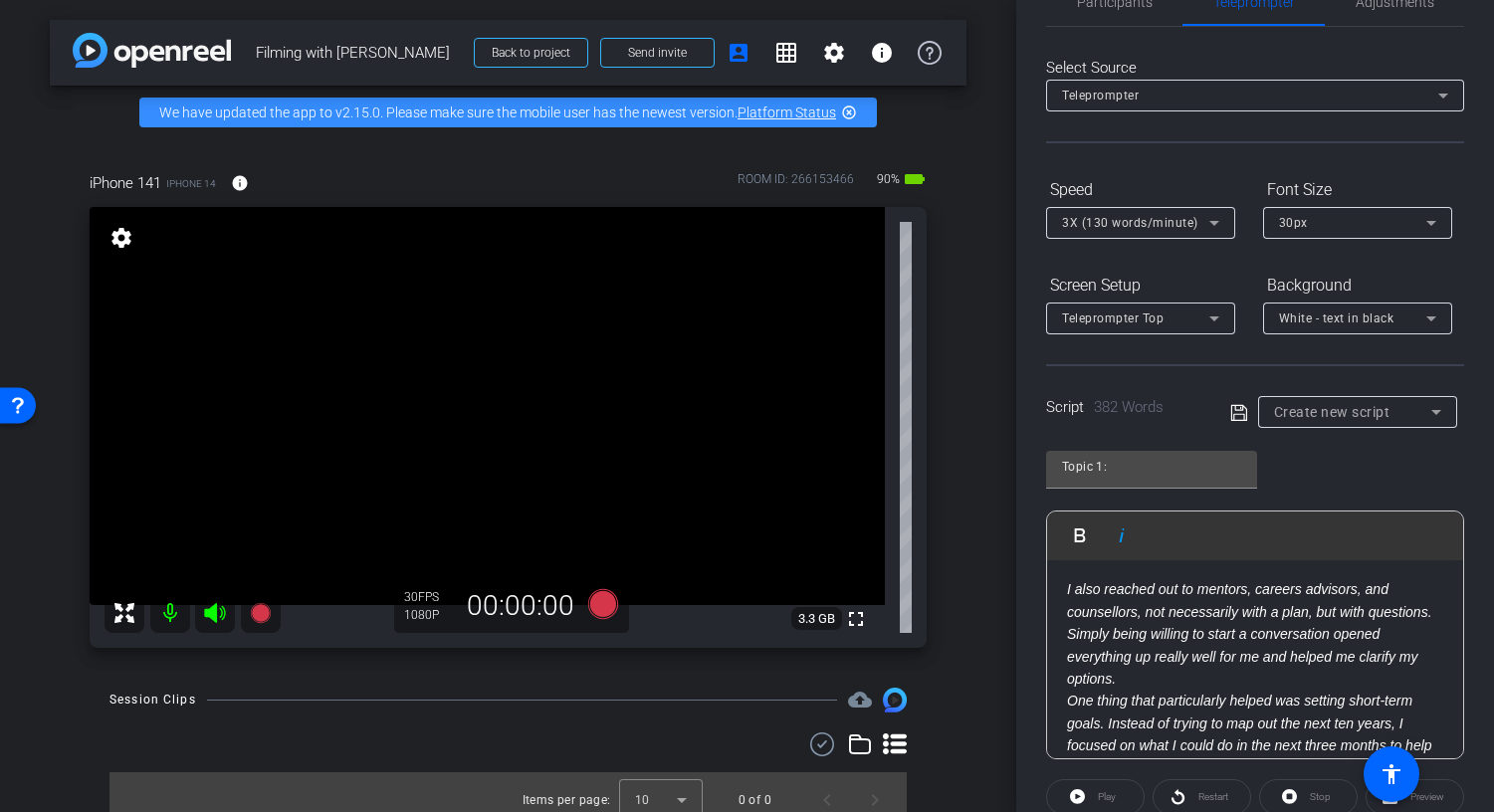 click on "I also reached out to mentors, careers advisors, and counsellors, not necessarily with a plan, but with questions. Simply being willing to start a conversation opened everything up really well for me and helped me clarify my options." 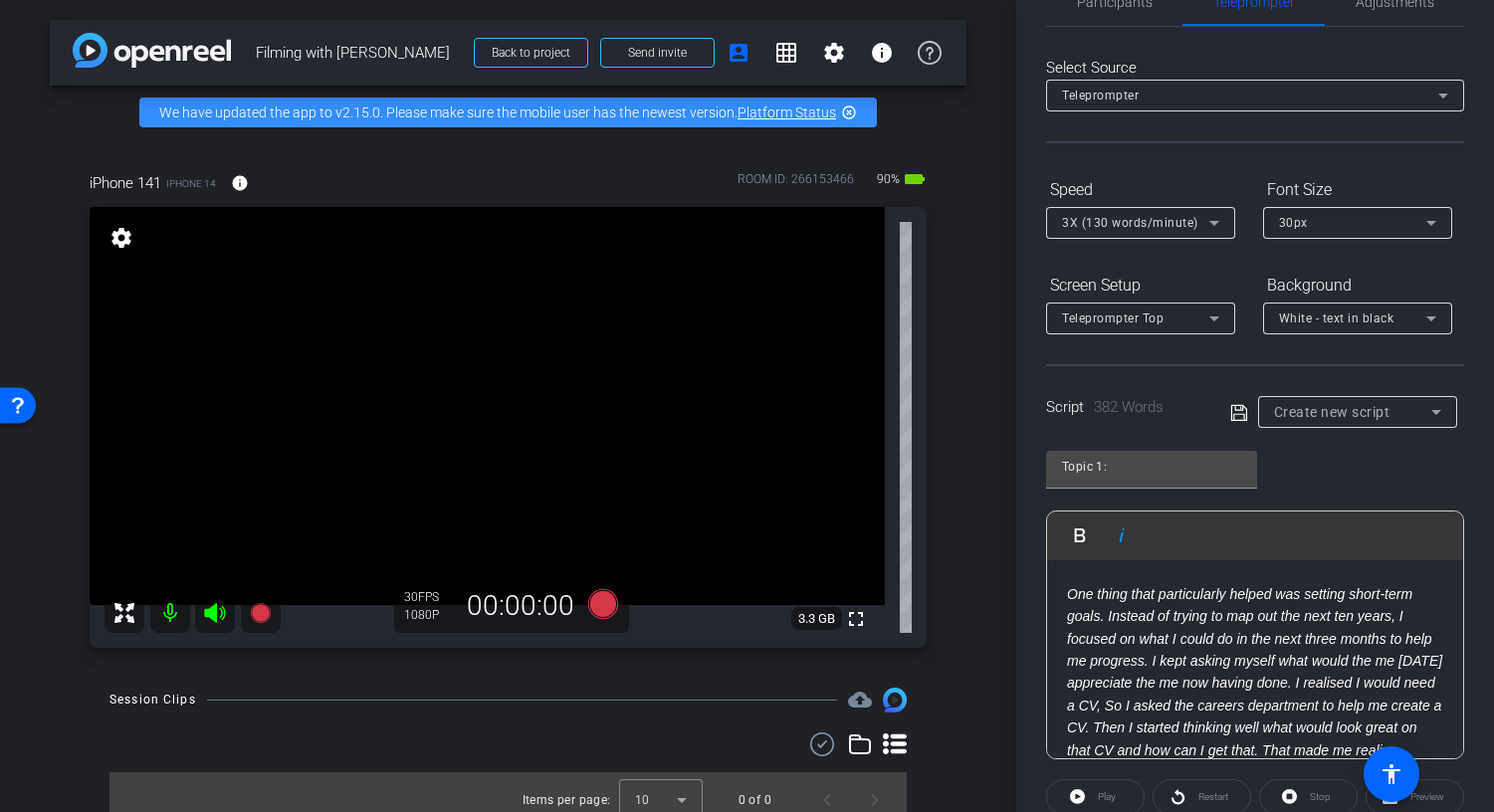 scroll, scrollTop: 655, scrollLeft: 0, axis: vertical 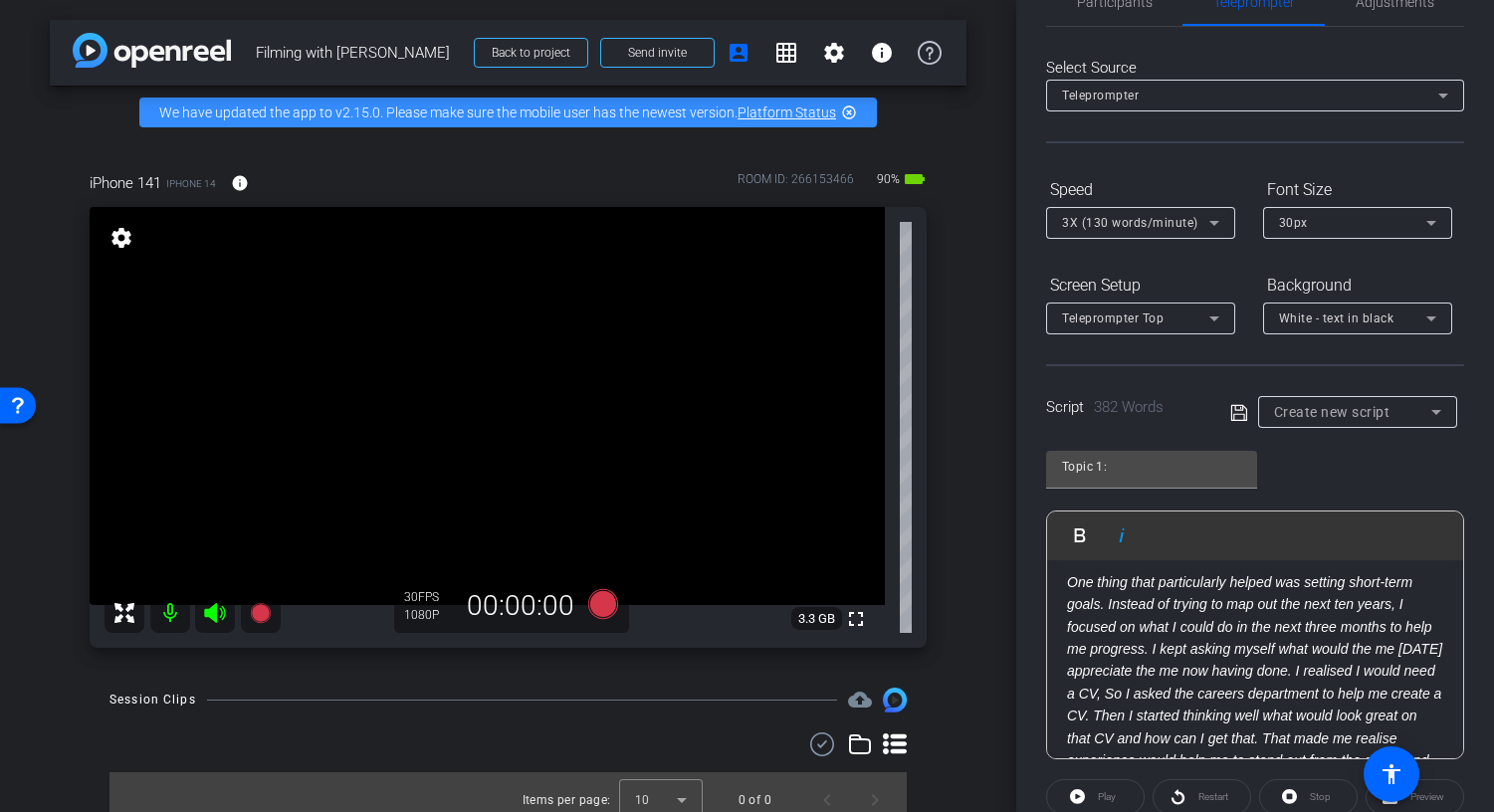 click on "One thing that particularly helped was setting short-term goals. Instead of trying to map out the next ten years, I focused on what I could do in the next three months to help me progress. I kept asking myself what would the me [DATE] appreciate the me now having done. I realised I would need a CV, So I asked the careers department to help me create a CV. Then I started thinking well what would look great on that CV and how can I get that. That made me realise experience would help me to stand out from the crowd and so I started asking around for work experience and internships. I also started exploring my other options such as postgraduate study and what I would need to be able to do that." 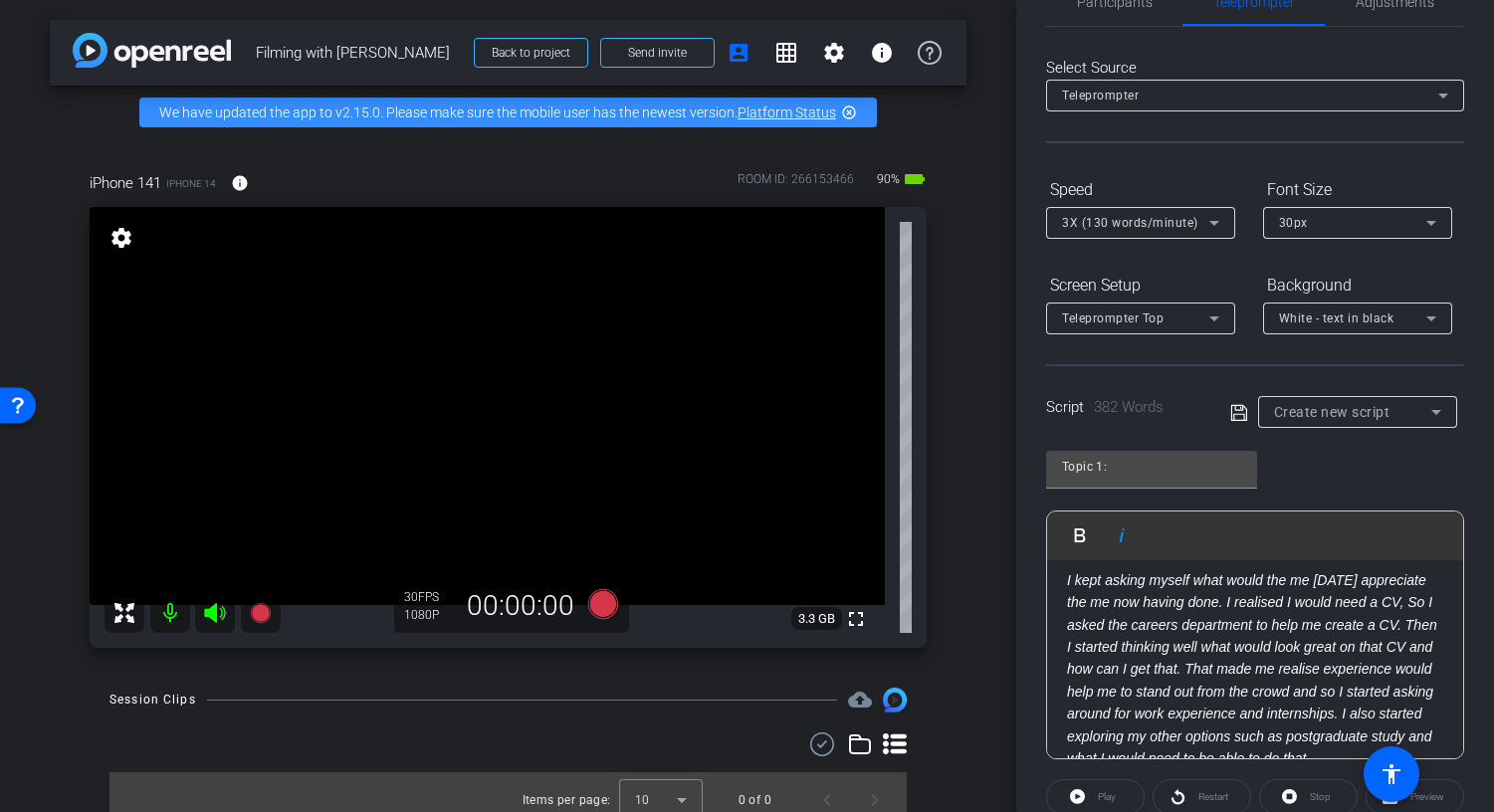 scroll, scrollTop: 771, scrollLeft: 0, axis: vertical 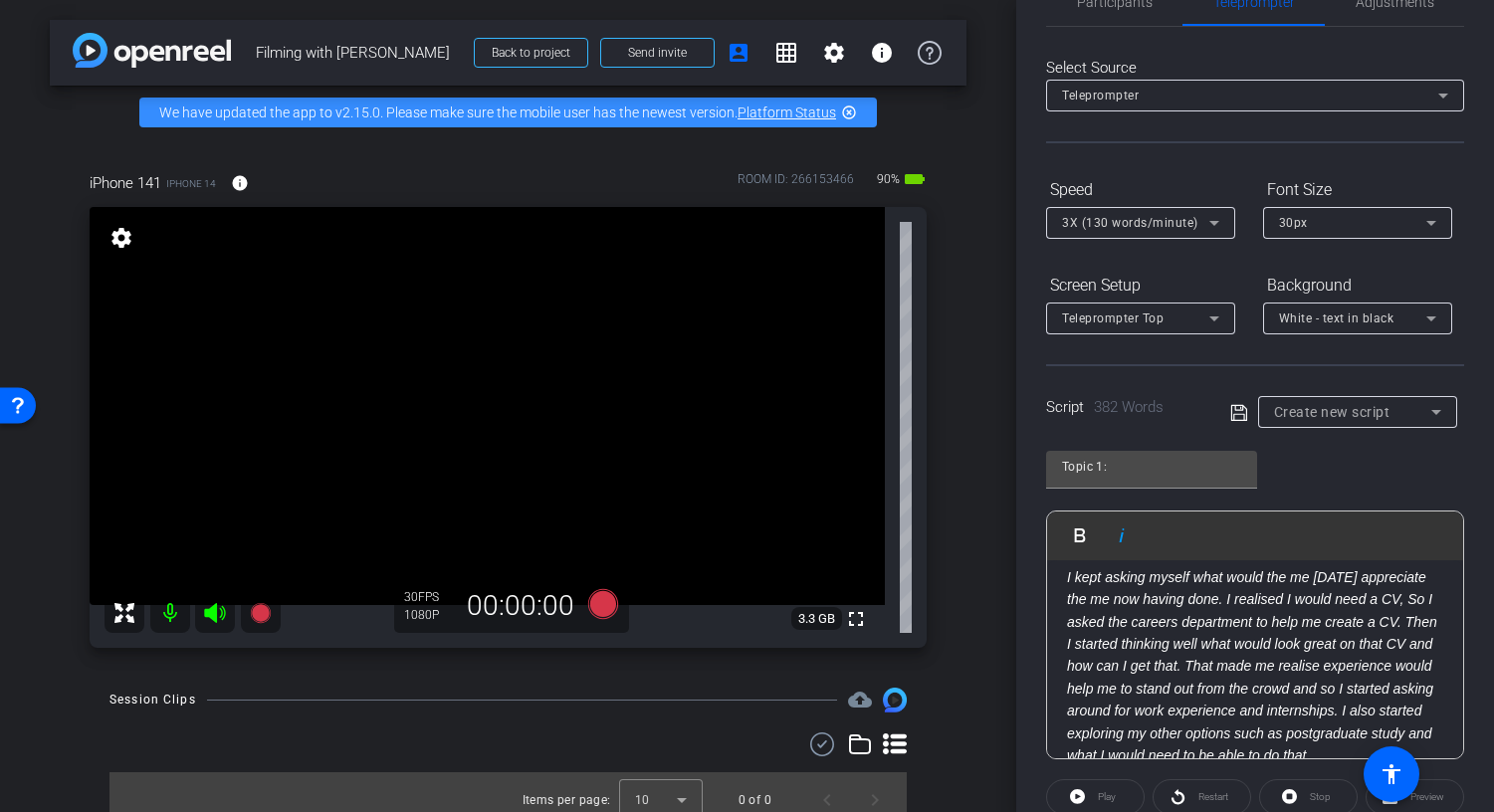 drag, startPoint x: 1171, startPoint y: 665, endPoint x: 1173, endPoint y: 675, distance: 10.198039 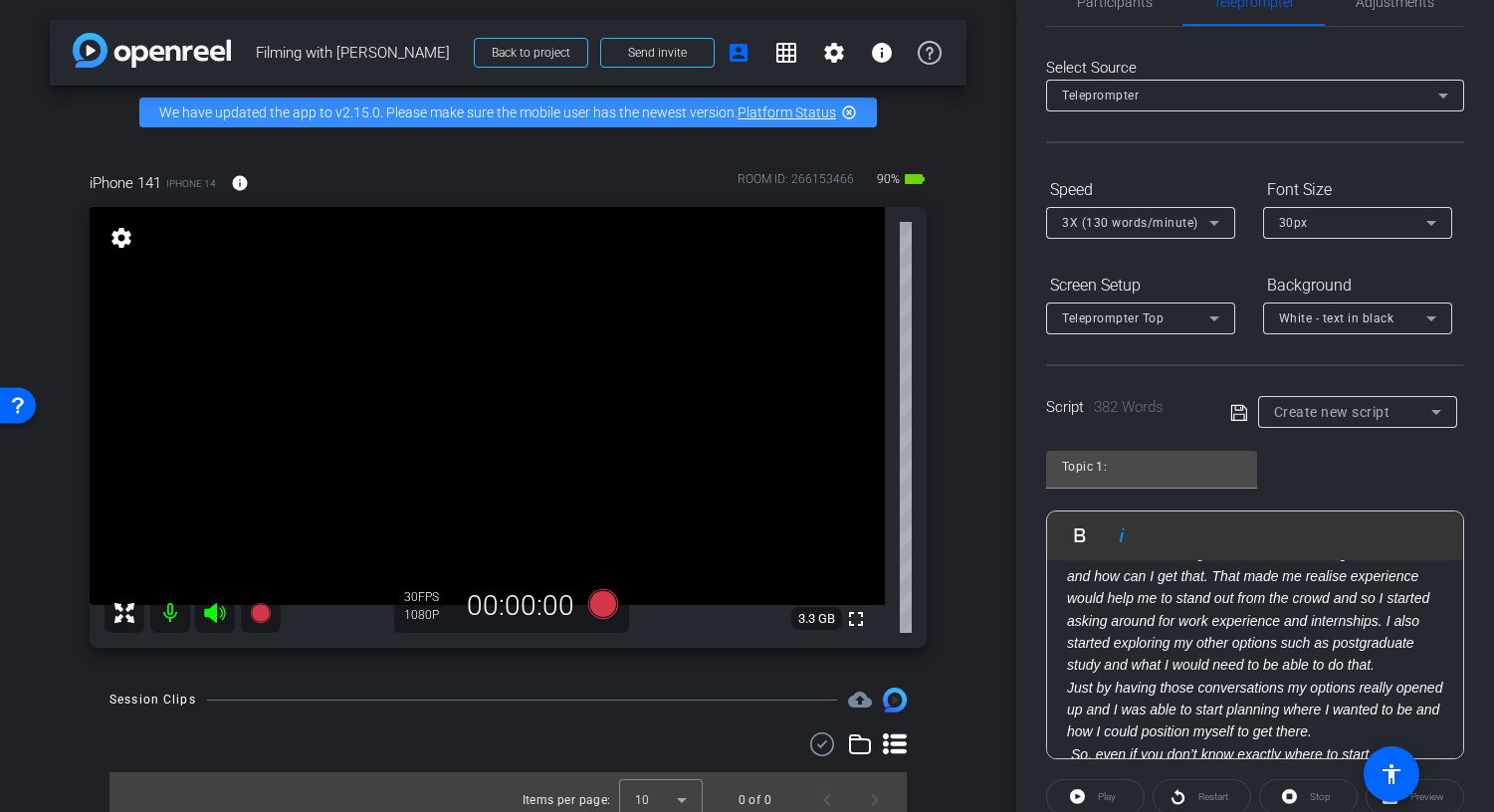 scroll, scrollTop: 891, scrollLeft: 0, axis: vertical 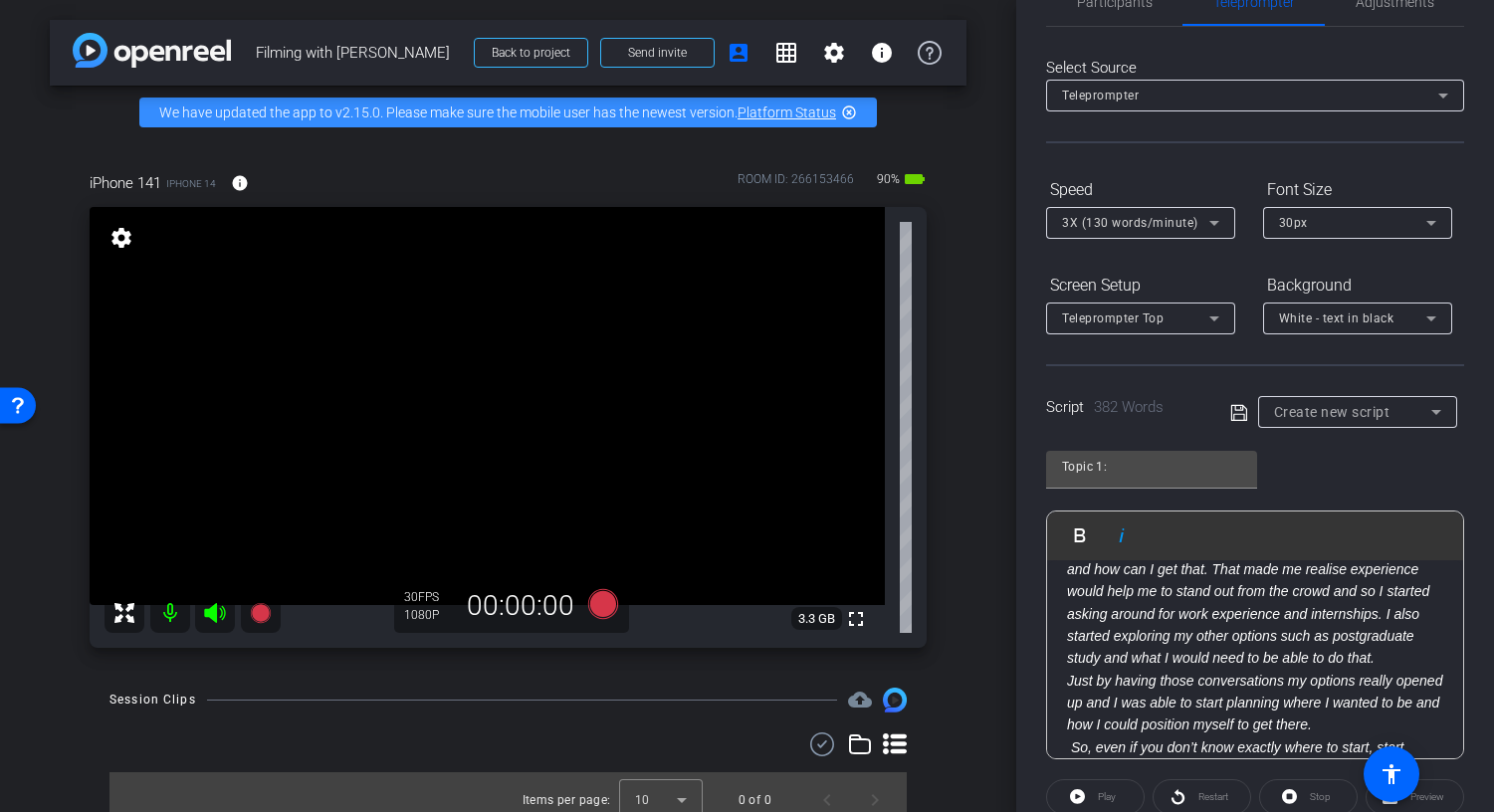 click on "Then I started thinking well what would look great on that CV and how can I get that. That made me realise experience would help me to stand out from the crowd and so I started asking around for work experience and internships. I also started exploring my other options such as postgraduate study and what I would need to be able to do that." 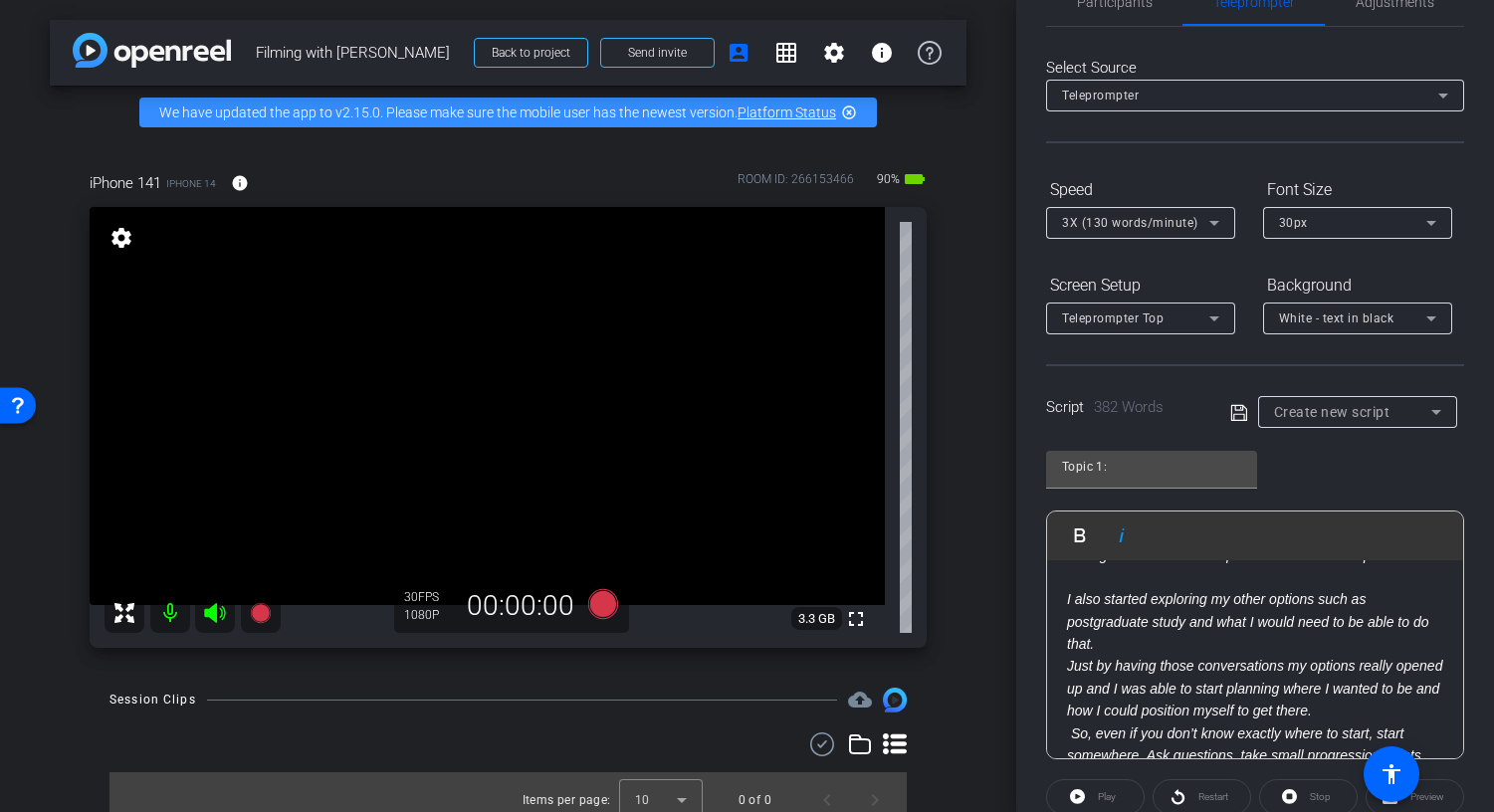 scroll, scrollTop: 968, scrollLeft: 0, axis: vertical 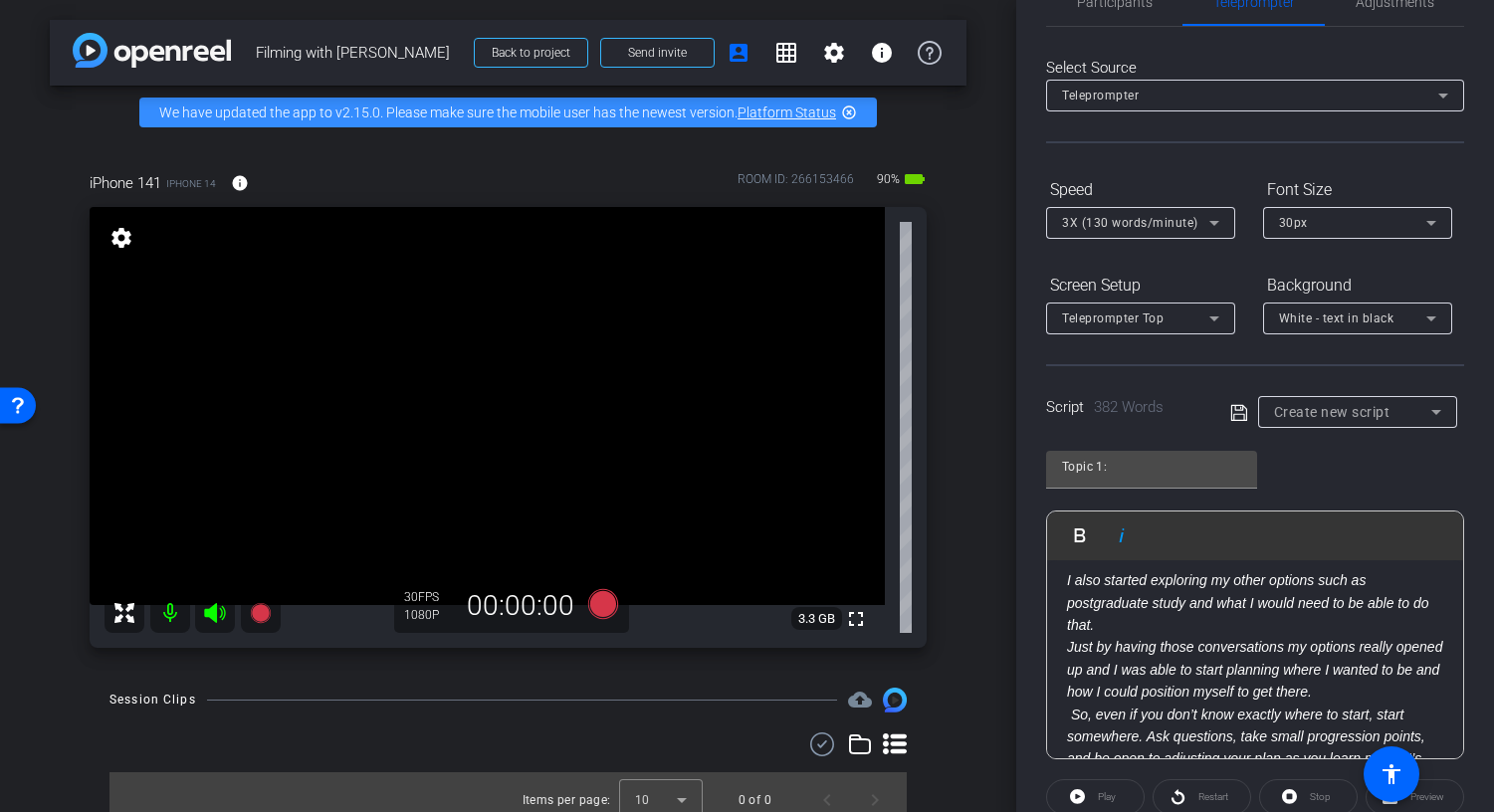 click on "I also started exploring my other options such as postgraduate study and what I would need to be able to do that." 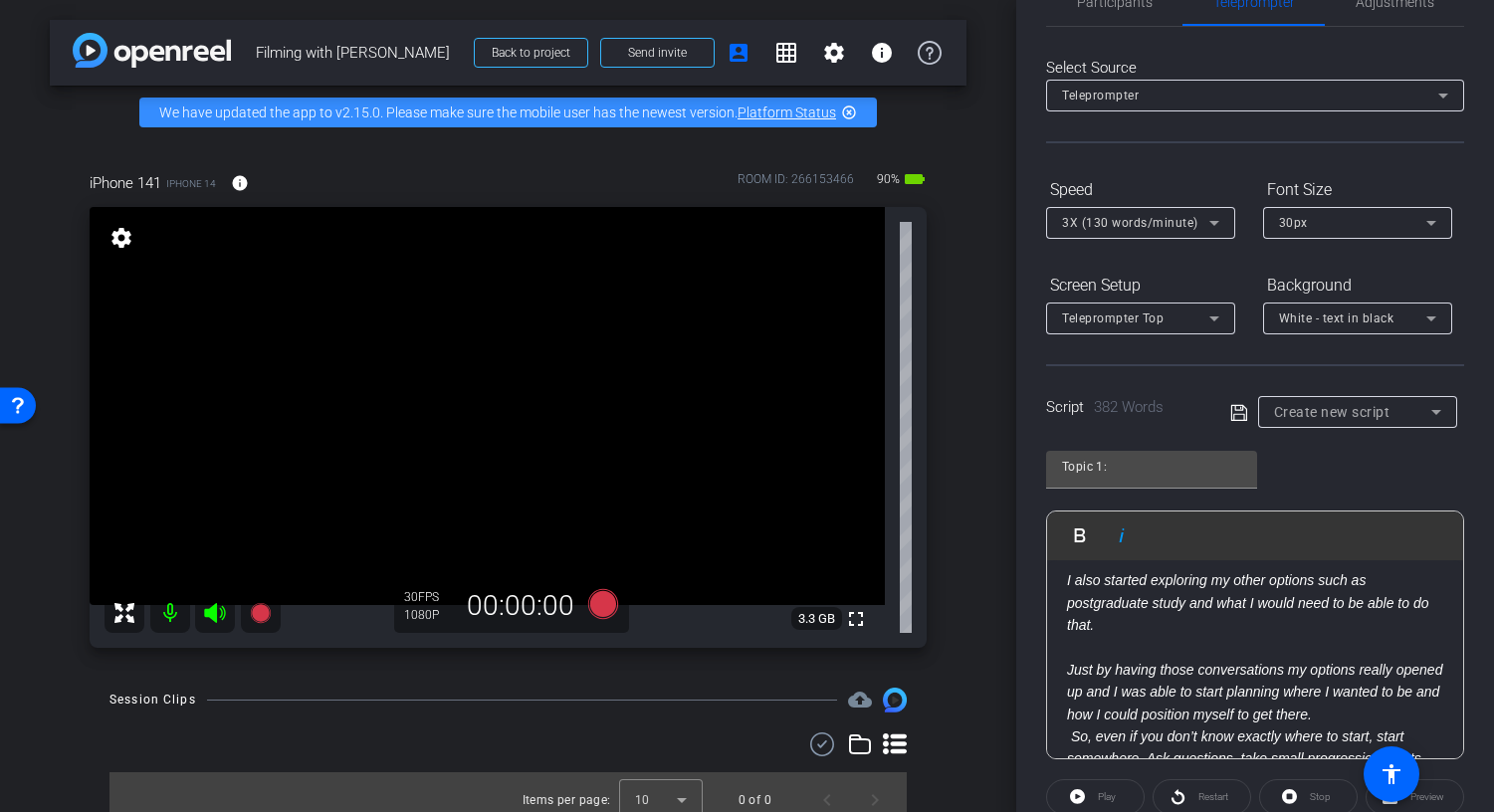 scroll, scrollTop: 971, scrollLeft: 0, axis: vertical 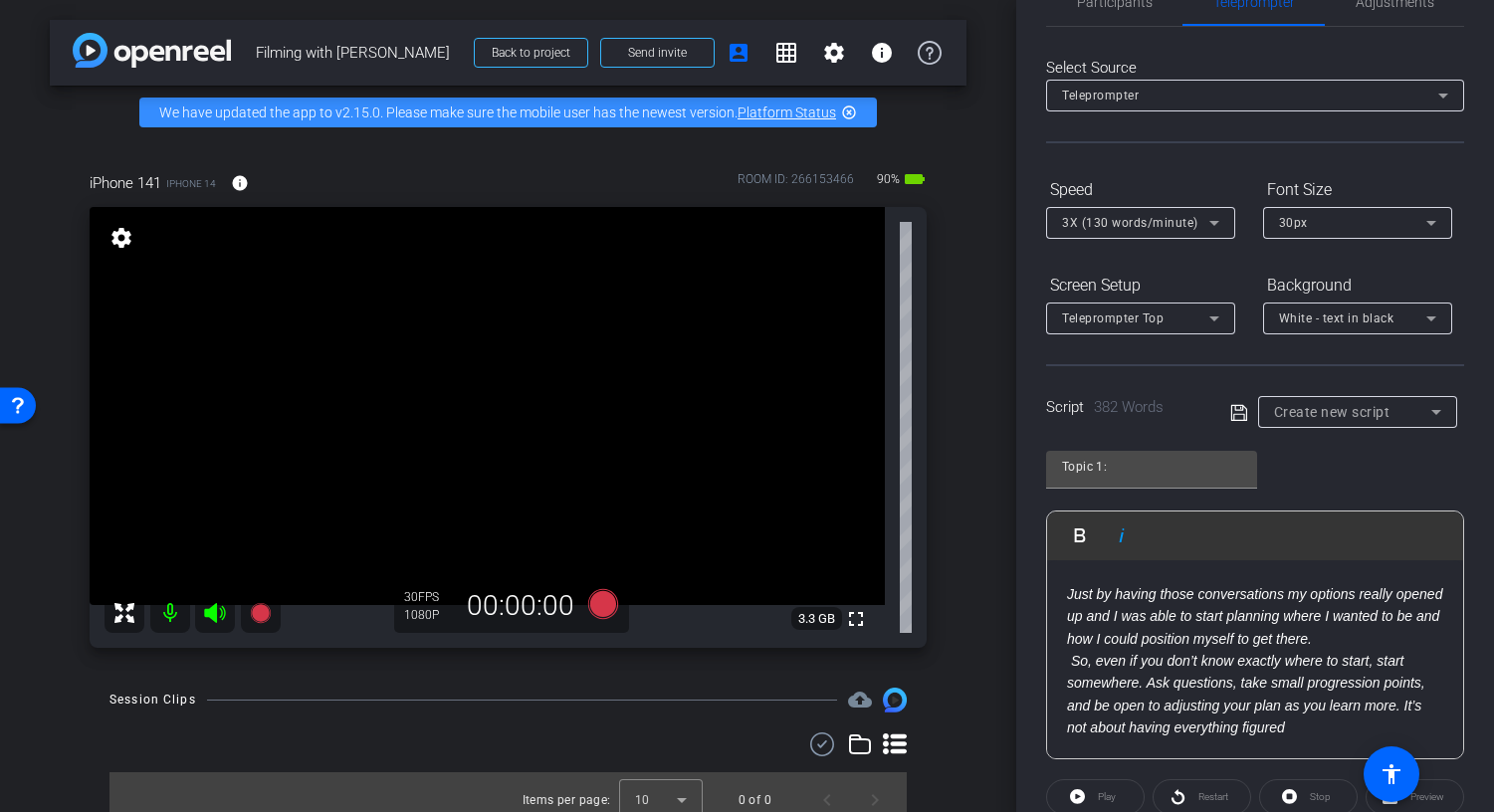 click on "Just by having those conversations my options really opened up and I was able to start planning where I wanted to be and how I could position myself to get there." 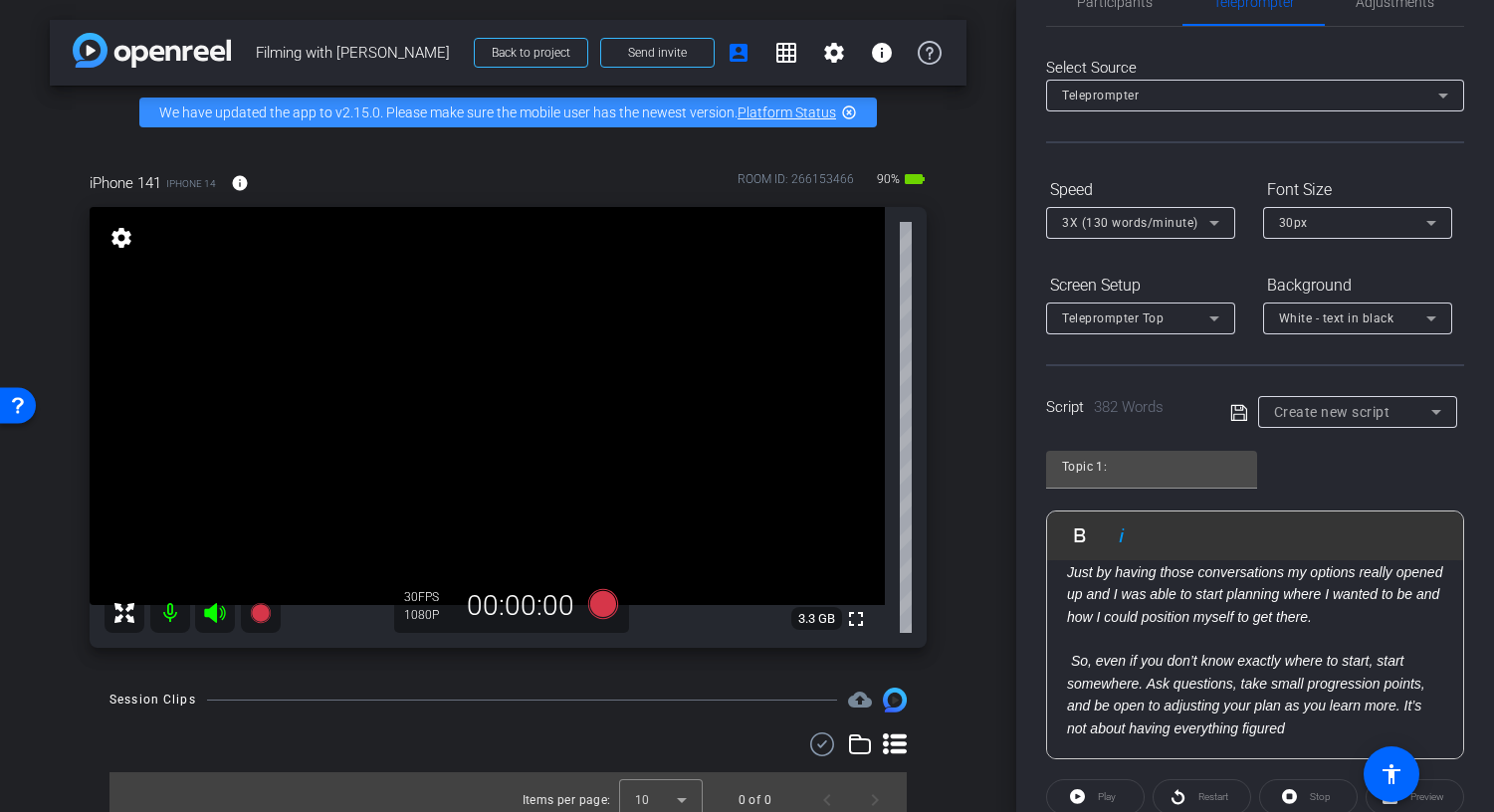 drag, startPoint x: 1071, startPoint y: 726, endPoint x: 1078, endPoint y: 736, distance: 12.206556 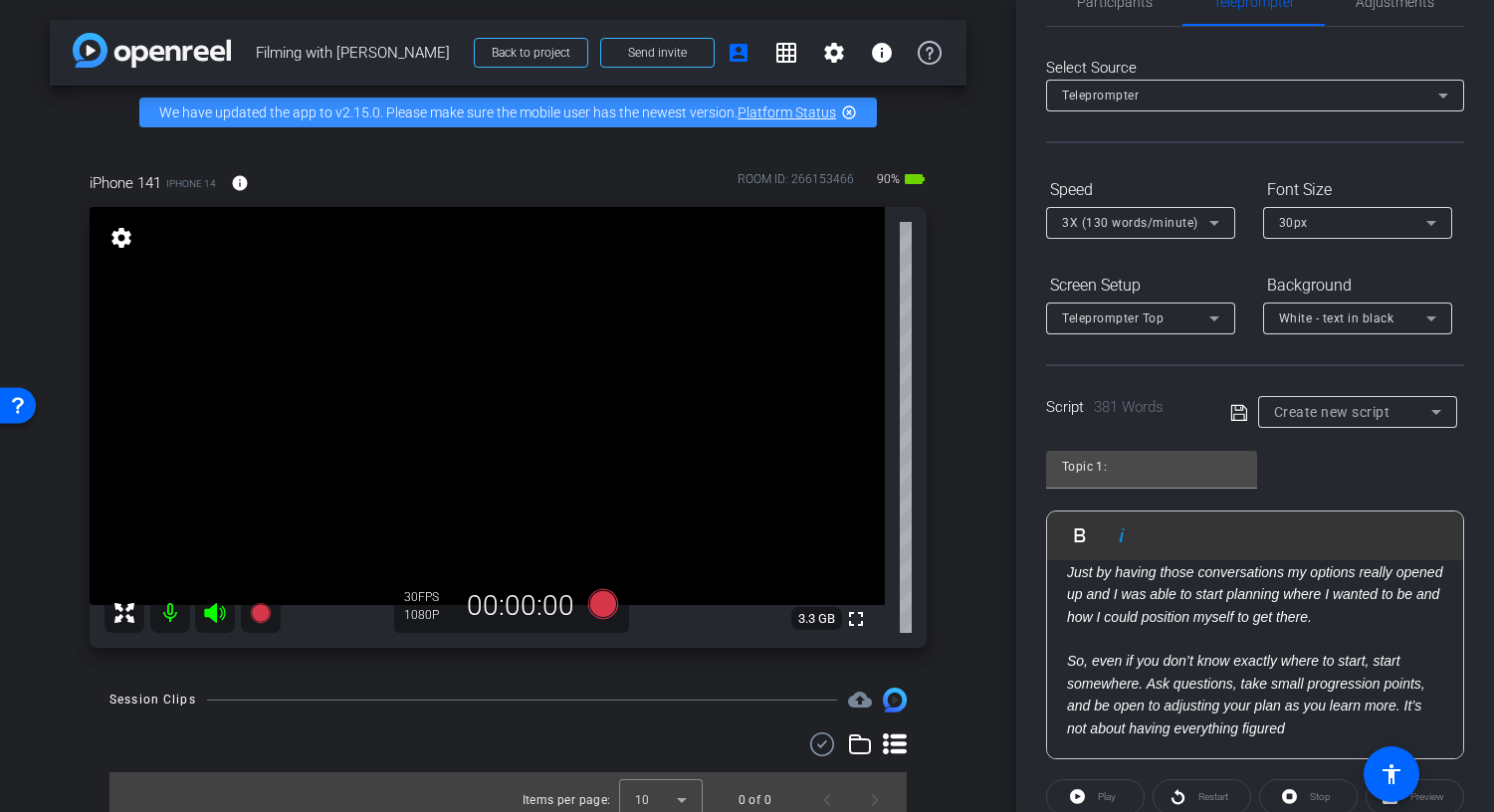 scroll, scrollTop: 1155, scrollLeft: 0, axis: vertical 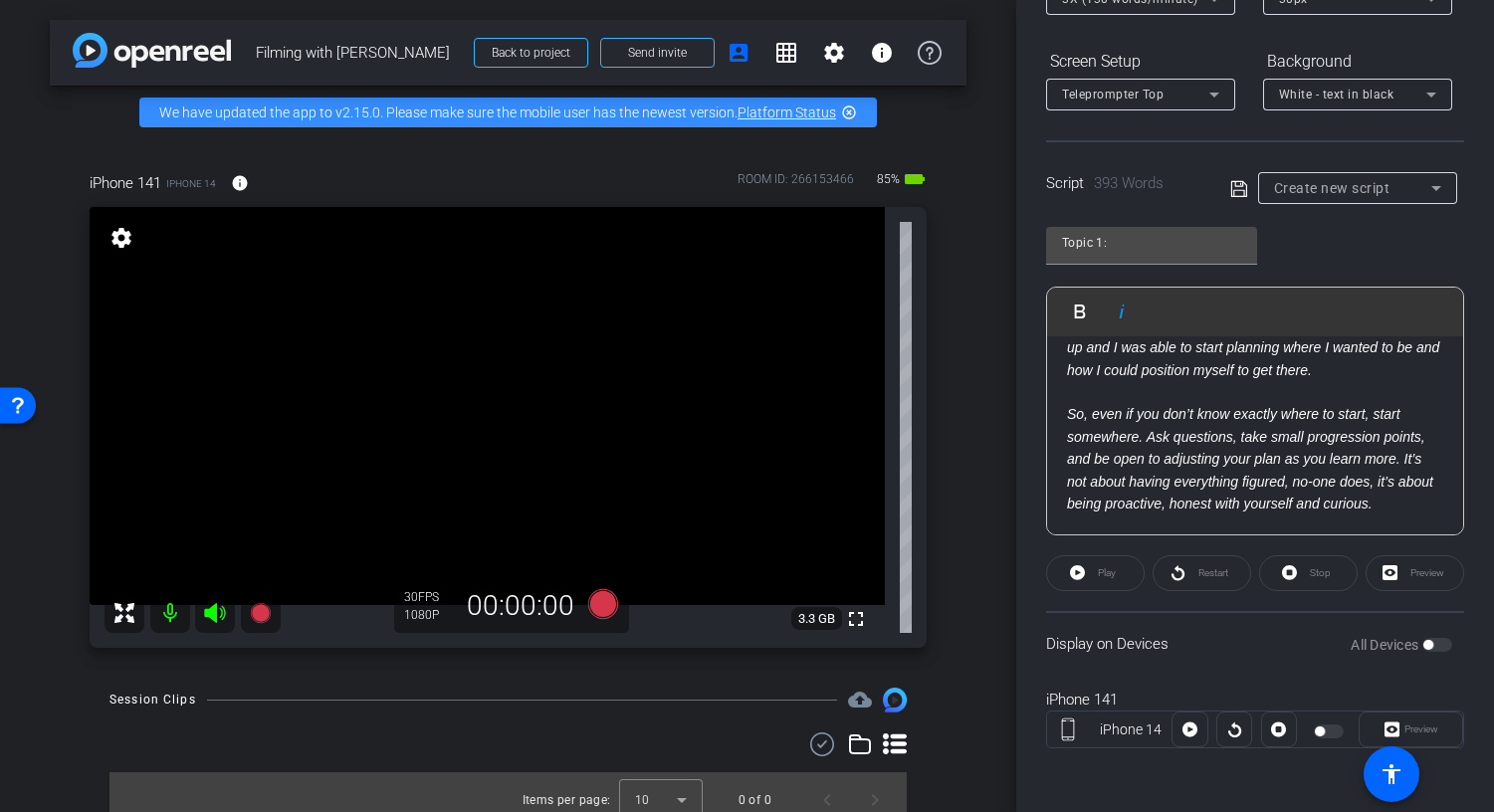 click on "Preview" 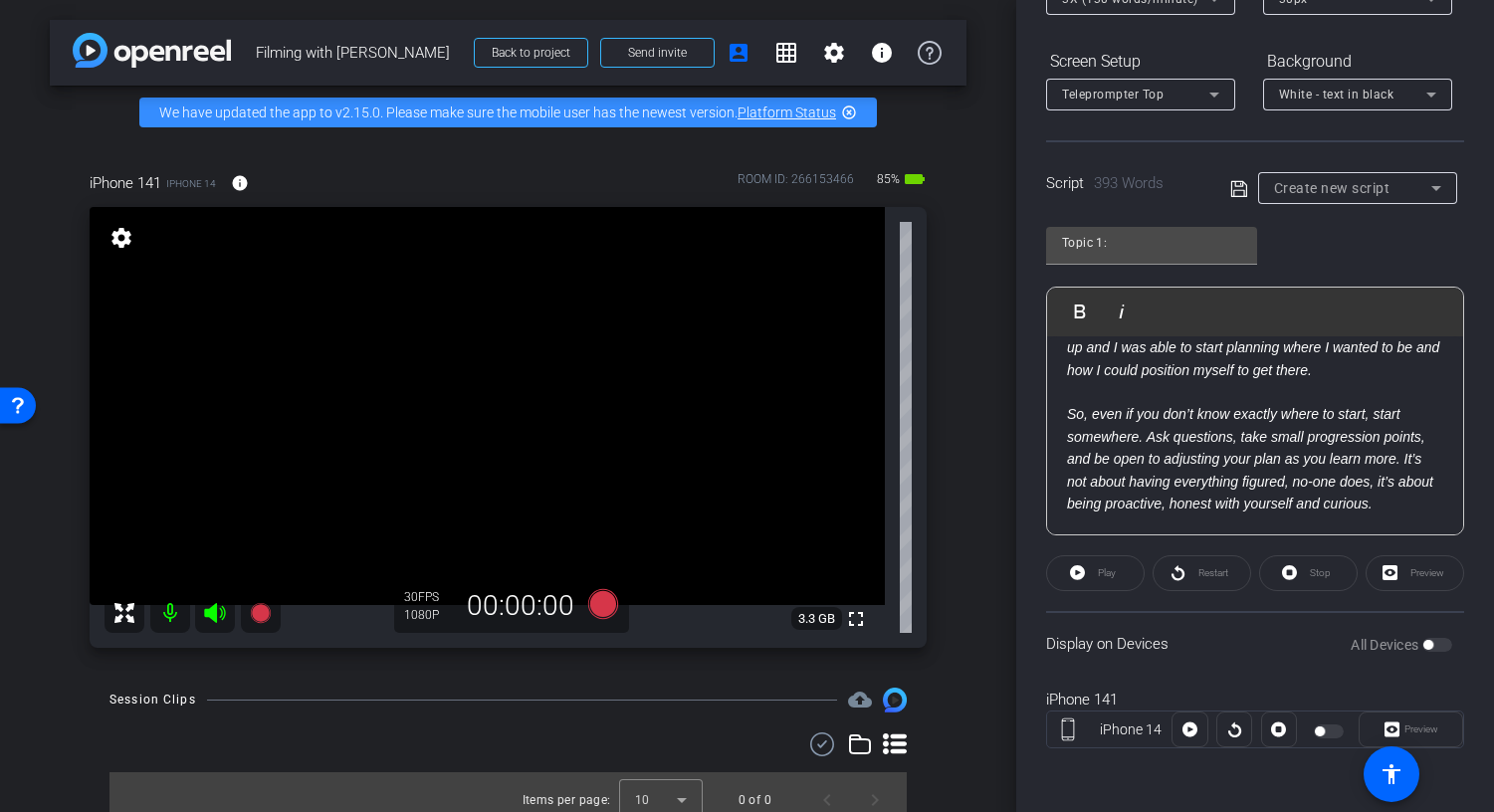 click on "Preview" 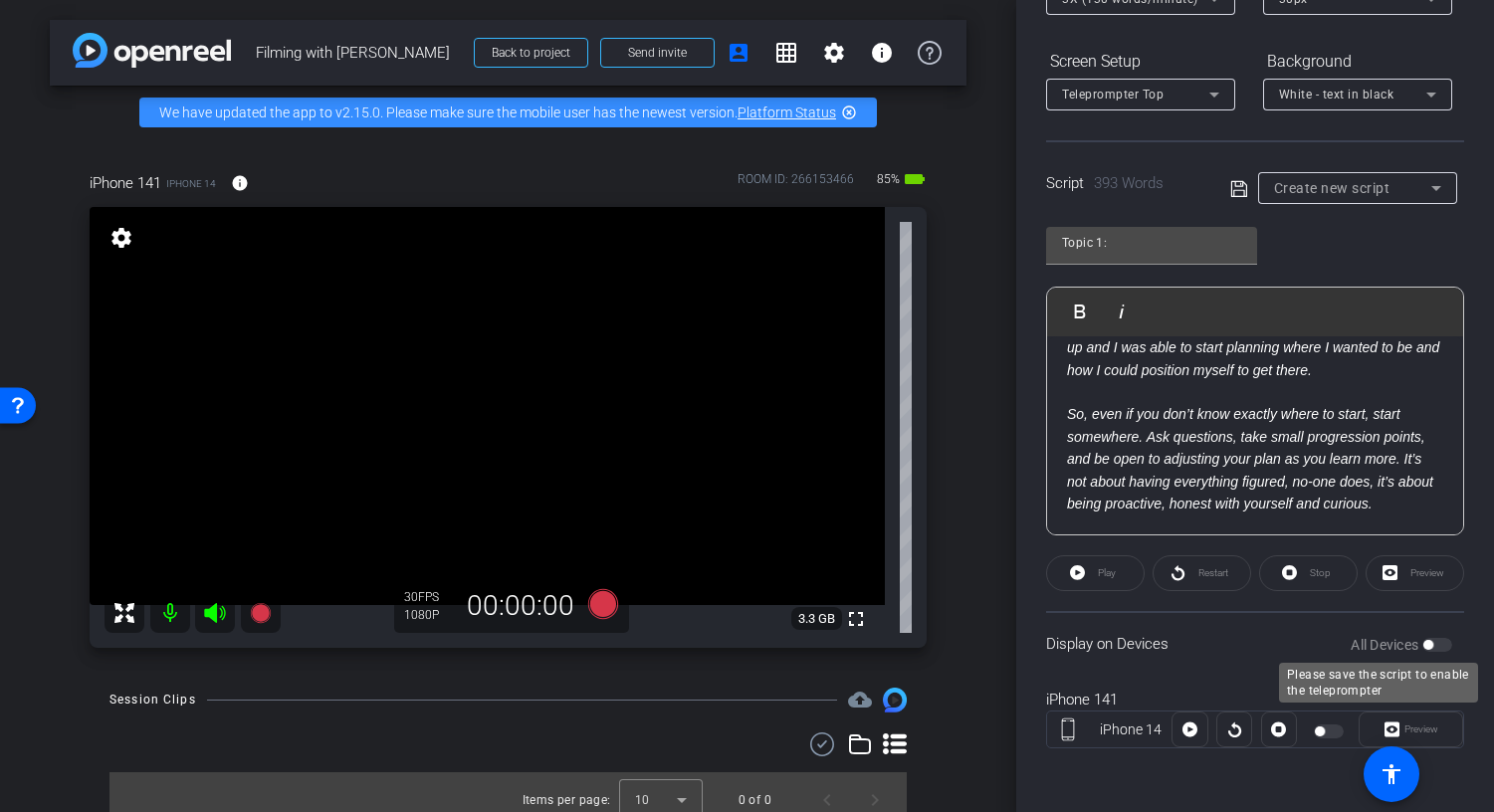 click on "All Devices" at bounding box center [1401, 645] 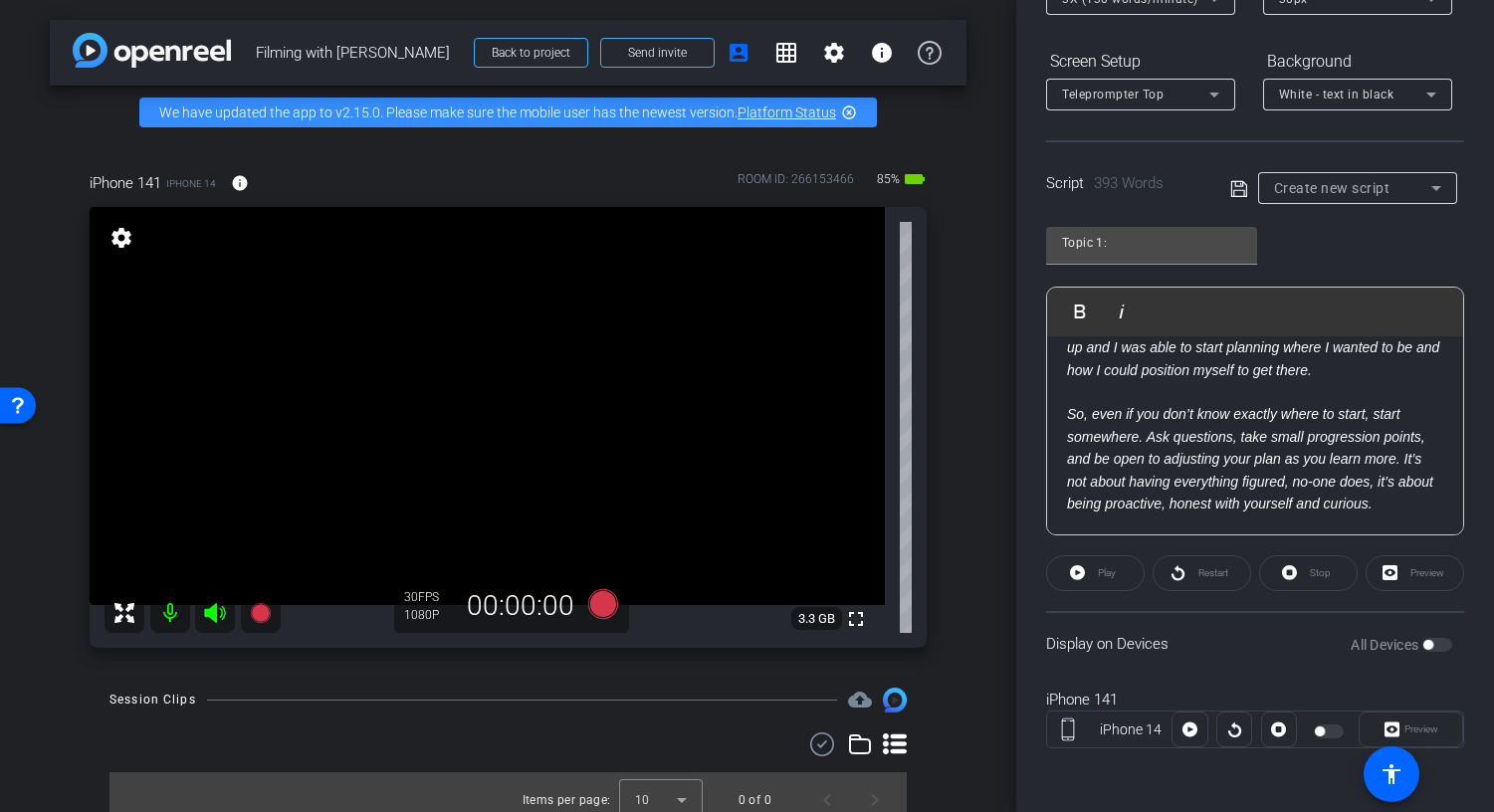 click on "Display on Devices  All Devices" 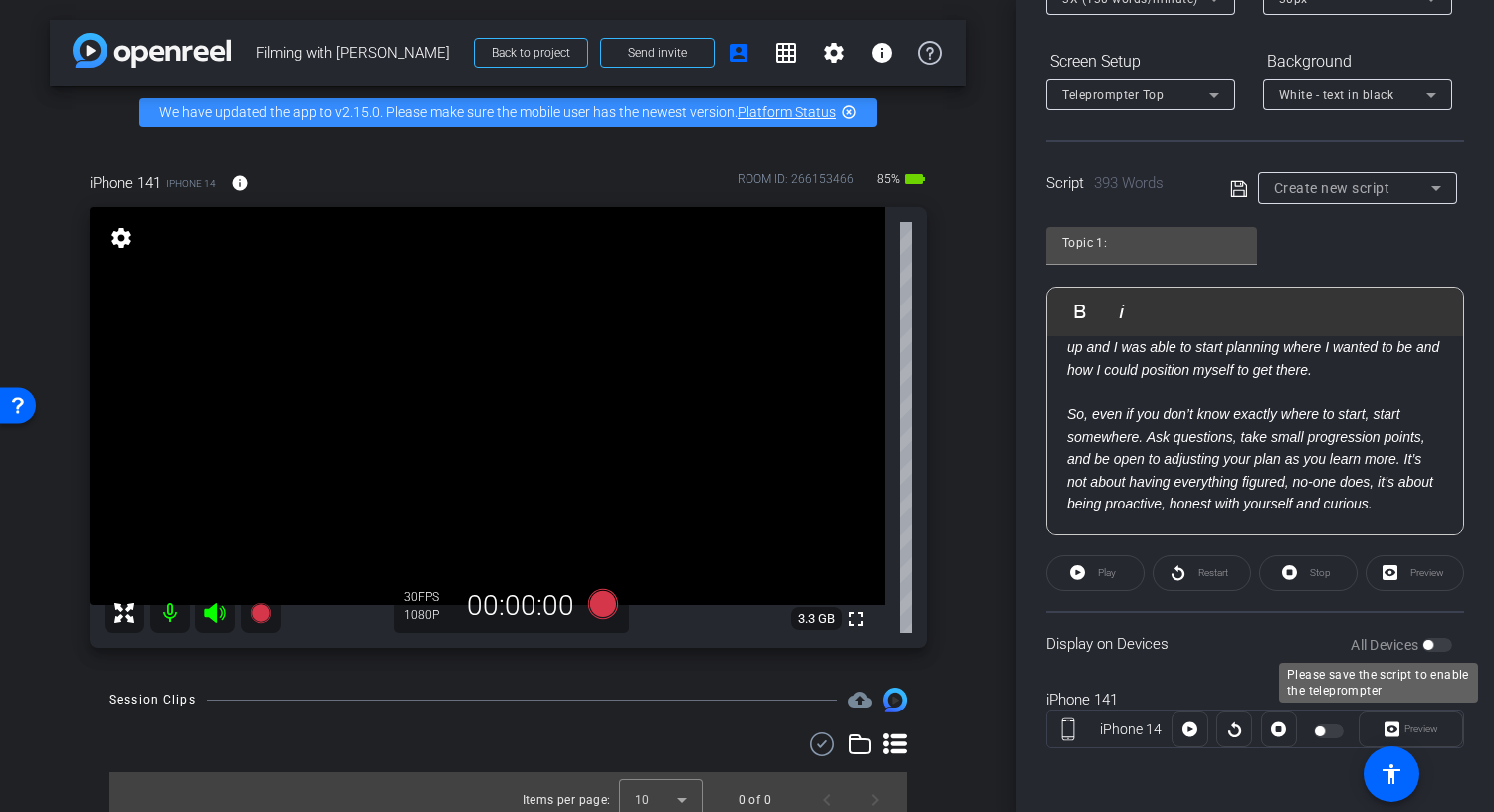 click on "All Devices" at bounding box center [1401, 645] 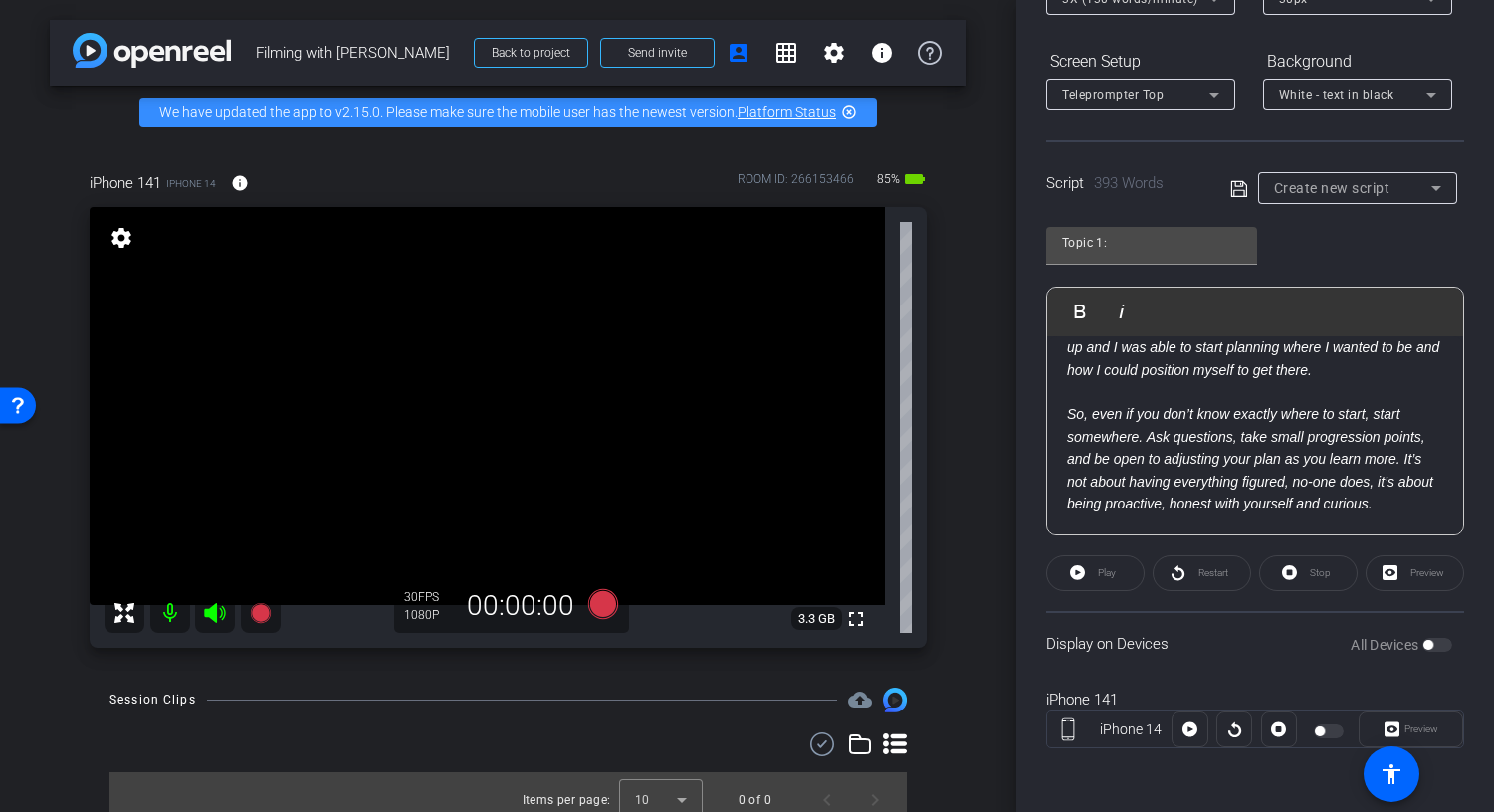 click on "Participants Teleprompter Adjustments settings  [PERSON_NAME]
flip
Director   [PERSON_NAME]
Collaborator   [PERSON_NAME]
Collaborator   Everyone  0 Mark all read To: Everyone Mark all read Select Source Teleprompter Speed 3X (130 words/minute) Font Size 30px Screen Setup Teleprompter Top Background White - text in black  Script  393 Words
Create new script Topic 1:               Play        Play from this location               Play Selected        Play and display the selected text only Bold Italic ​ ​ ​ ​ ​ Enter script here..." 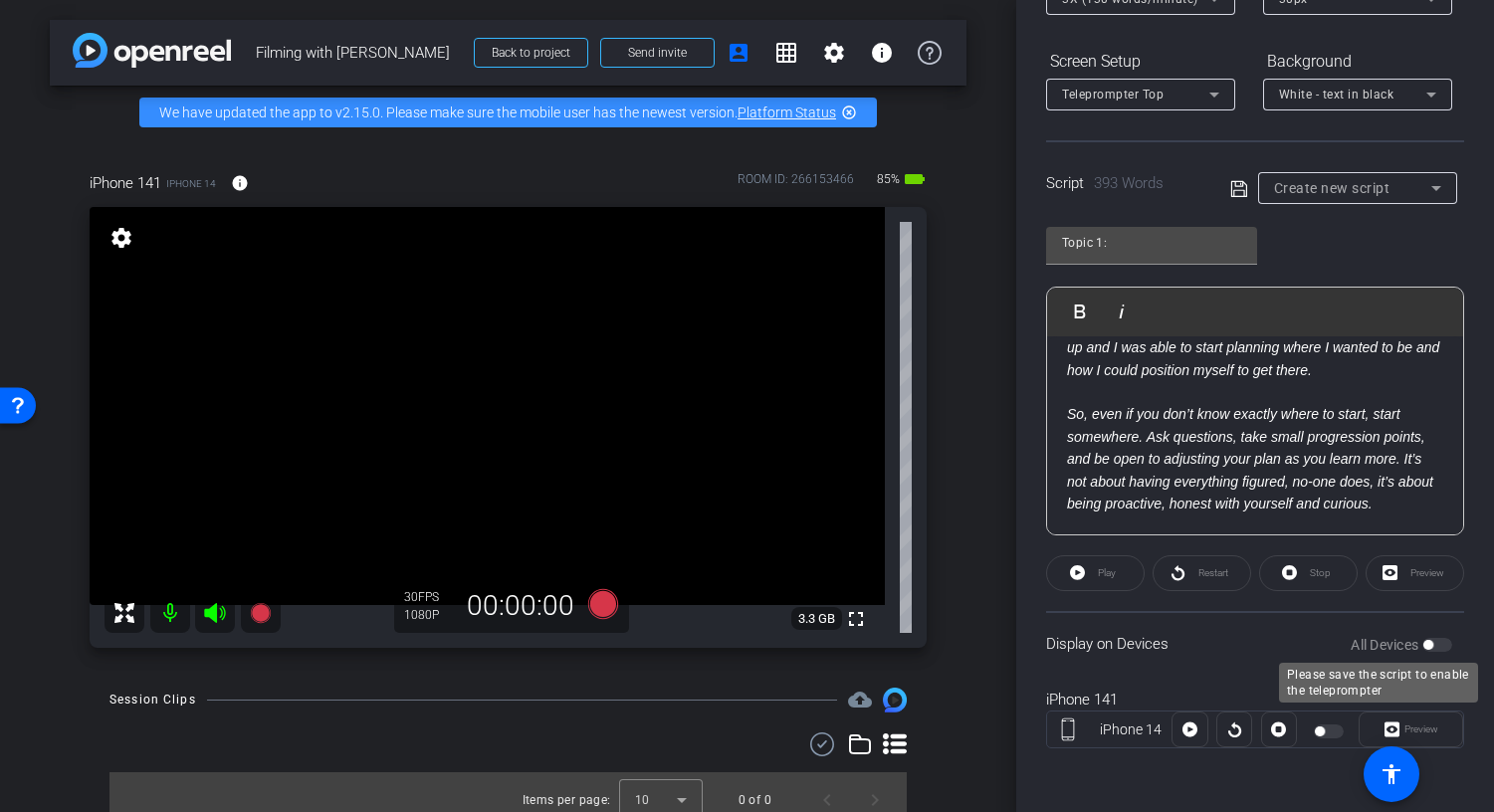 click on "All Devices" at bounding box center (1401, 645) 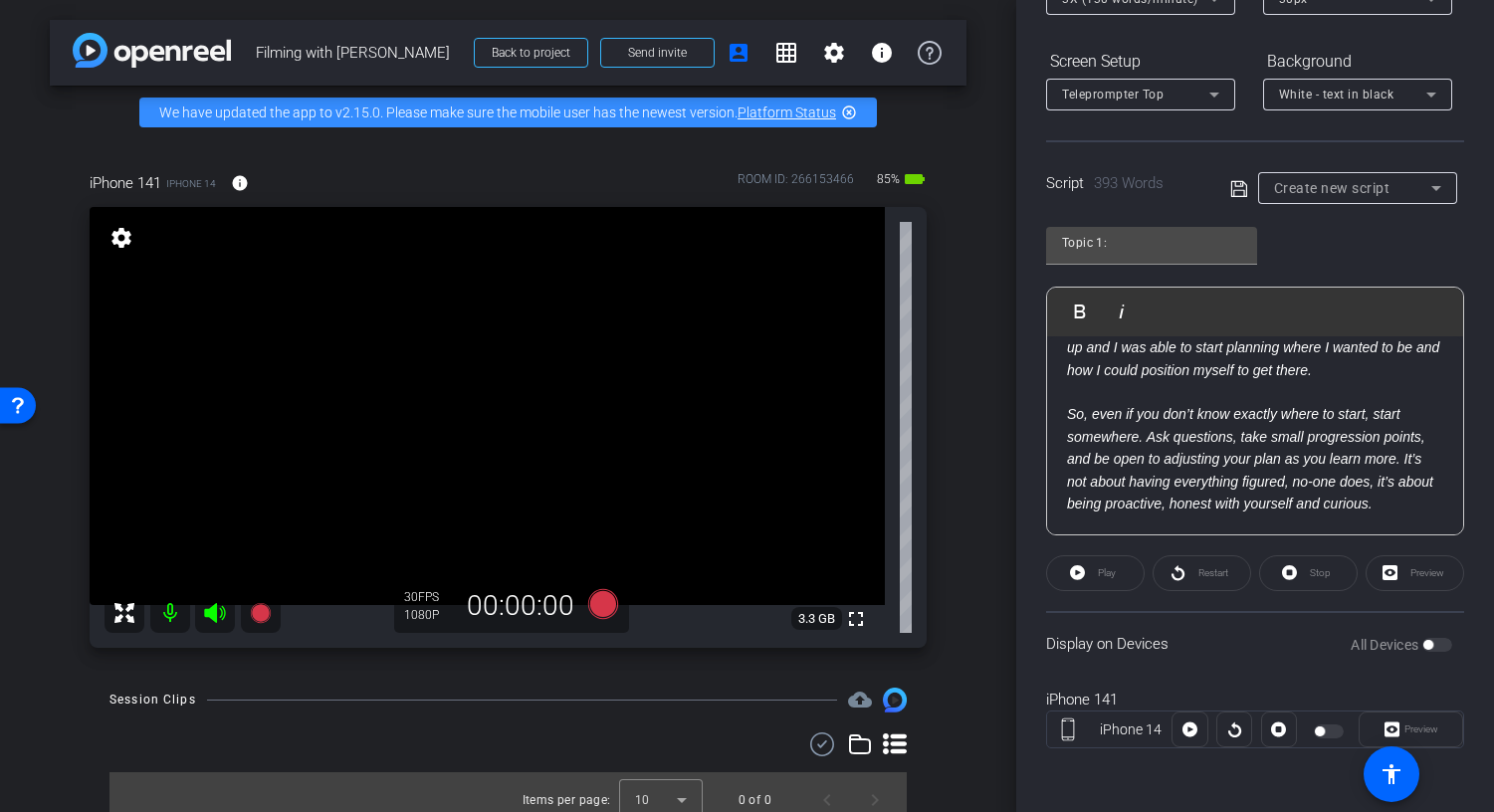 click on "All Devices" at bounding box center [1401, 645] 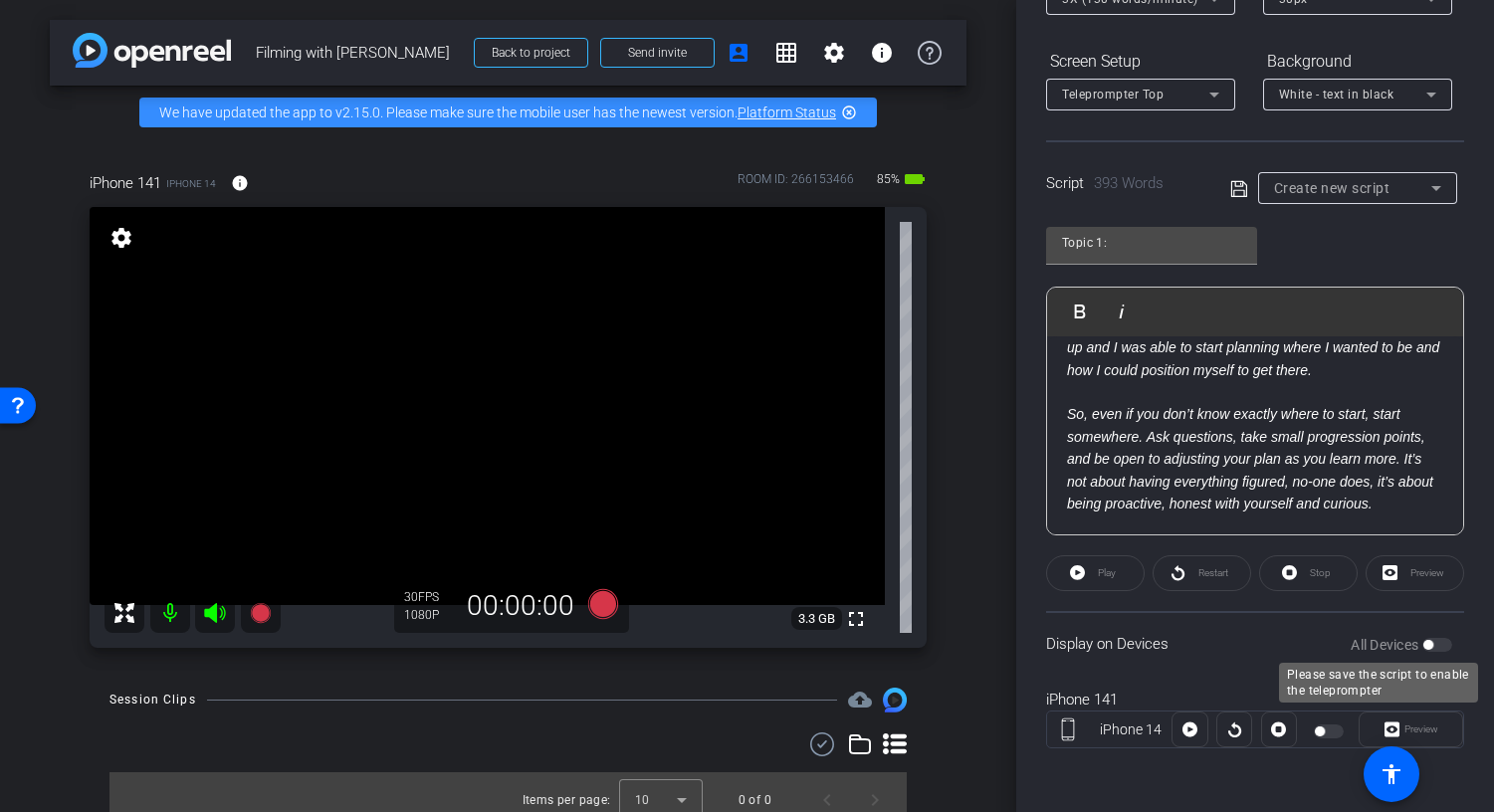 click on "All Devices" at bounding box center (1401, 645) 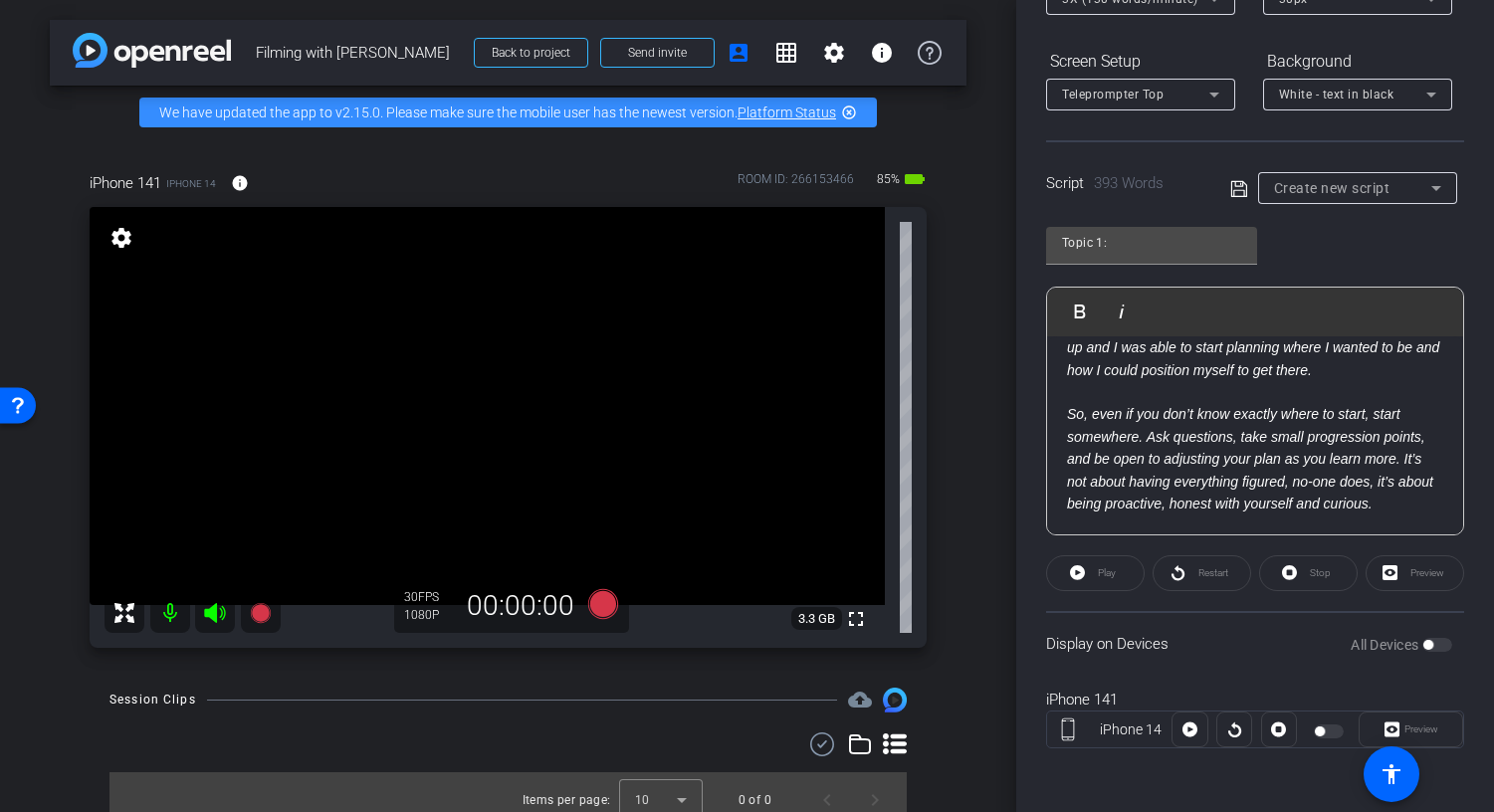 click on "All Devices" at bounding box center [1387, 645] 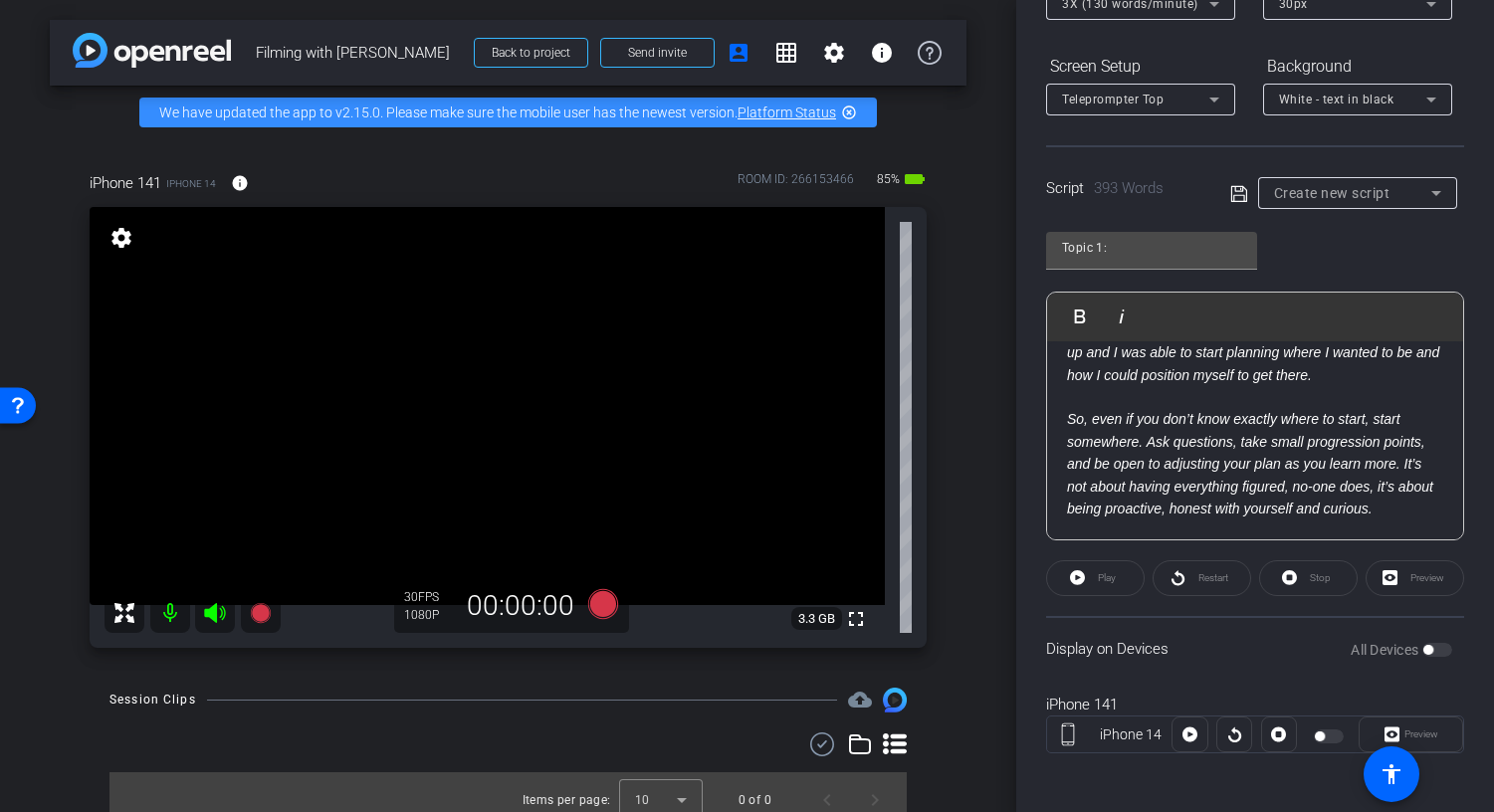 scroll, scrollTop: 276, scrollLeft: 0, axis: vertical 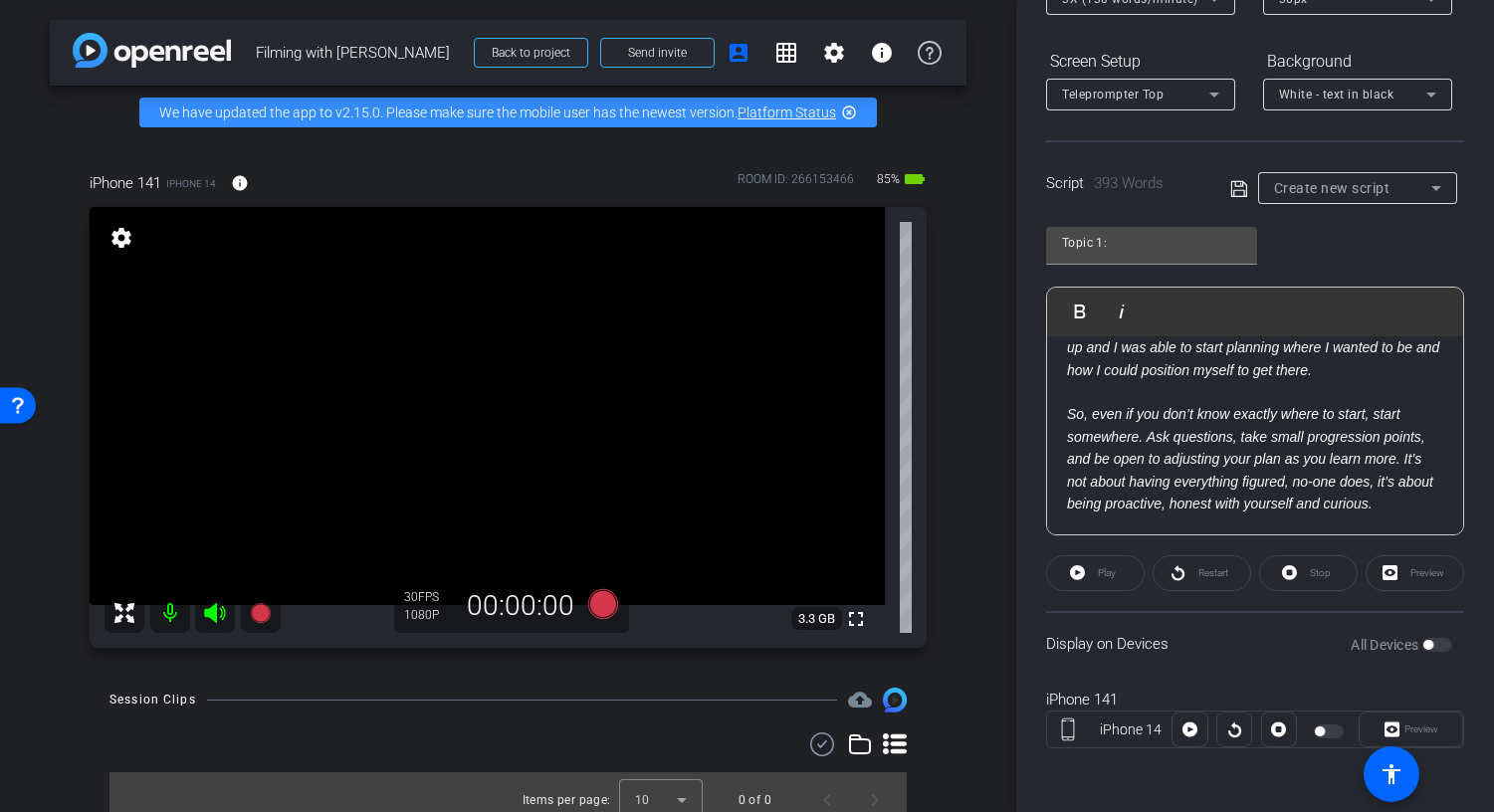 click on "Display on Devices  All Devices" 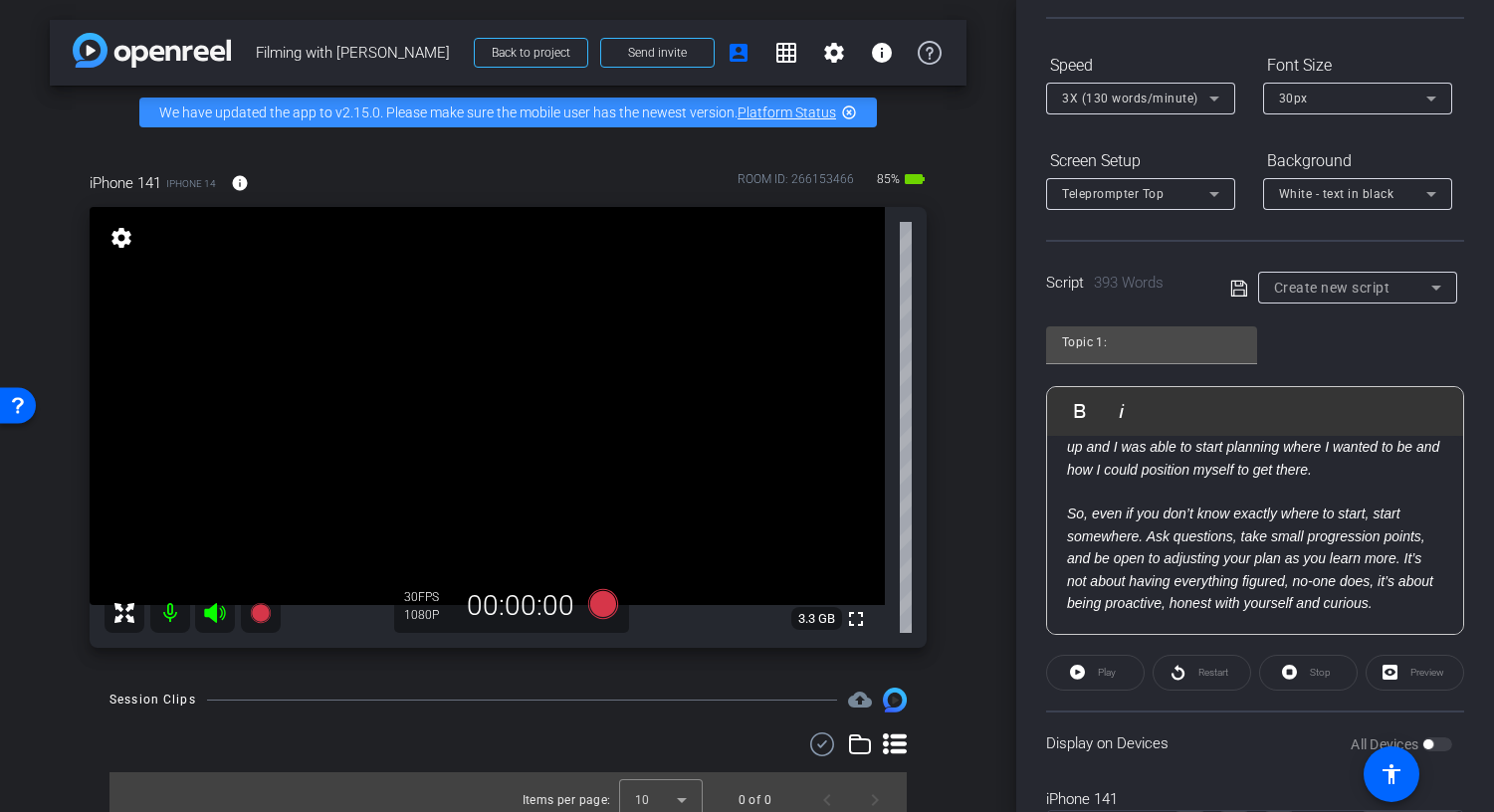 scroll, scrollTop: 276, scrollLeft: 0, axis: vertical 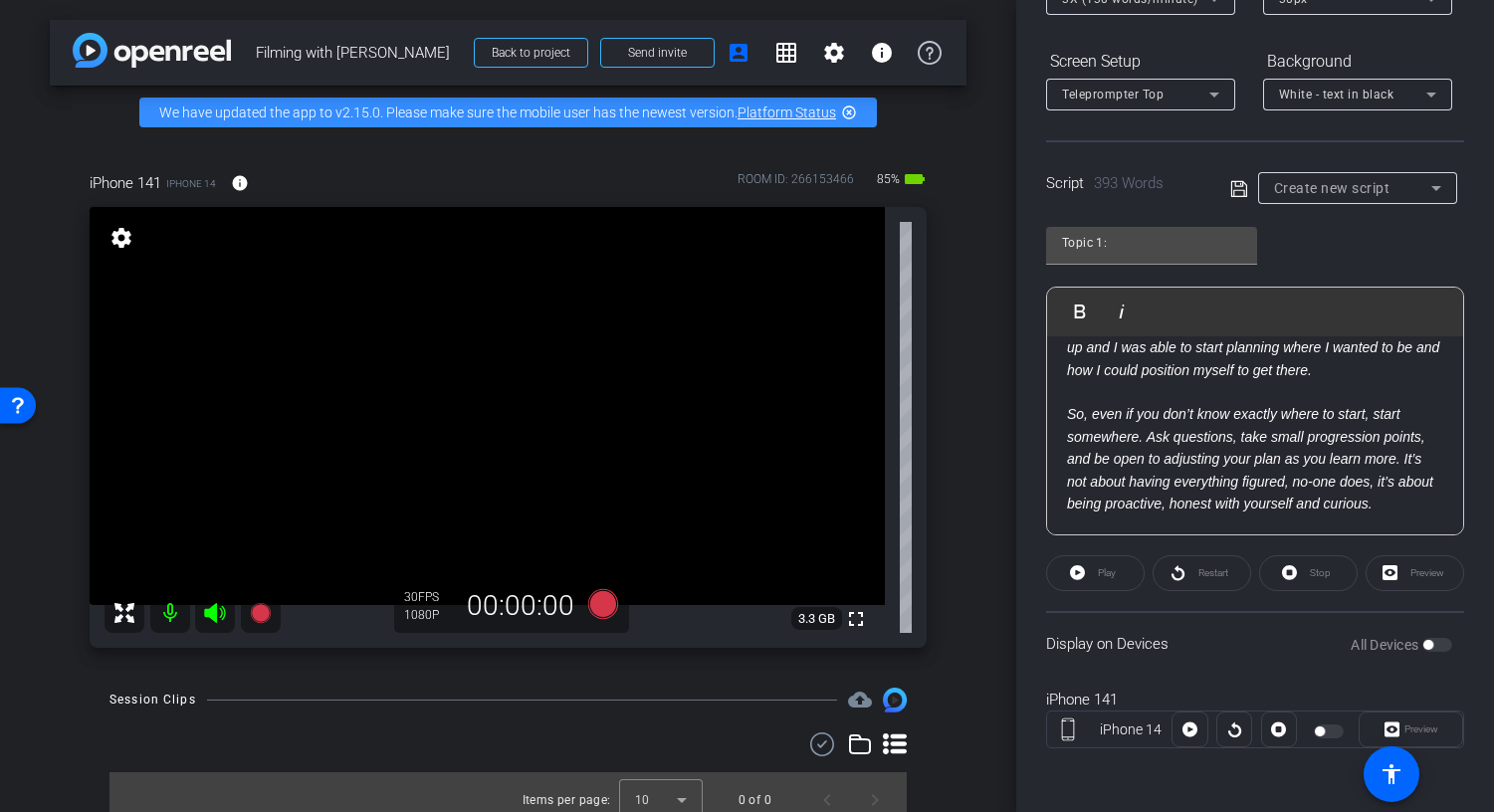 click on "Display on Devices  All Devices" 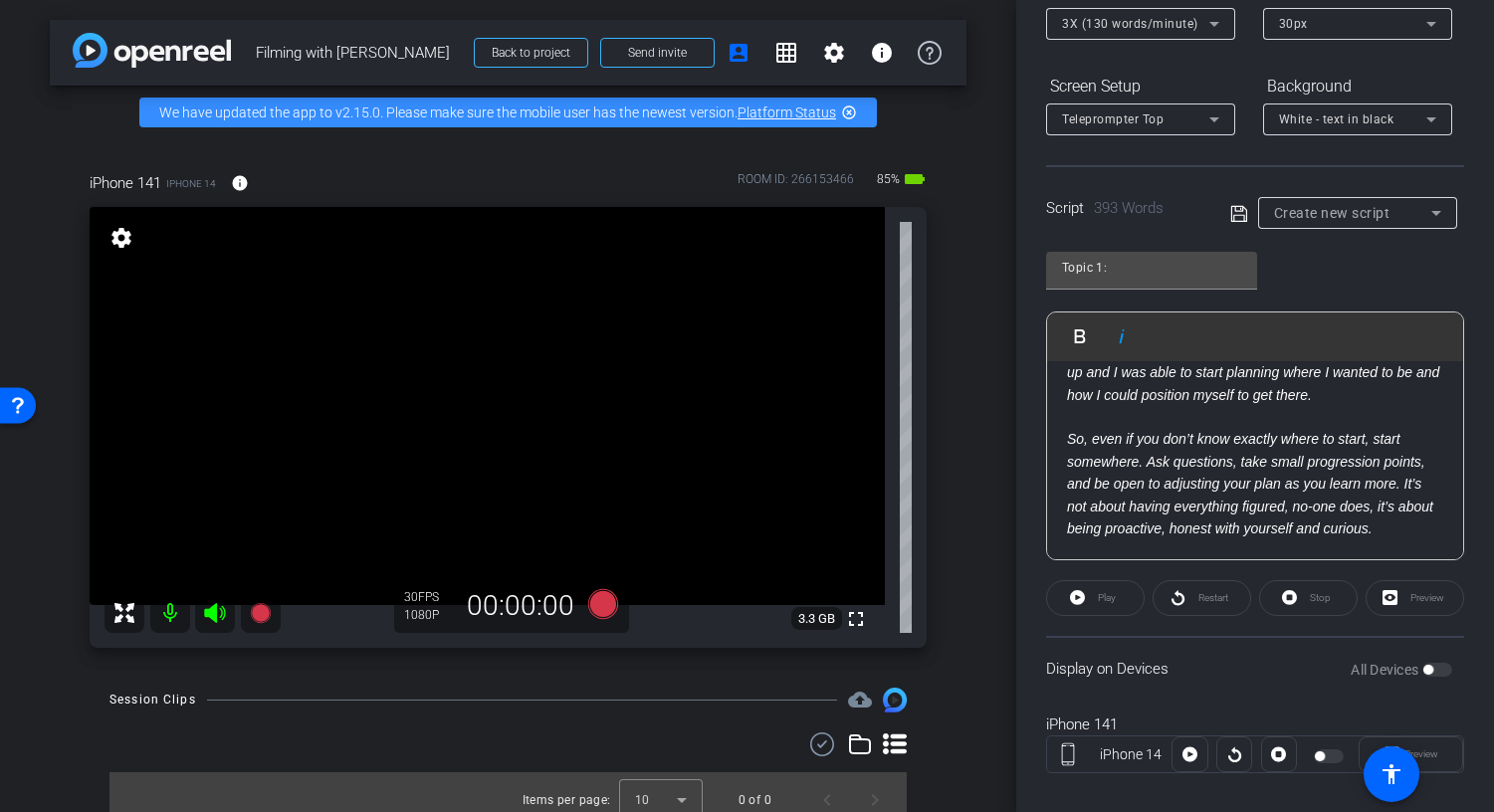 scroll, scrollTop: 276, scrollLeft: 0, axis: vertical 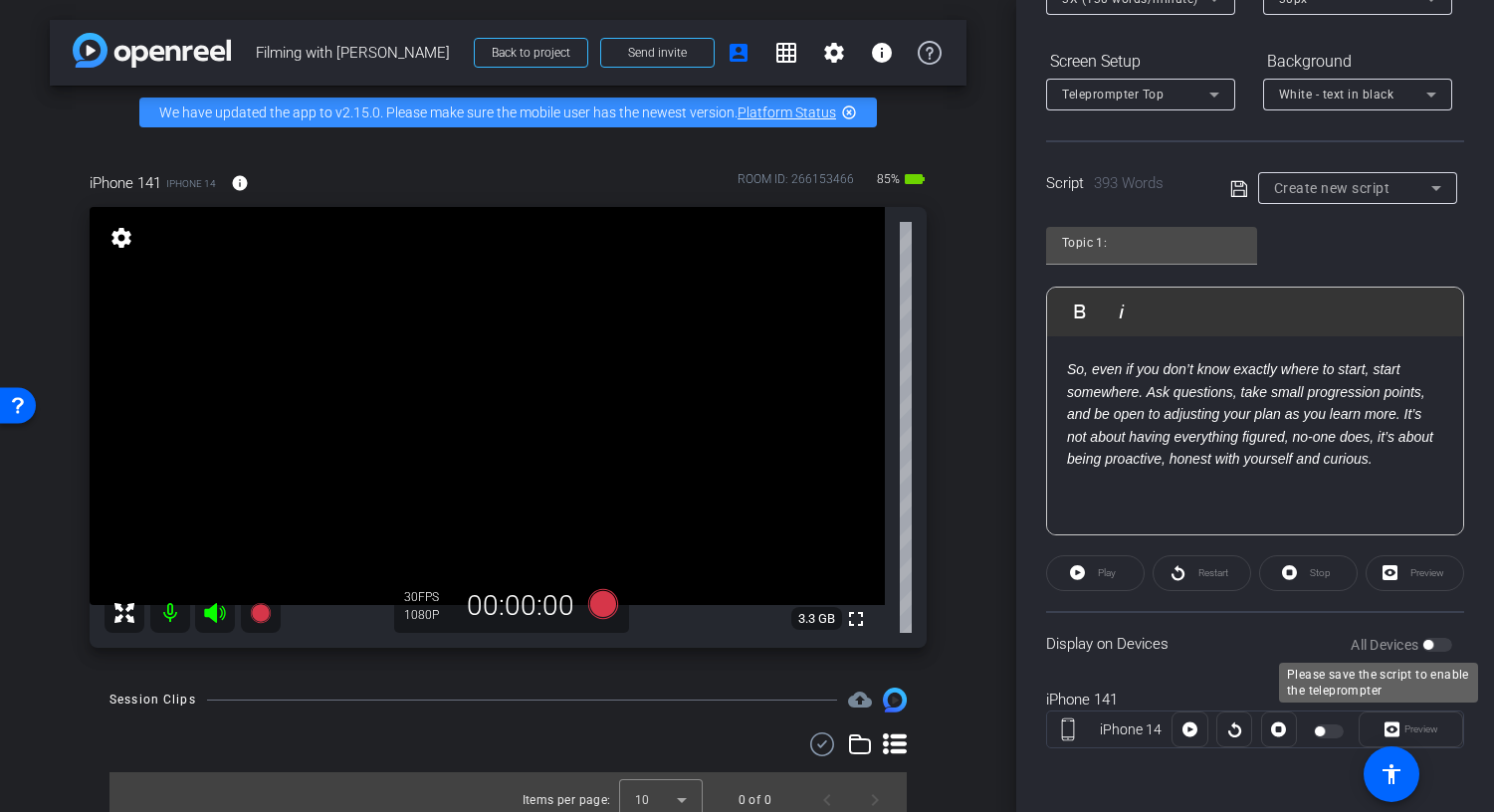 click on "All Devices" at bounding box center (1401, 645) 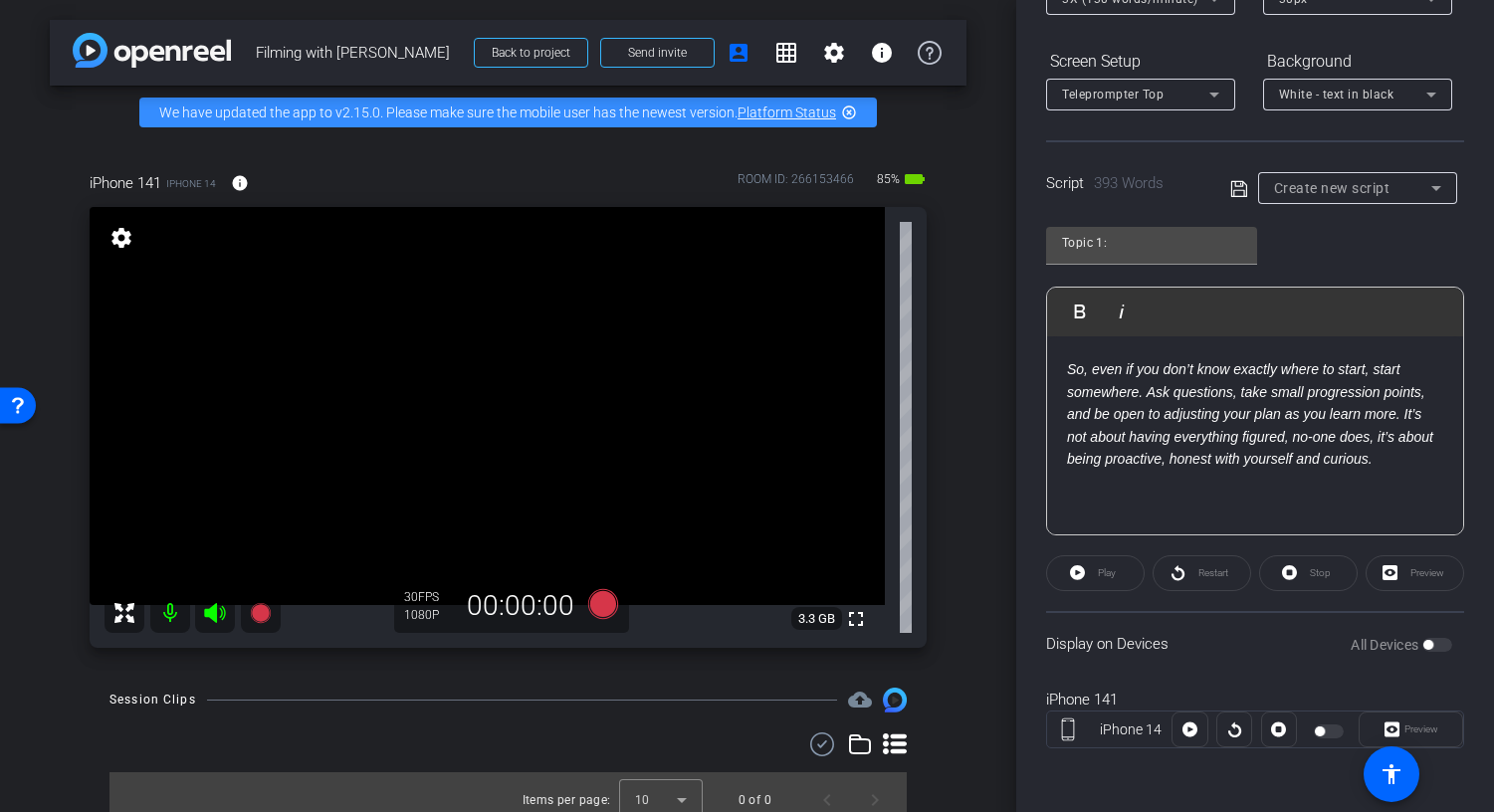 click 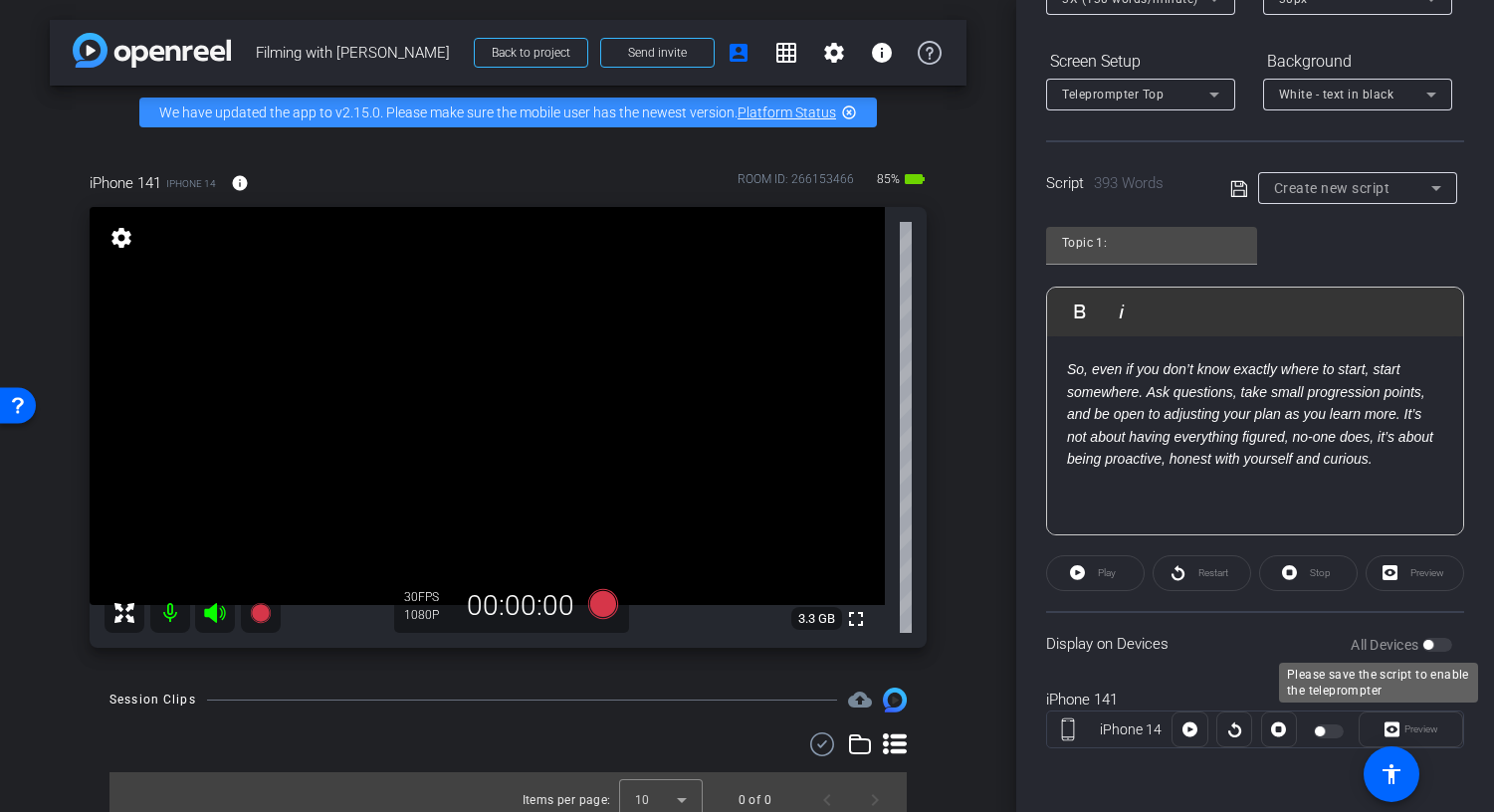 click on "All Devices" at bounding box center (1401, 645) 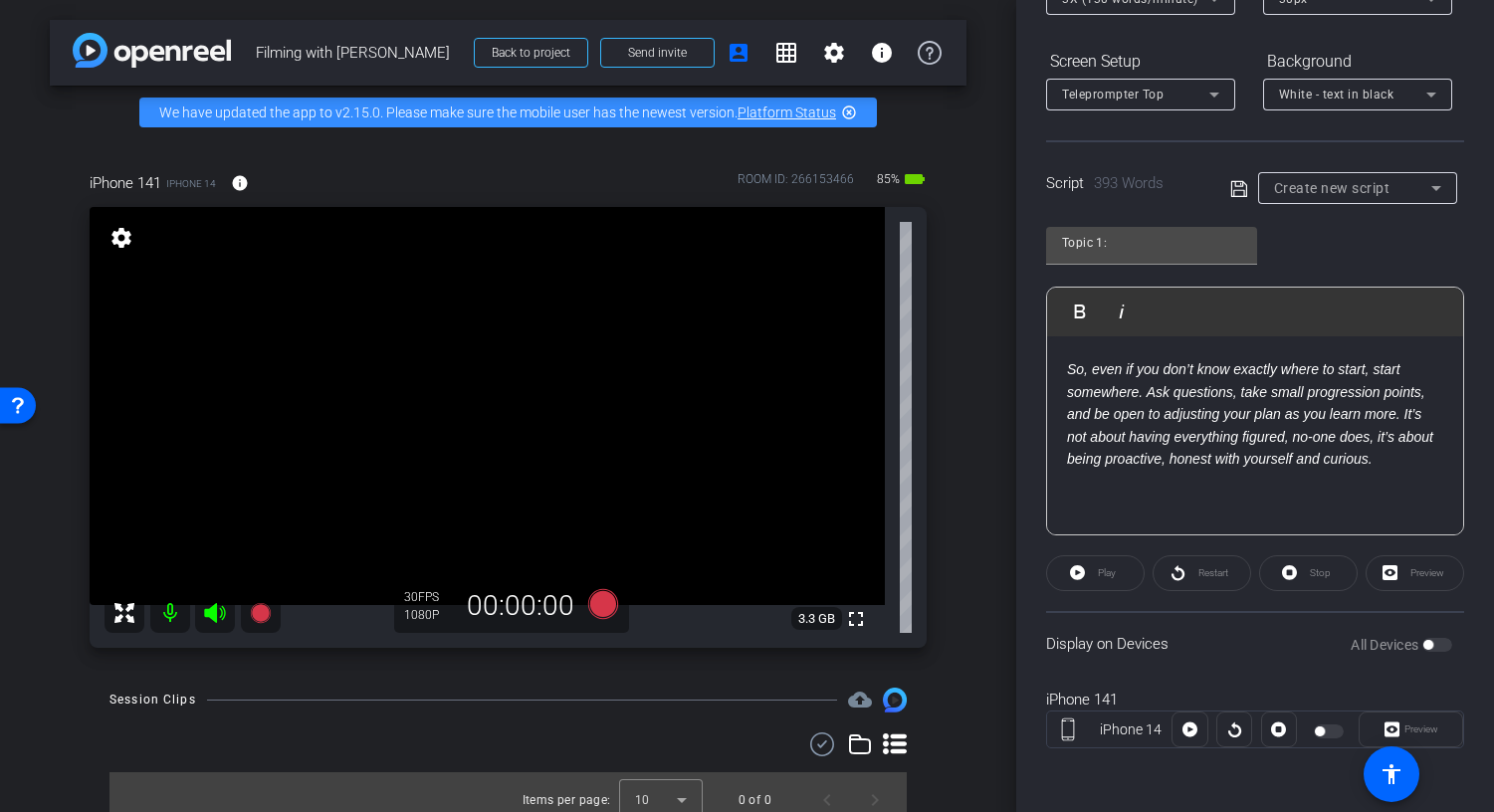 click on "Preview" 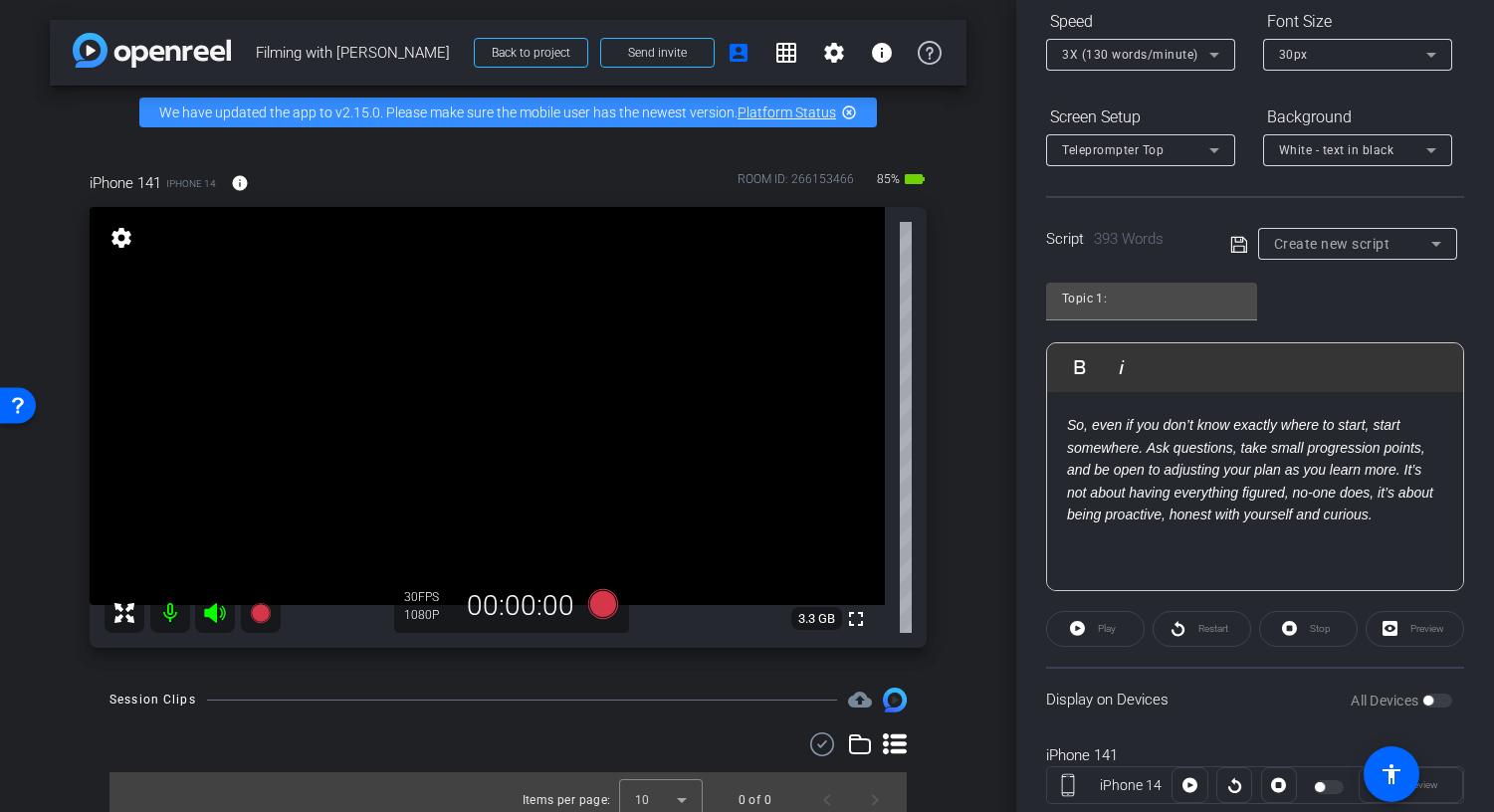scroll, scrollTop: 276, scrollLeft: 0, axis: vertical 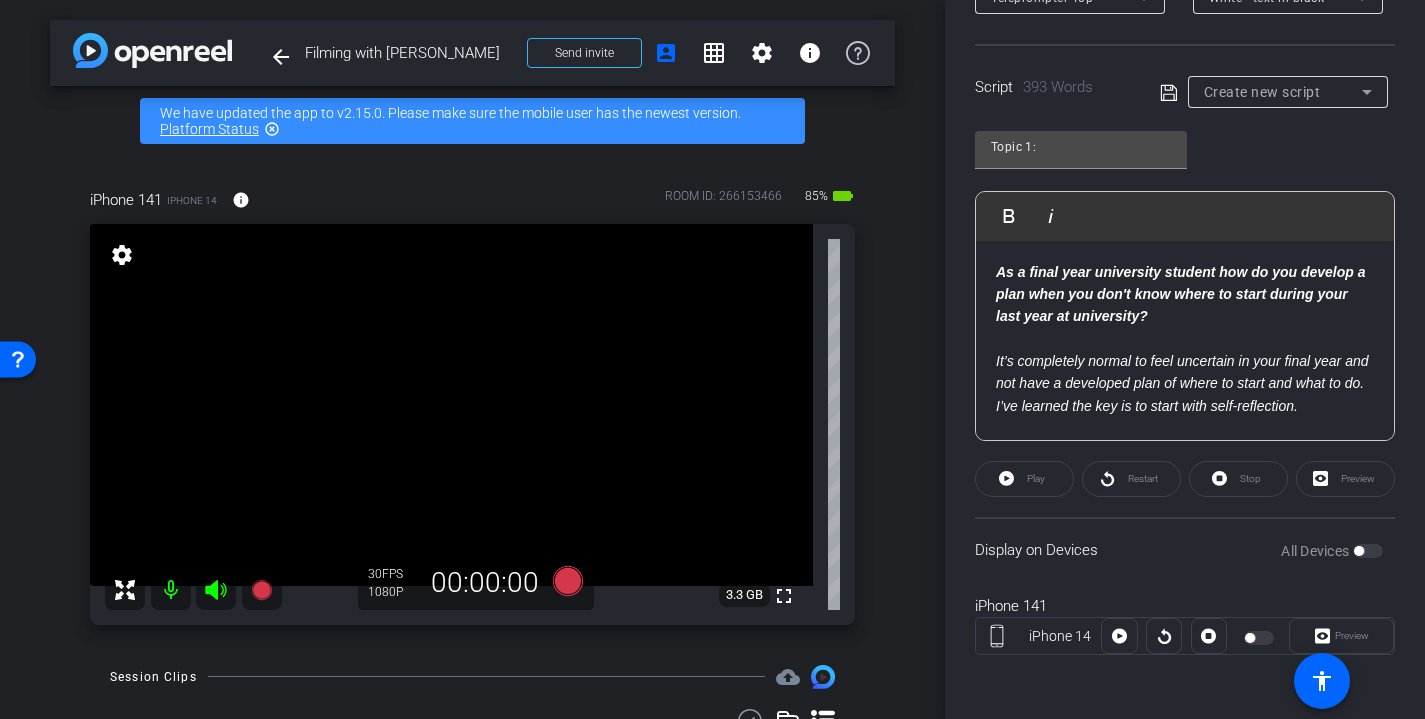 click on "Play" 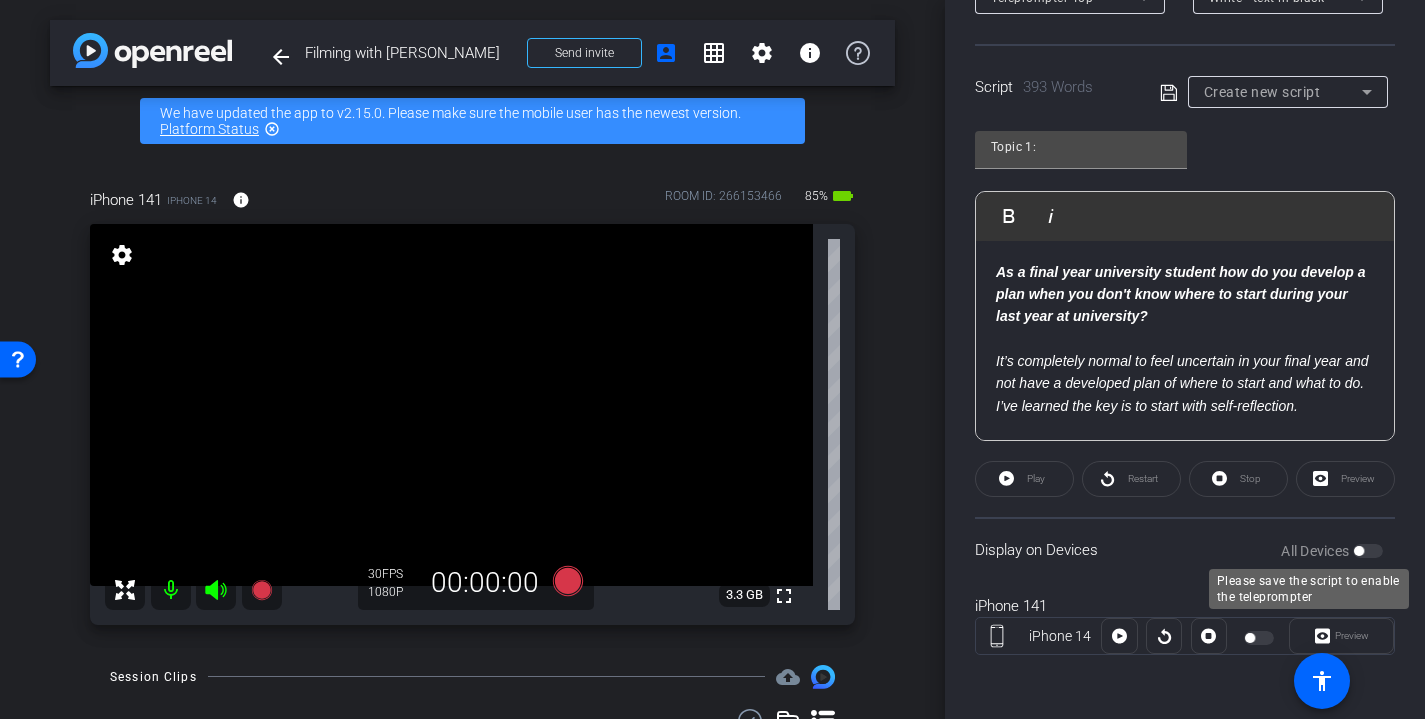 click on "All Devices" at bounding box center [1332, 551] 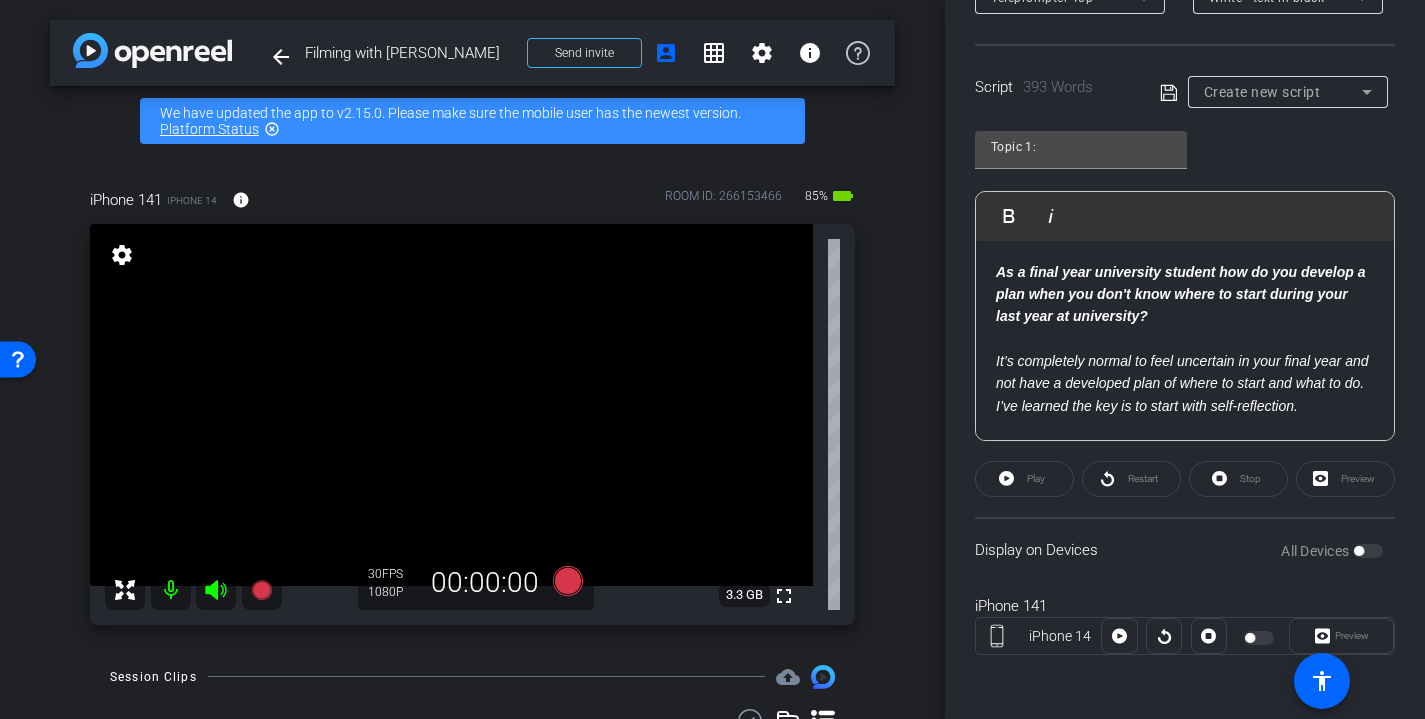 scroll, scrollTop: 374, scrollLeft: 0, axis: vertical 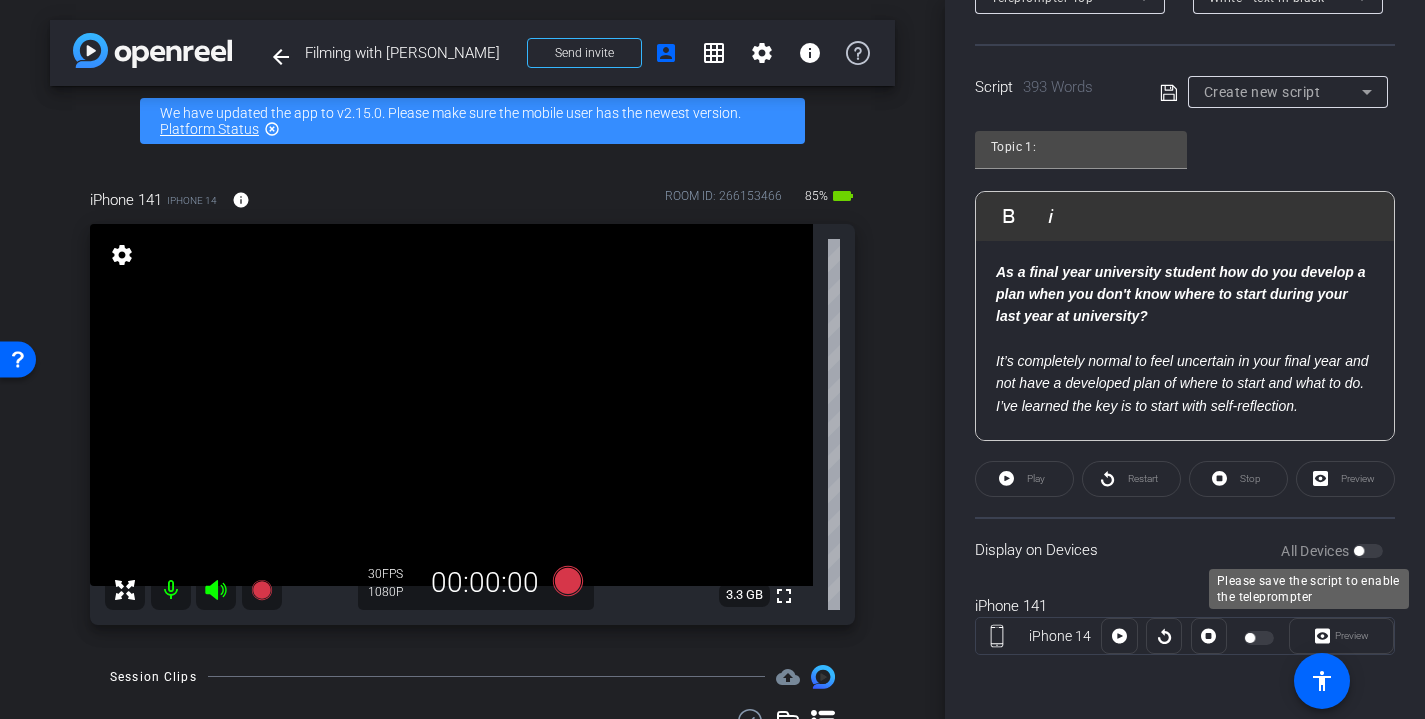 click on "All Devices" at bounding box center (1332, 551) 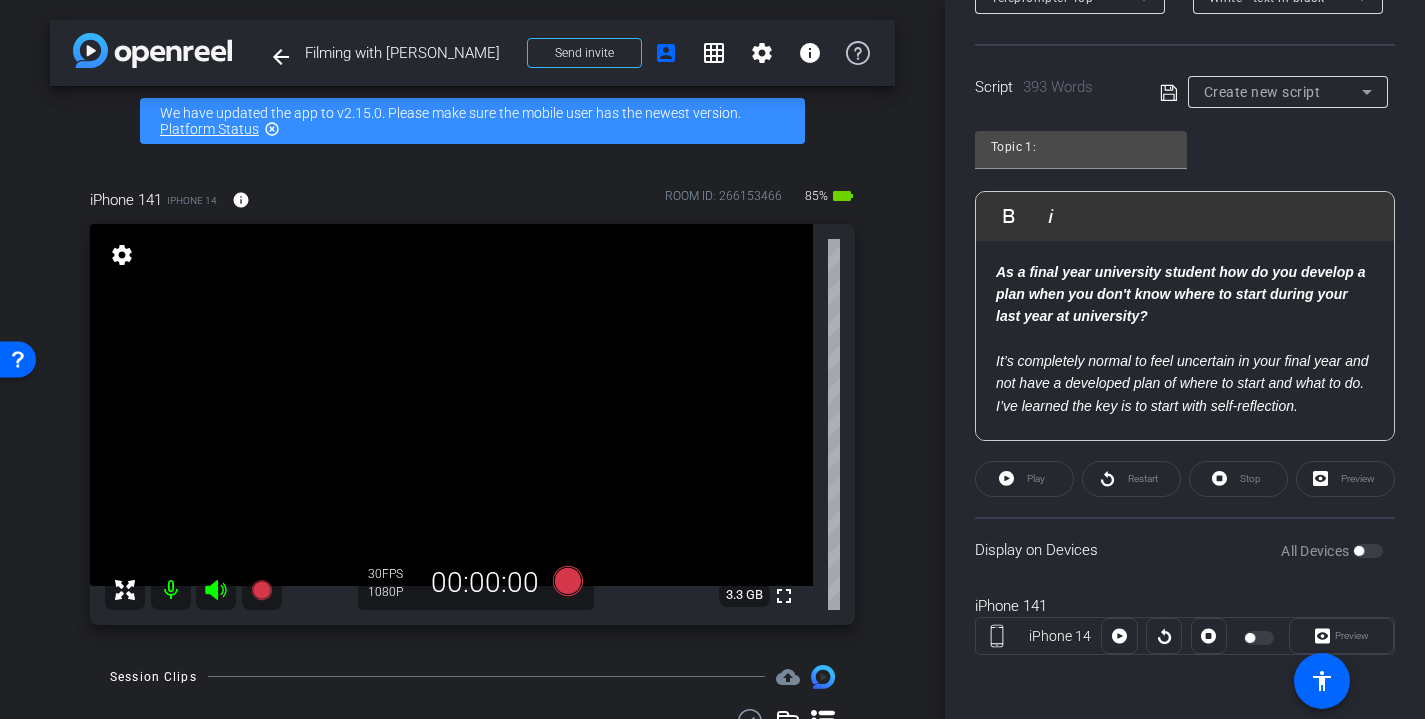 click on "Participants Teleprompter Adjustments settings  [PERSON_NAME]
flip
Director   [PERSON_NAME]
Collaborator   [PERSON_NAME]
Collaborator   Everyone  0 Mark all read To: Everyone Mark all read Select Source Teleprompter Speed 3X (130 words/minute) Font Size 30px Screen Setup Teleprompter Top Background White - text in black  Script  393 Words
Create new script Topic 1:               Play        Play from this location               Play Selected        Play and display the selected text only Bold Italic ​ ​ ​ ​ ​ ​ ​ Enter script here..." 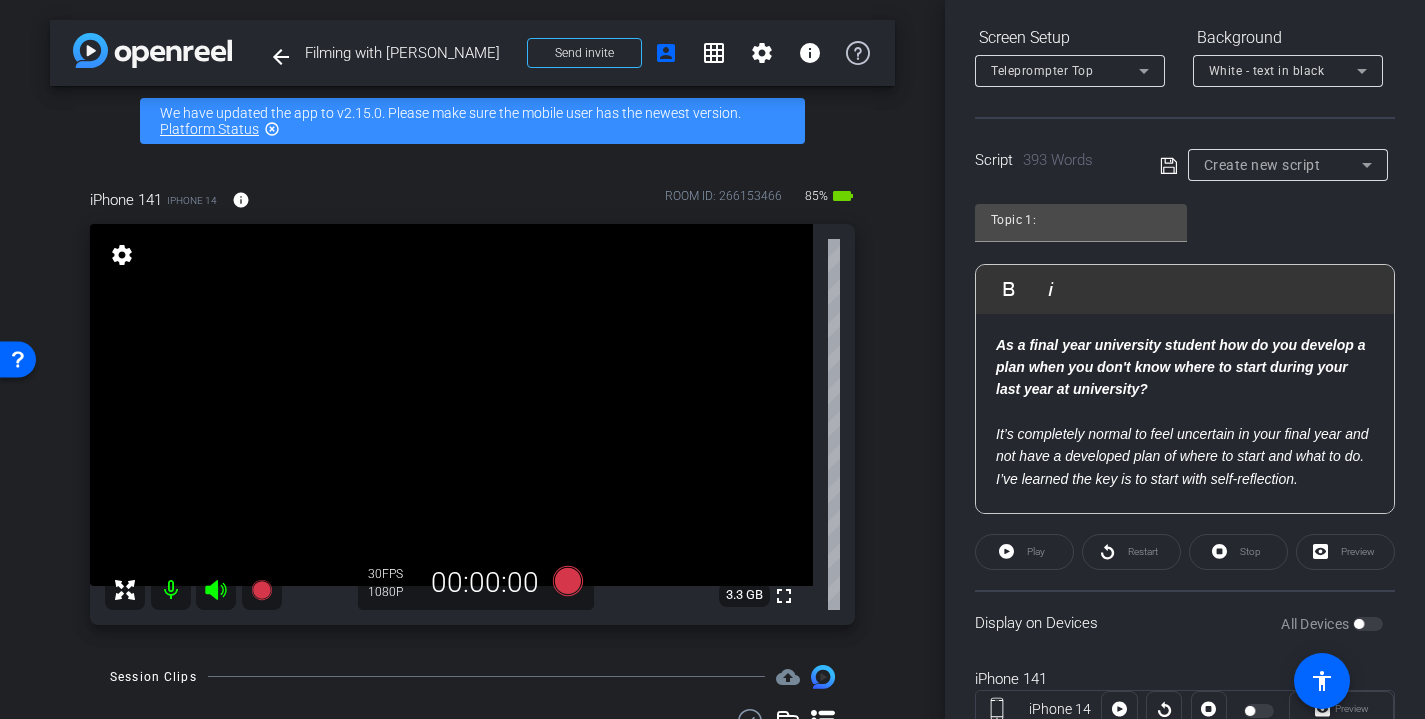 scroll, scrollTop: 374, scrollLeft: 0, axis: vertical 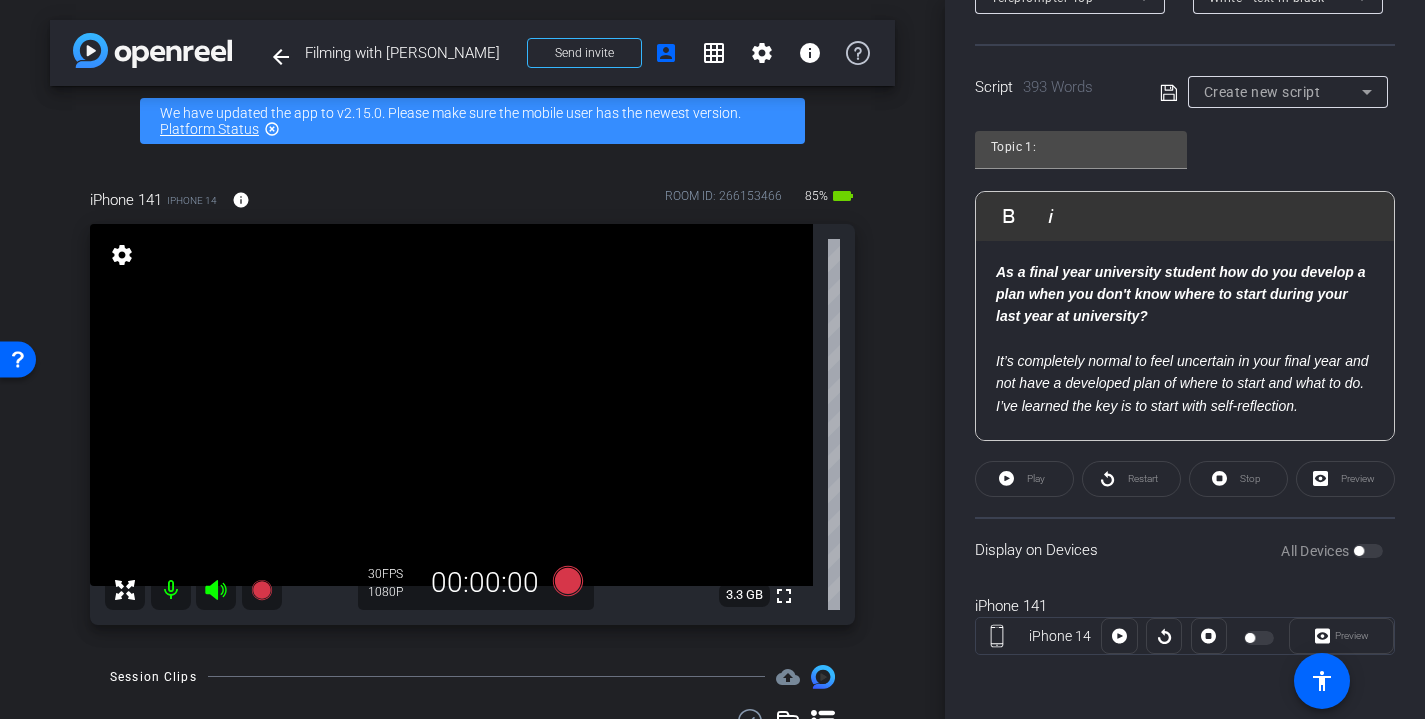click on "Restart" 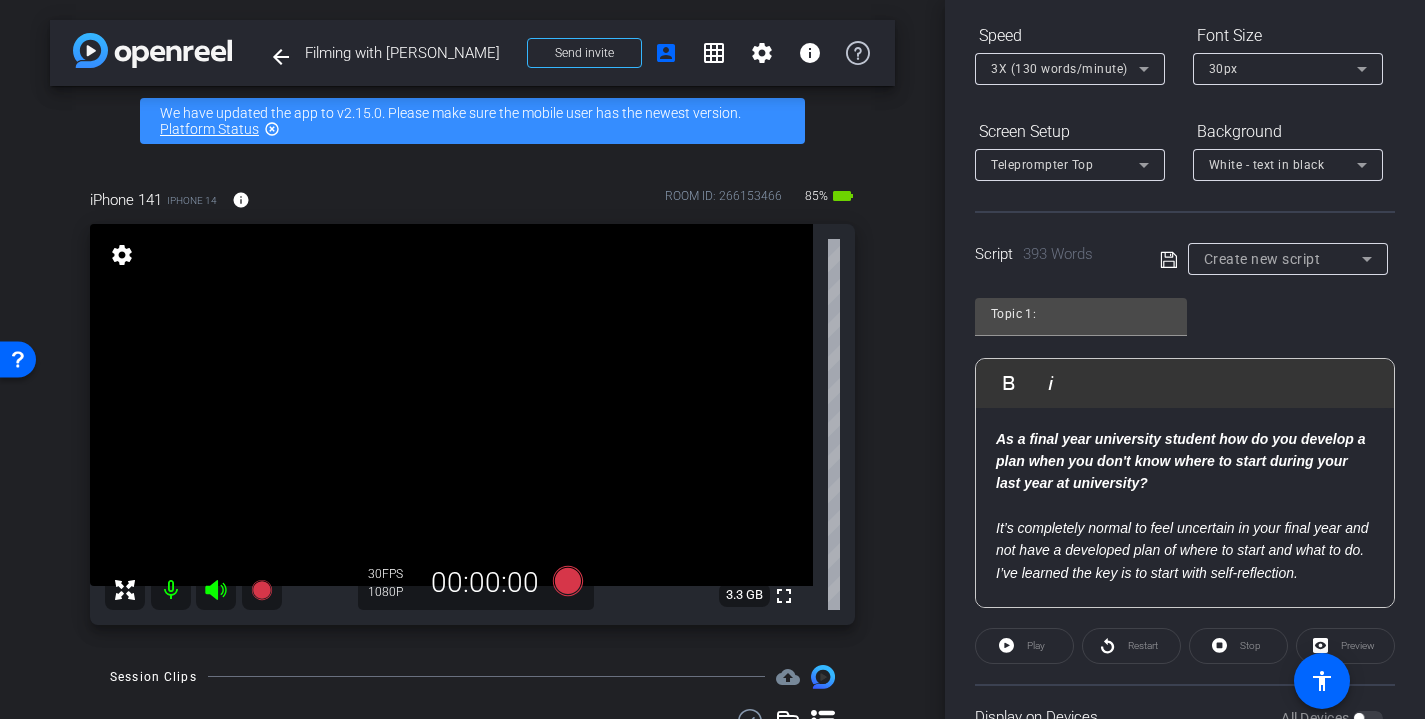 scroll, scrollTop: 0, scrollLeft: 0, axis: both 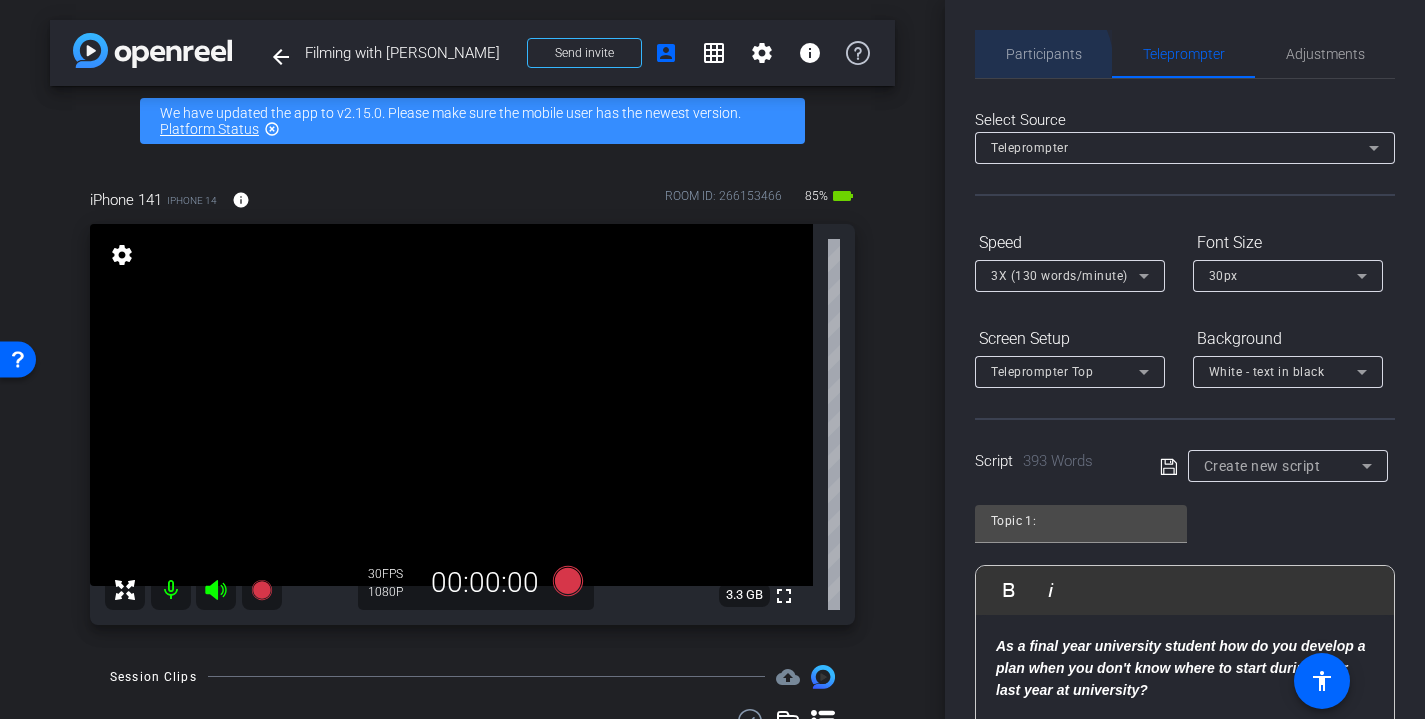 click on "Participants" at bounding box center (1044, 54) 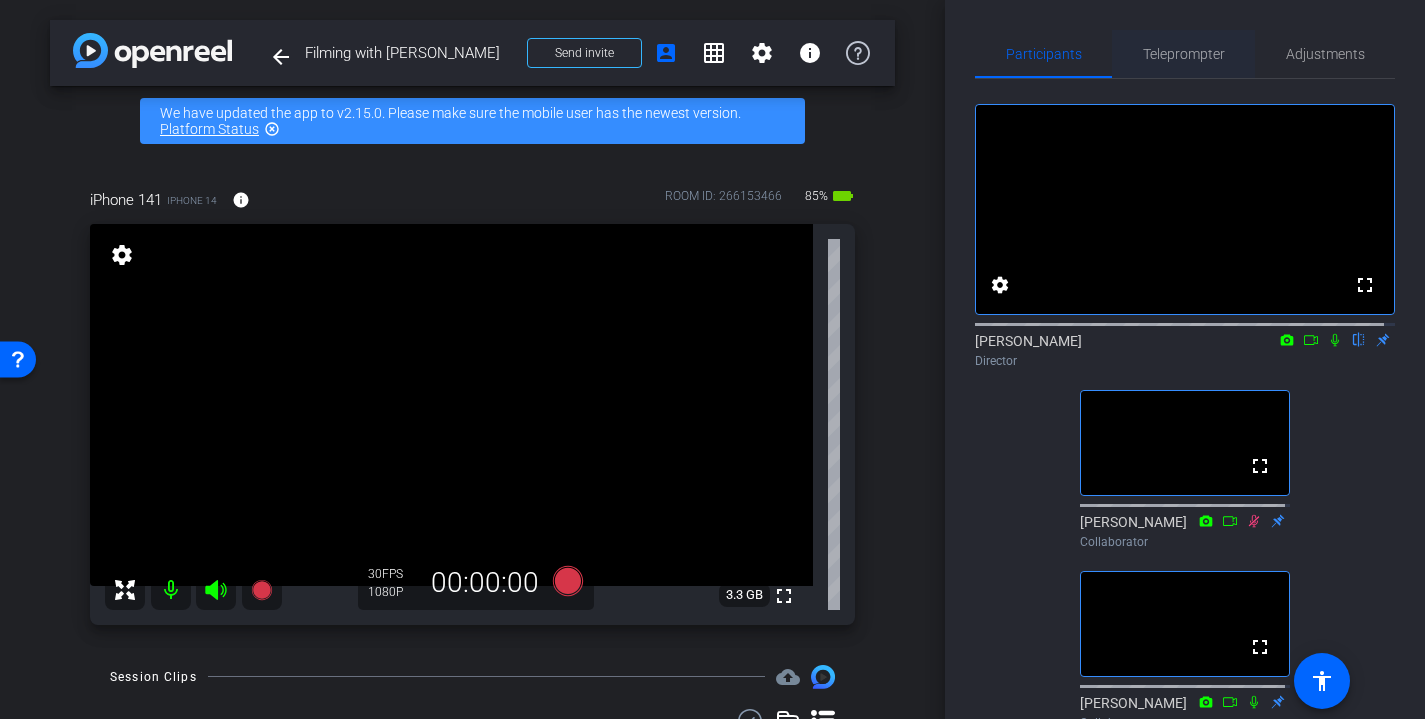 click on "Teleprompter" at bounding box center [1184, 54] 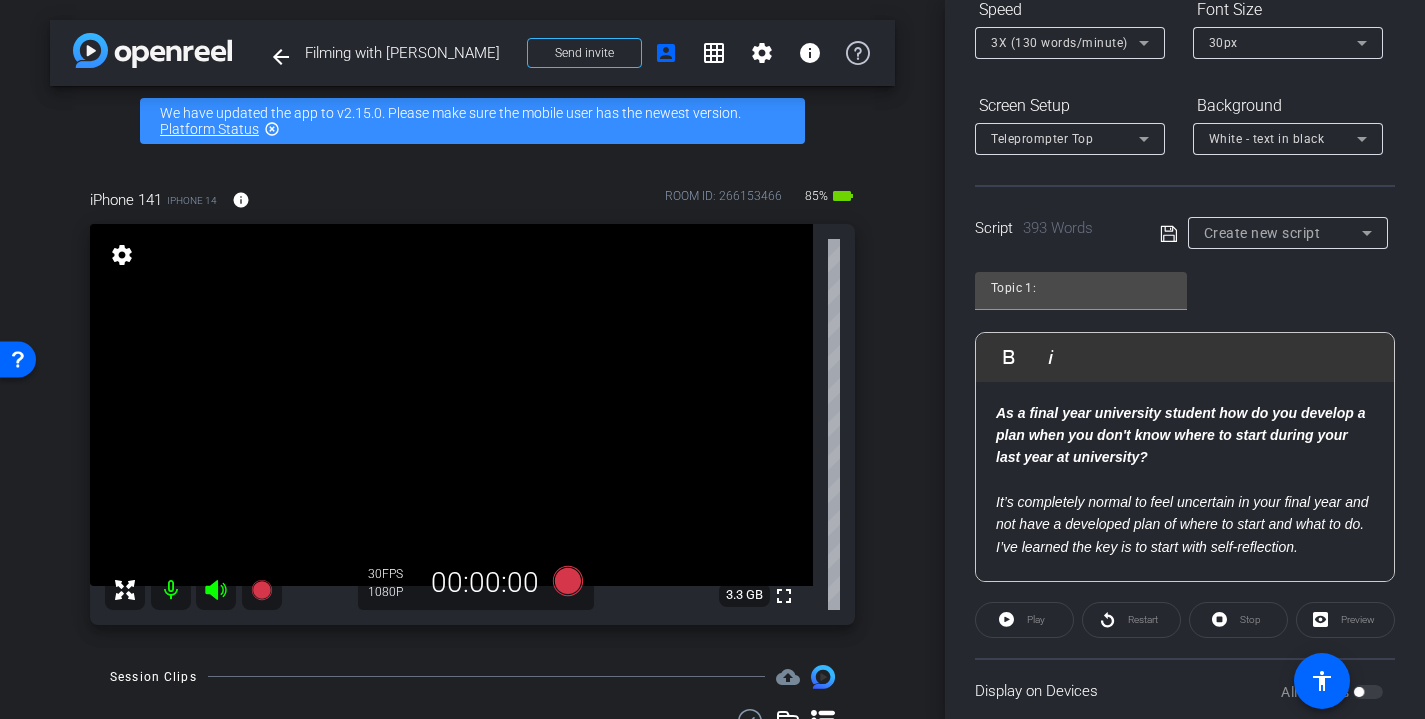 scroll, scrollTop: 374, scrollLeft: 0, axis: vertical 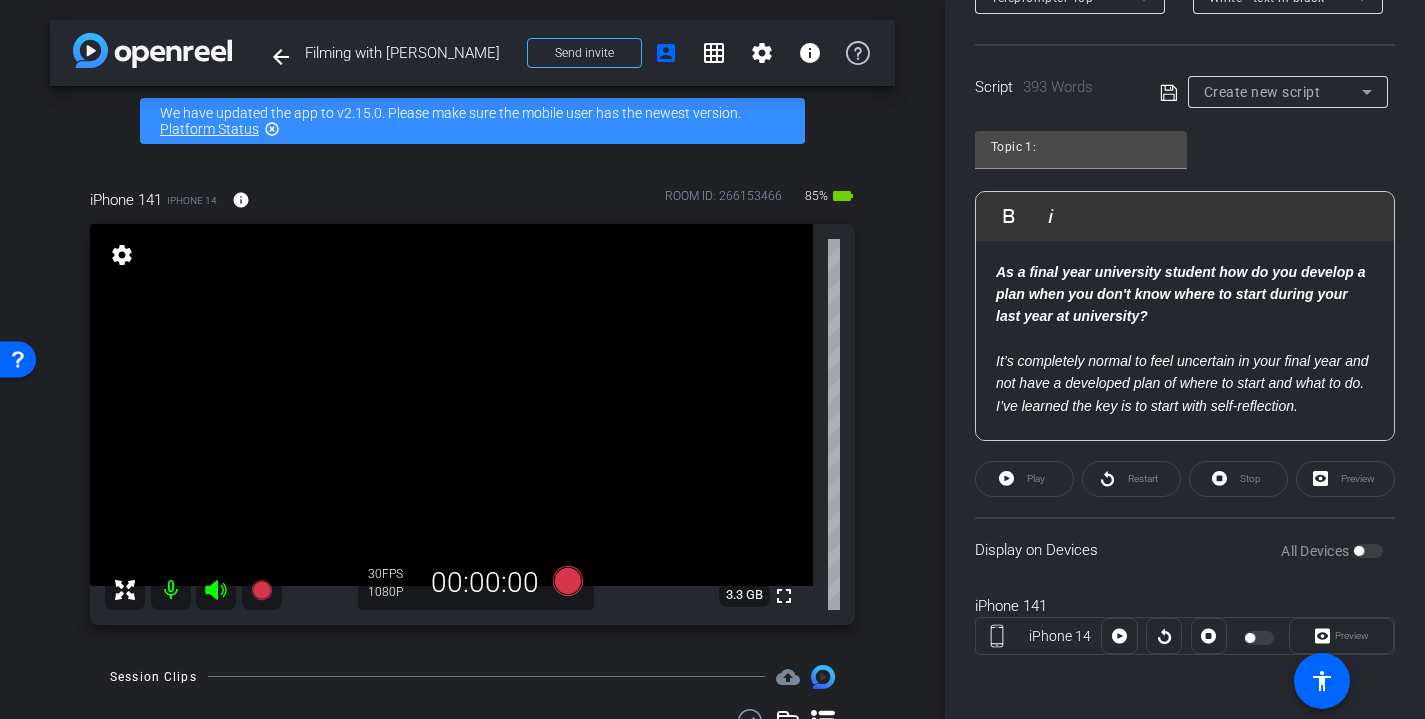 click on "Preview" 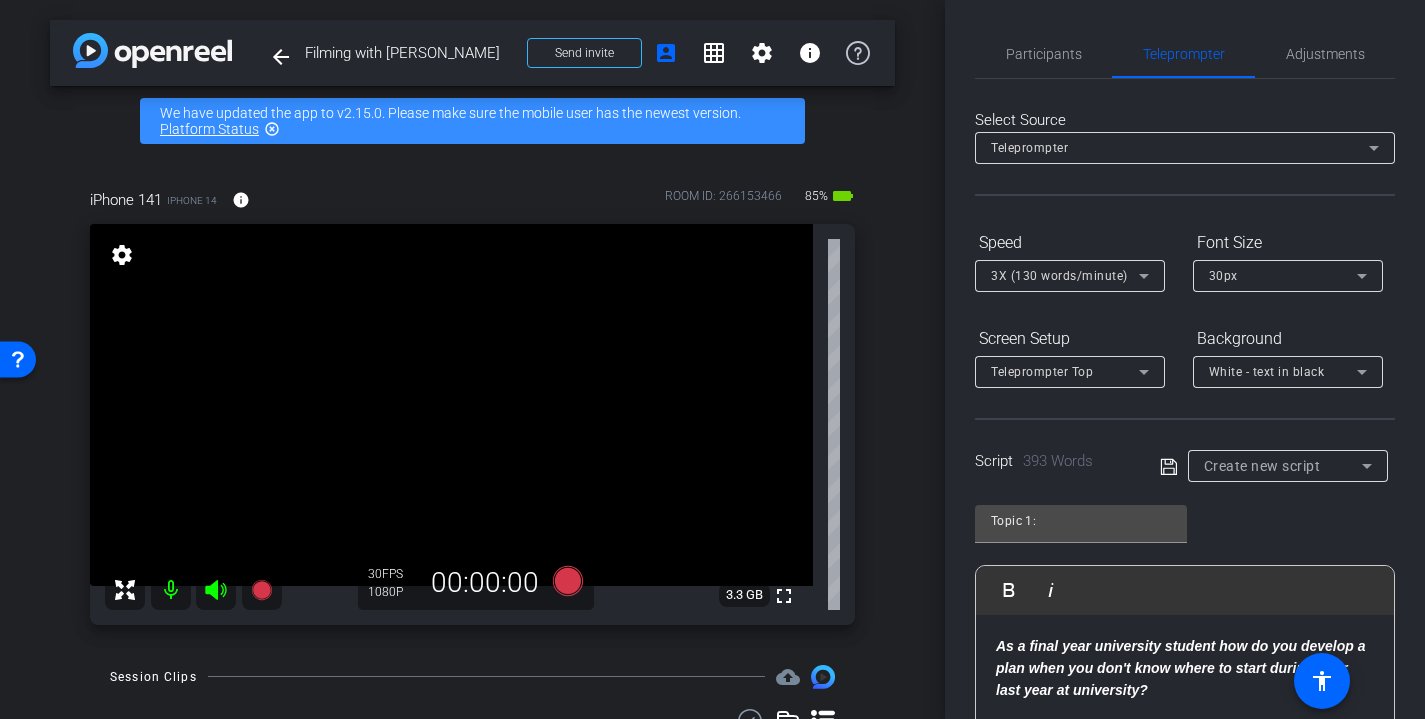 scroll, scrollTop: 50, scrollLeft: 0, axis: vertical 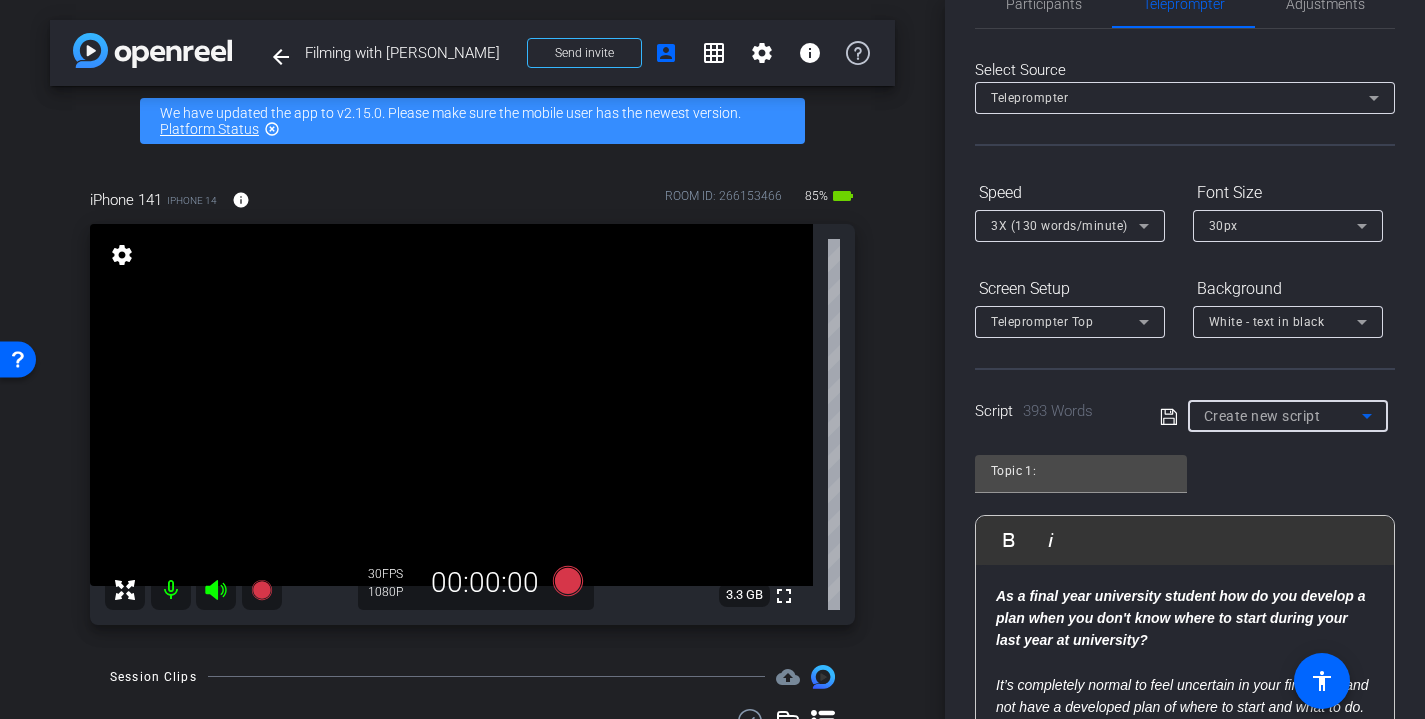 click 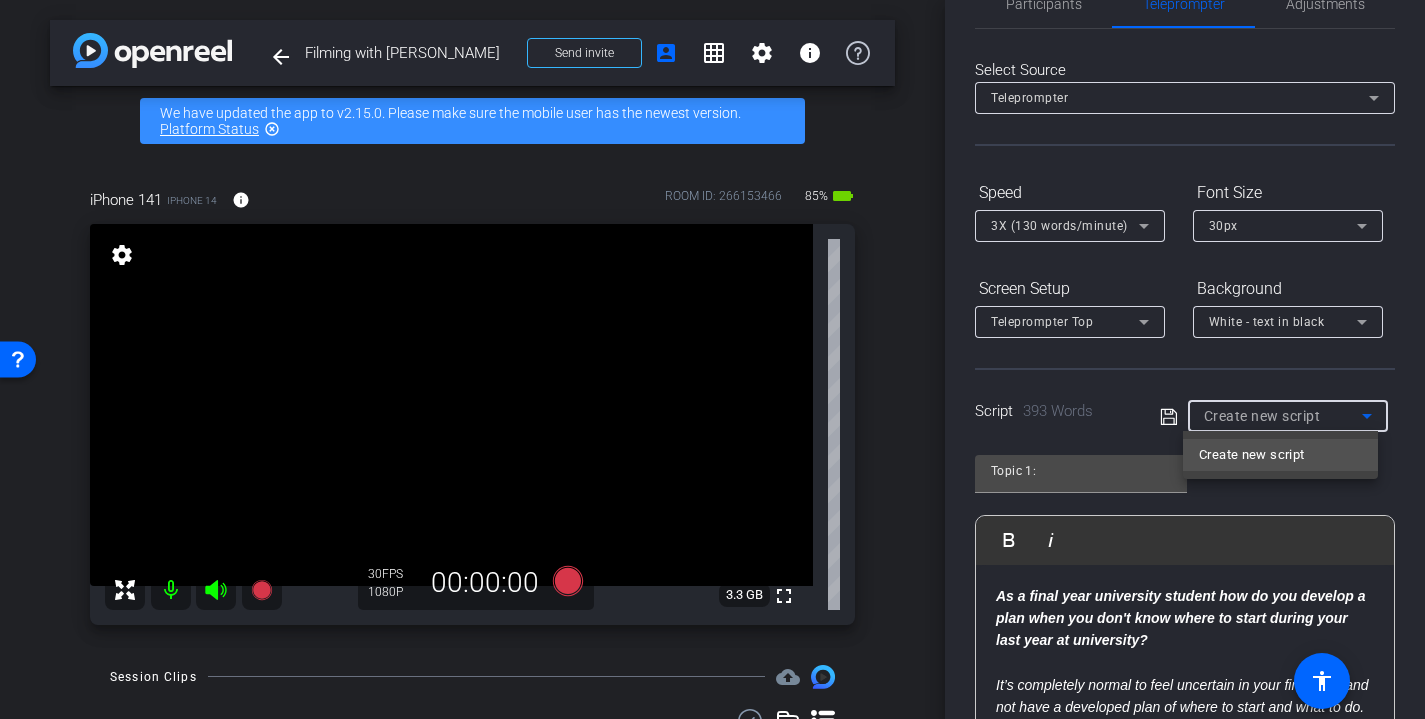 click at bounding box center [712, 359] 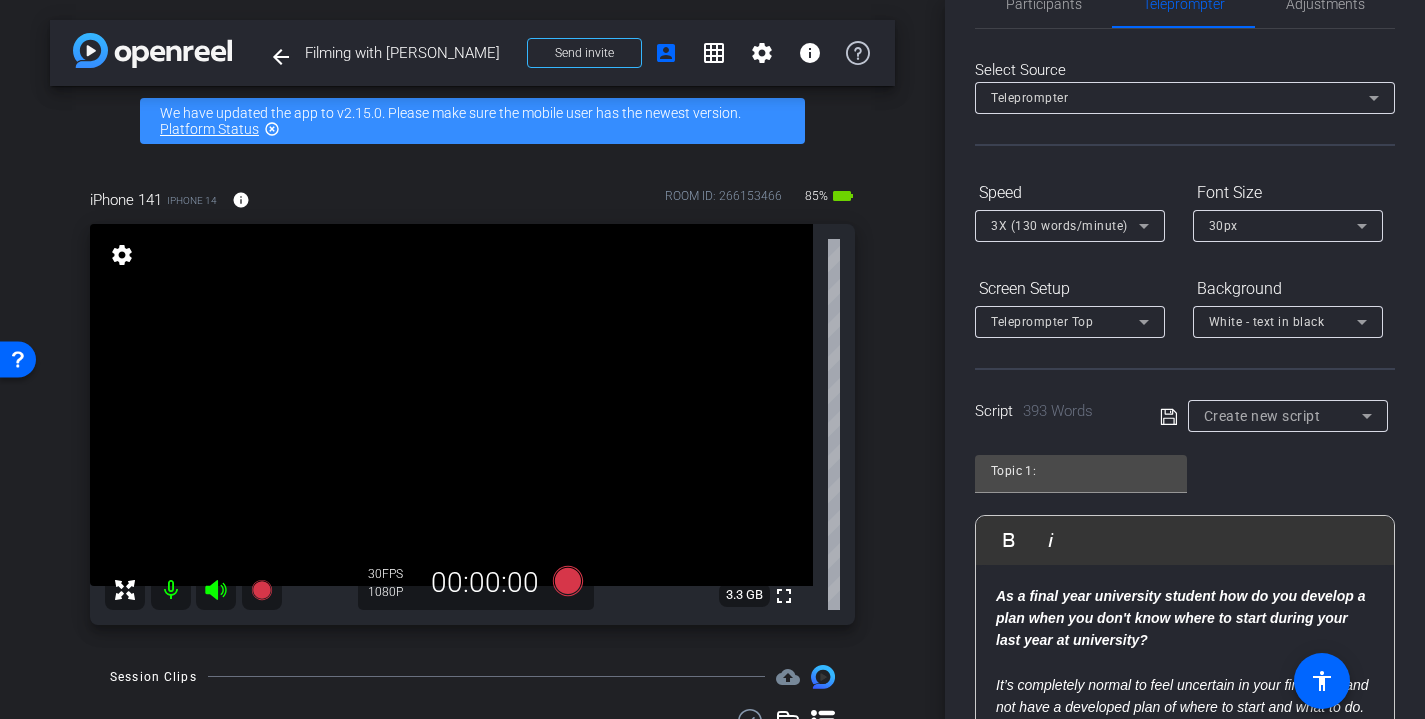 click 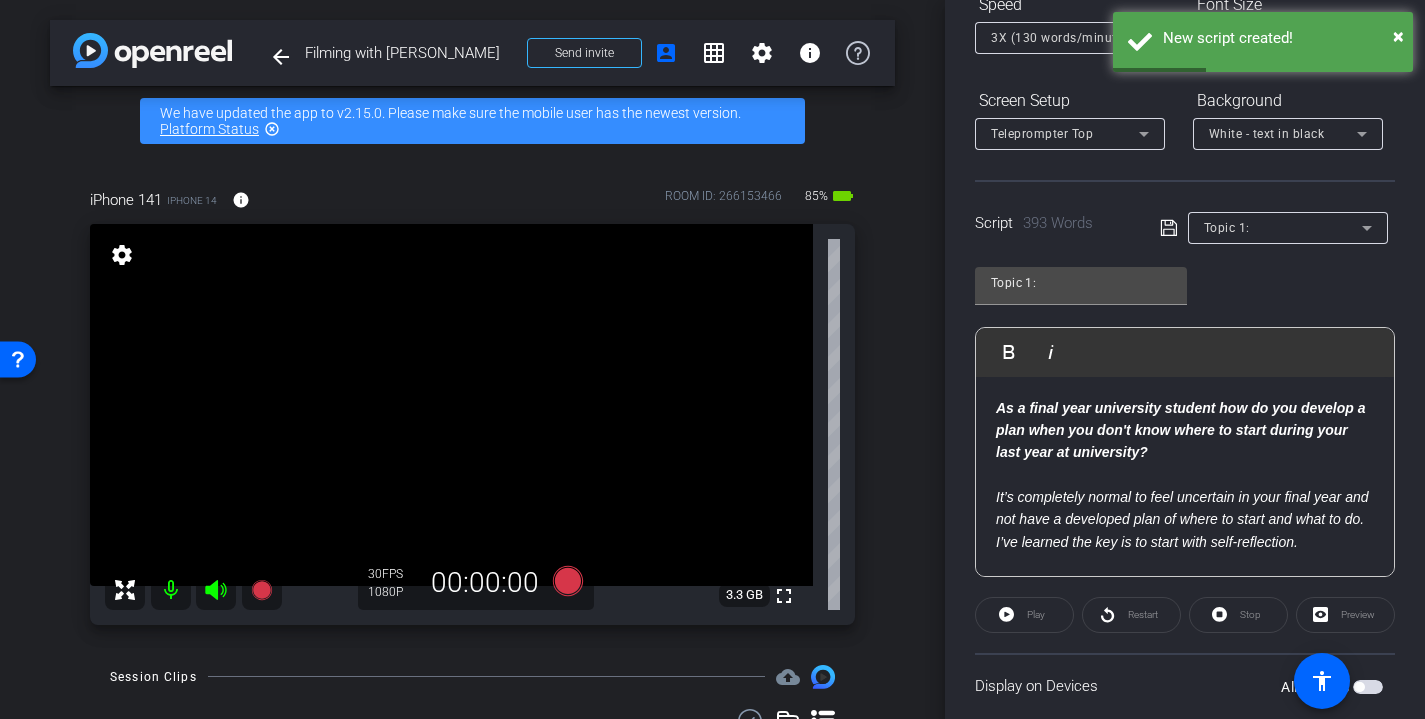 scroll, scrollTop: 374, scrollLeft: 0, axis: vertical 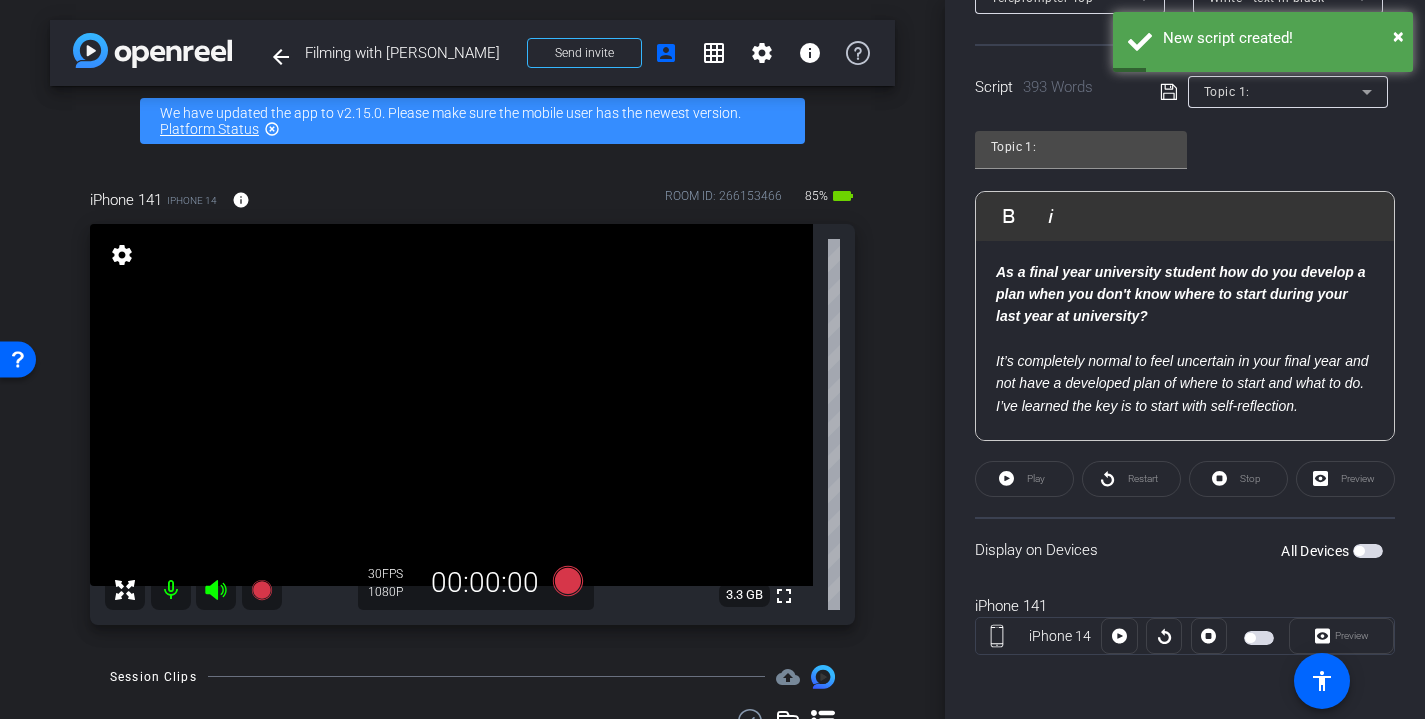click at bounding box center [1368, 551] 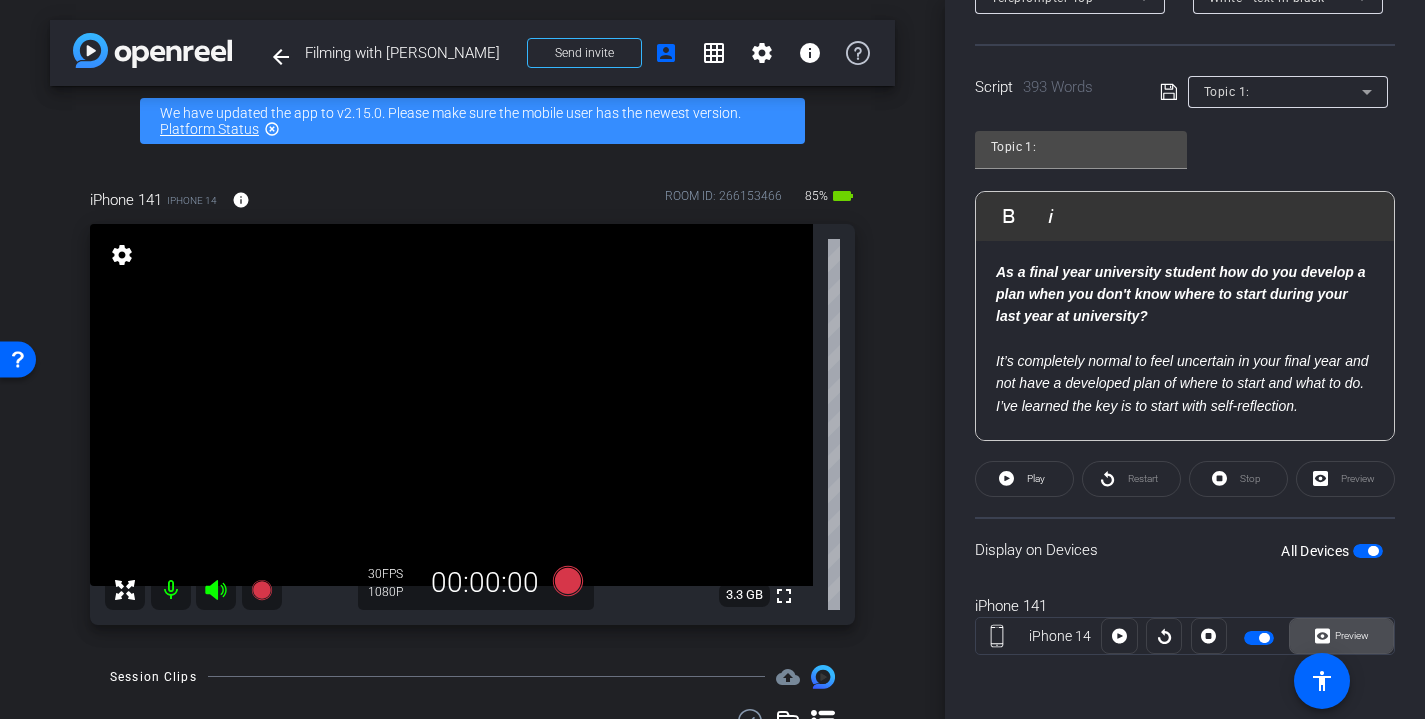 click on "Preview" 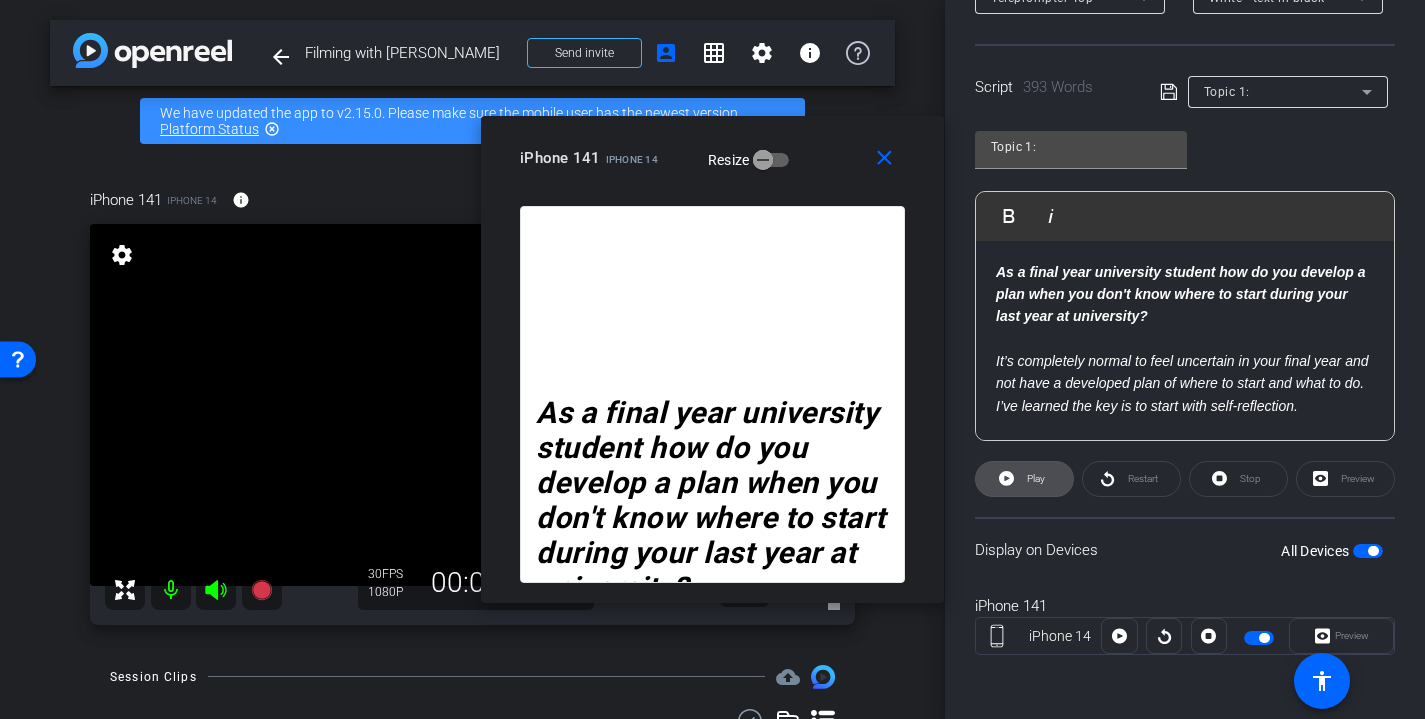 click on "Play" 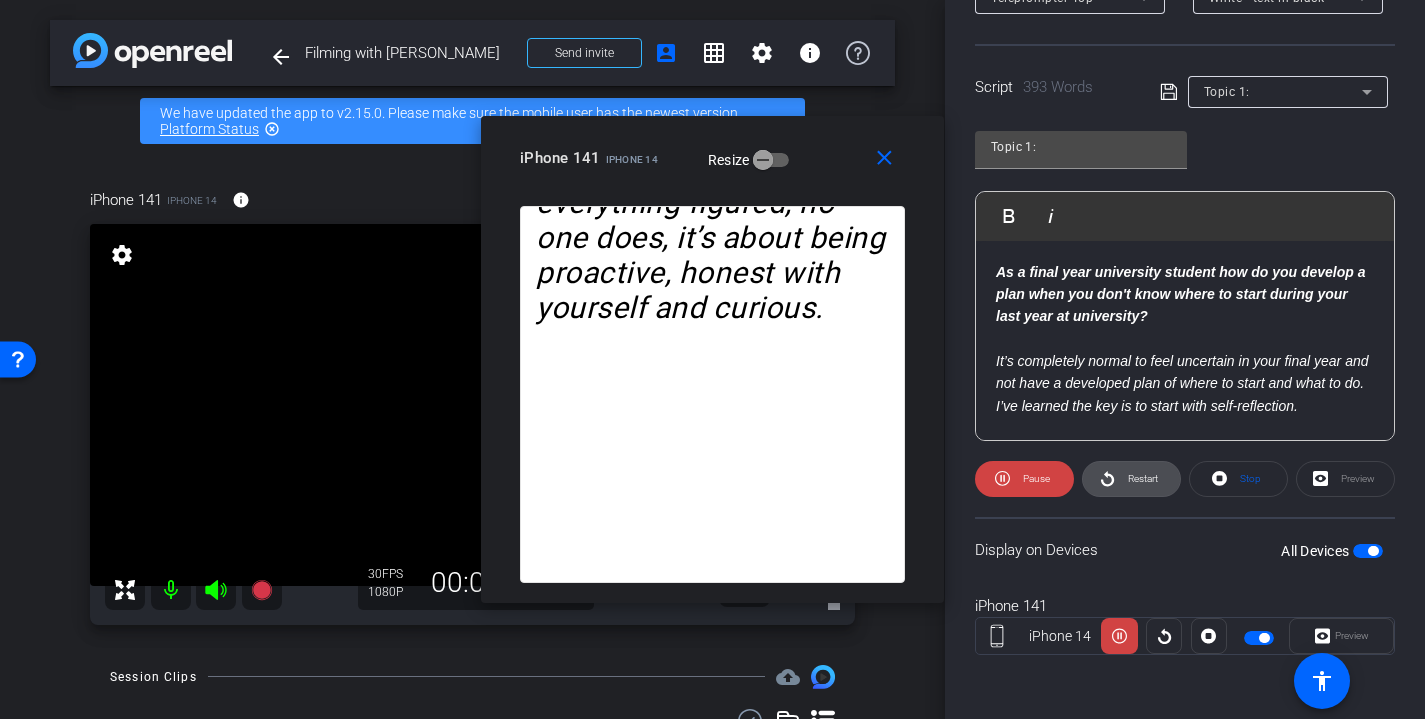 click on "Restart" 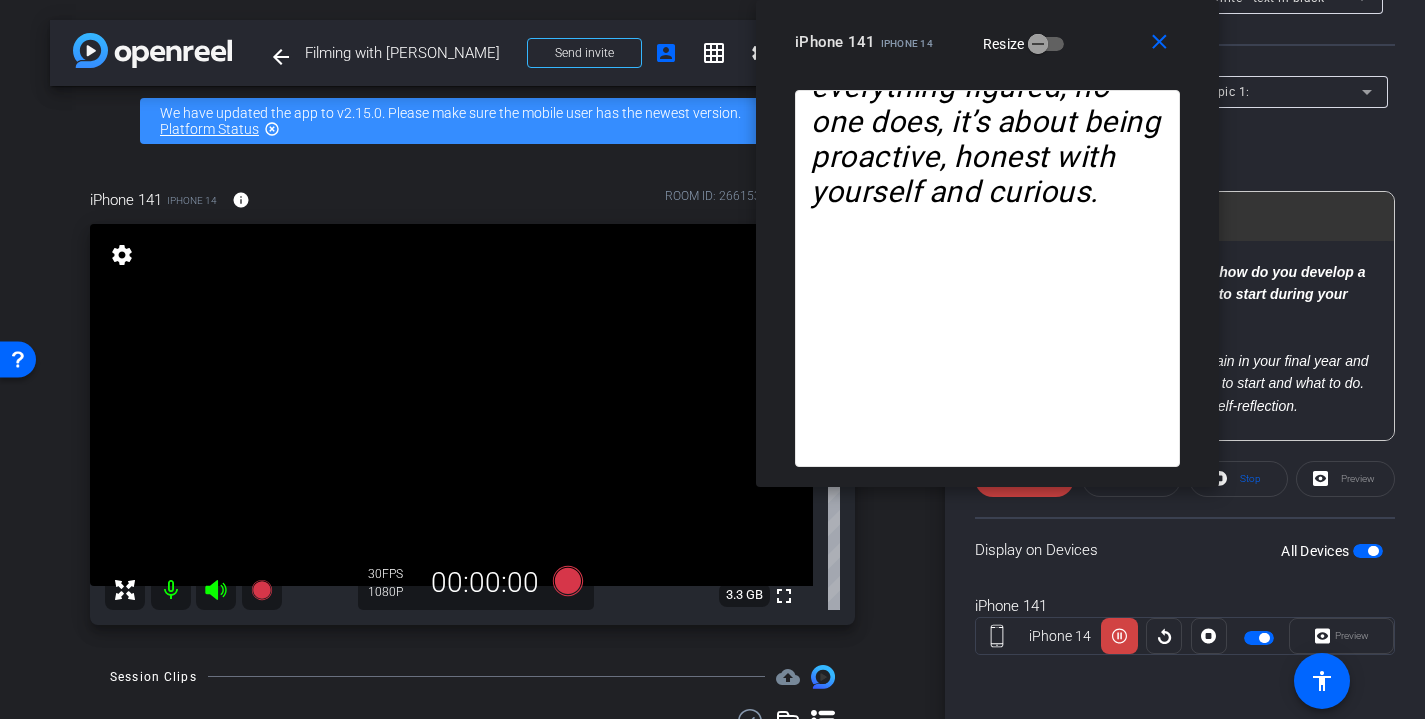 drag, startPoint x: 831, startPoint y: 131, endPoint x: 1106, endPoint y: 12, distance: 299.64313 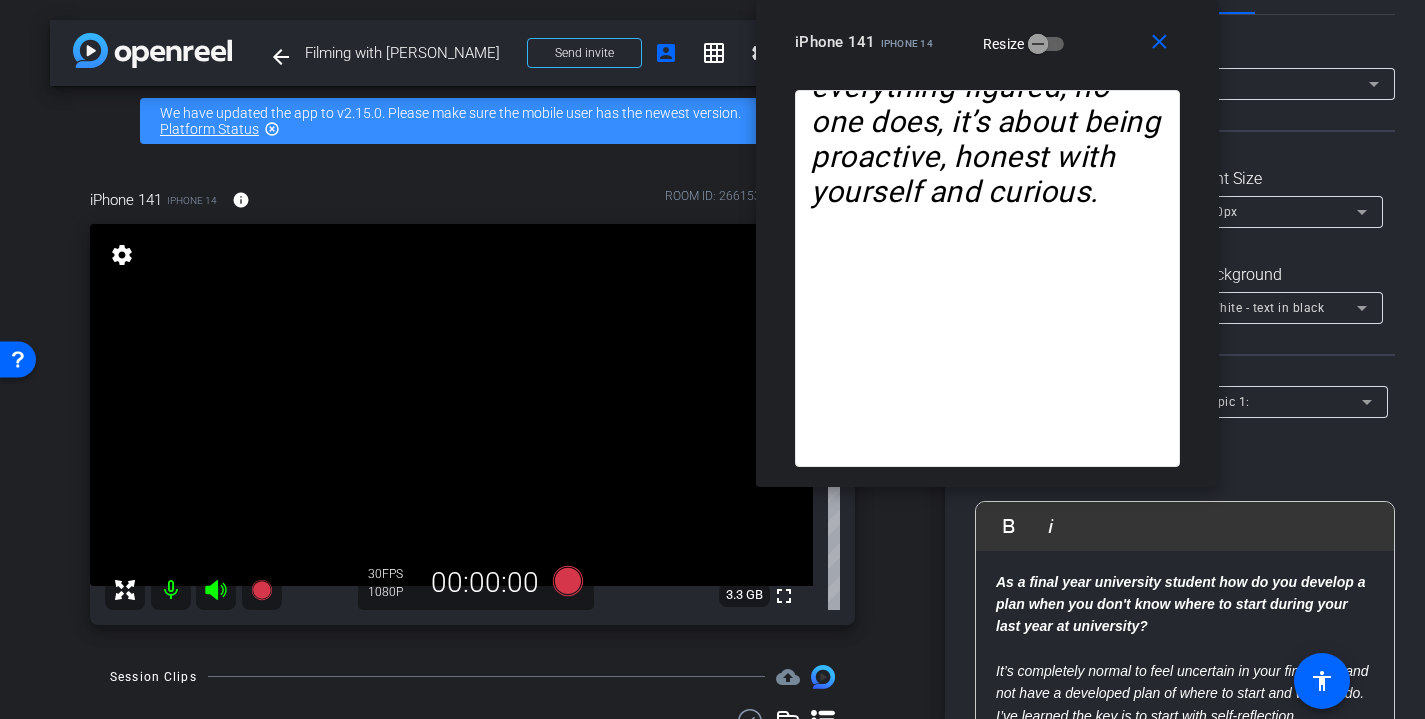 scroll, scrollTop: 0, scrollLeft: 0, axis: both 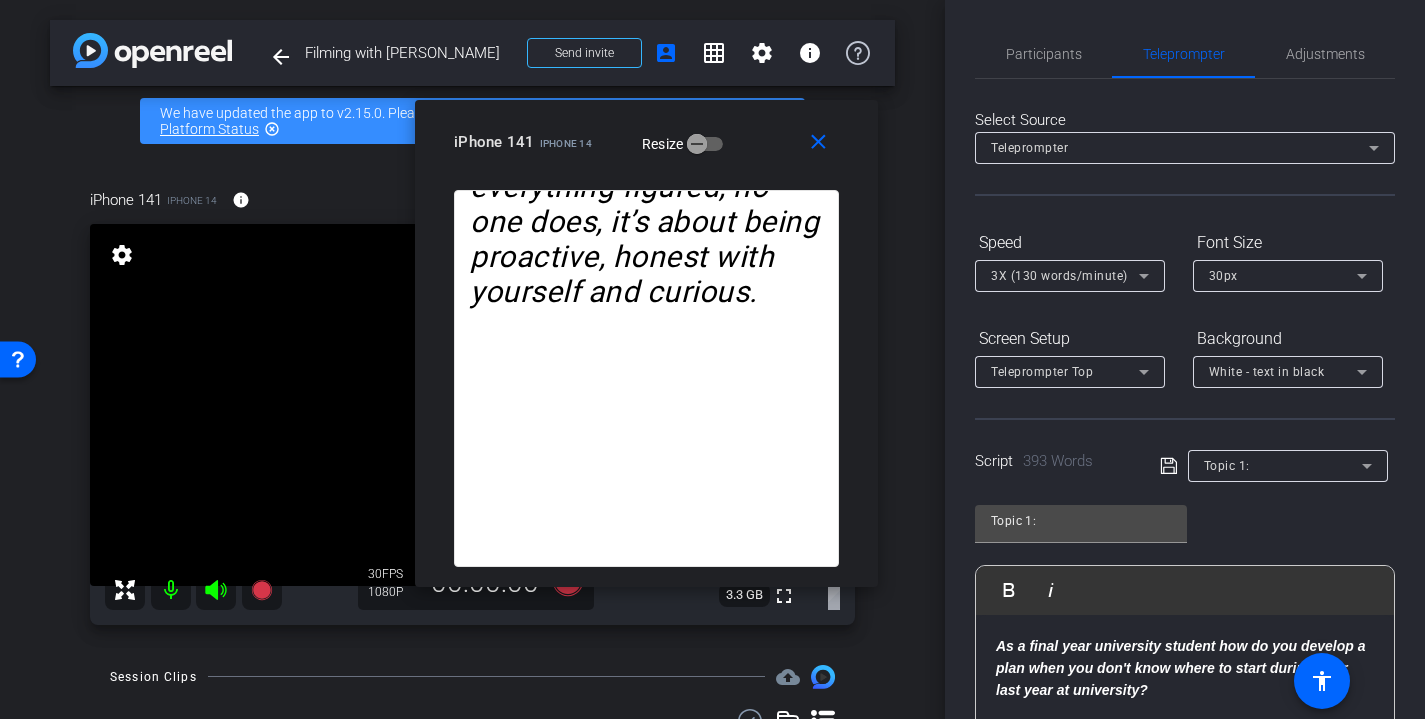 drag, startPoint x: 953, startPoint y: 30, endPoint x: 612, endPoint y: 130, distance: 355.36038 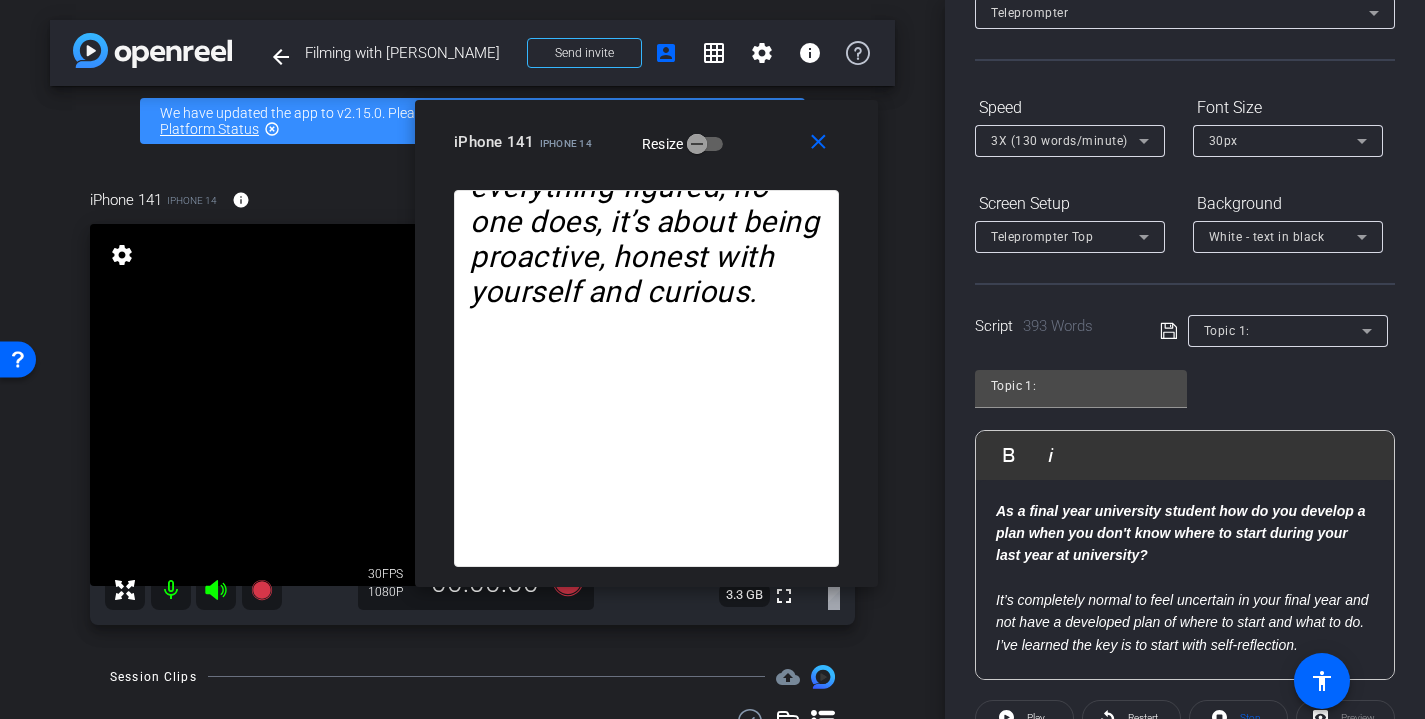 scroll, scrollTop: 249, scrollLeft: 0, axis: vertical 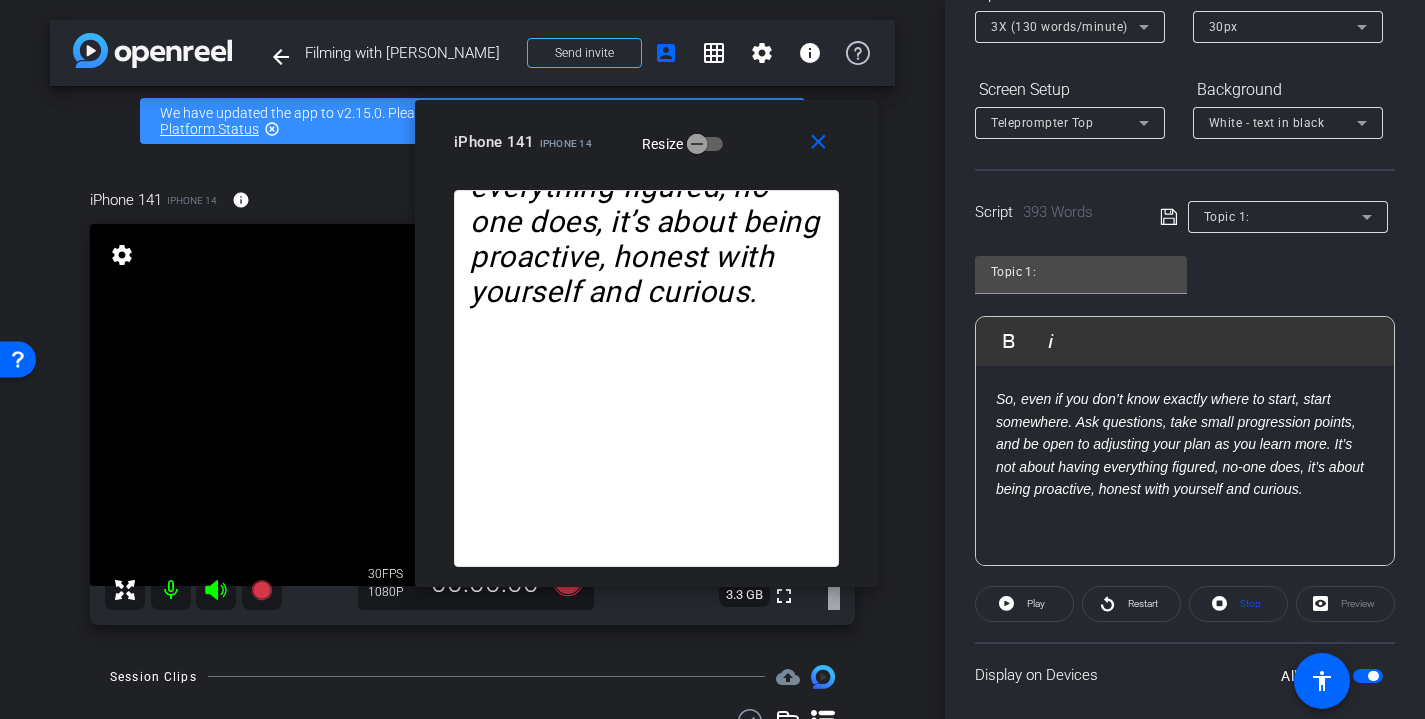 click on "​" 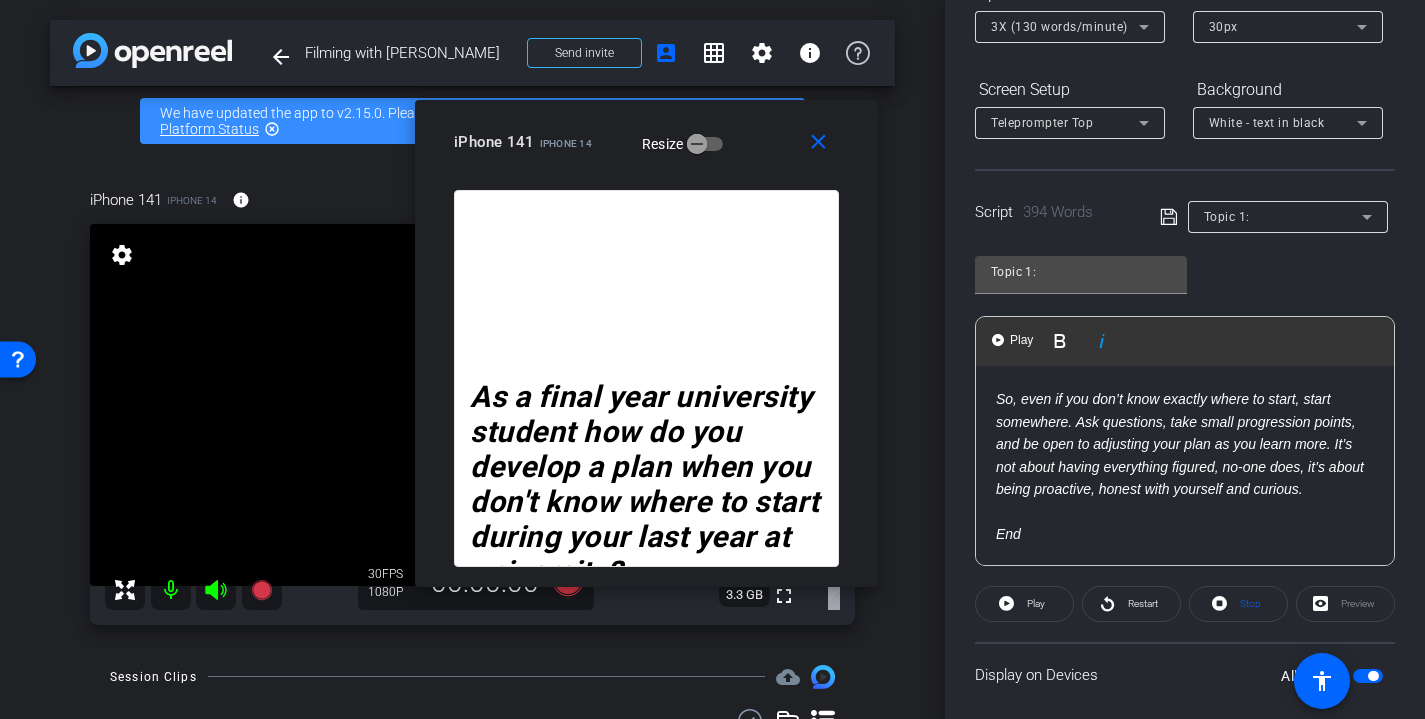 click 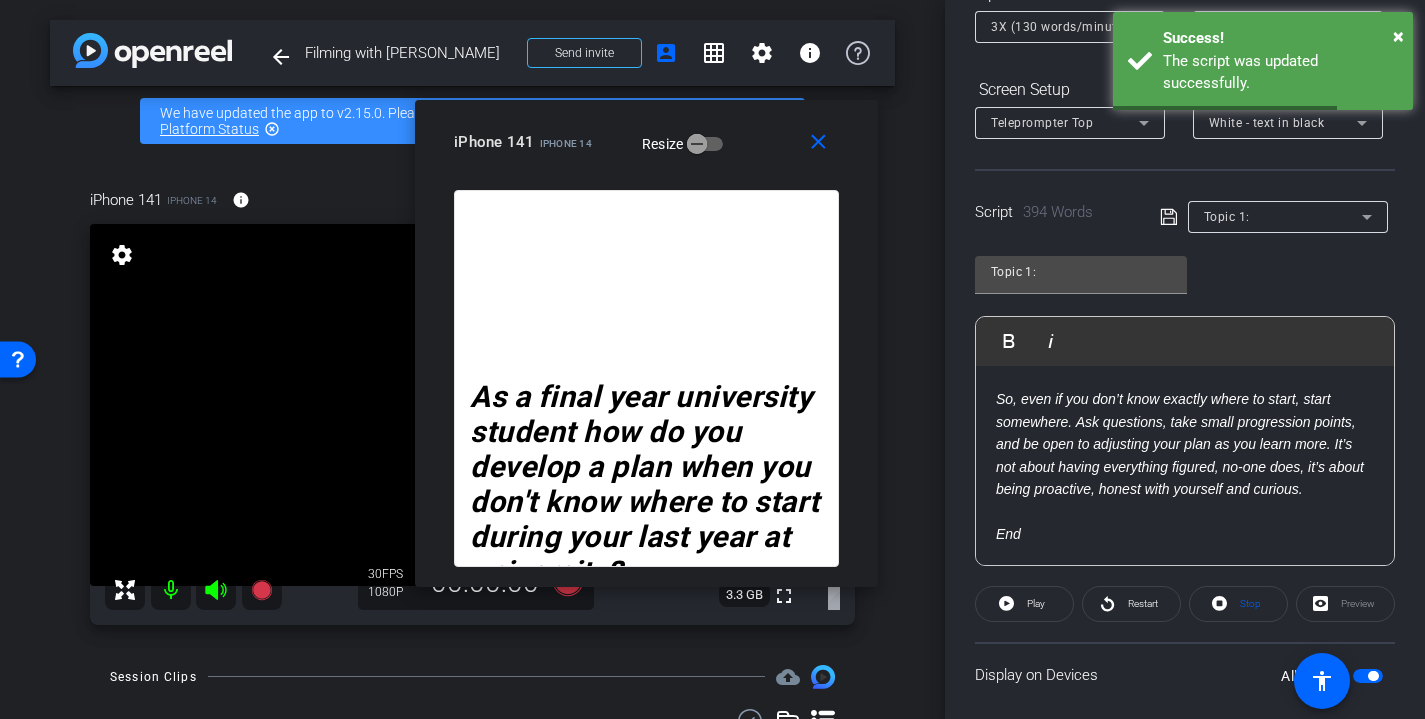 click at bounding box center [451, 405] 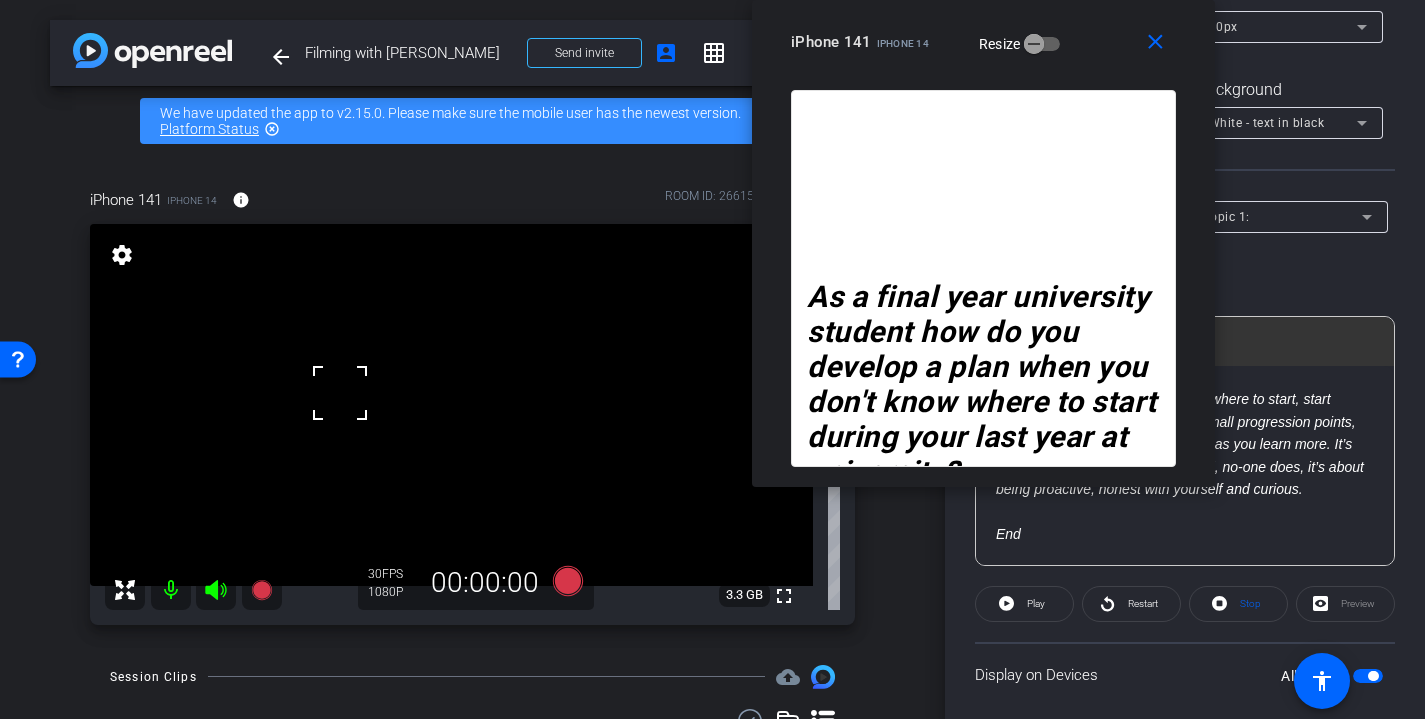 drag, startPoint x: 436, startPoint y: 116, endPoint x: 742, endPoint y: -8, distance: 330.16965 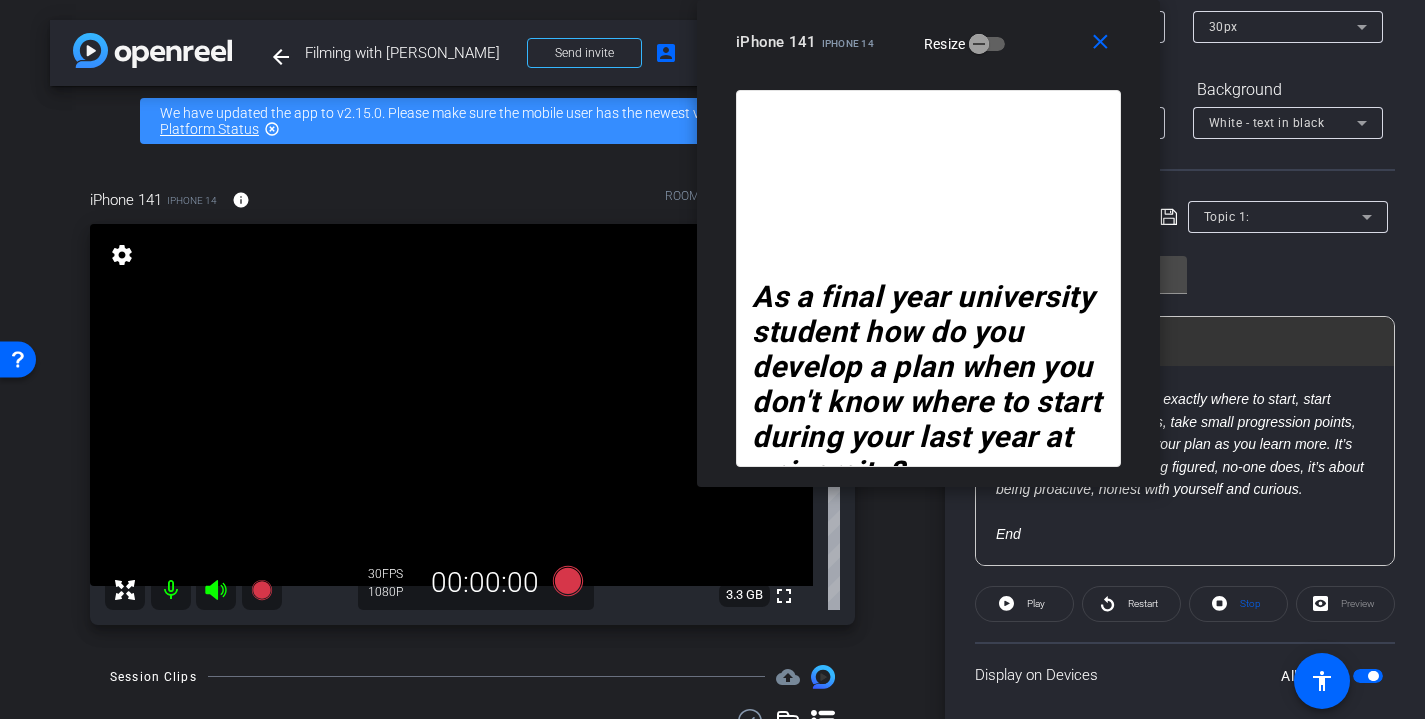 drag, startPoint x: 1070, startPoint y: 49, endPoint x: 1046, endPoint y: 33, distance: 28.84441 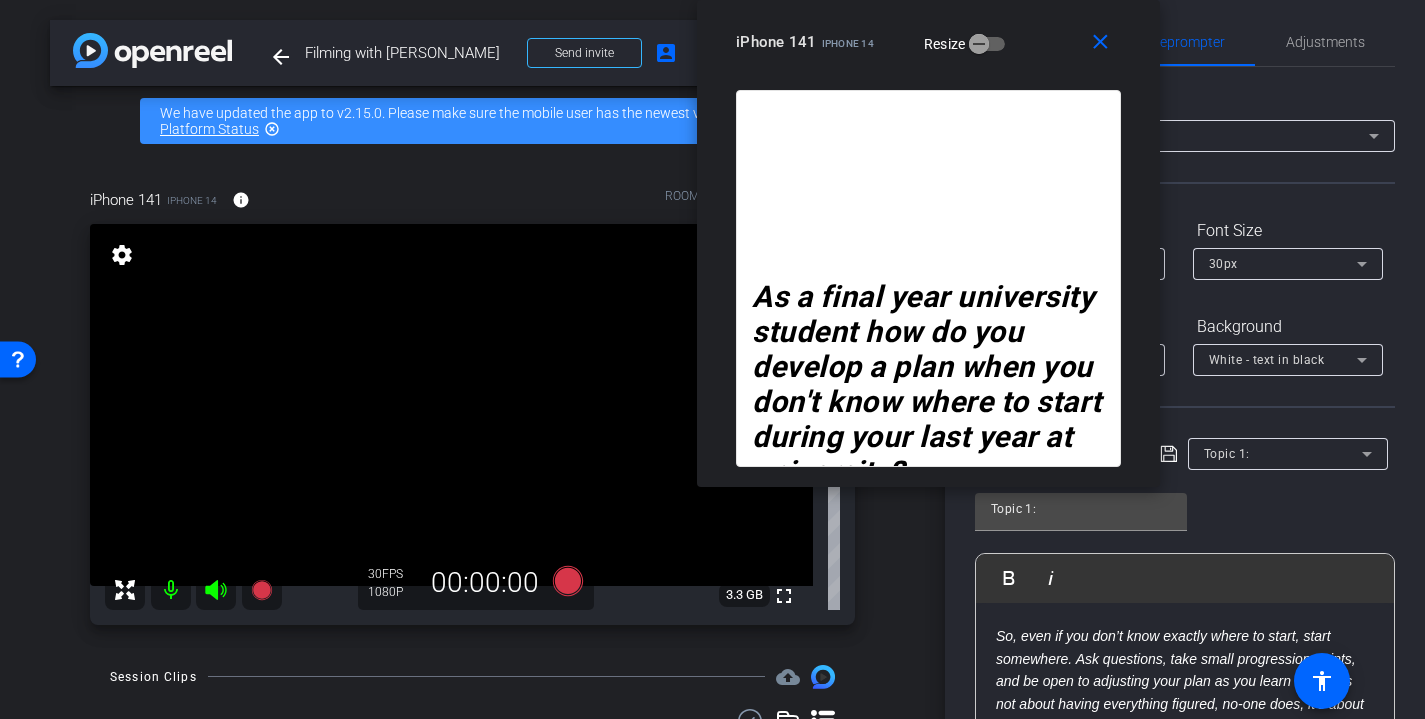 scroll, scrollTop: 0, scrollLeft: 0, axis: both 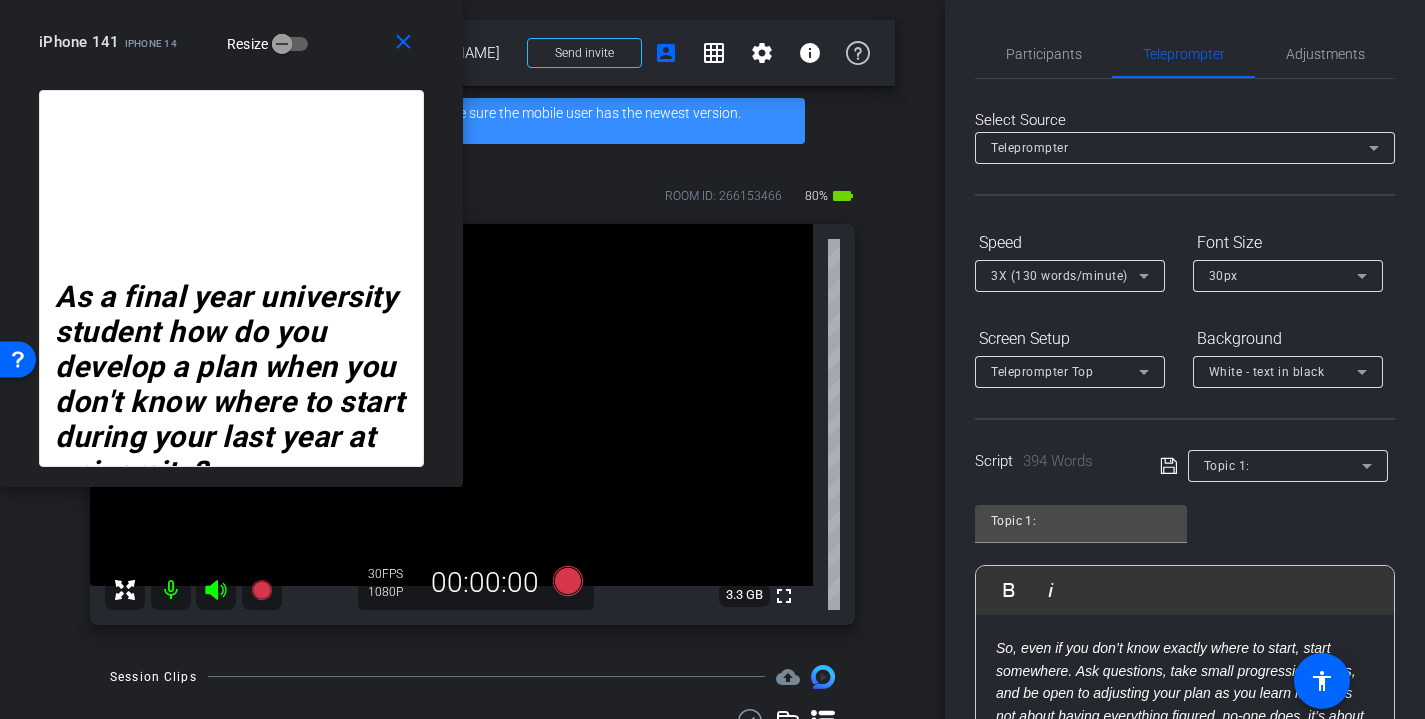 drag, startPoint x: 1039, startPoint y: 28, endPoint x: 258, endPoint y: 22, distance: 781.0231 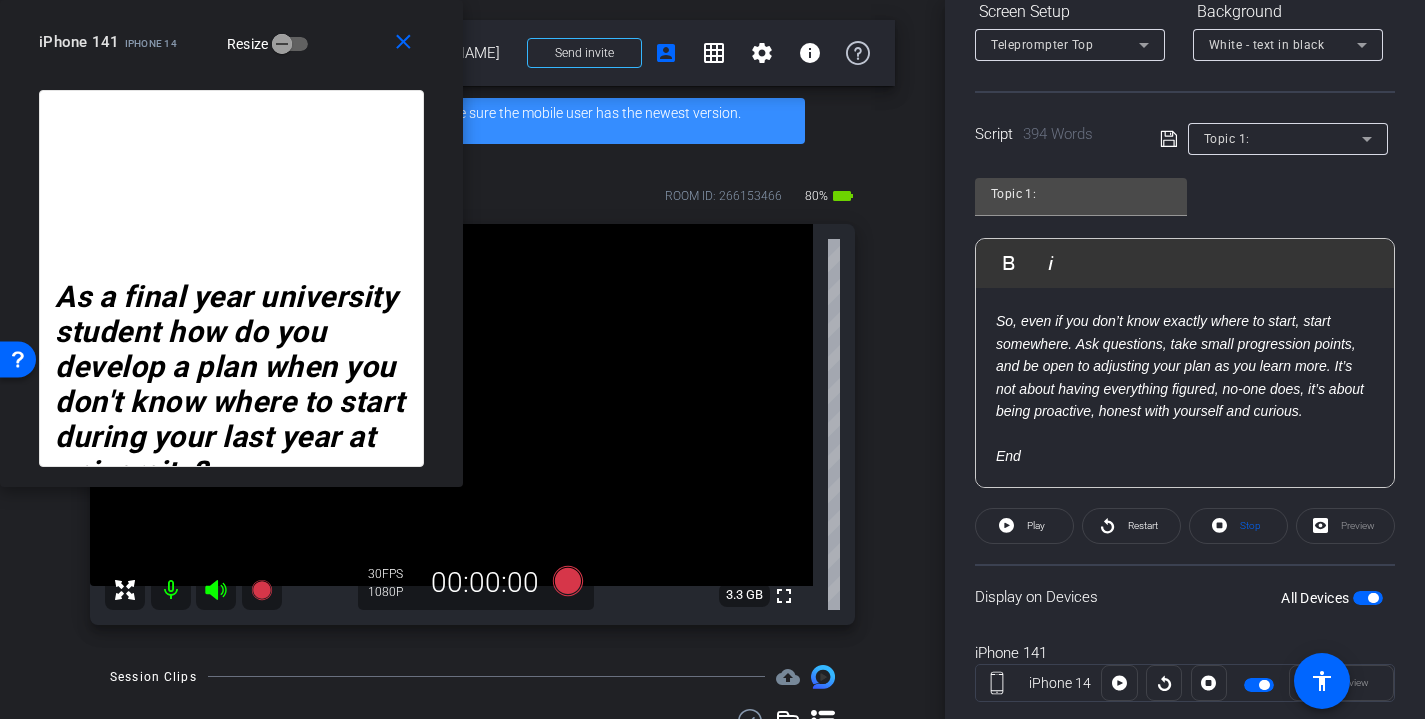 scroll, scrollTop: 328, scrollLeft: 0, axis: vertical 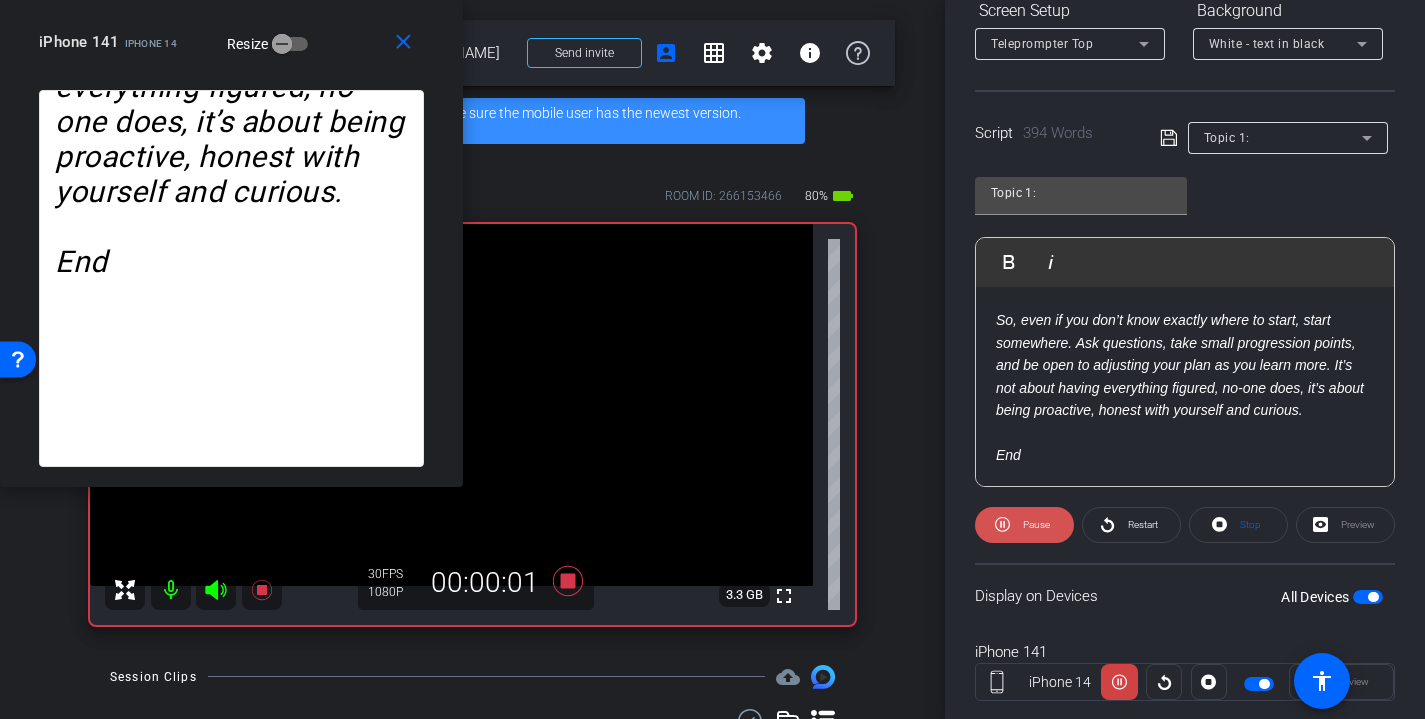 click on "Pause" 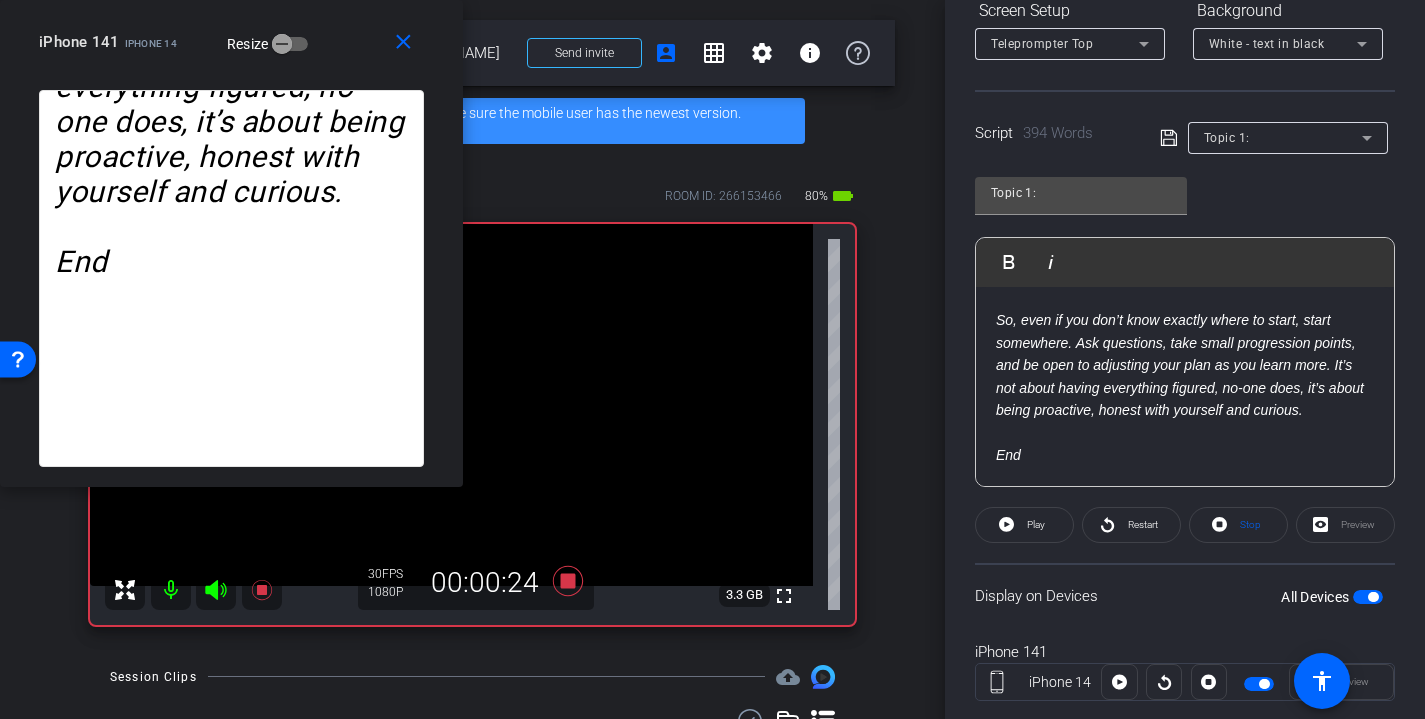 drag, startPoint x: 457, startPoint y: 478, endPoint x: 426, endPoint y: 461, distance: 35.35534 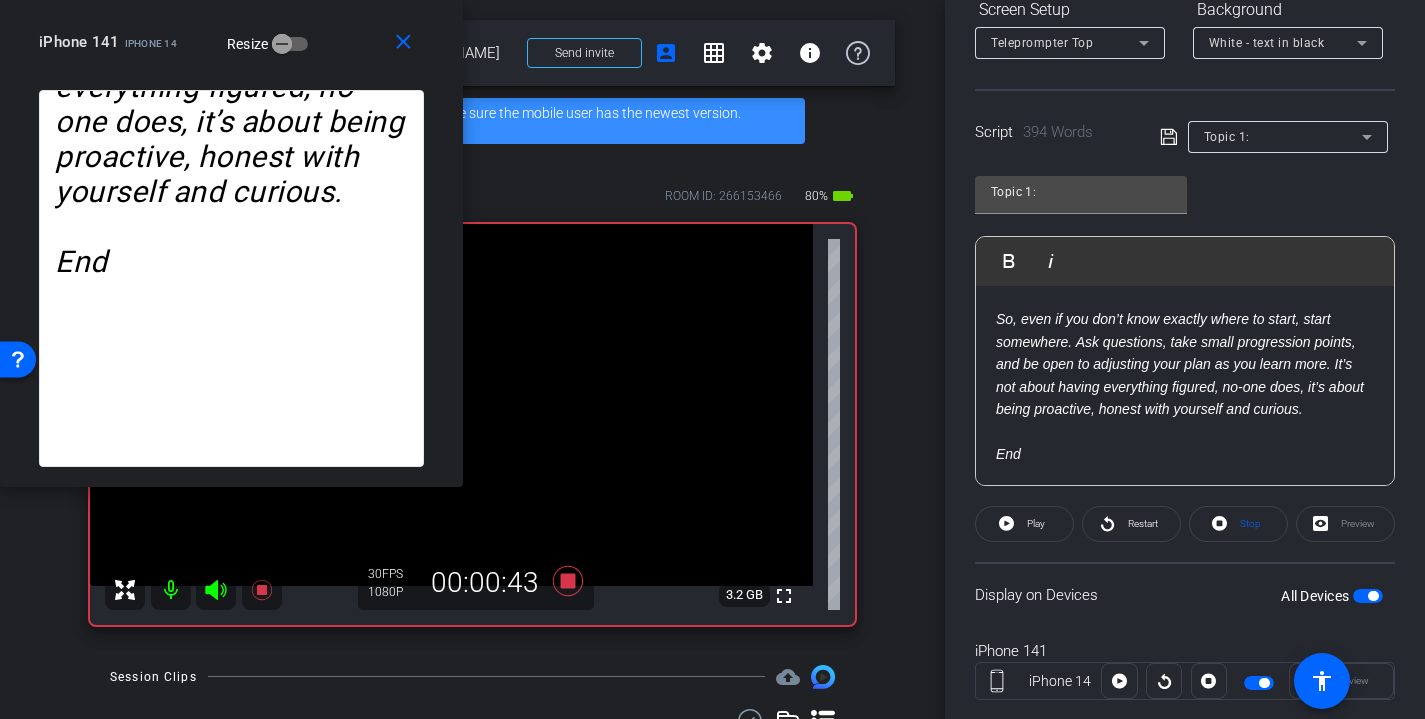 scroll, scrollTop: 335, scrollLeft: 0, axis: vertical 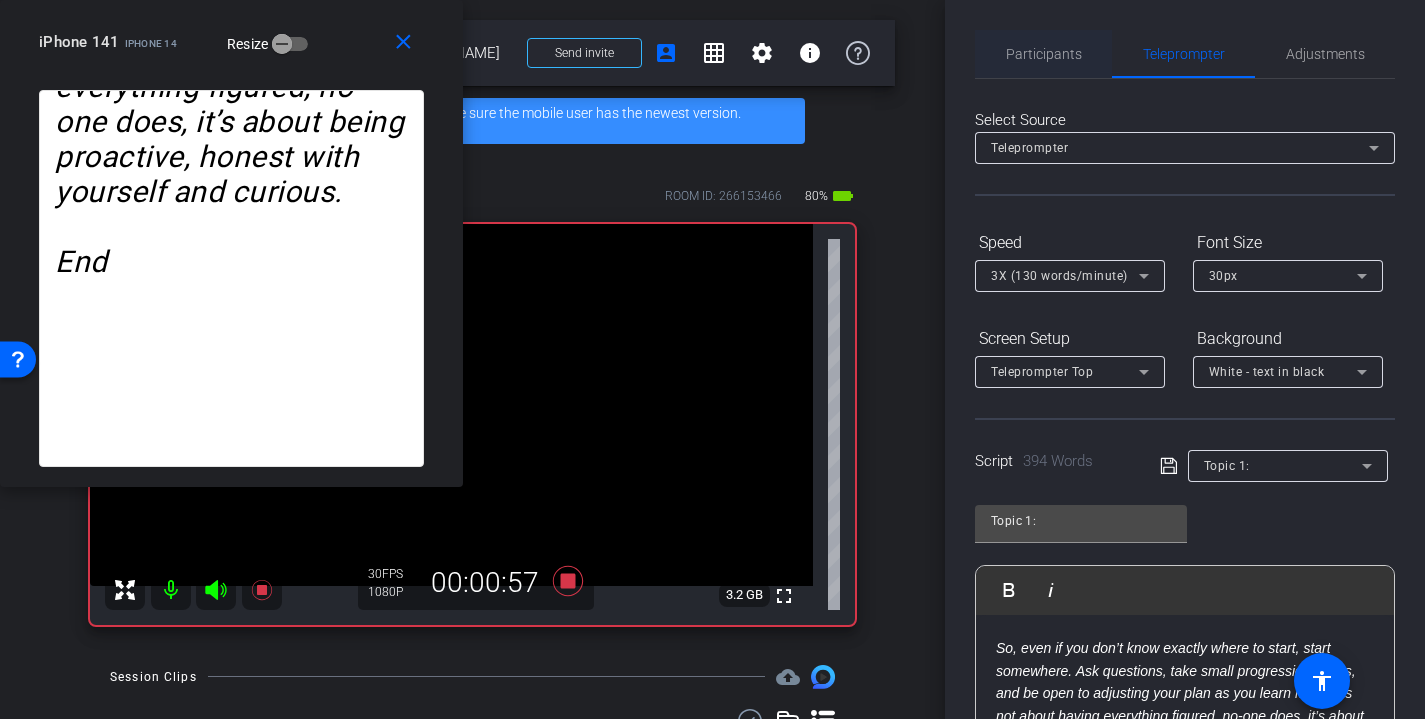 click on "Participants" at bounding box center (1044, 54) 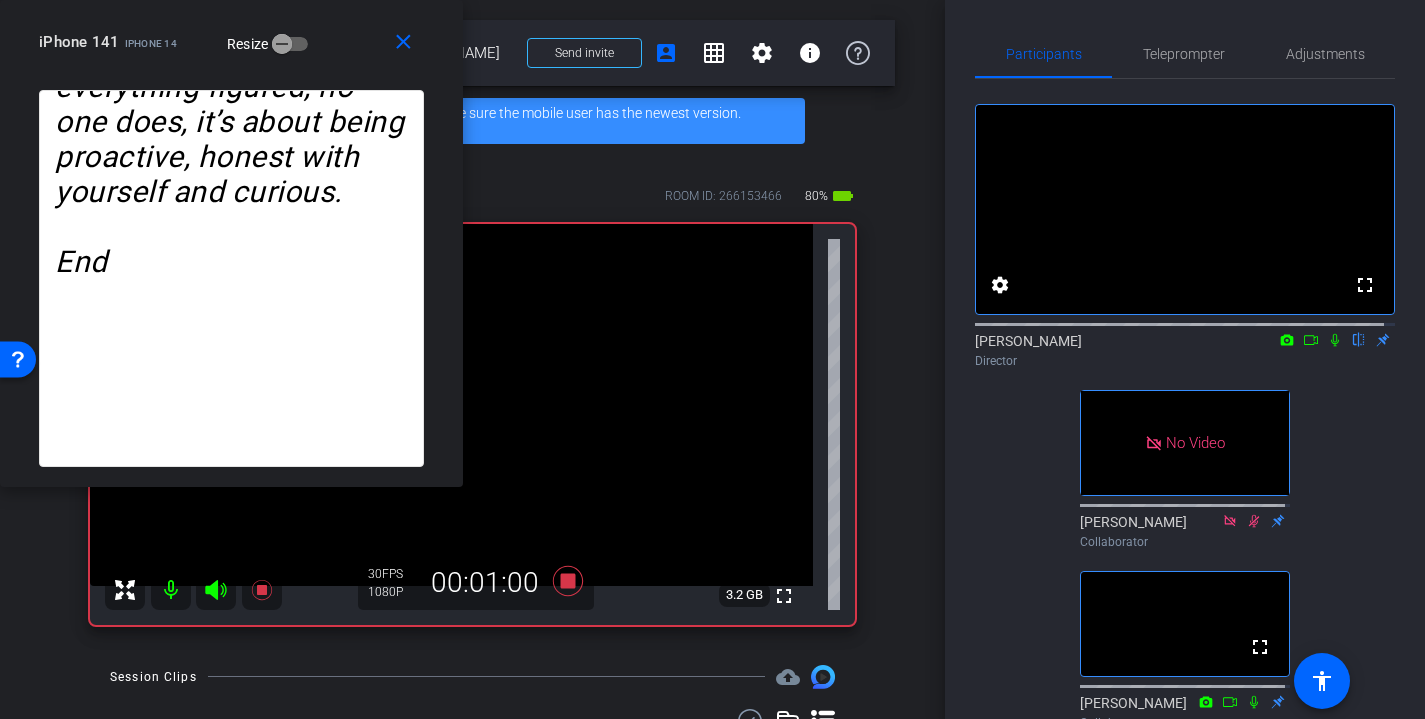click 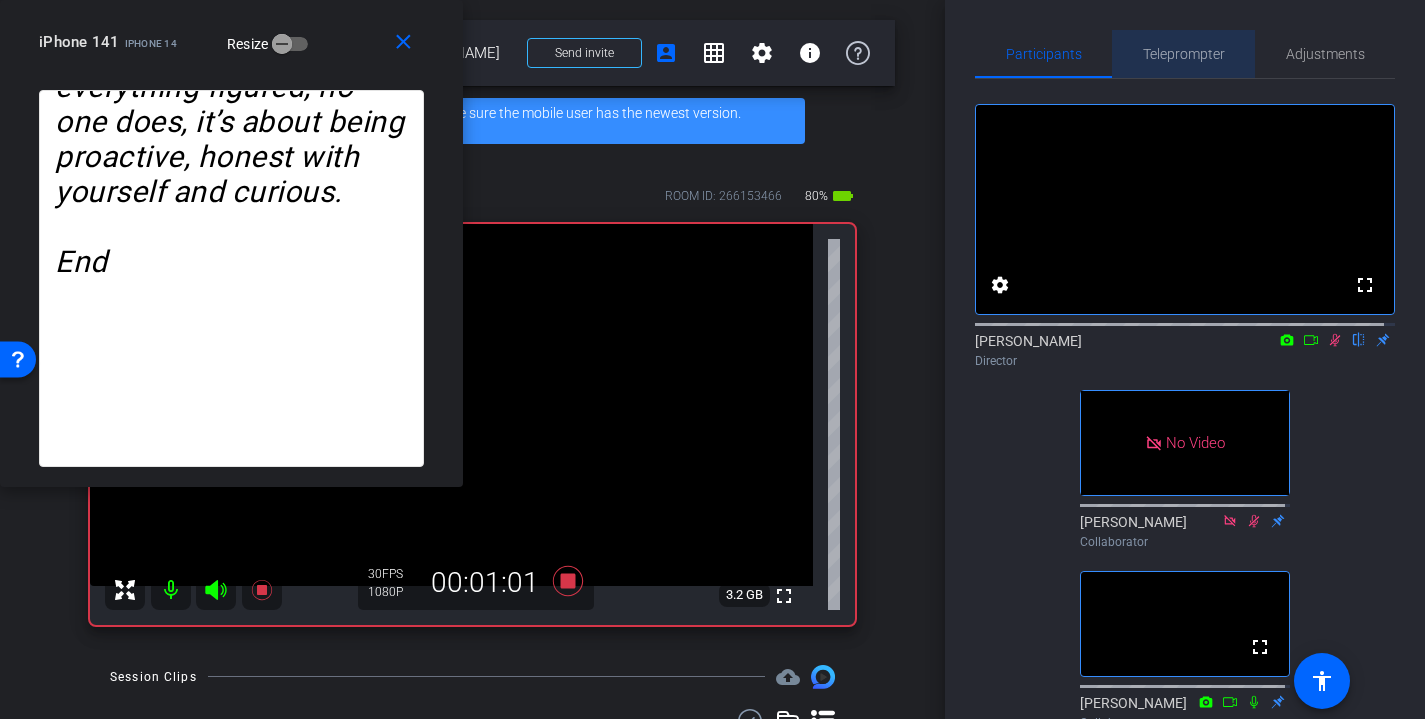 click on "Teleprompter" at bounding box center [1184, 54] 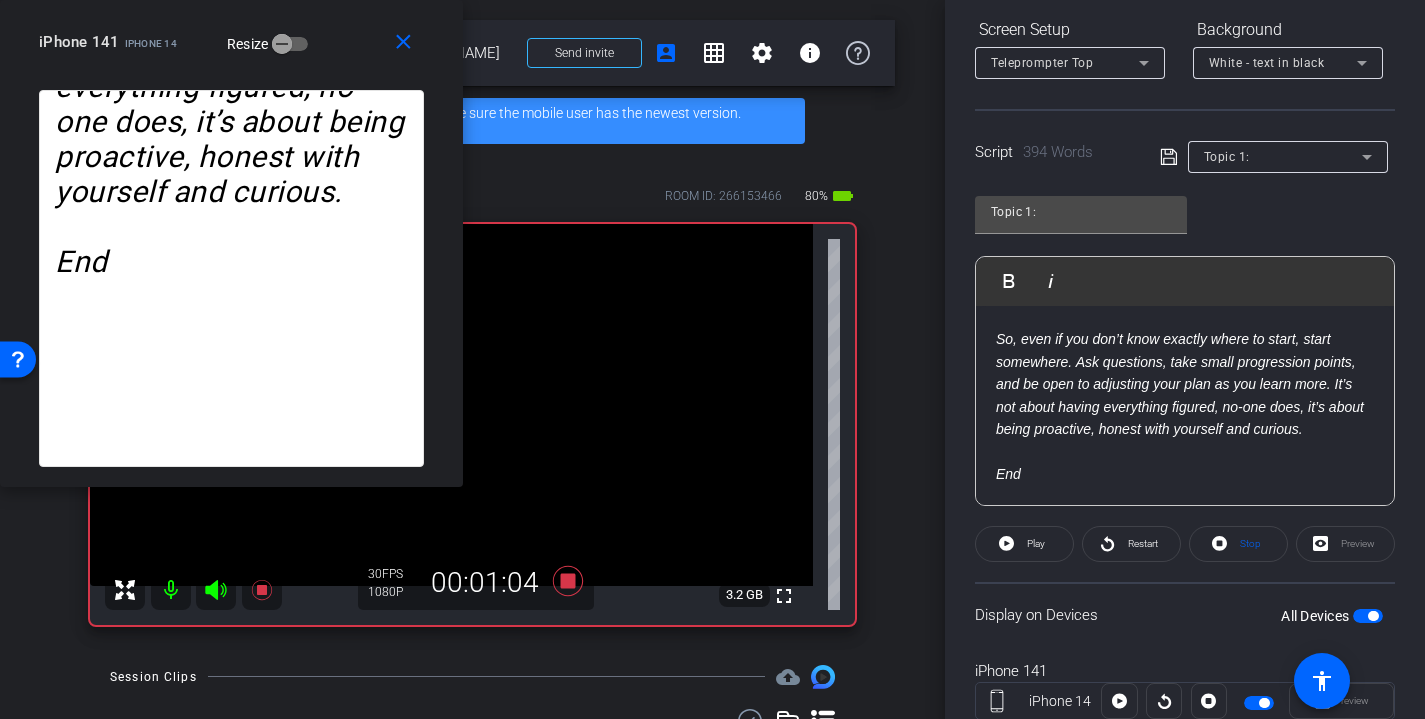 scroll, scrollTop: 345, scrollLeft: 0, axis: vertical 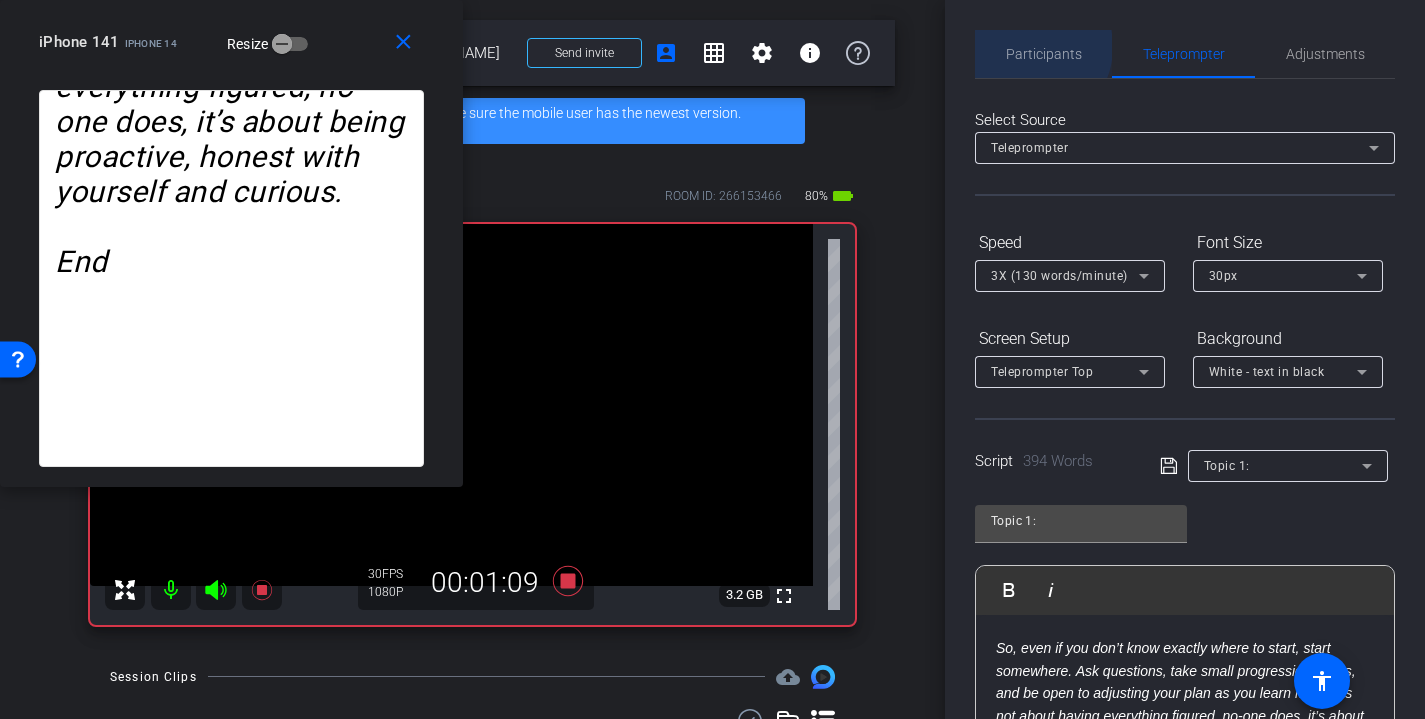 click on "Participants" at bounding box center (1044, 54) 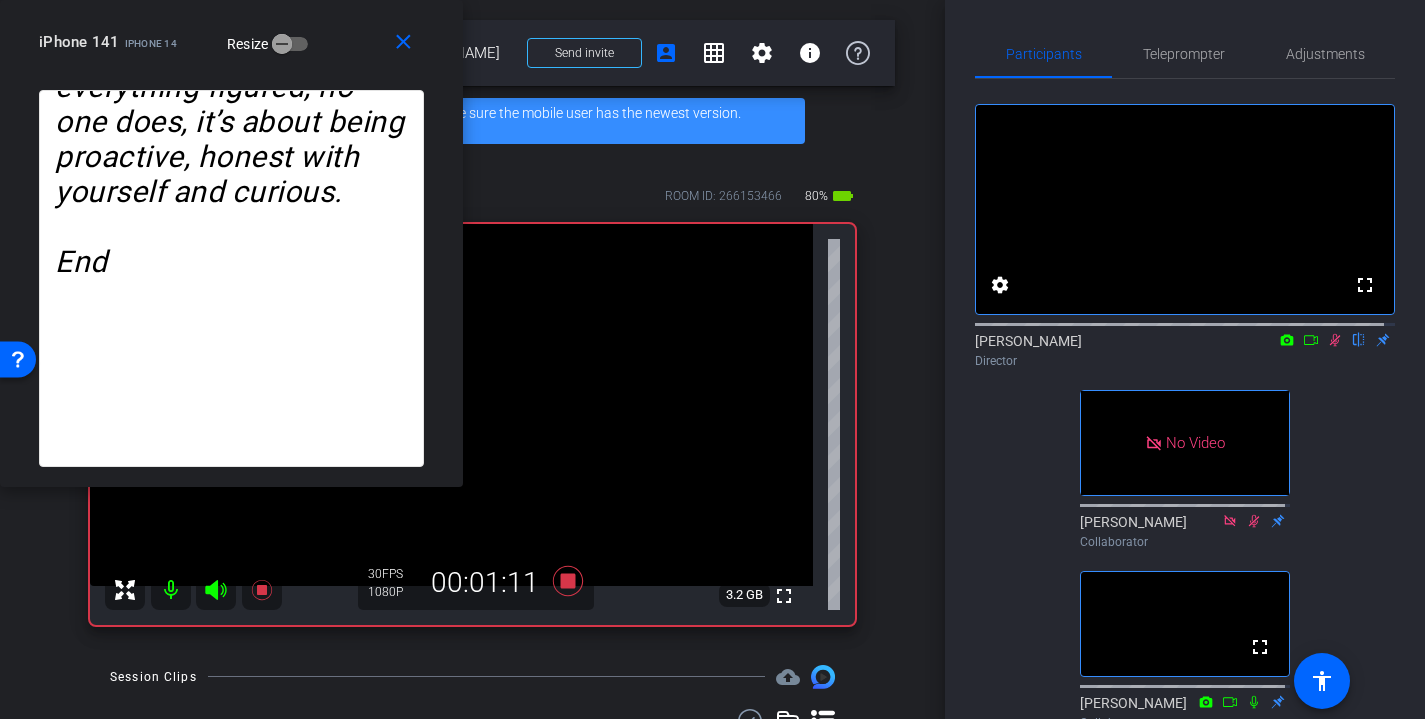 click 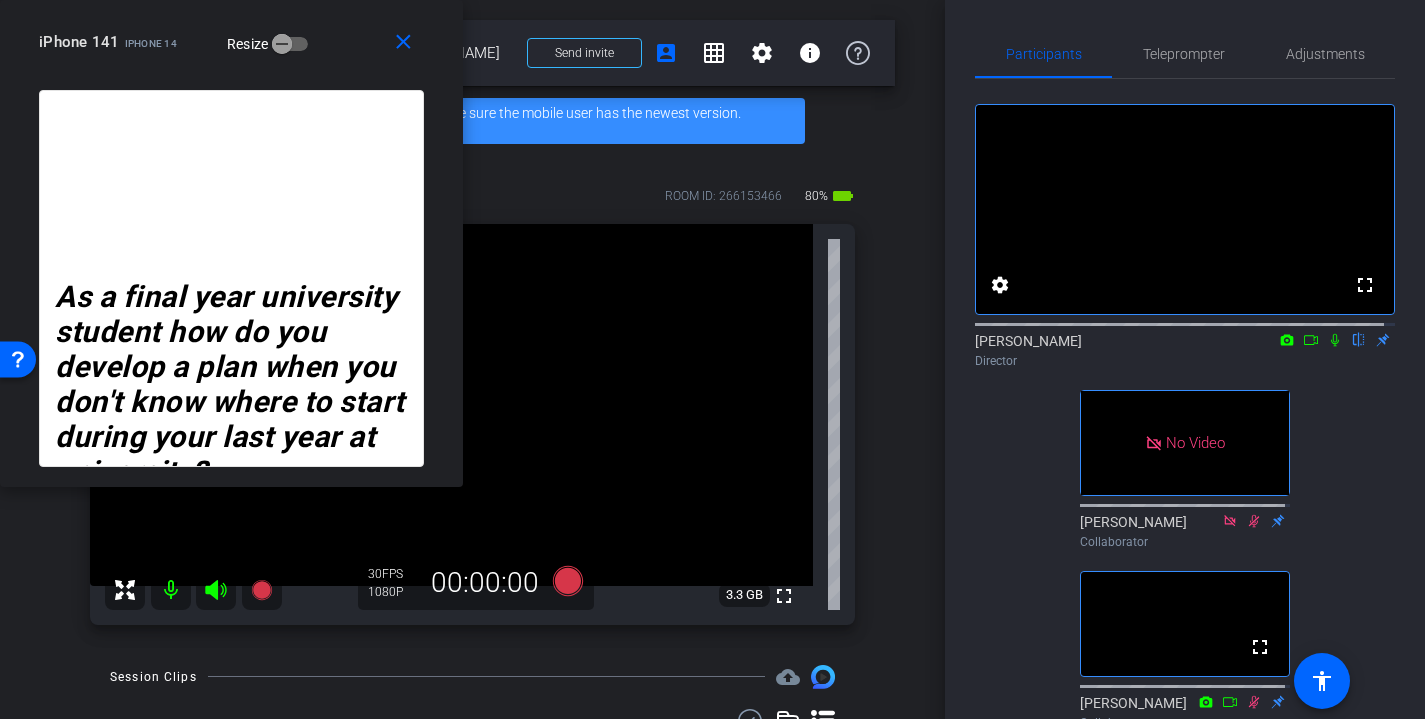 click 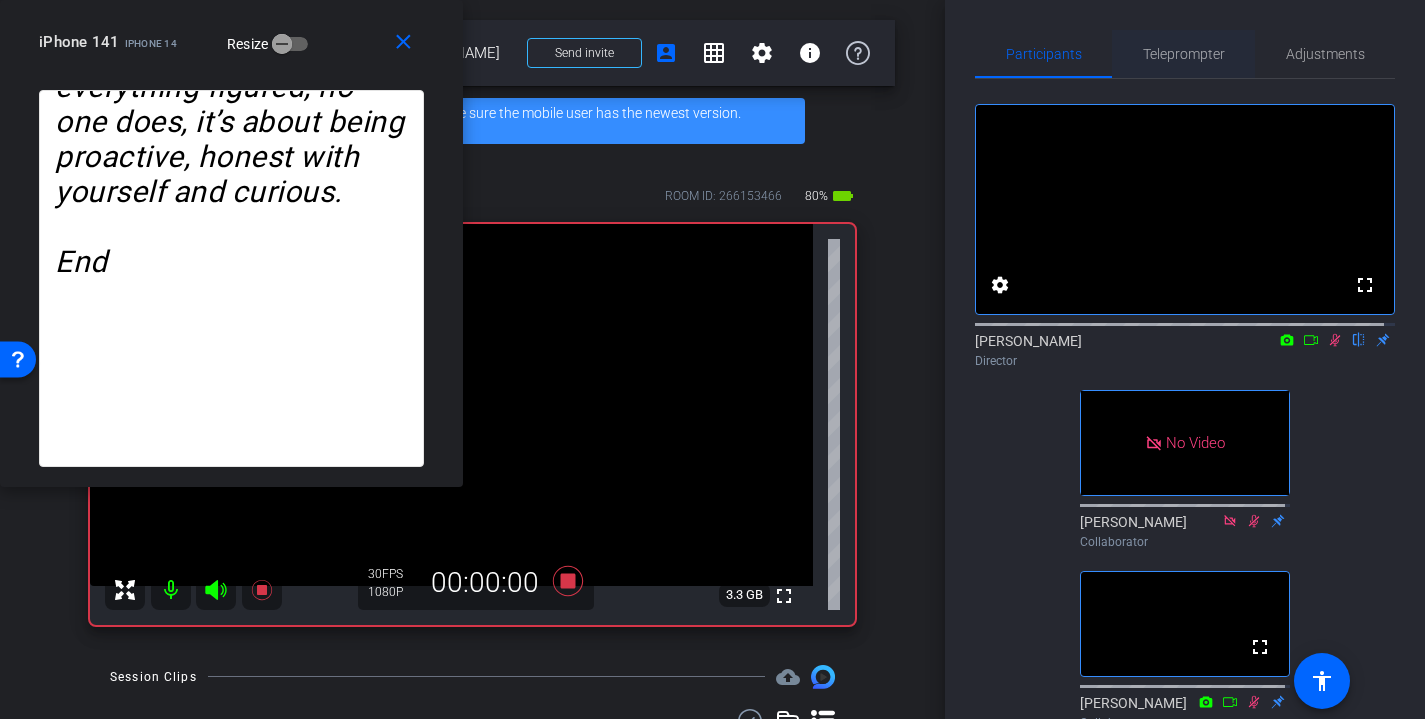 click on "Teleprompter" at bounding box center [1184, 54] 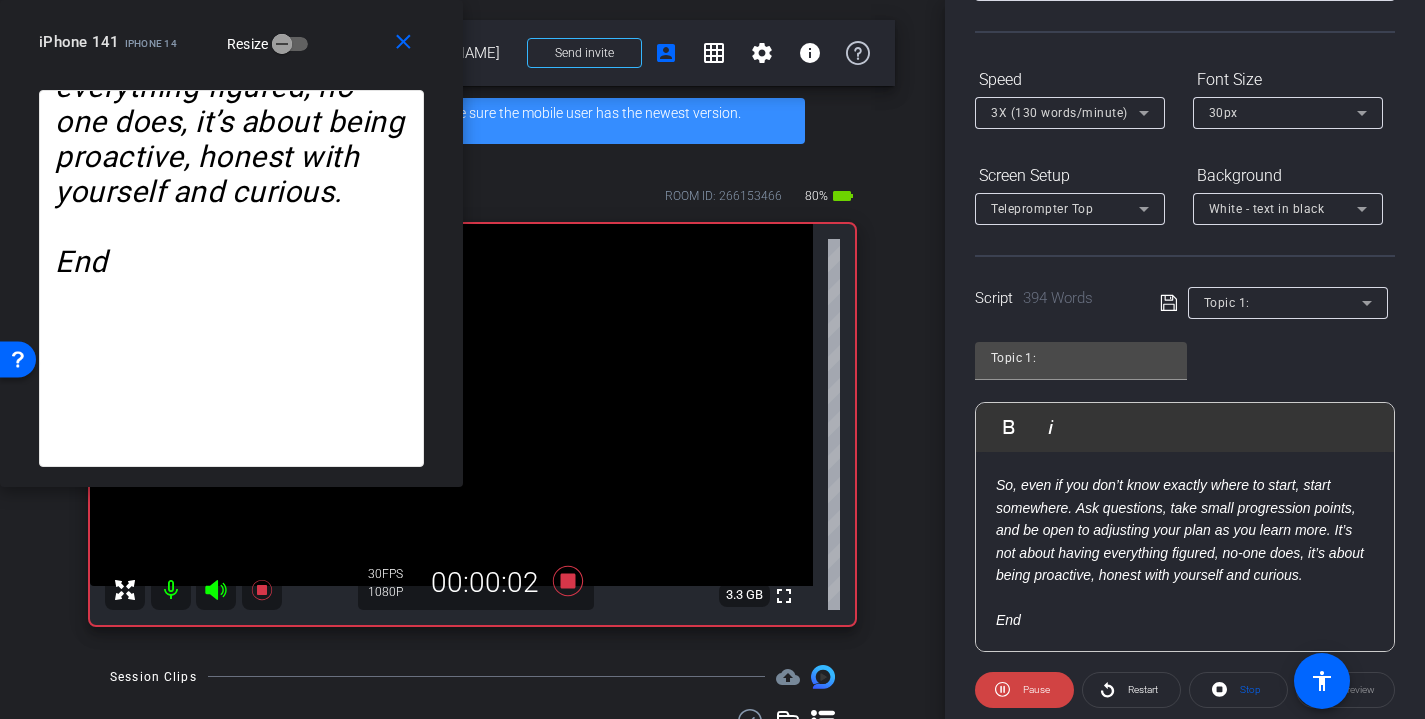 scroll, scrollTop: 260, scrollLeft: 0, axis: vertical 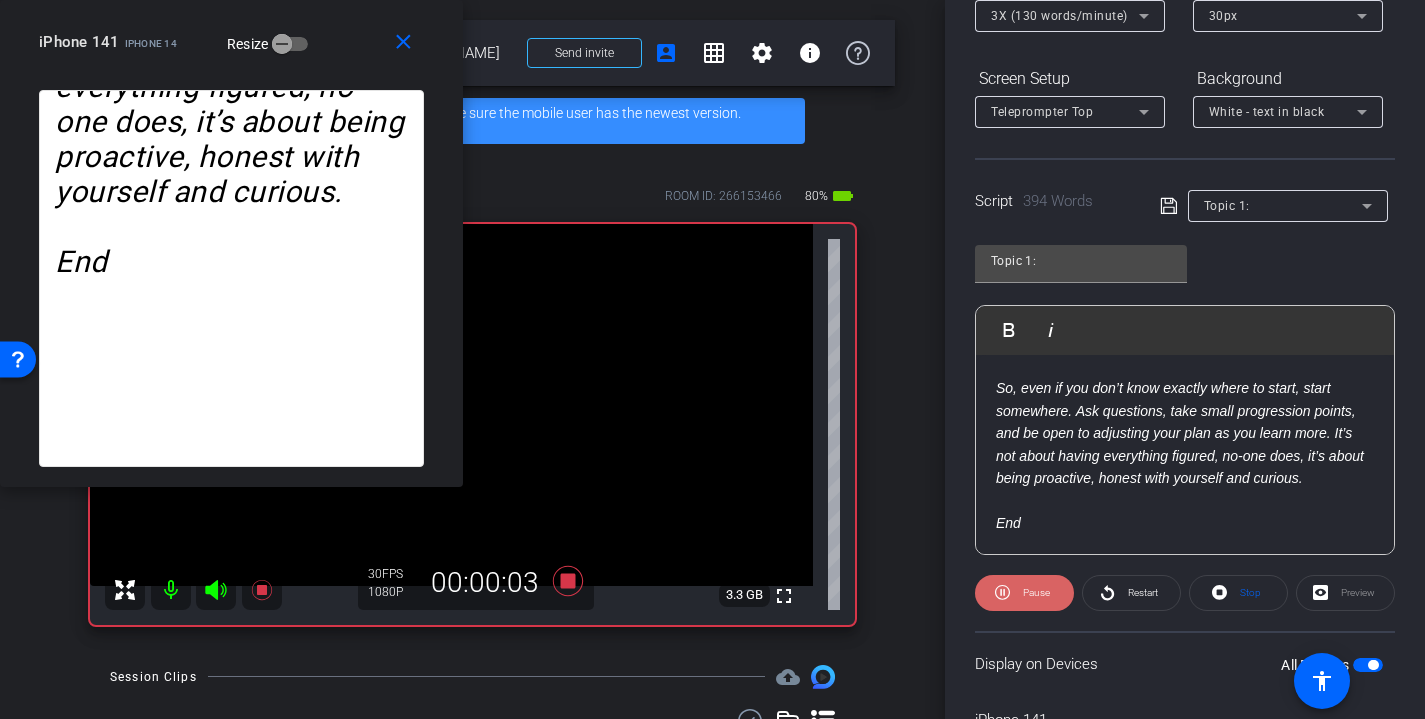 click on "Pause" 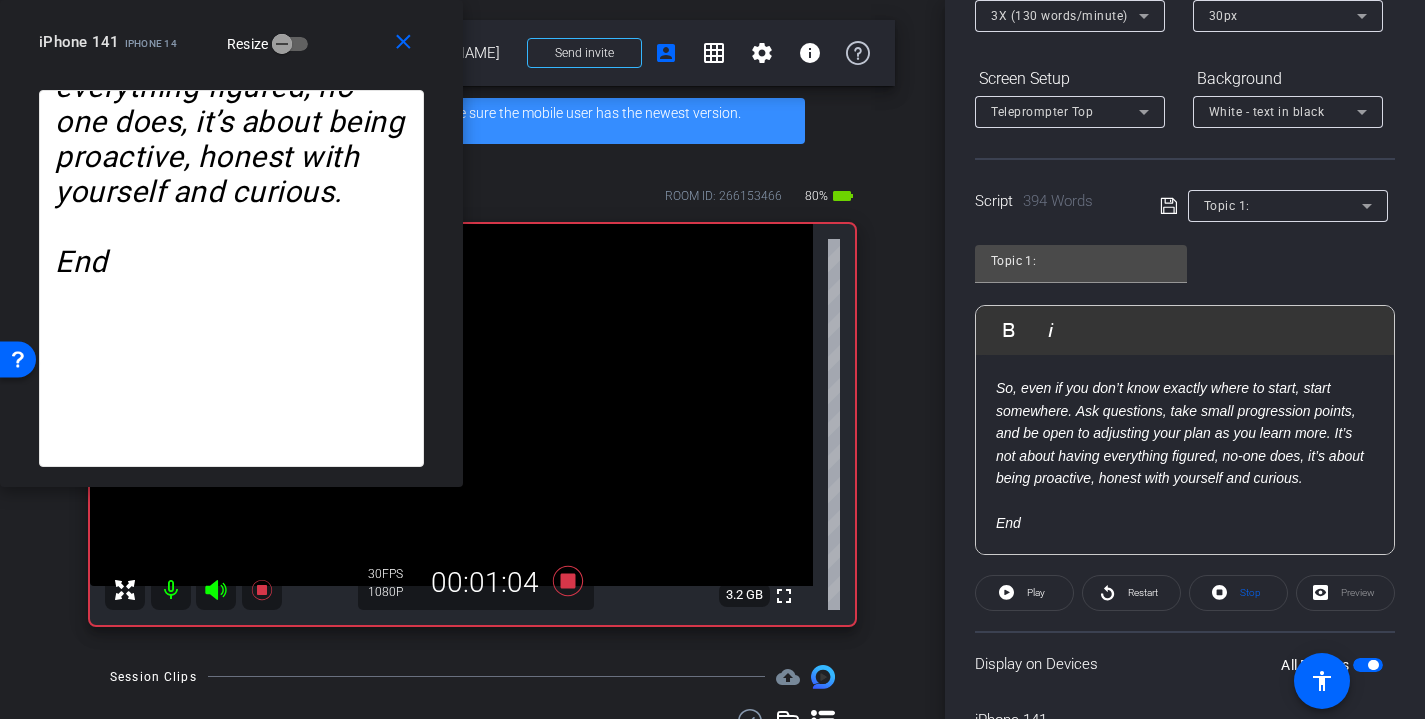 click 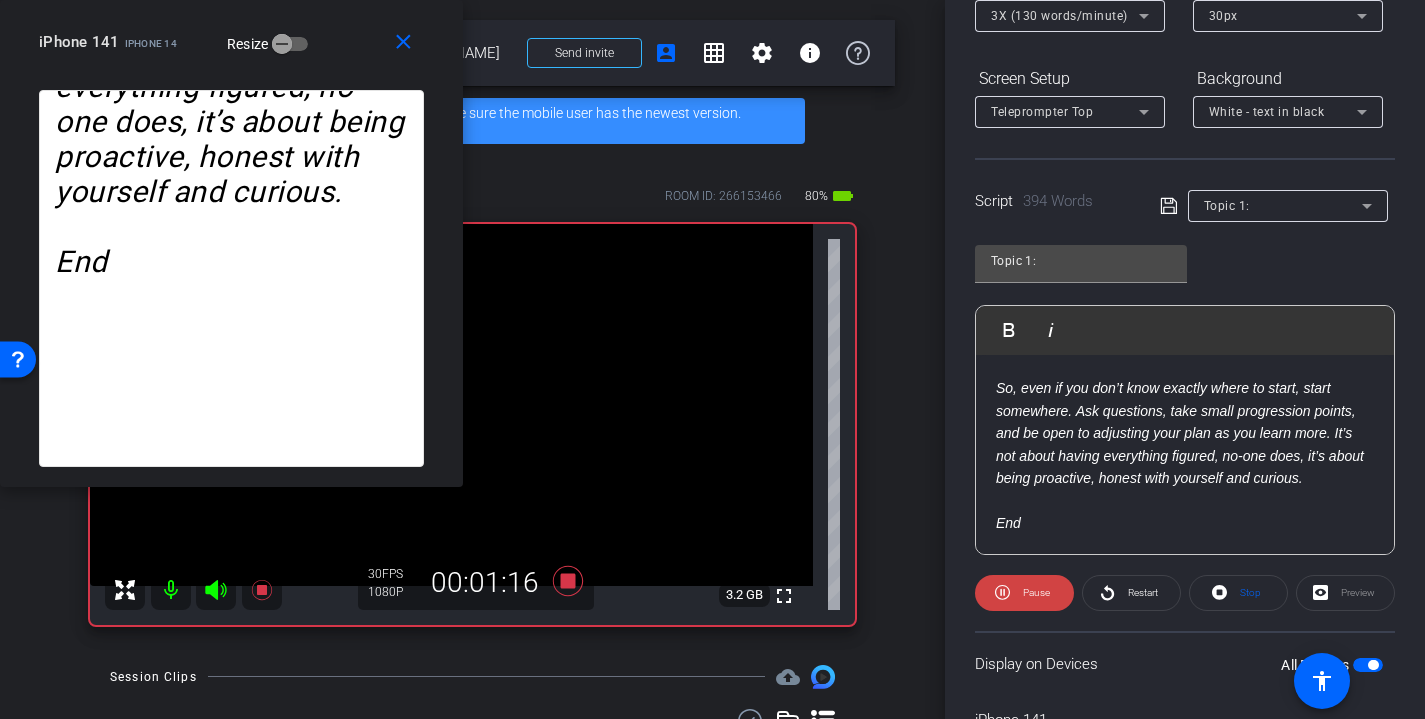 click on "Pause" 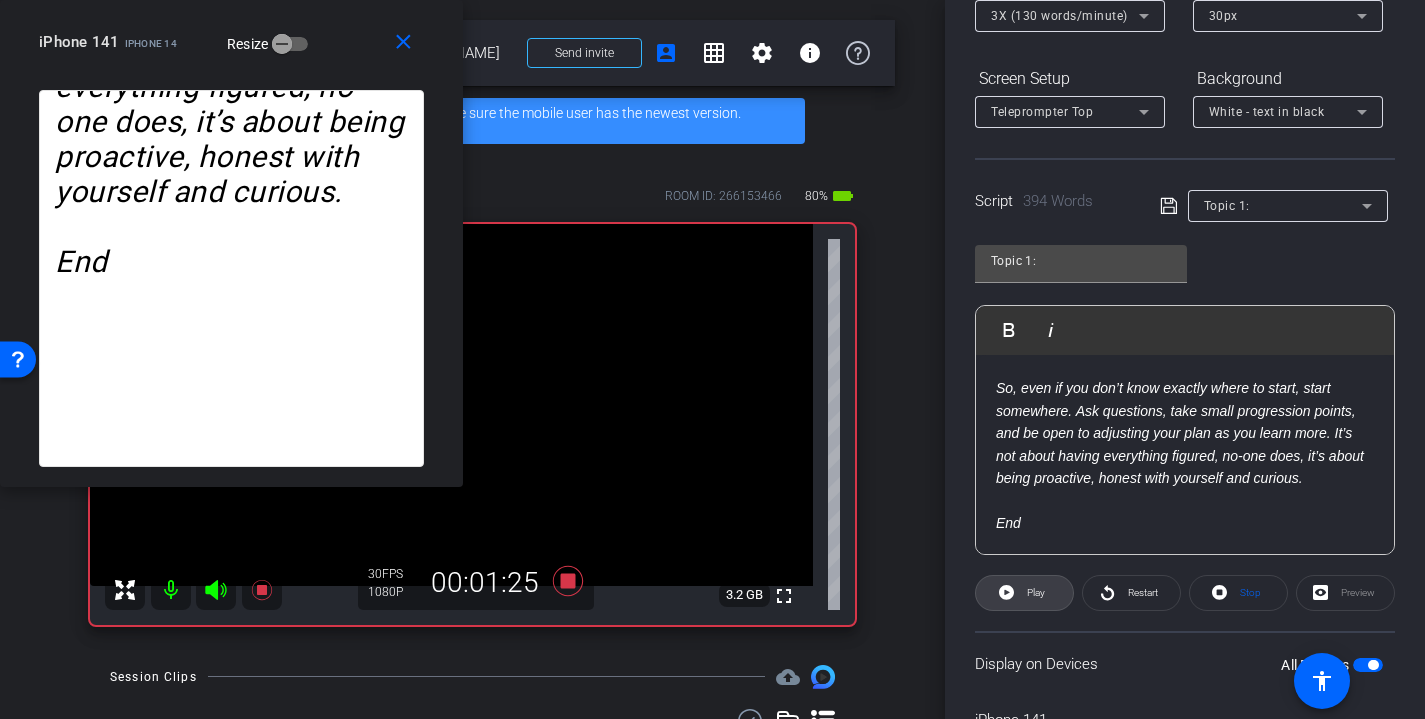 click 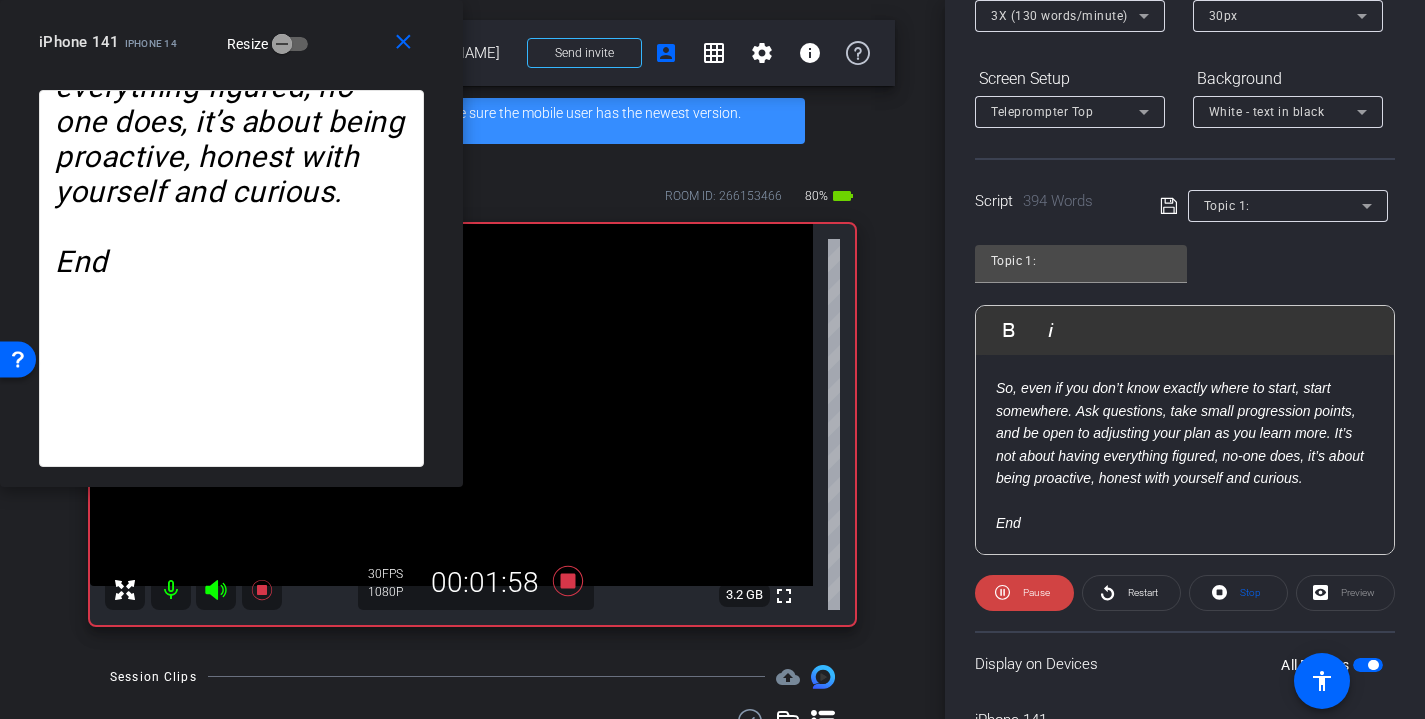 click on "Pause" 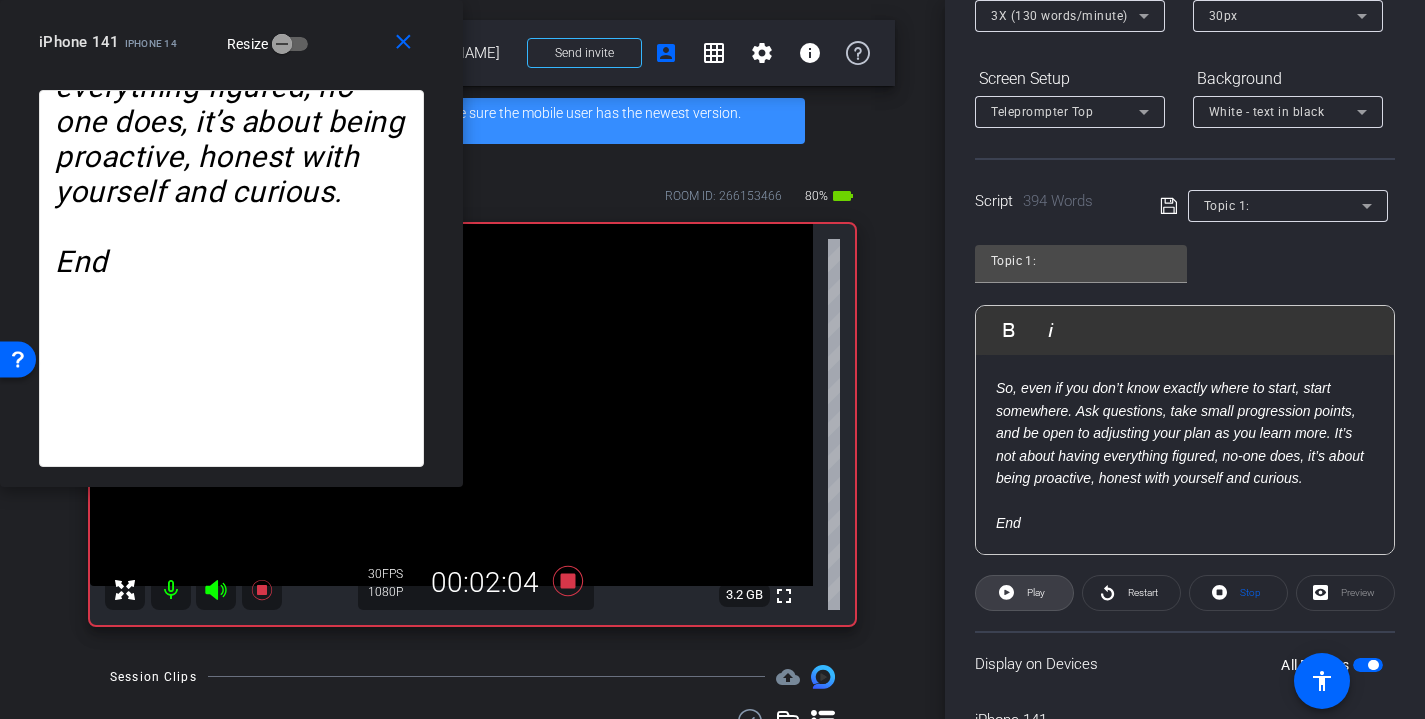 click 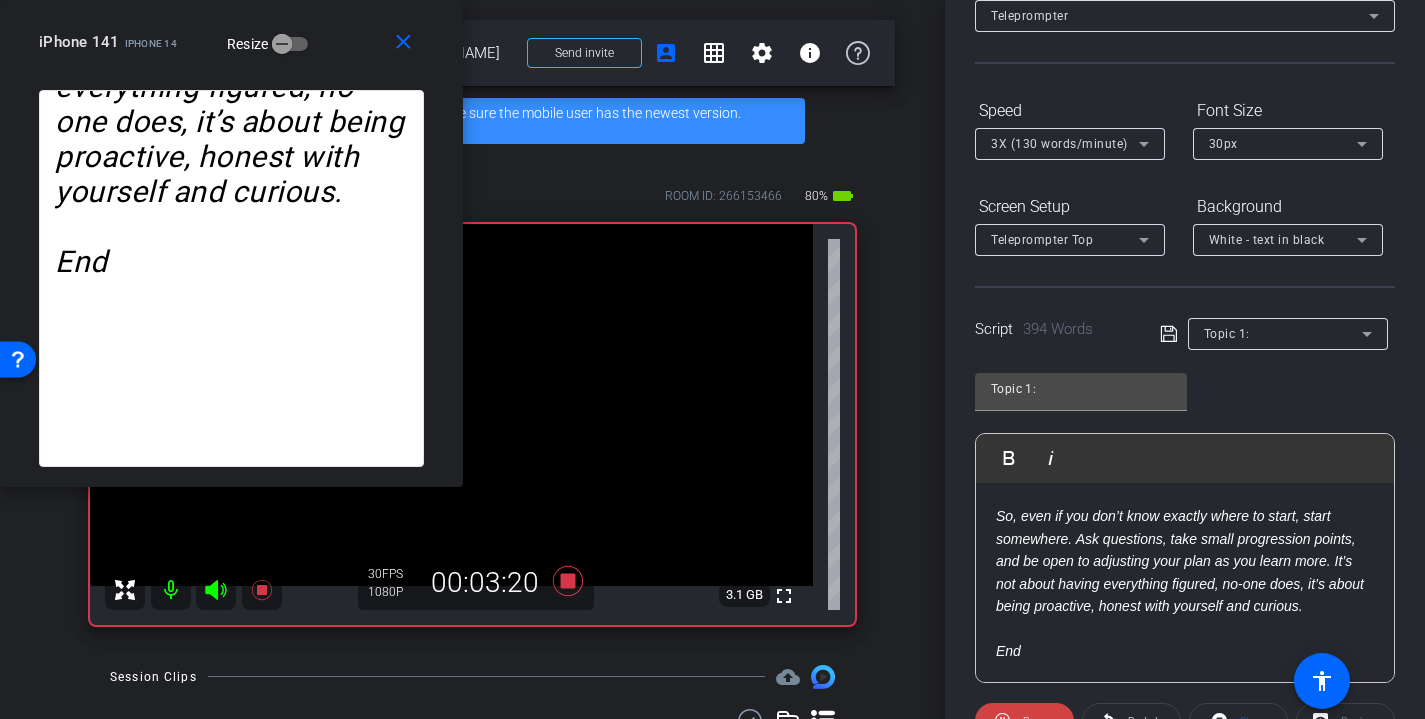 scroll, scrollTop: 0, scrollLeft: 0, axis: both 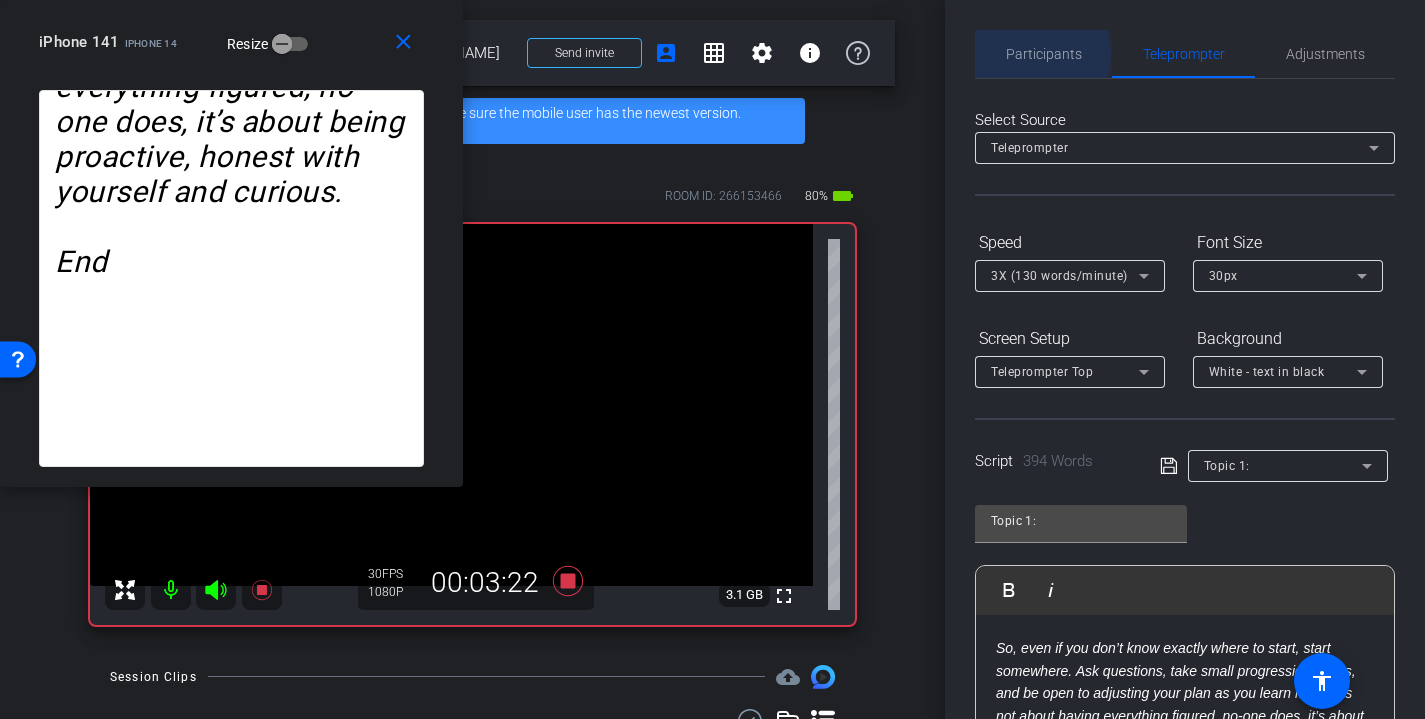 click on "Participants" at bounding box center (1044, 54) 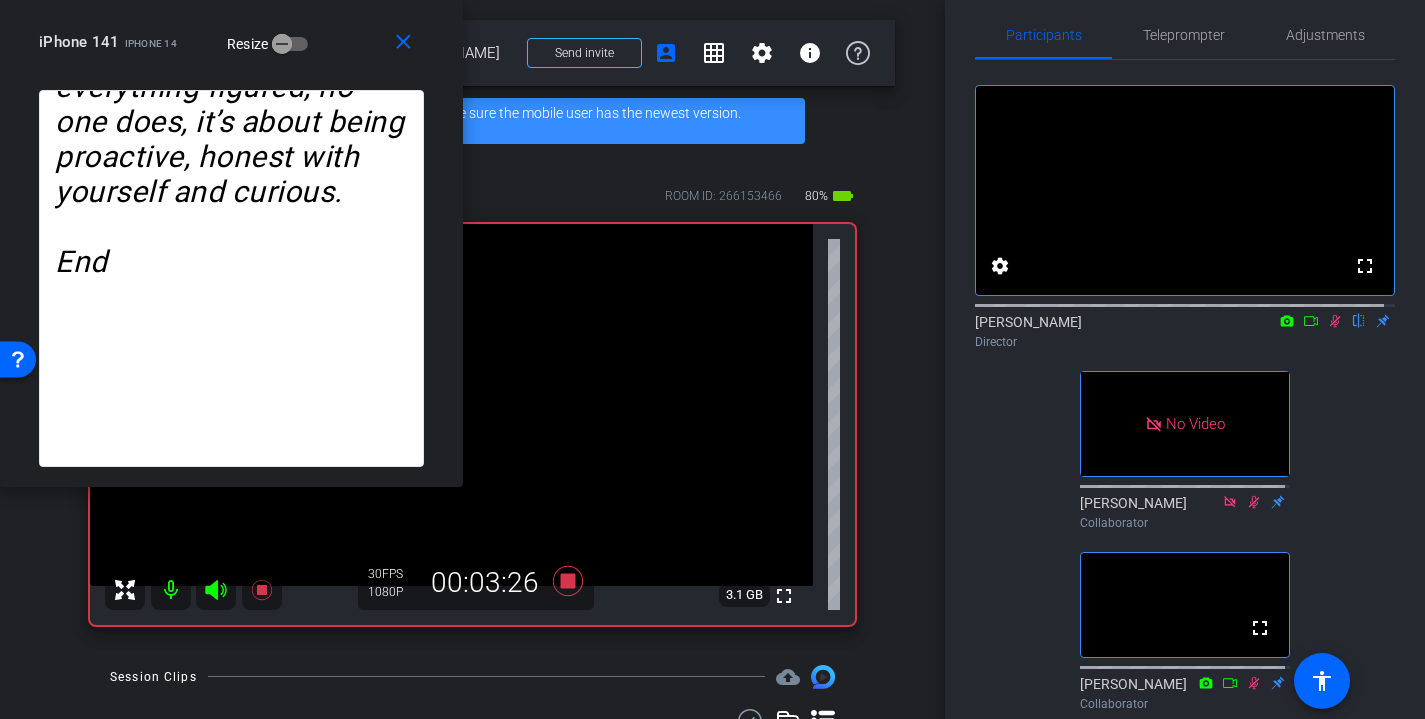 scroll, scrollTop: 0, scrollLeft: 0, axis: both 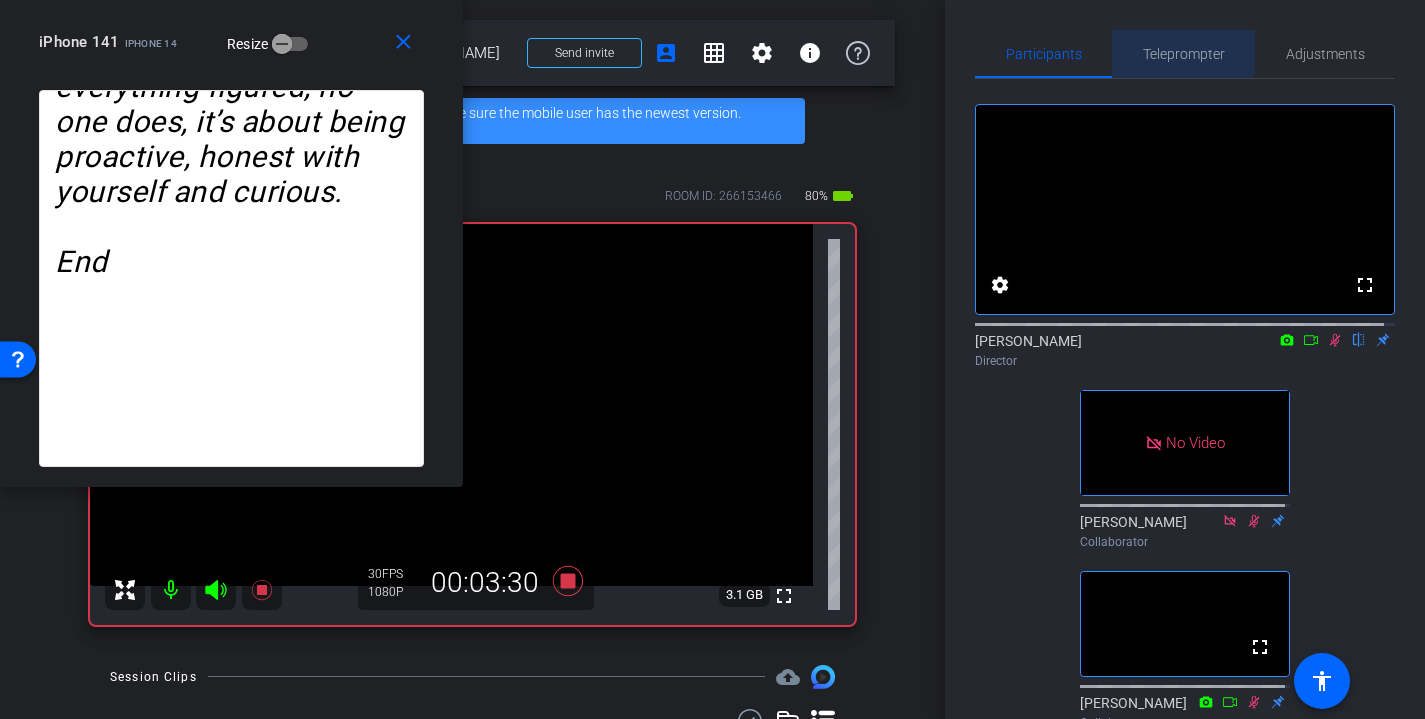 click on "Teleprompter" at bounding box center [1184, 54] 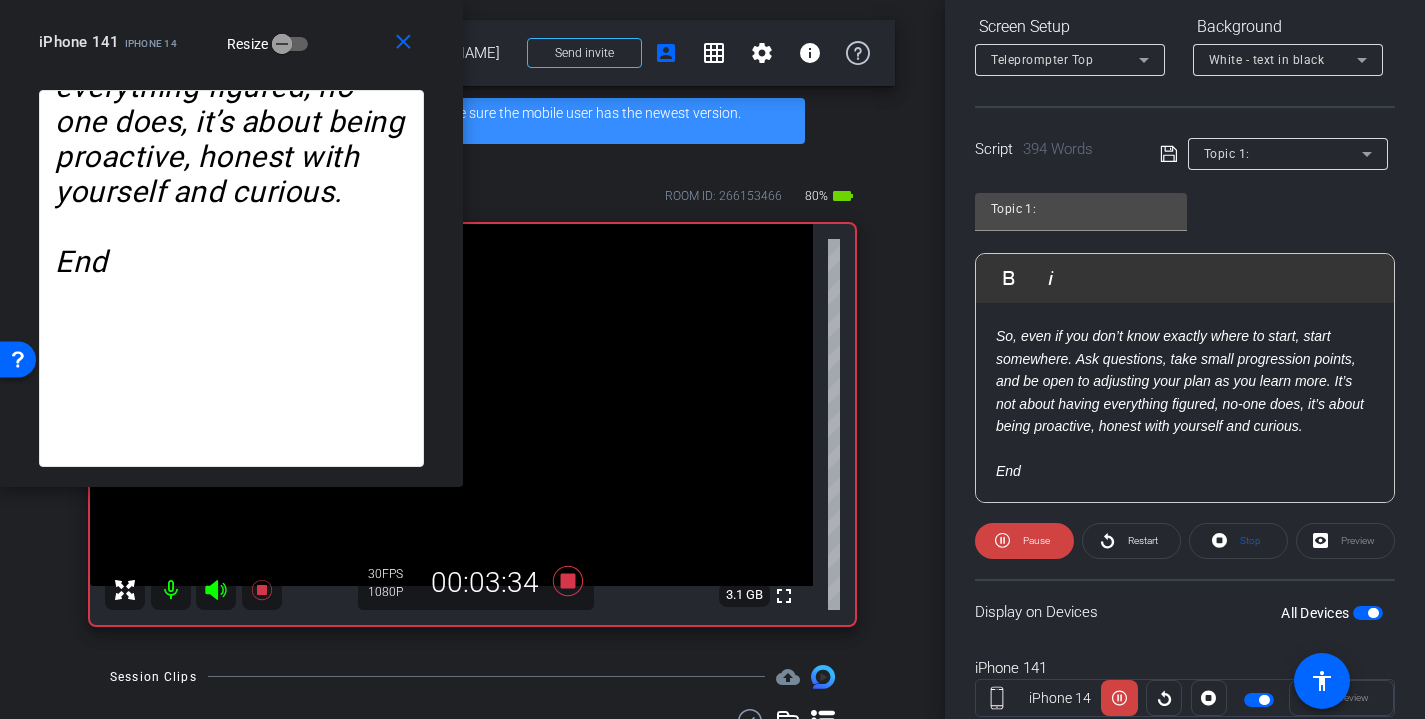 scroll, scrollTop: 336, scrollLeft: 0, axis: vertical 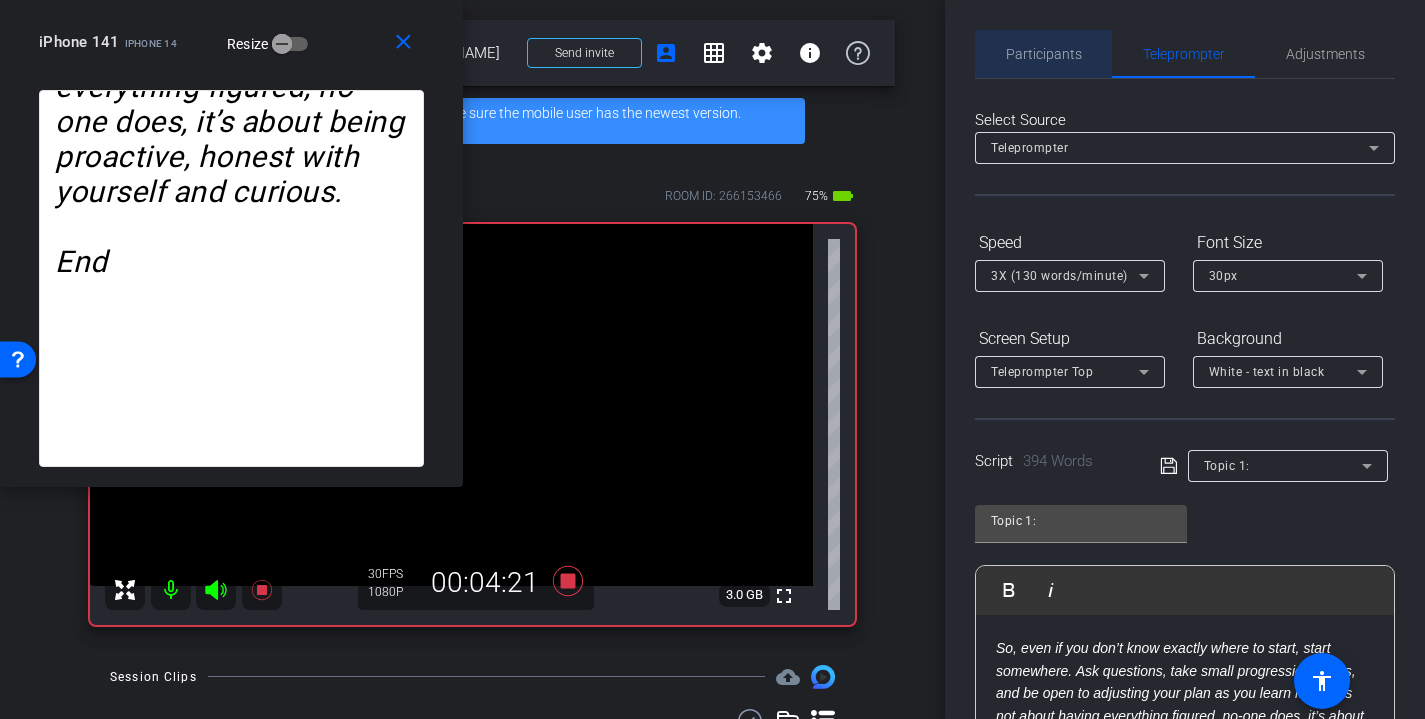 click on "Participants" at bounding box center [1044, 54] 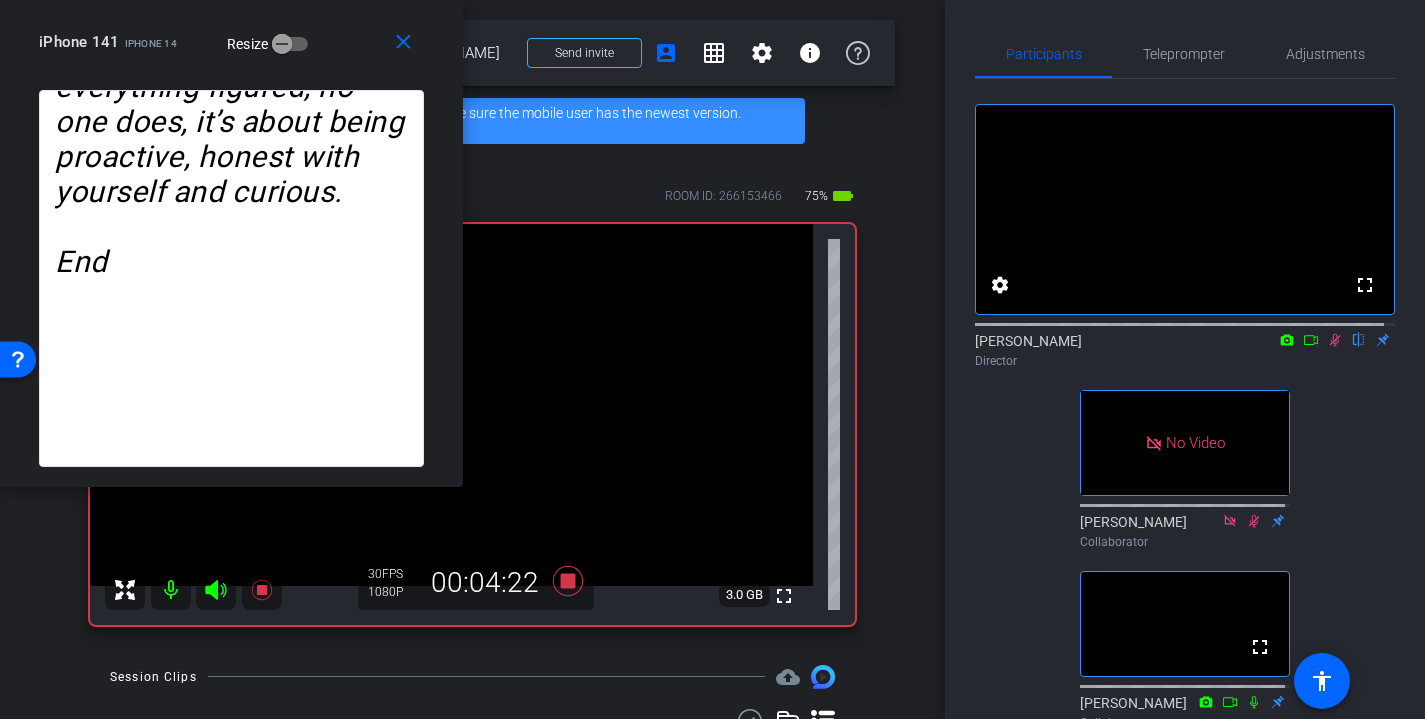 click 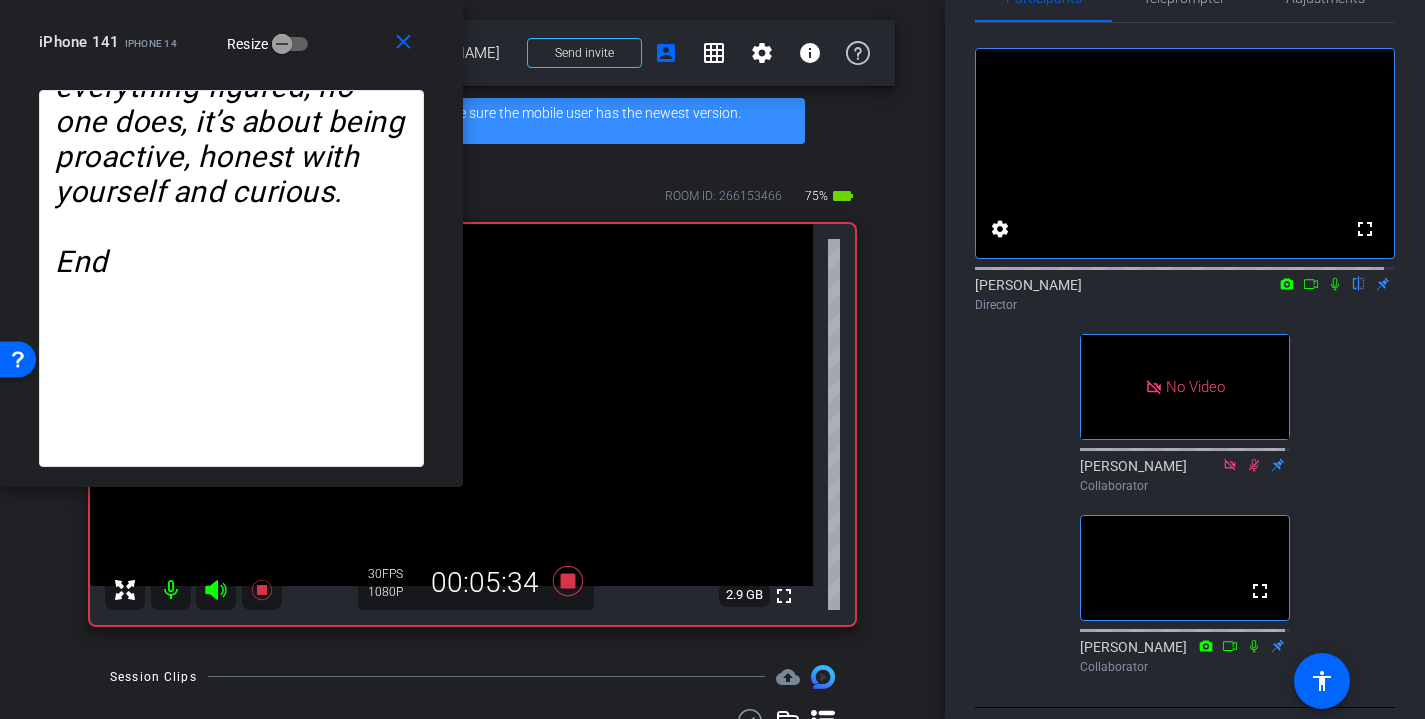 scroll, scrollTop: 47, scrollLeft: 0, axis: vertical 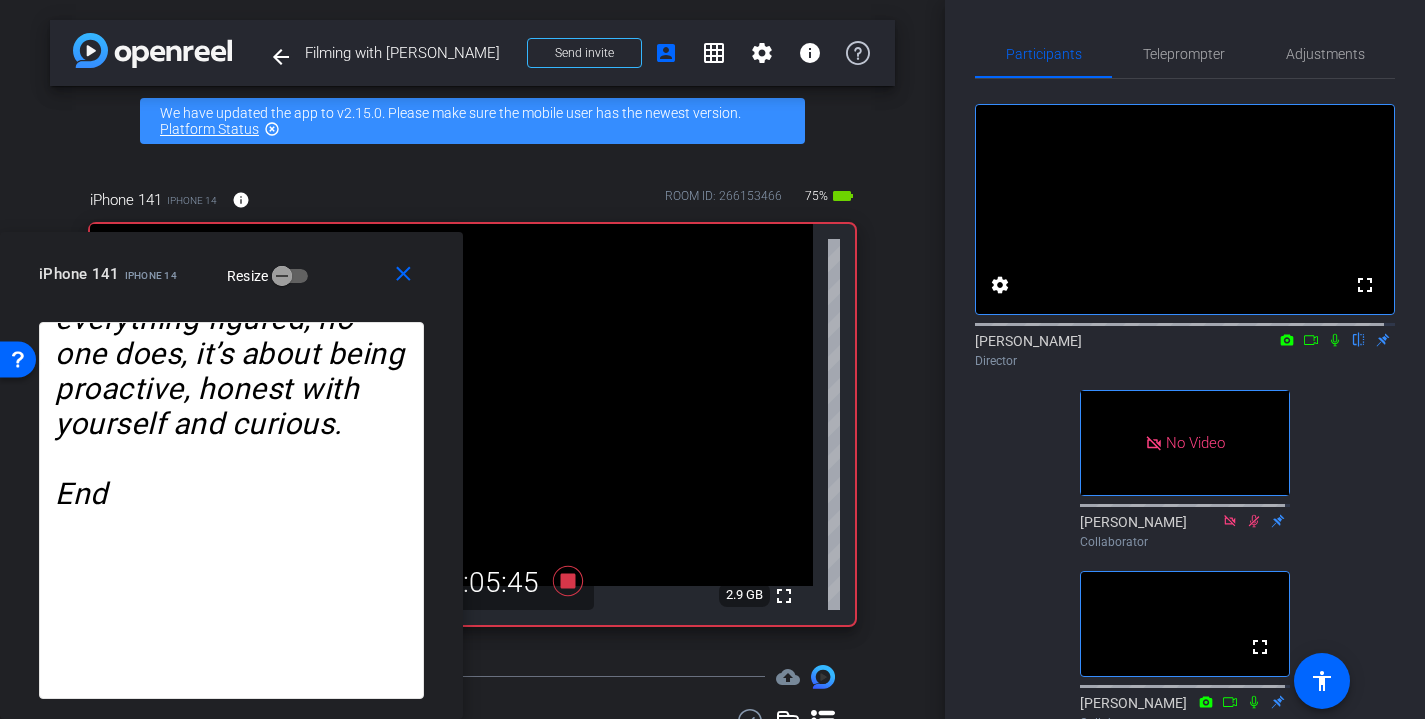 drag, startPoint x: 347, startPoint y: 36, endPoint x: 109, endPoint y: 605, distance: 616.76984 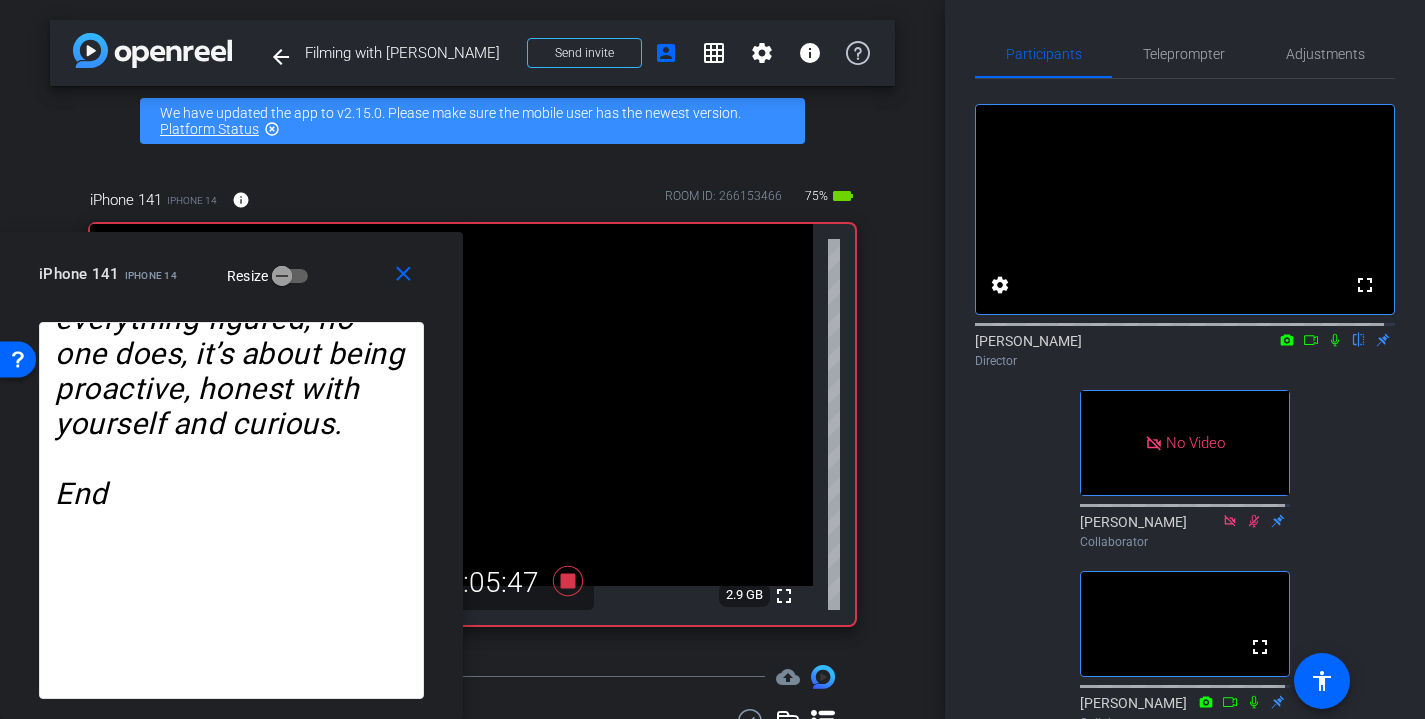 drag, startPoint x: 350, startPoint y: 269, endPoint x: 278, endPoint y: 513, distance: 254.40126 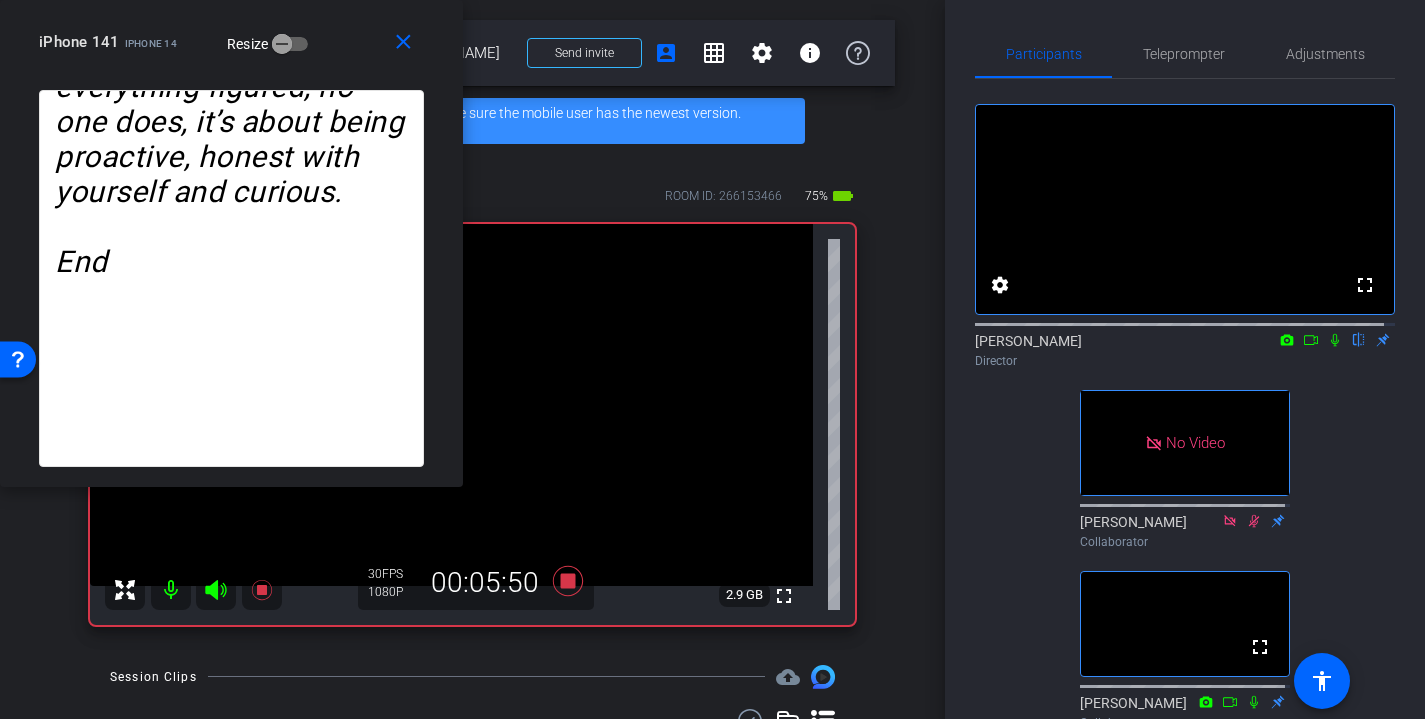 drag, startPoint x: 348, startPoint y: 286, endPoint x: 128, endPoint y: -96, distance: 440.82196 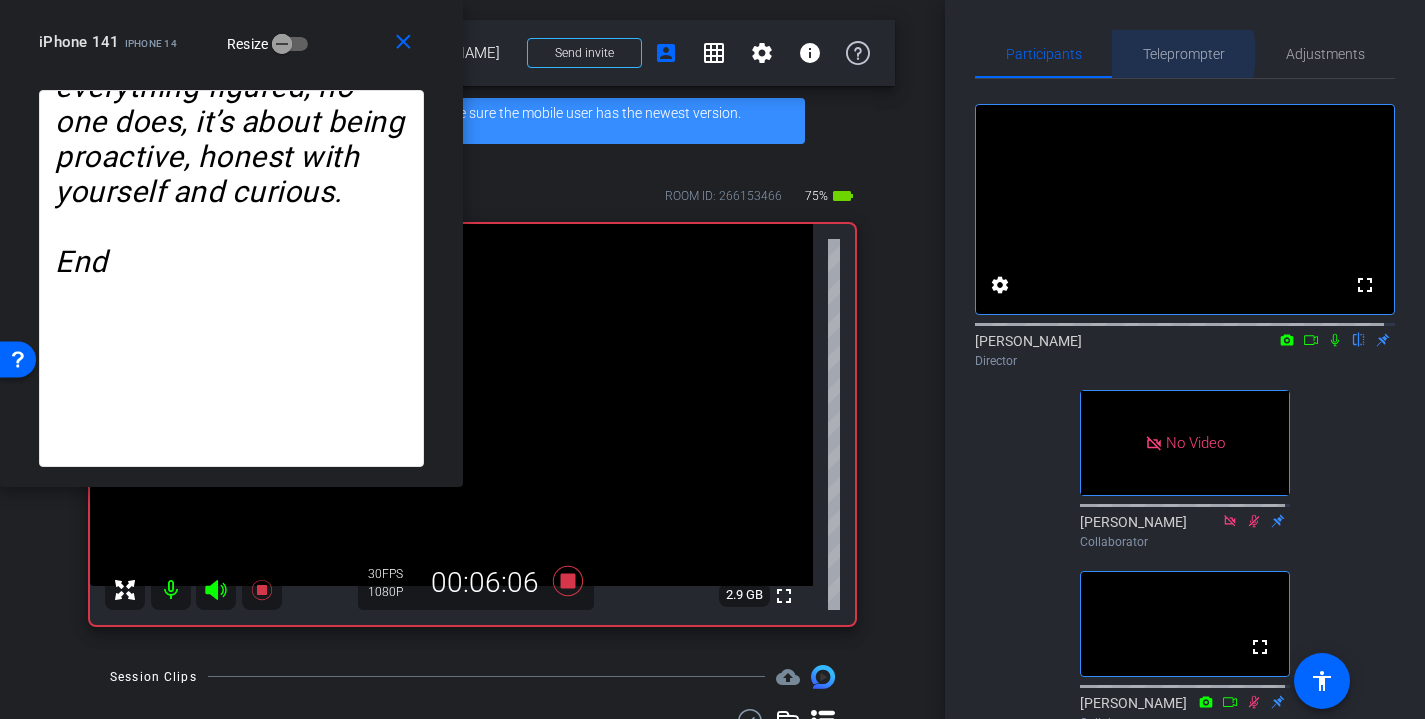 click on "Teleprompter" at bounding box center (1184, 54) 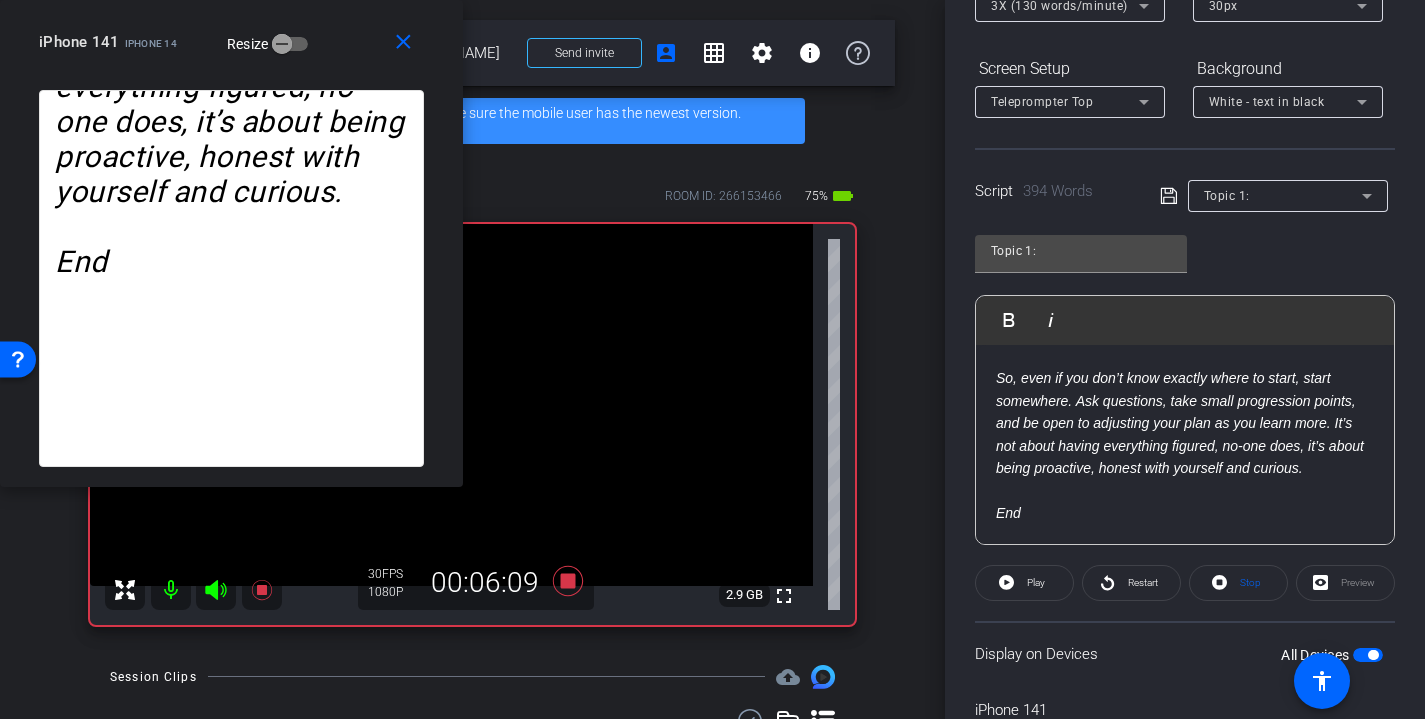 scroll, scrollTop: 271, scrollLeft: 0, axis: vertical 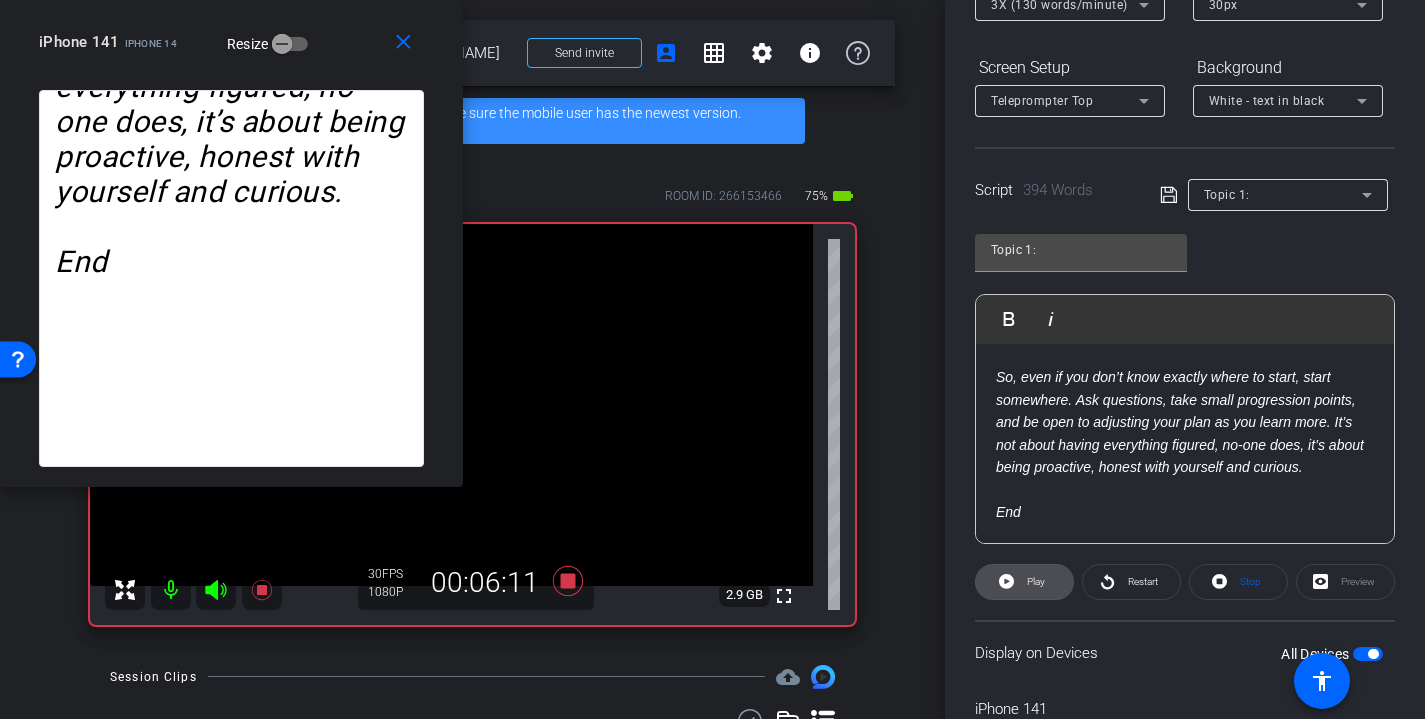 click on "Play" 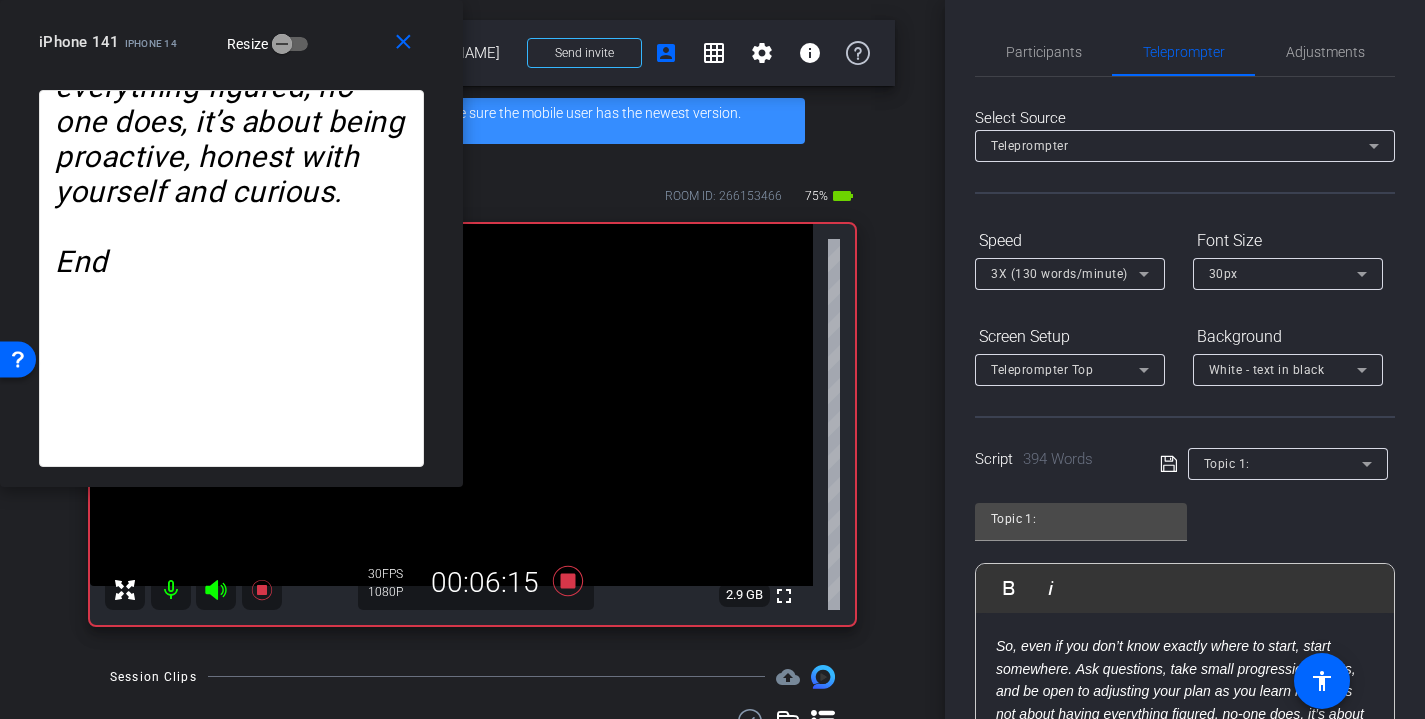 scroll, scrollTop: 0, scrollLeft: 0, axis: both 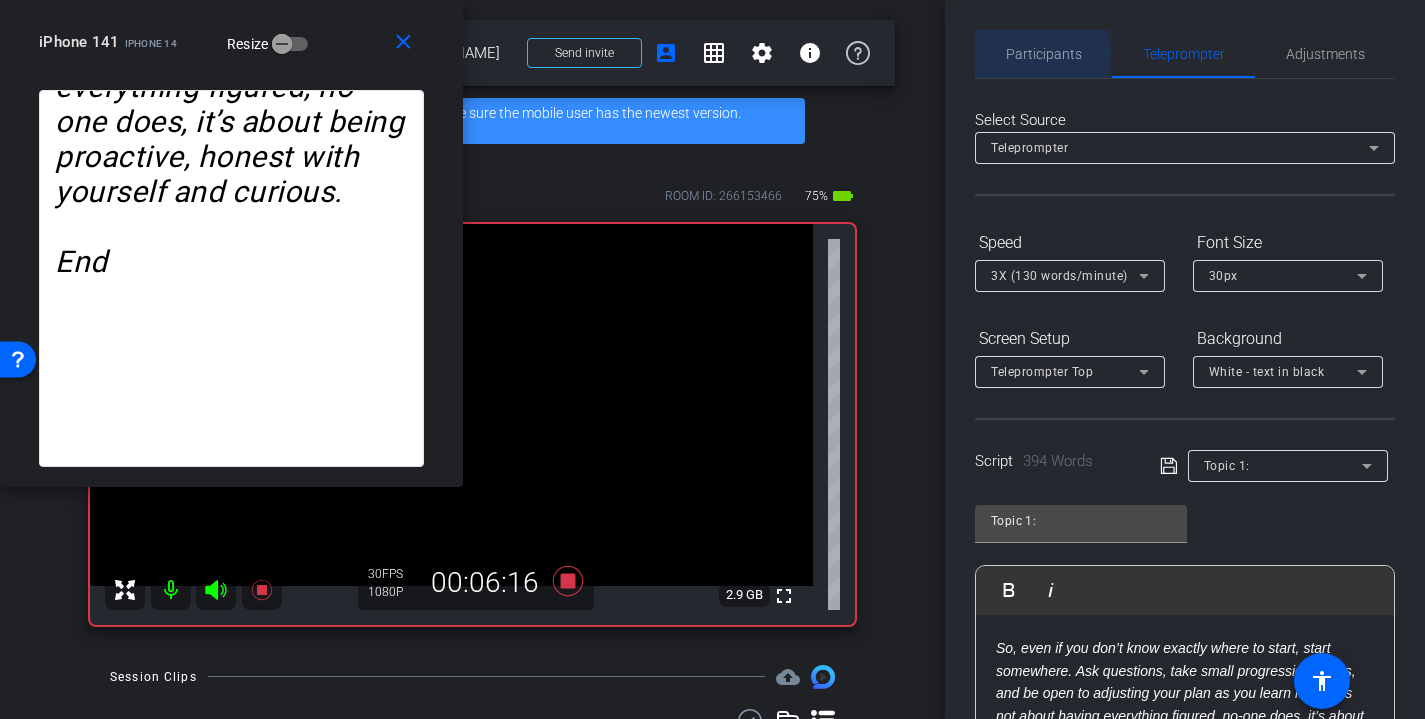 click on "Participants" at bounding box center (1044, 54) 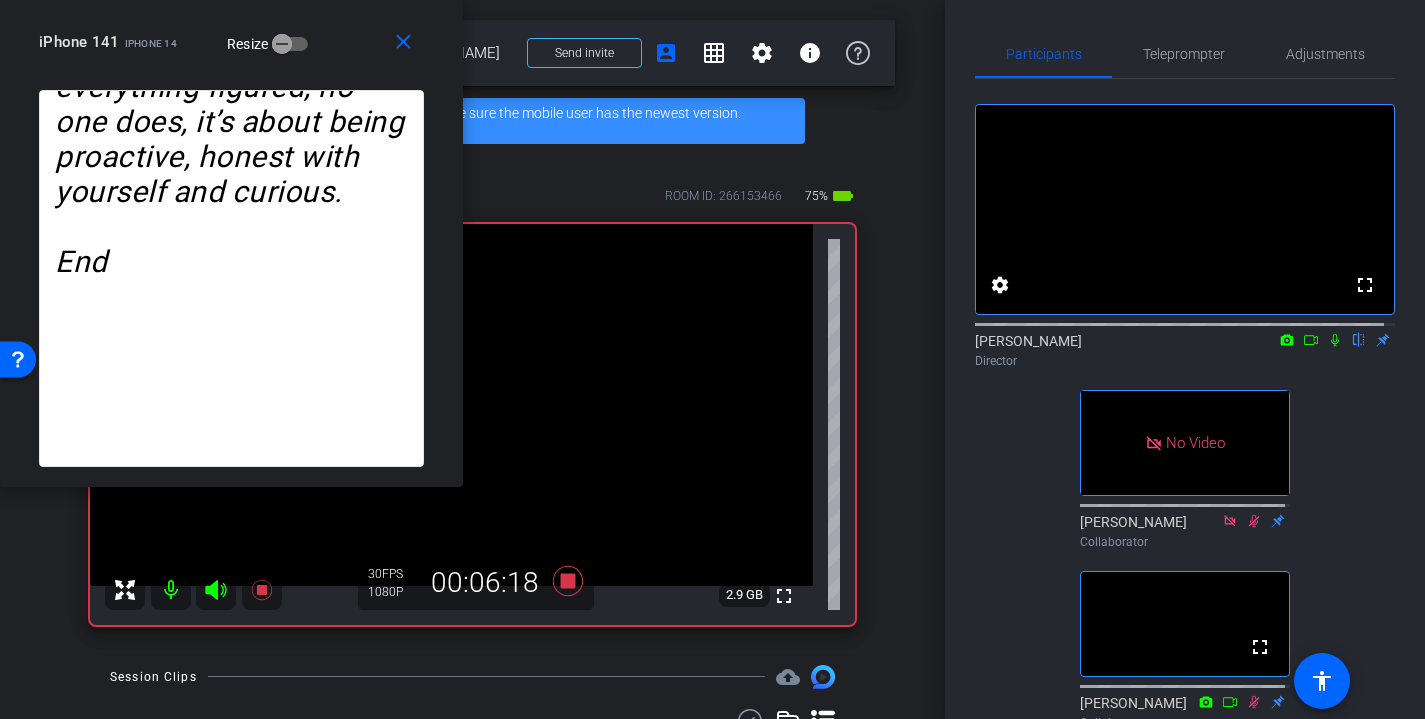 click 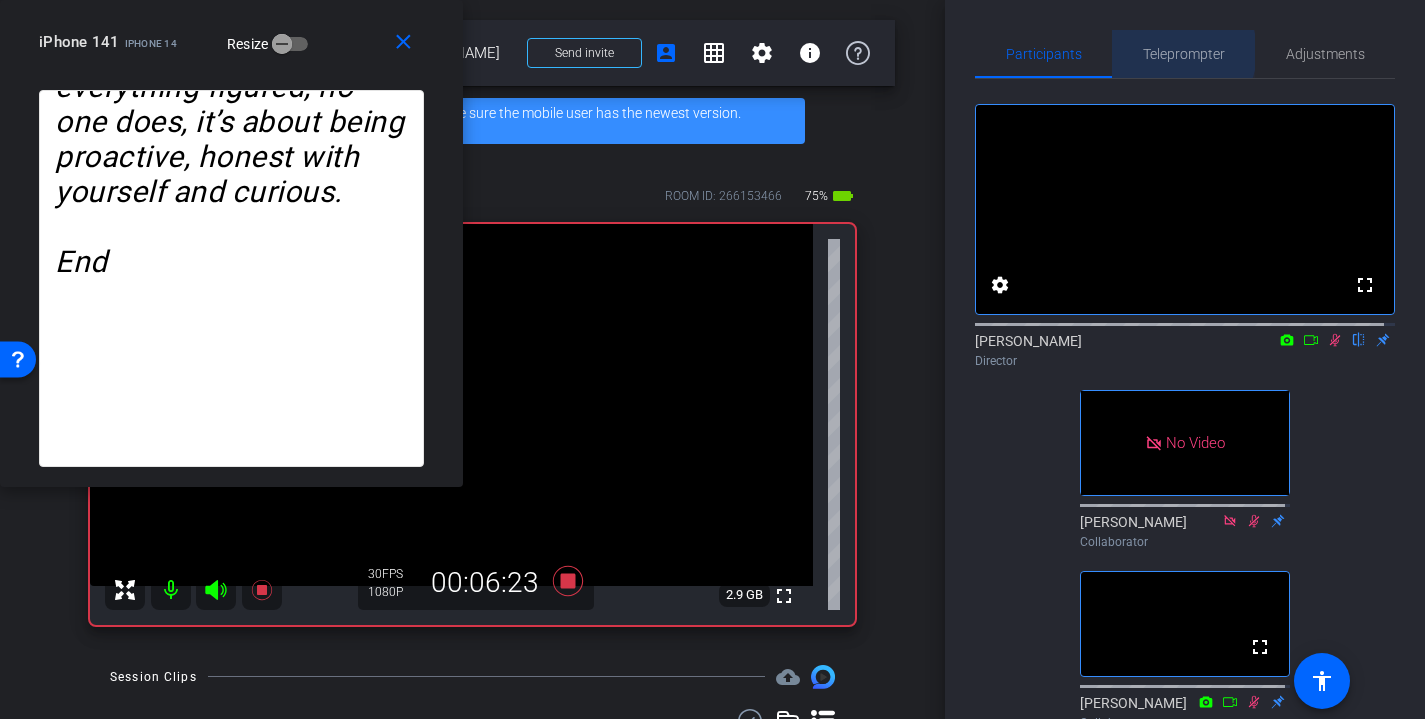 click on "Teleprompter" at bounding box center [1184, 54] 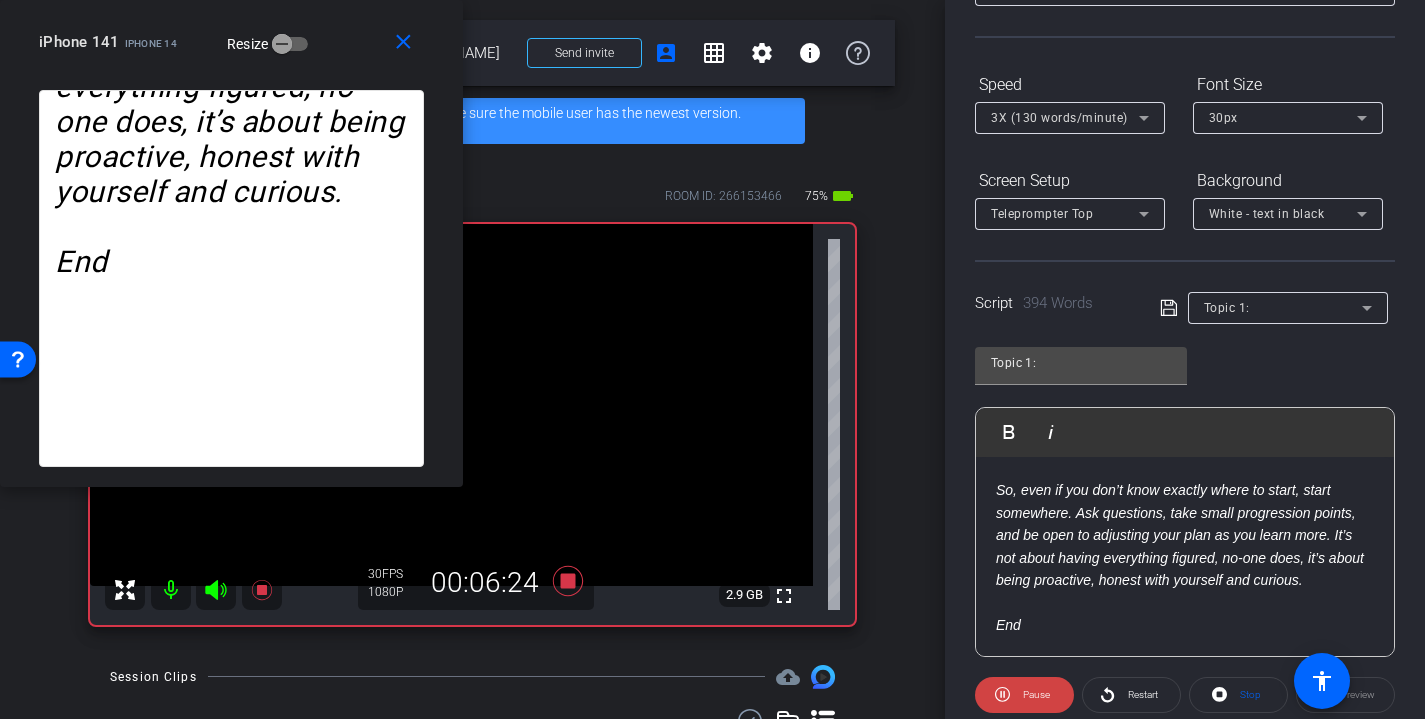 scroll, scrollTop: 304, scrollLeft: 0, axis: vertical 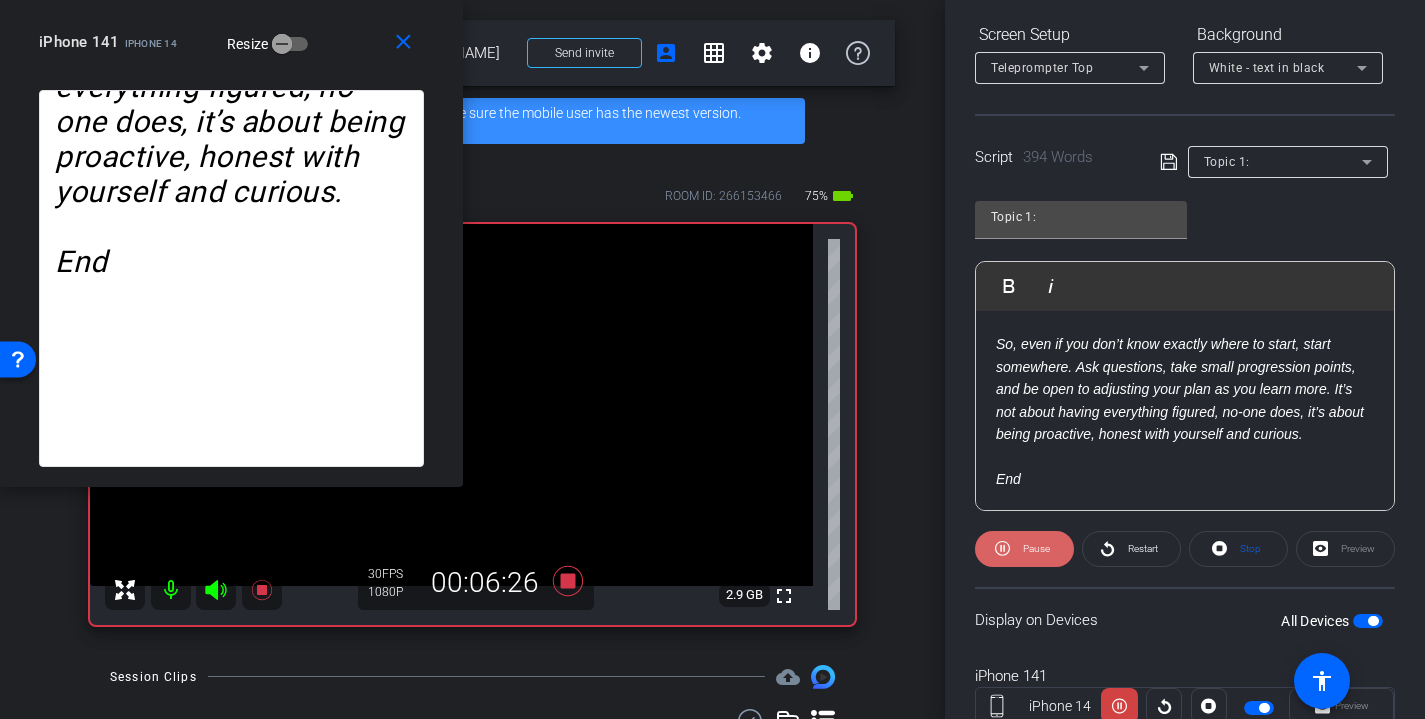 click 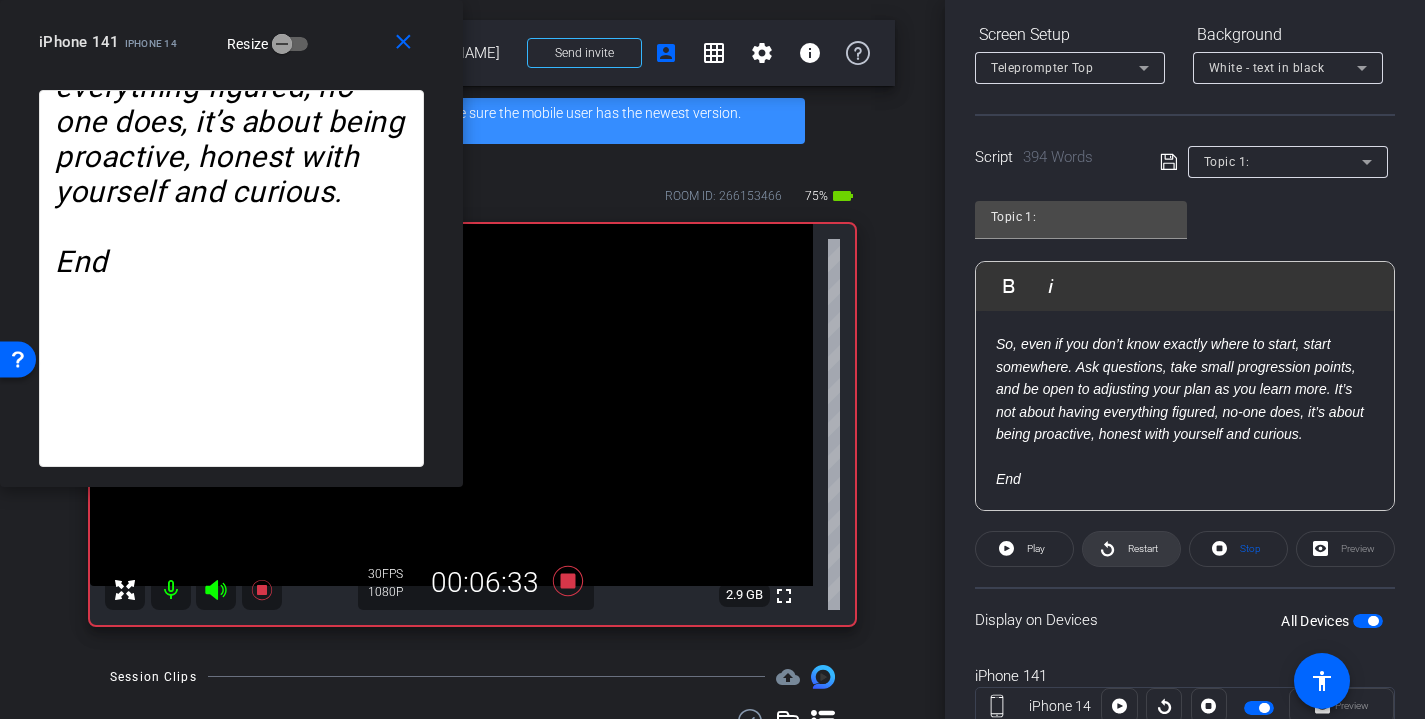 click on "Restart" 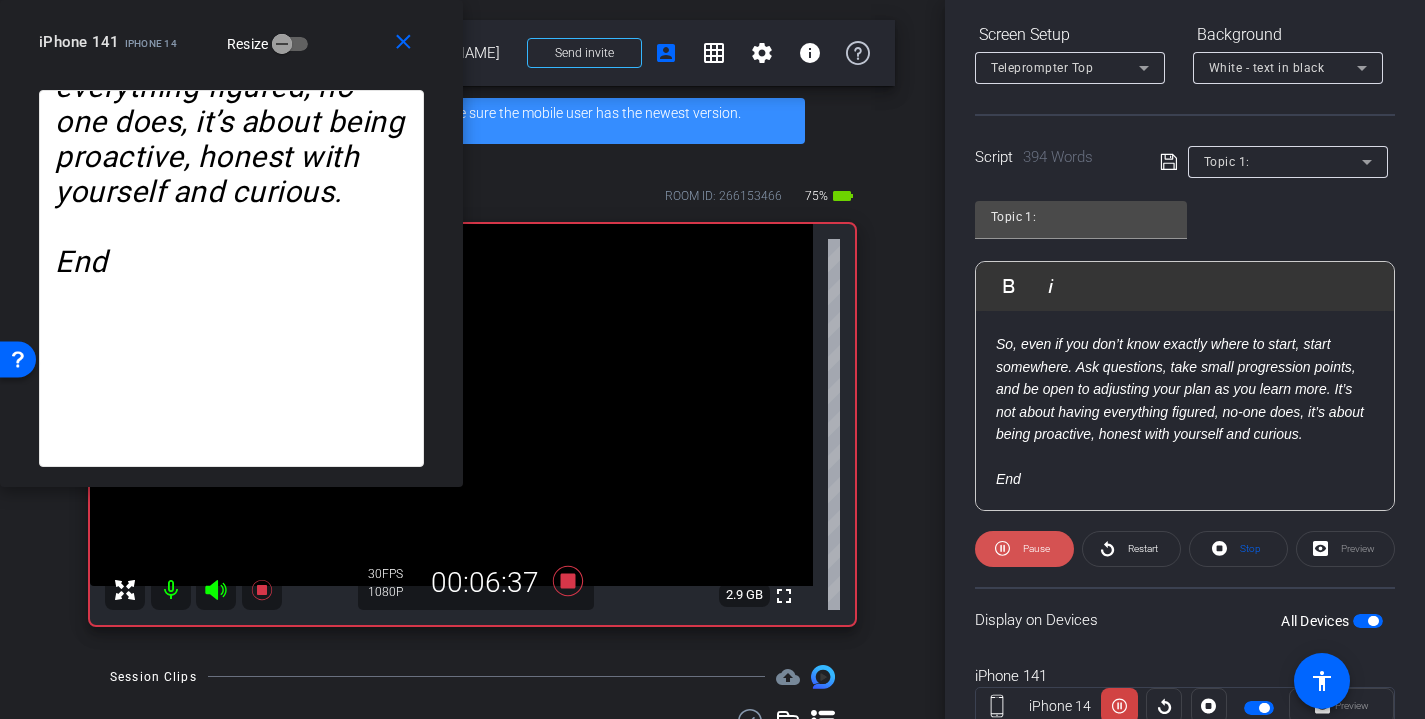 click on "Pause" 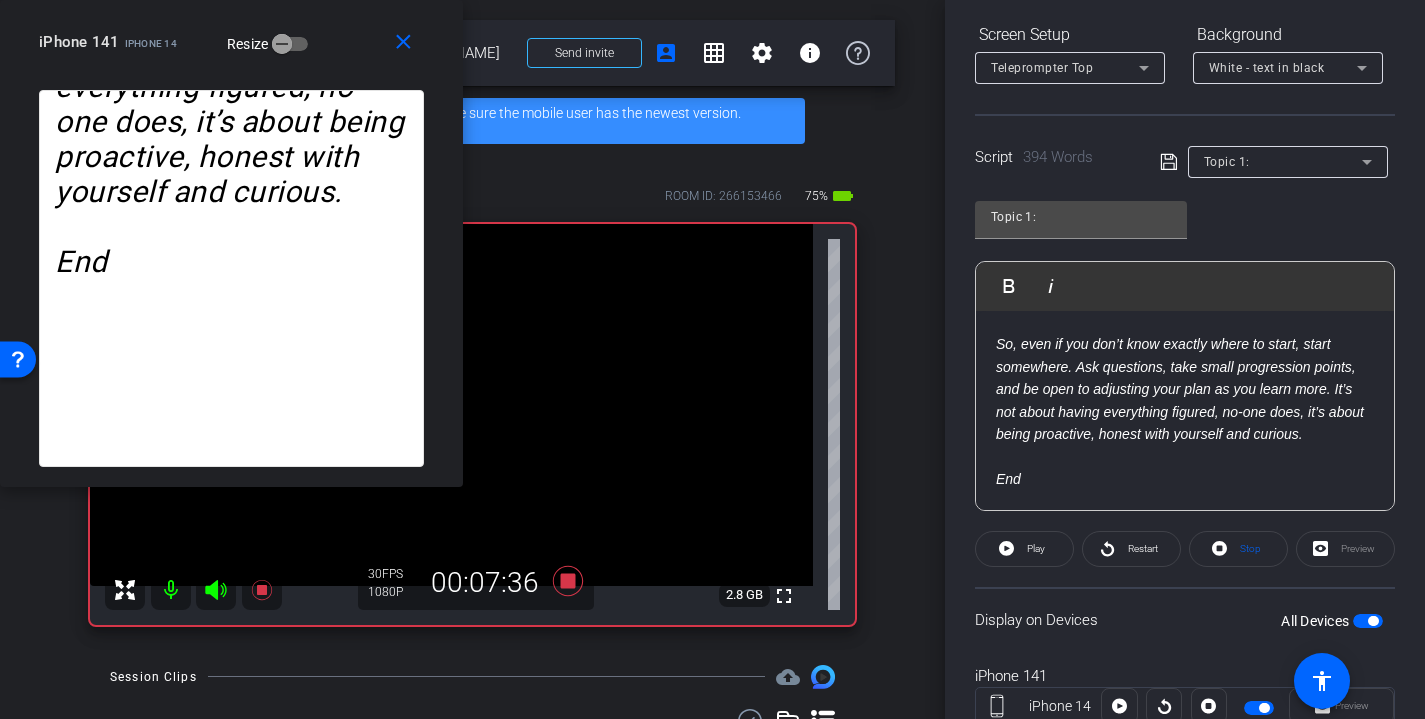 click on "Play" 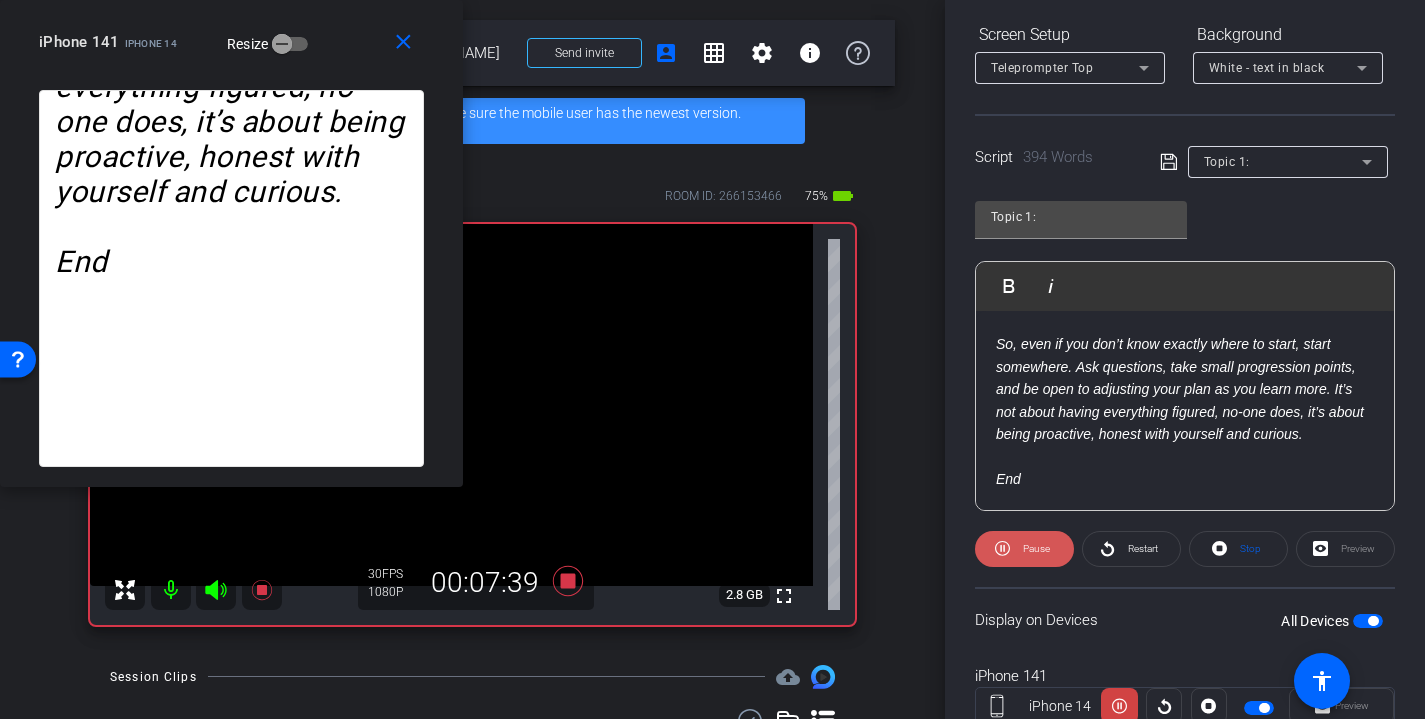 click on "Pause" 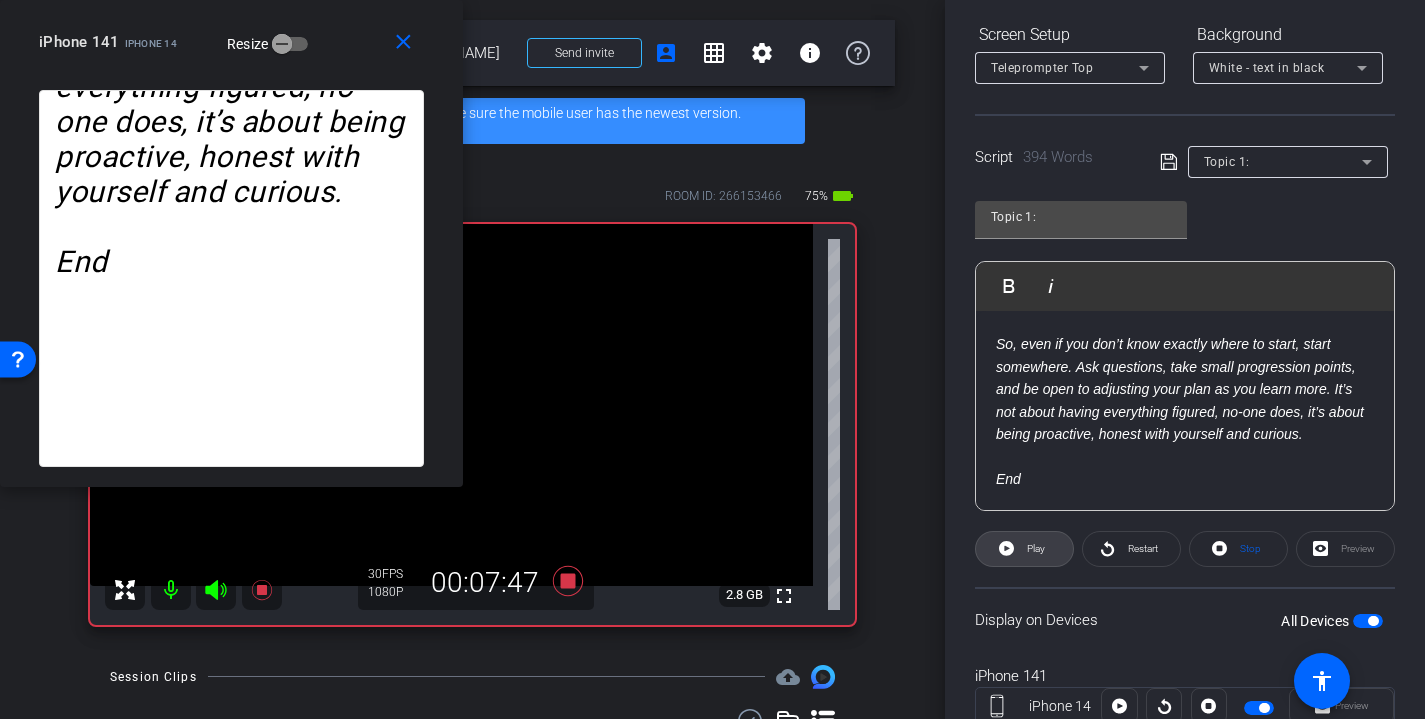 click on "Play" 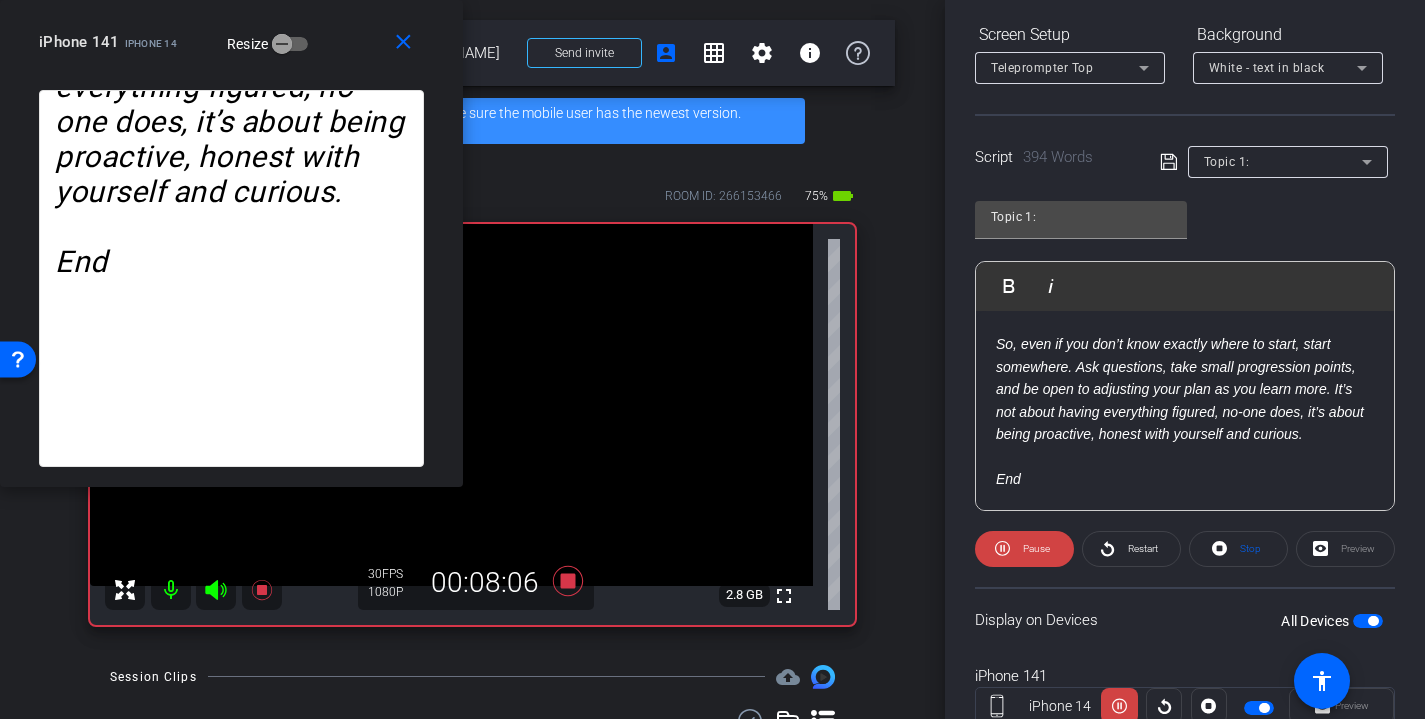 click on "Pause" 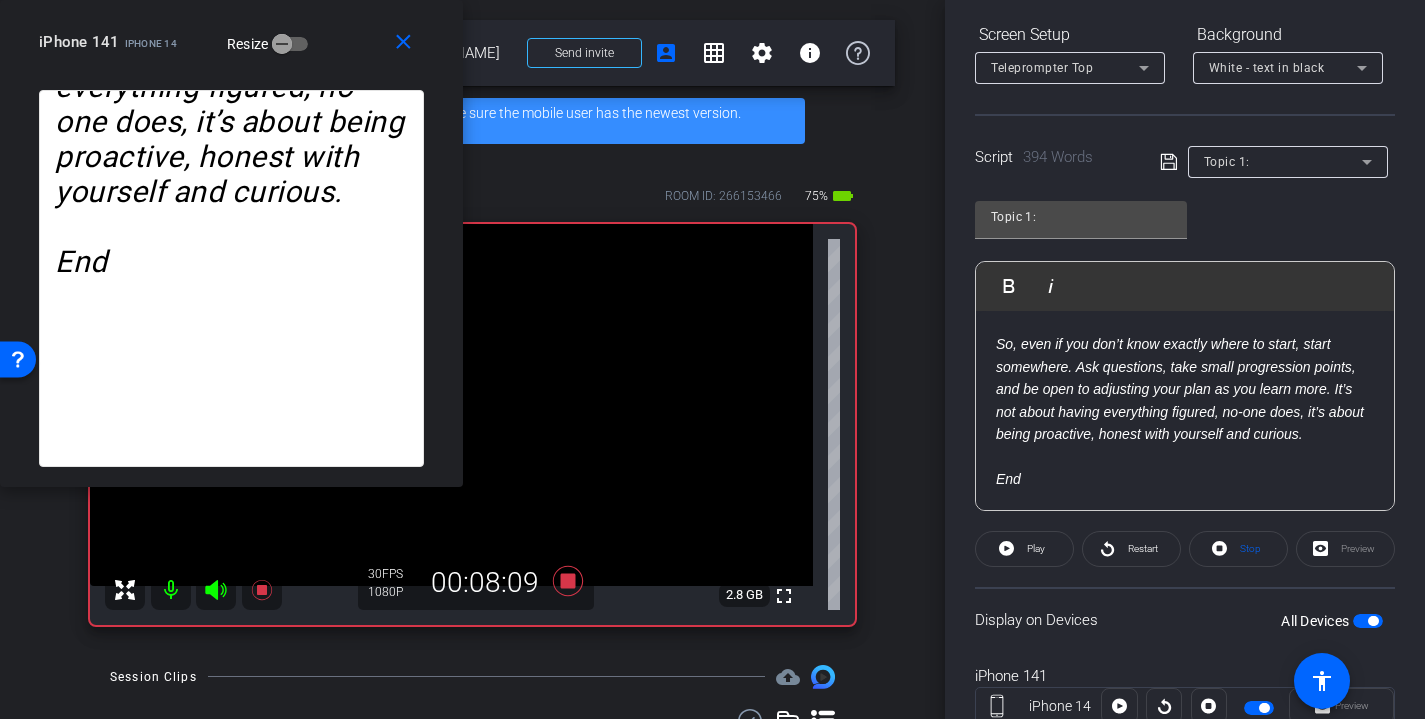 click on "Play" 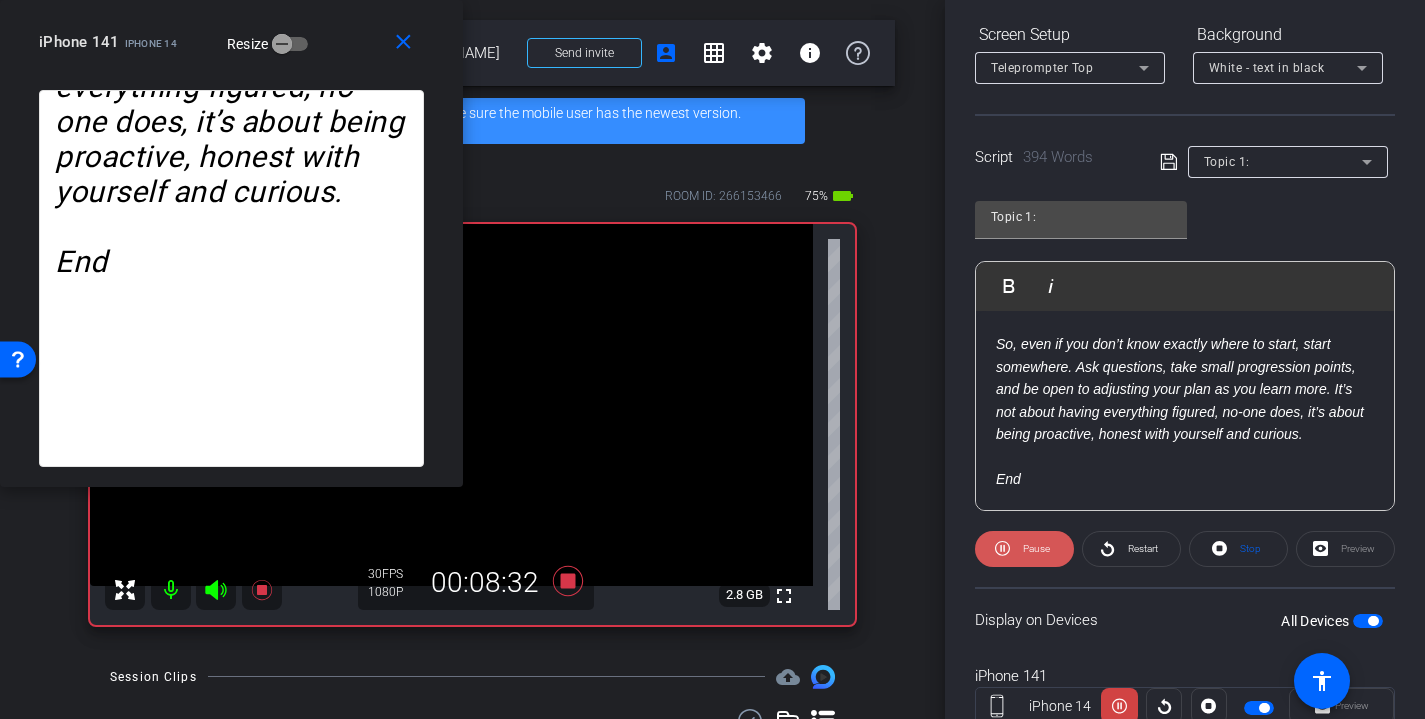 click on "Pause" 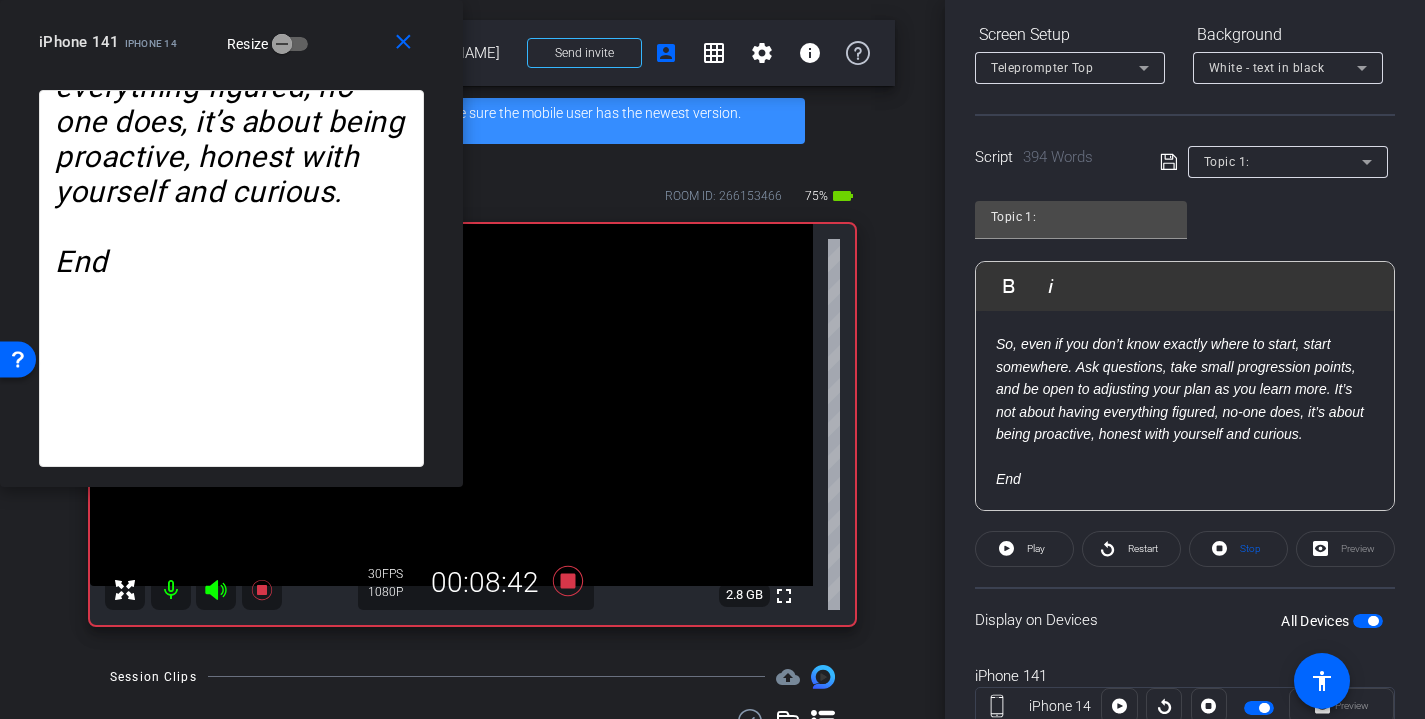 click on "Play" 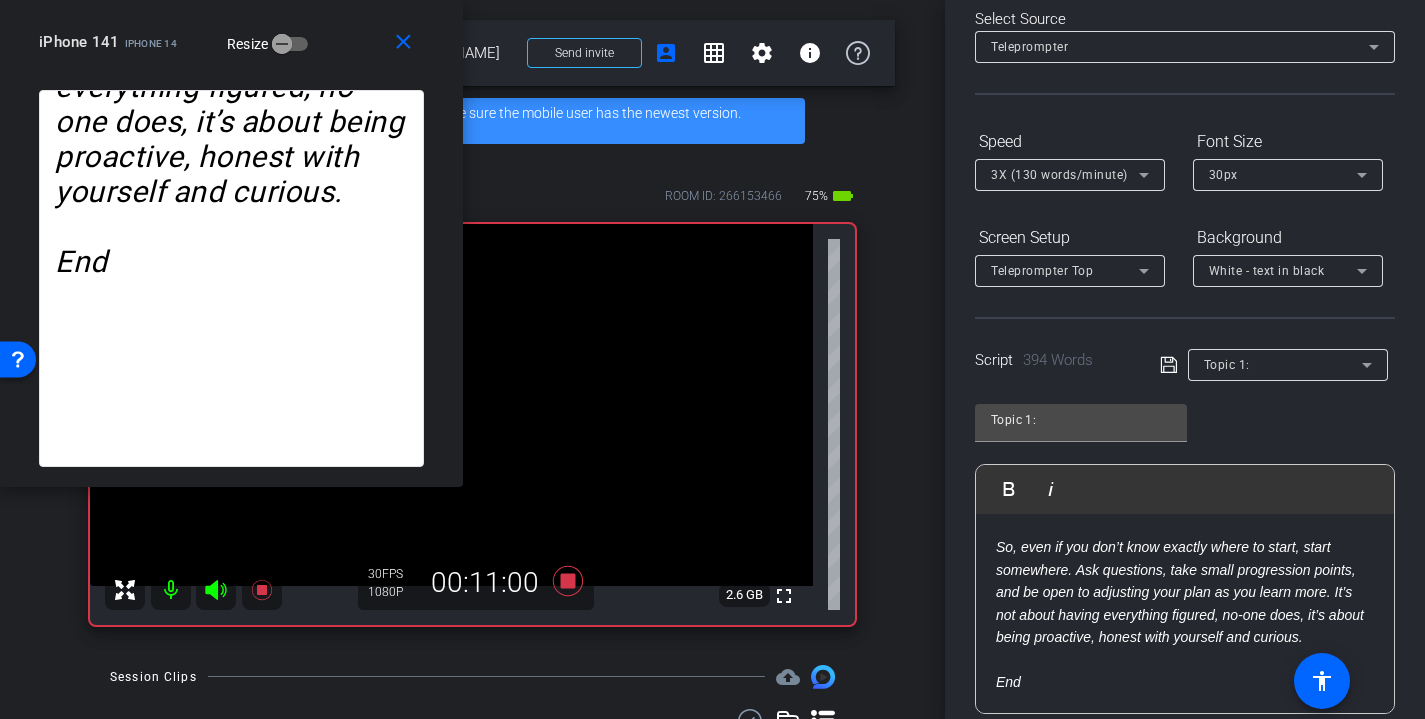 scroll, scrollTop: 0, scrollLeft: 0, axis: both 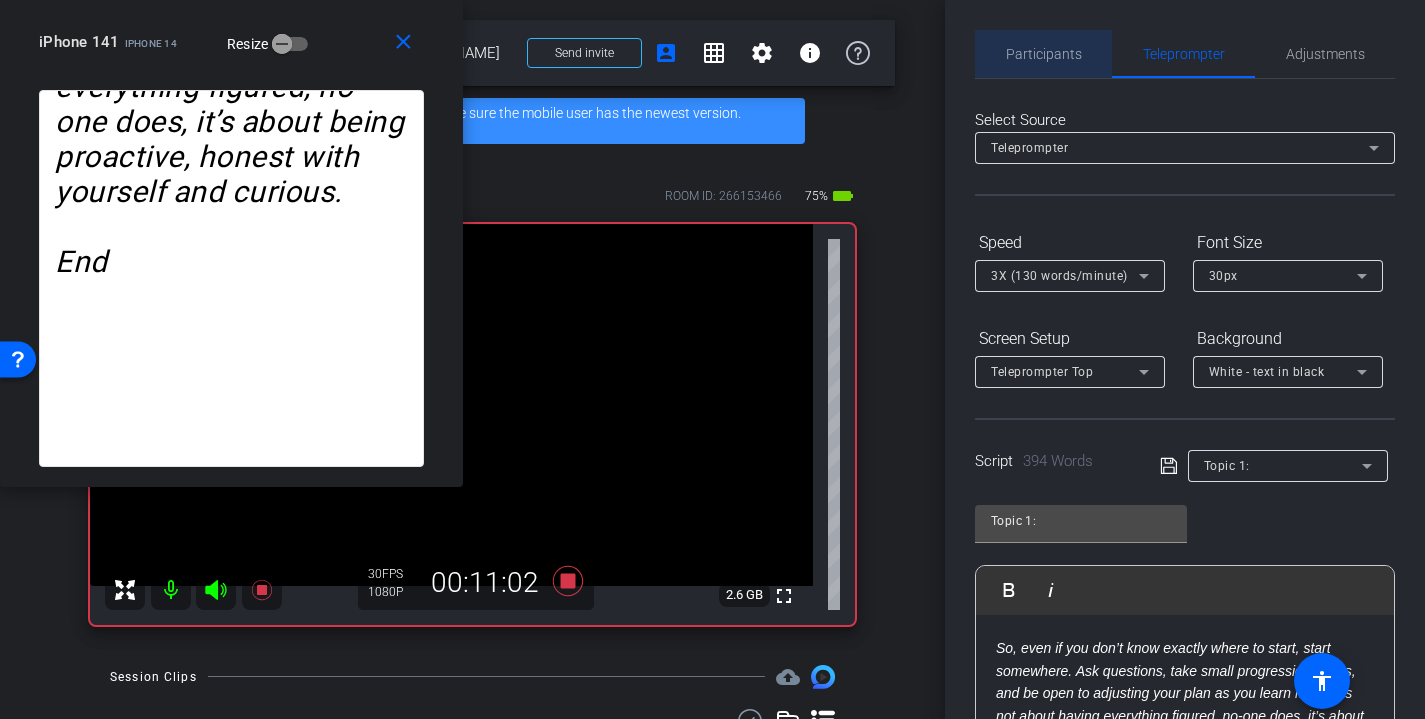 click on "Participants" at bounding box center [1044, 54] 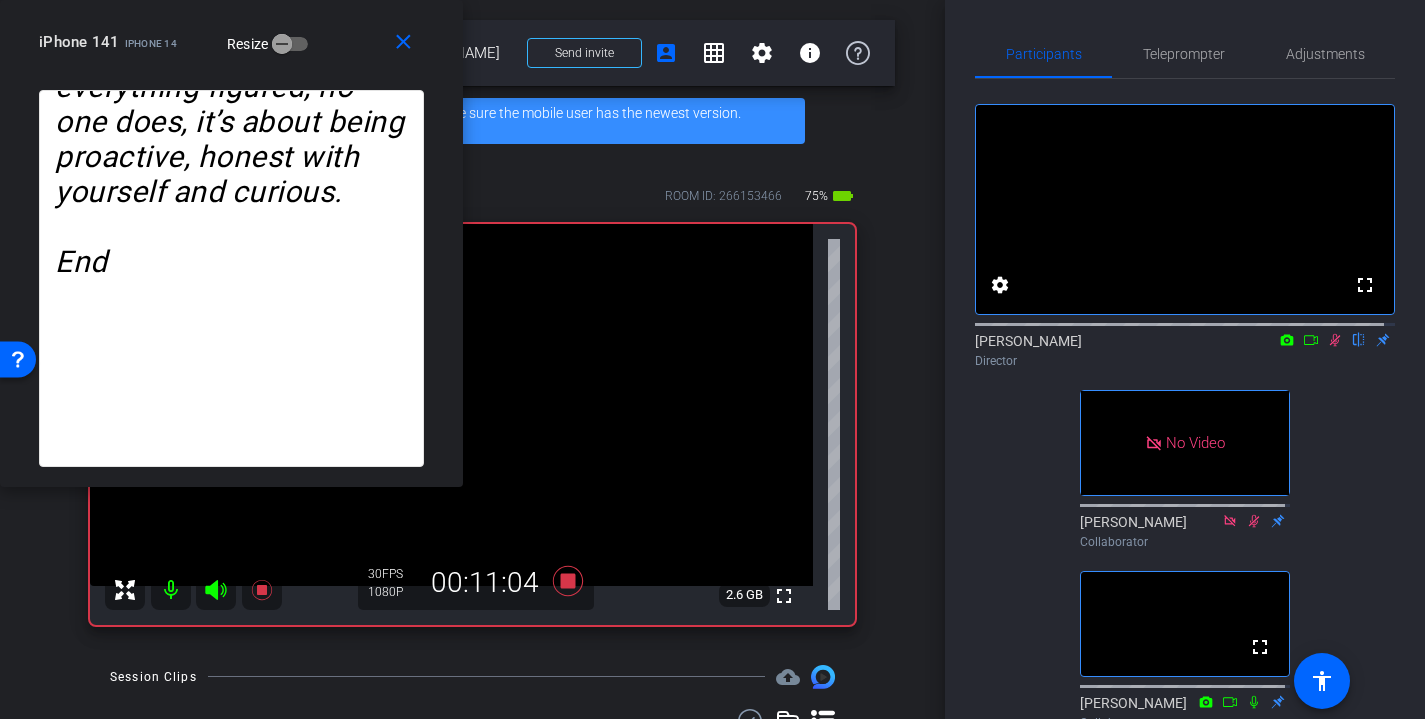 click 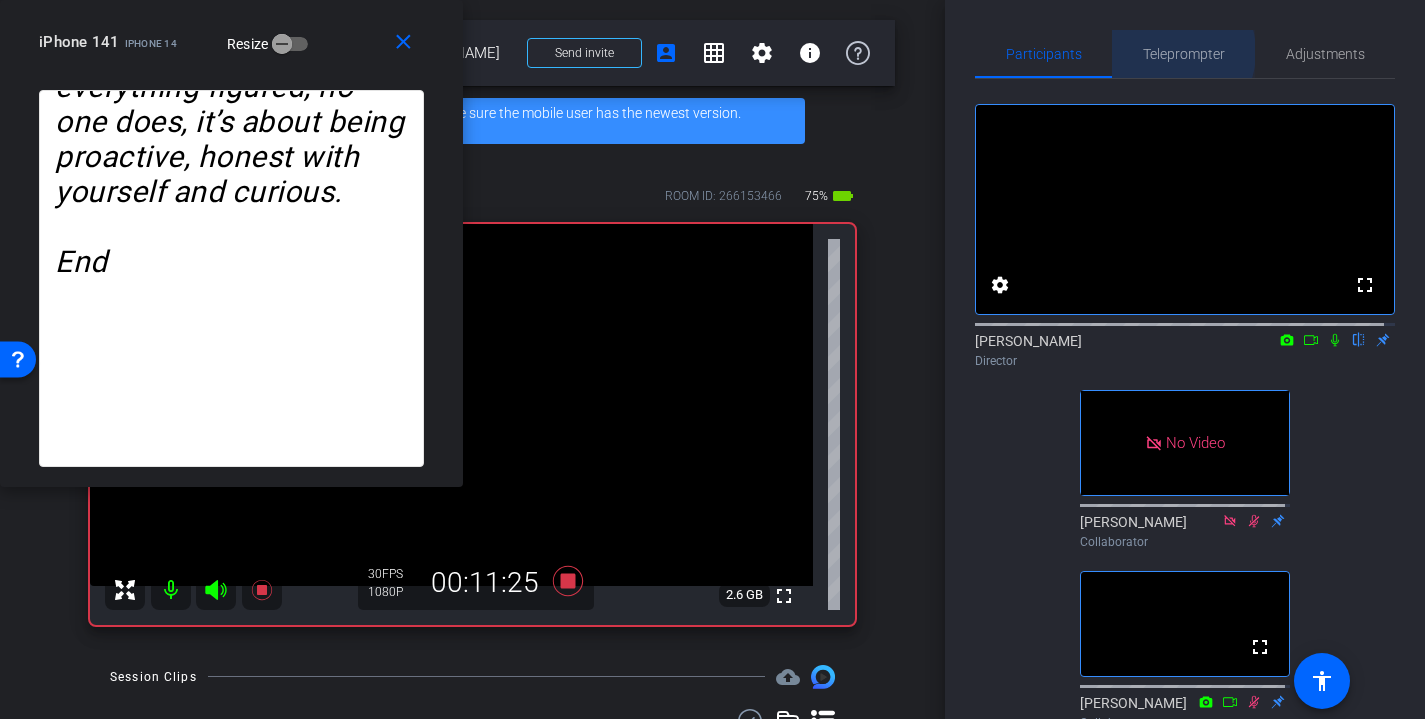 click on "Teleprompter" at bounding box center (1184, 54) 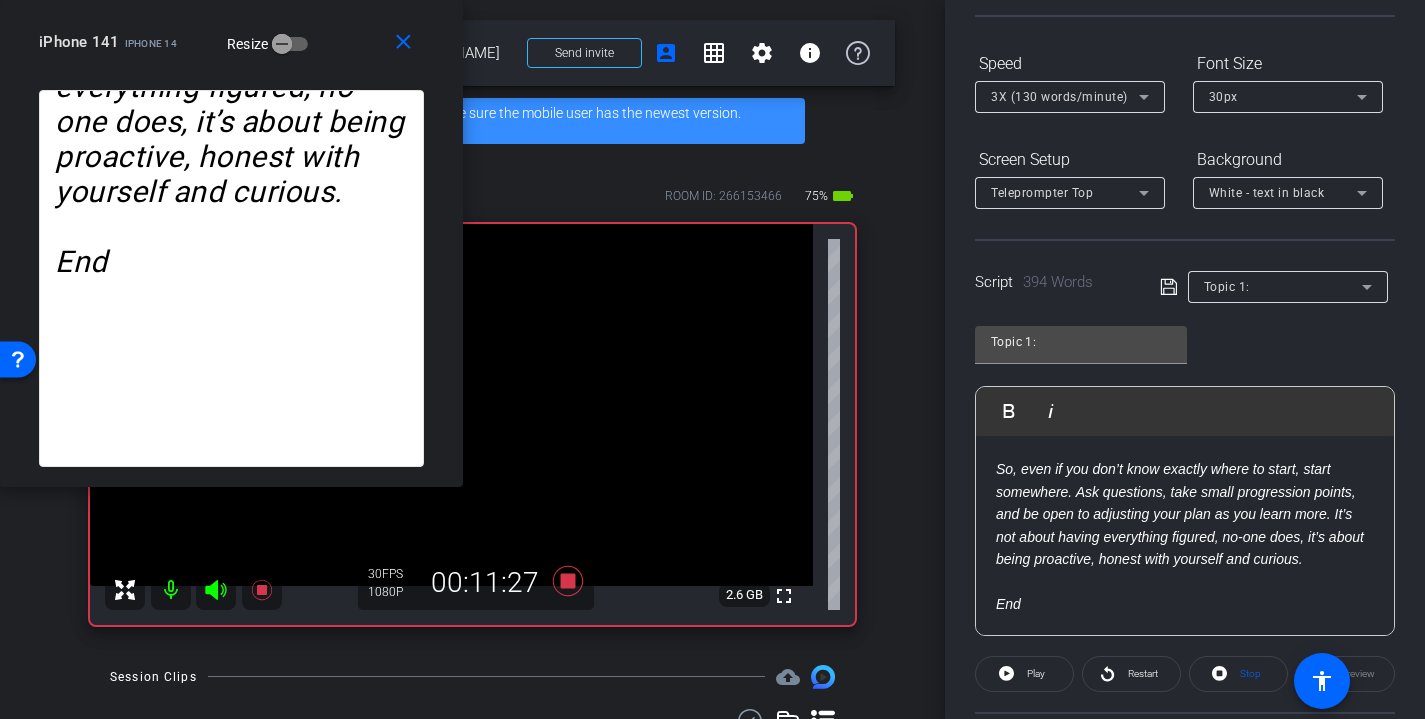 scroll, scrollTop: 221, scrollLeft: 0, axis: vertical 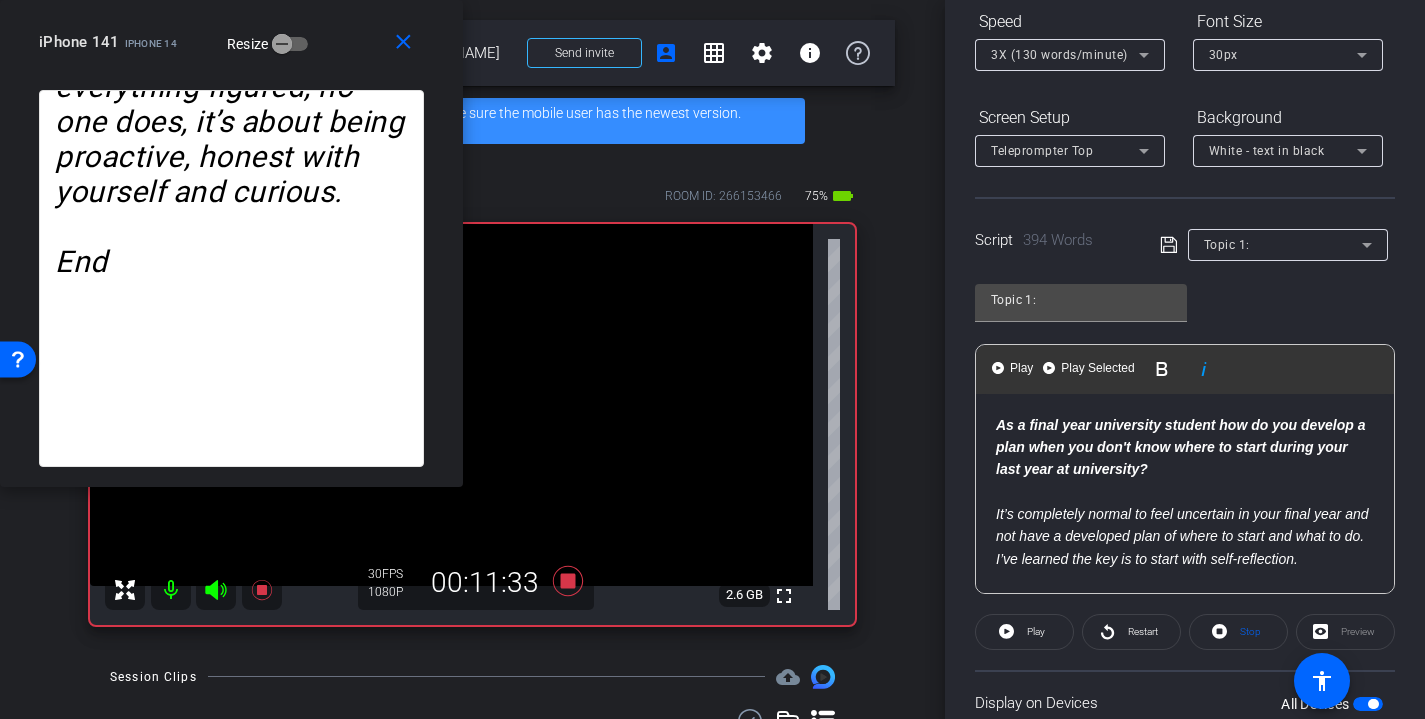 drag, startPoint x: 1053, startPoint y: 437, endPoint x: 988, endPoint y: 321, distance: 132.96992 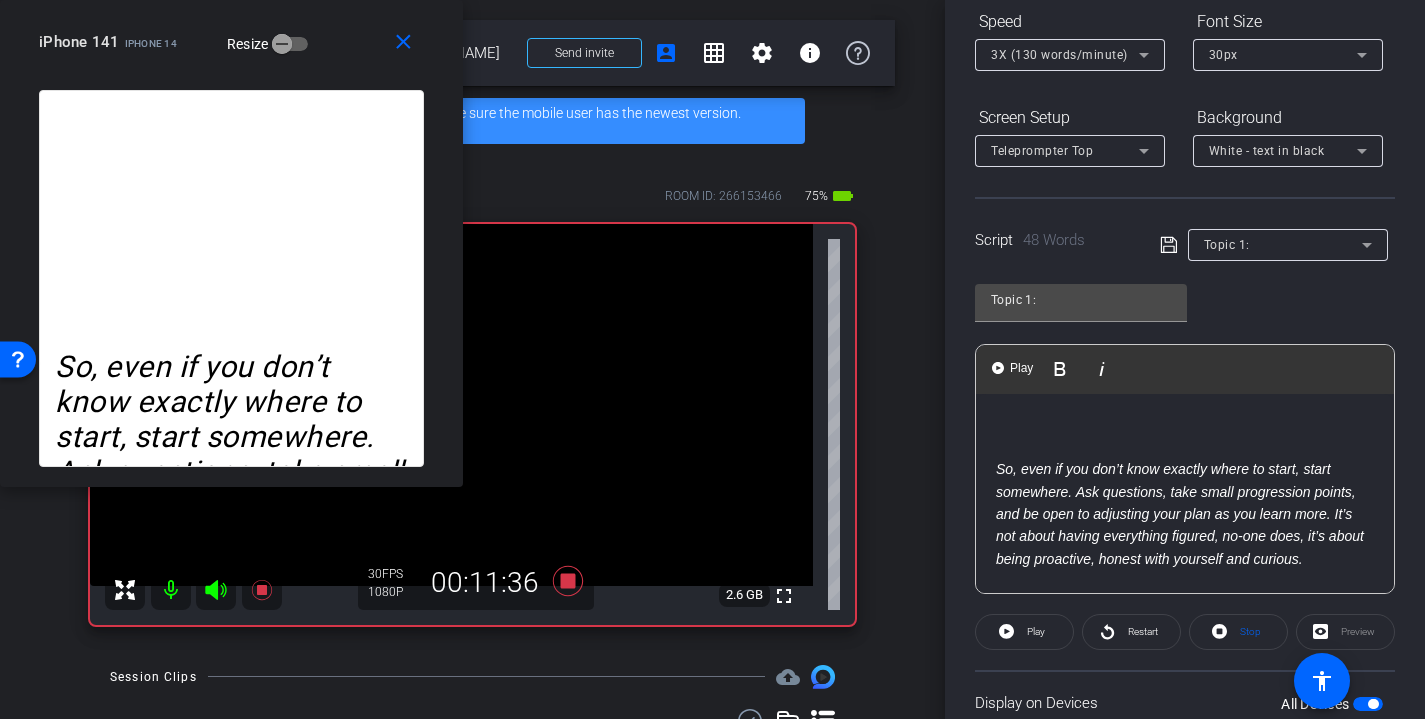 click on "So, even if you don’t know exactly where to start, start somewhere. Ask questions, take small progression points, and be open to adjusting your plan as you learn more. It’s not about having everything figured  , no-one does, it’s about being proactive, honest with yourself and curious." 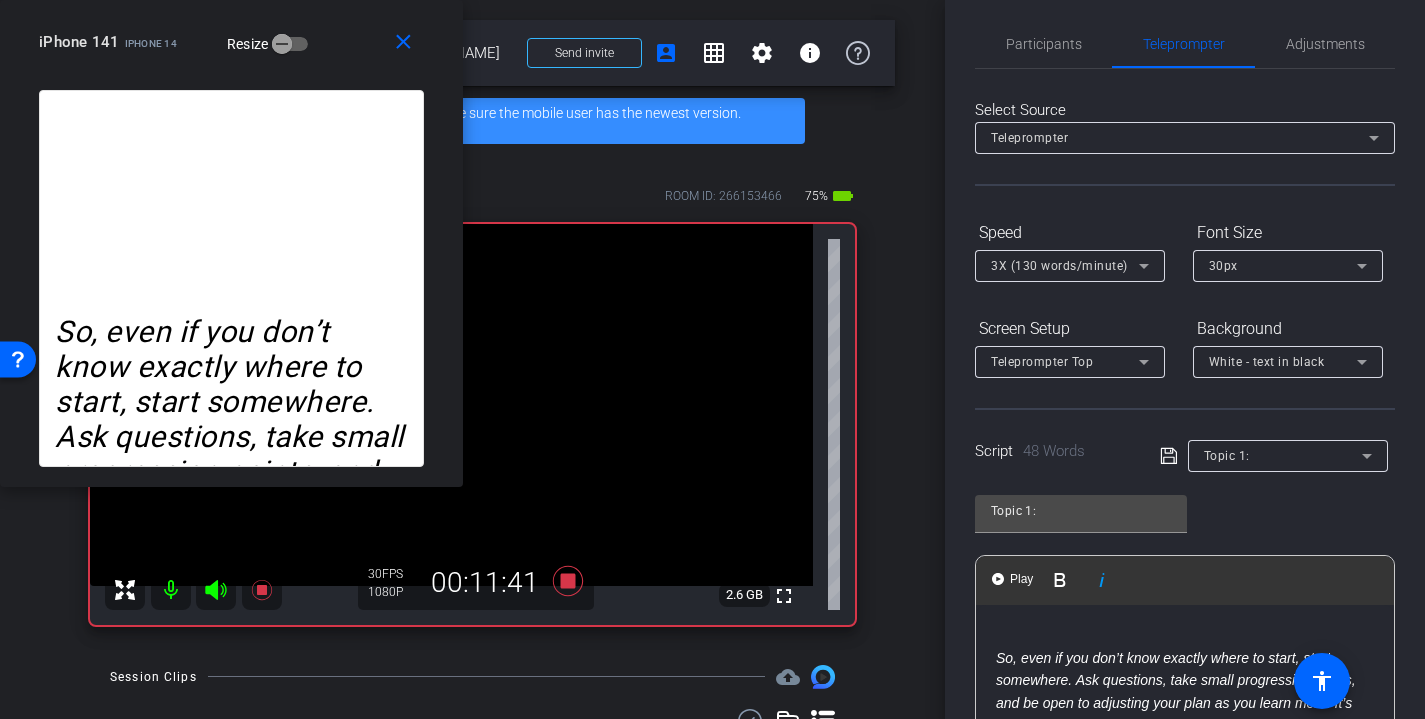 scroll, scrollTop: 9, scrollLeft: 0, axis: vertical 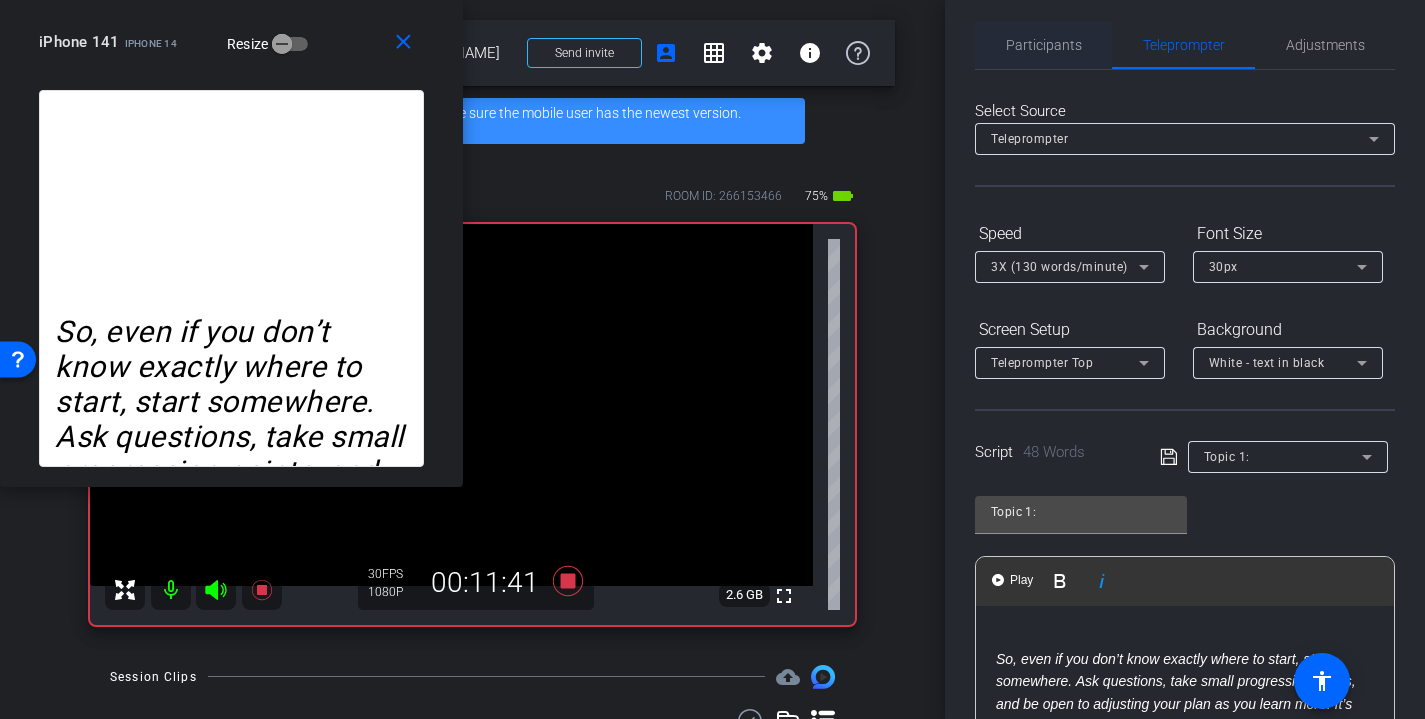 click on "Participants" at bounding box center (1044, 45) 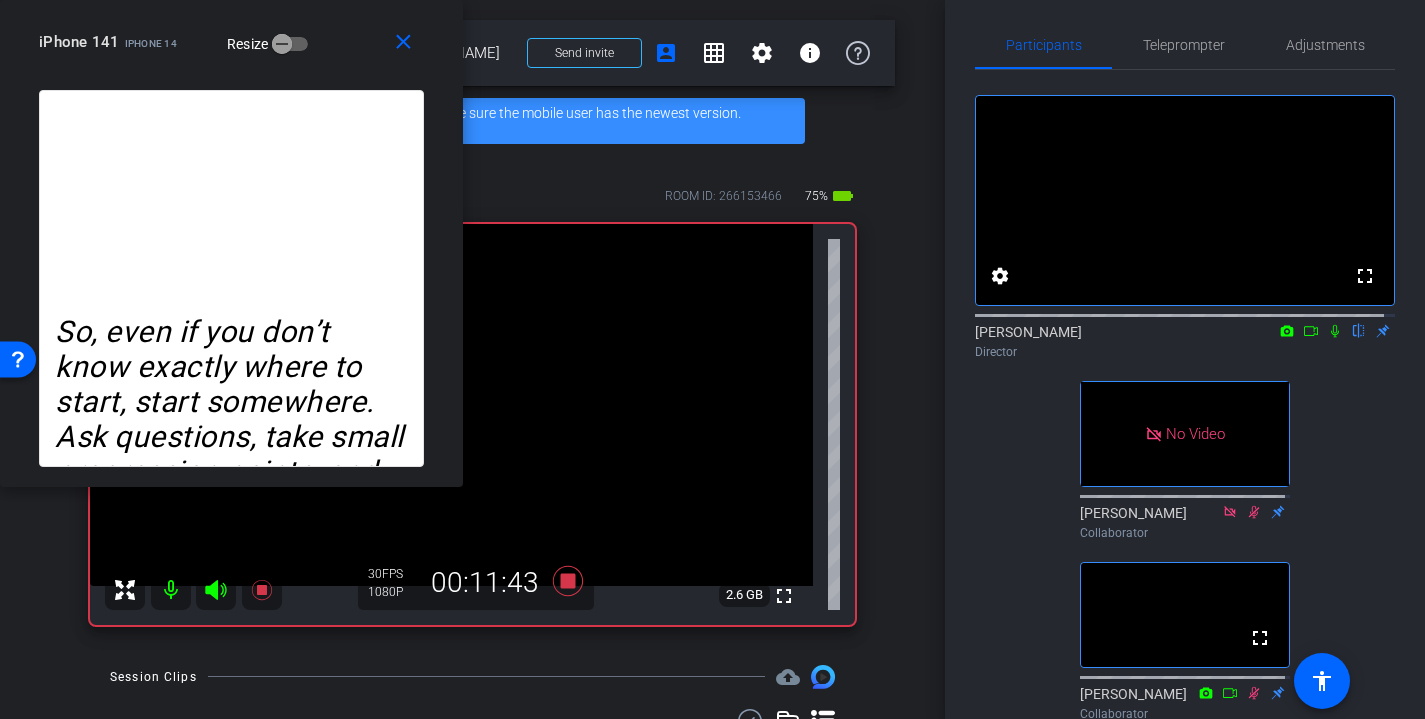 click 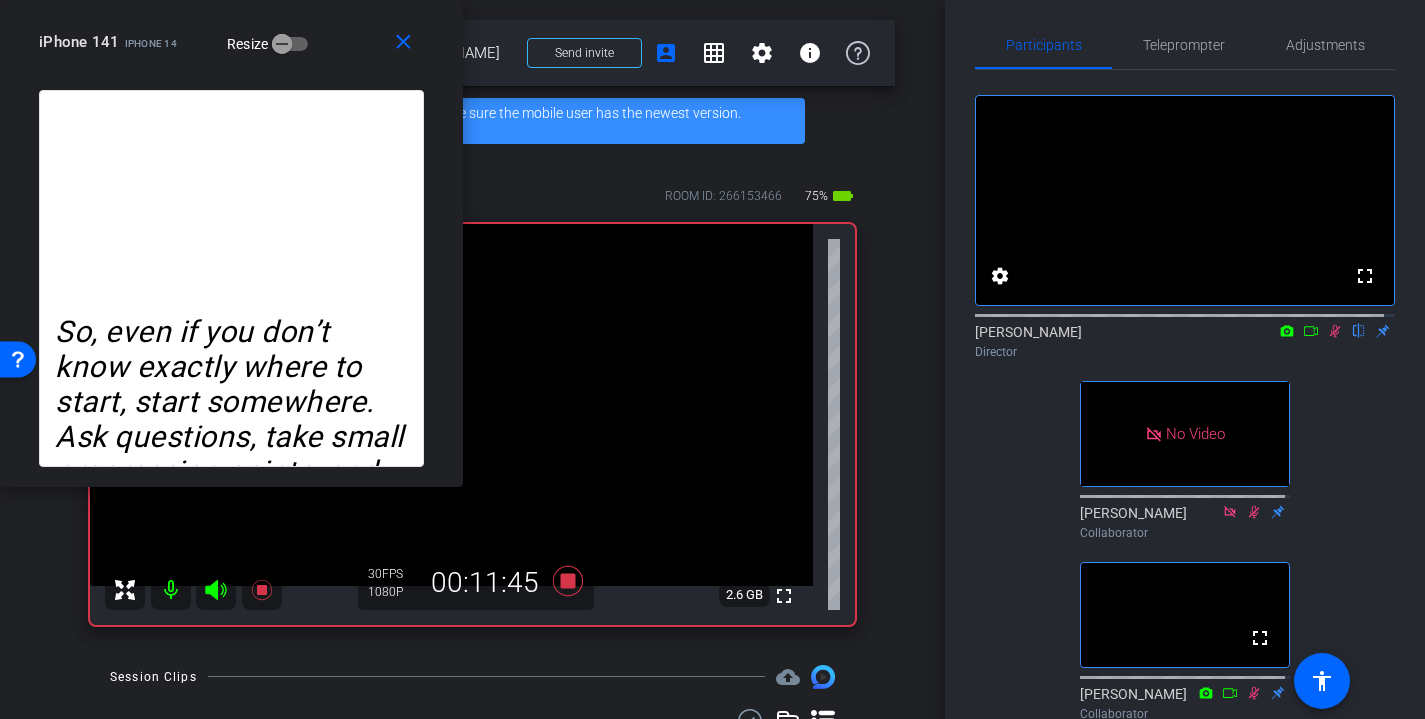 click 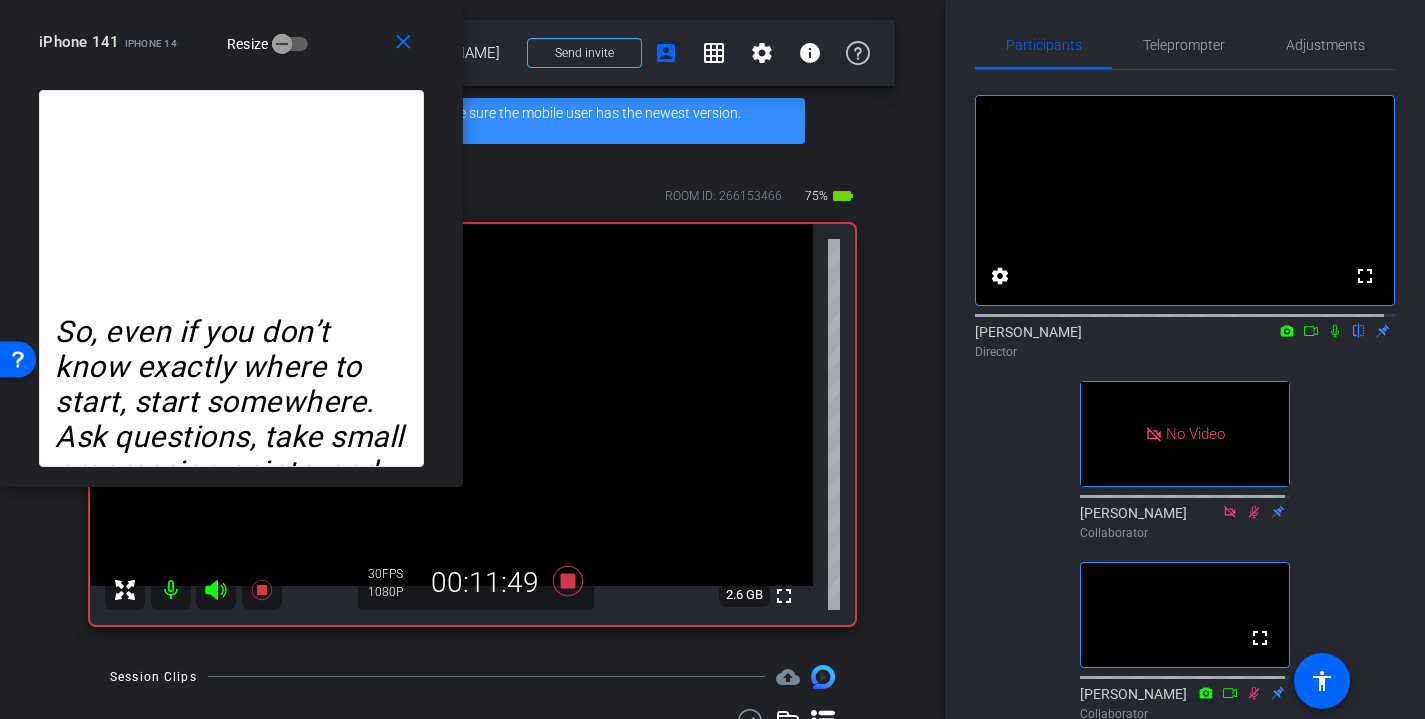 click 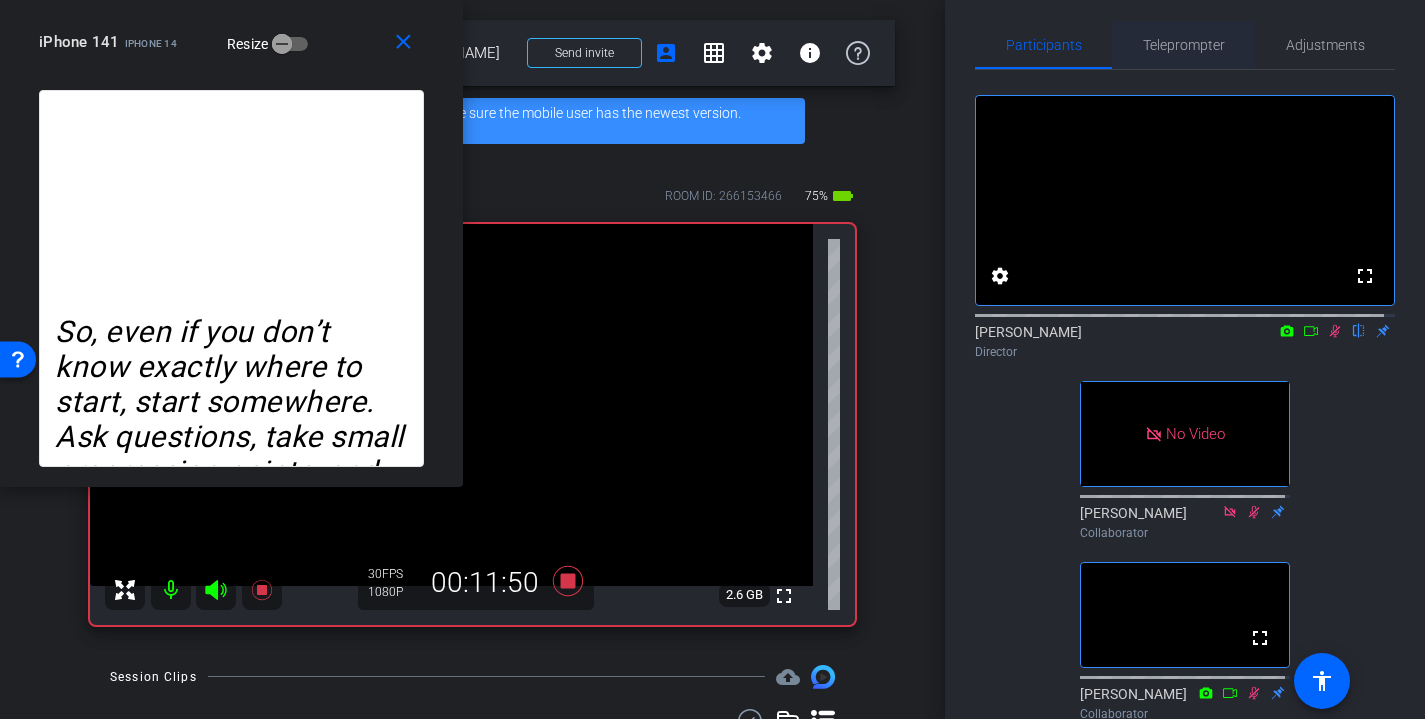 click on "Teleprompter" at bounding box center [1184, 45] 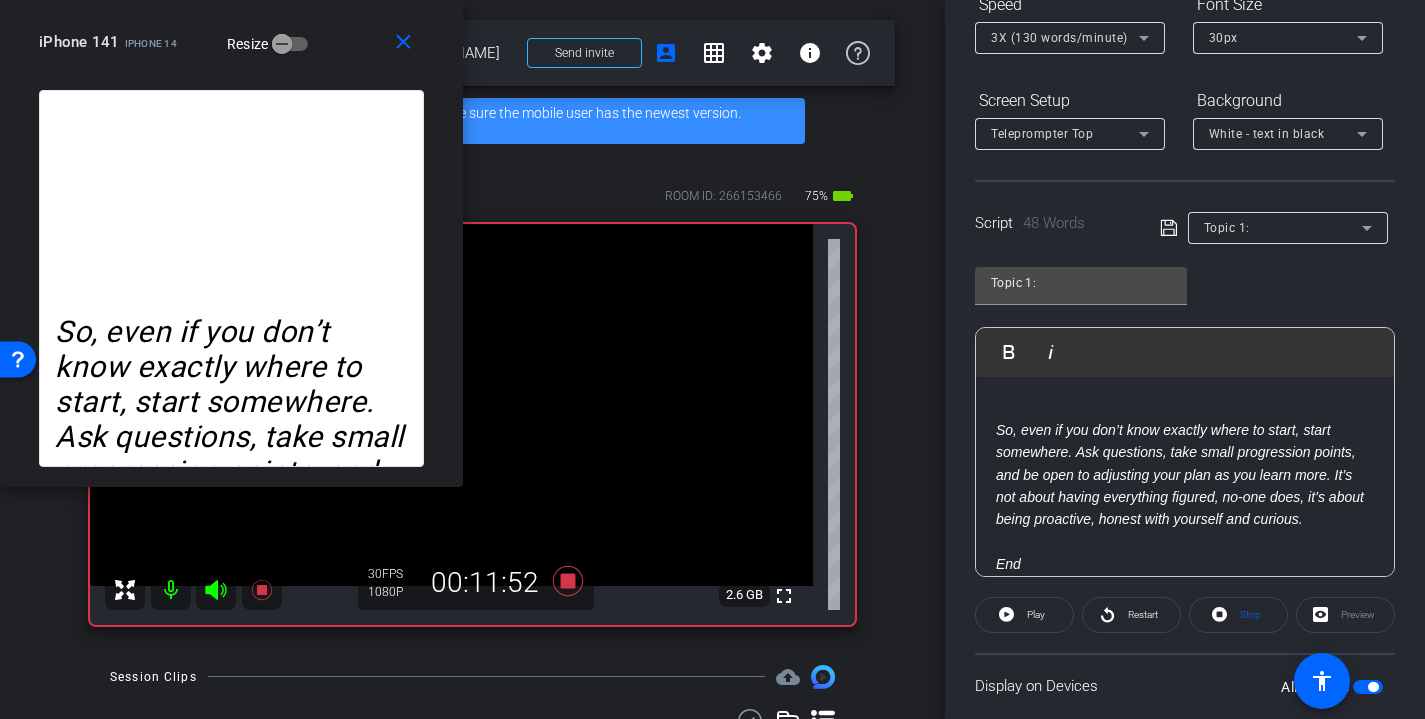 scroll, scrollTop: 374, scrollLeft: 0, axis: vertical 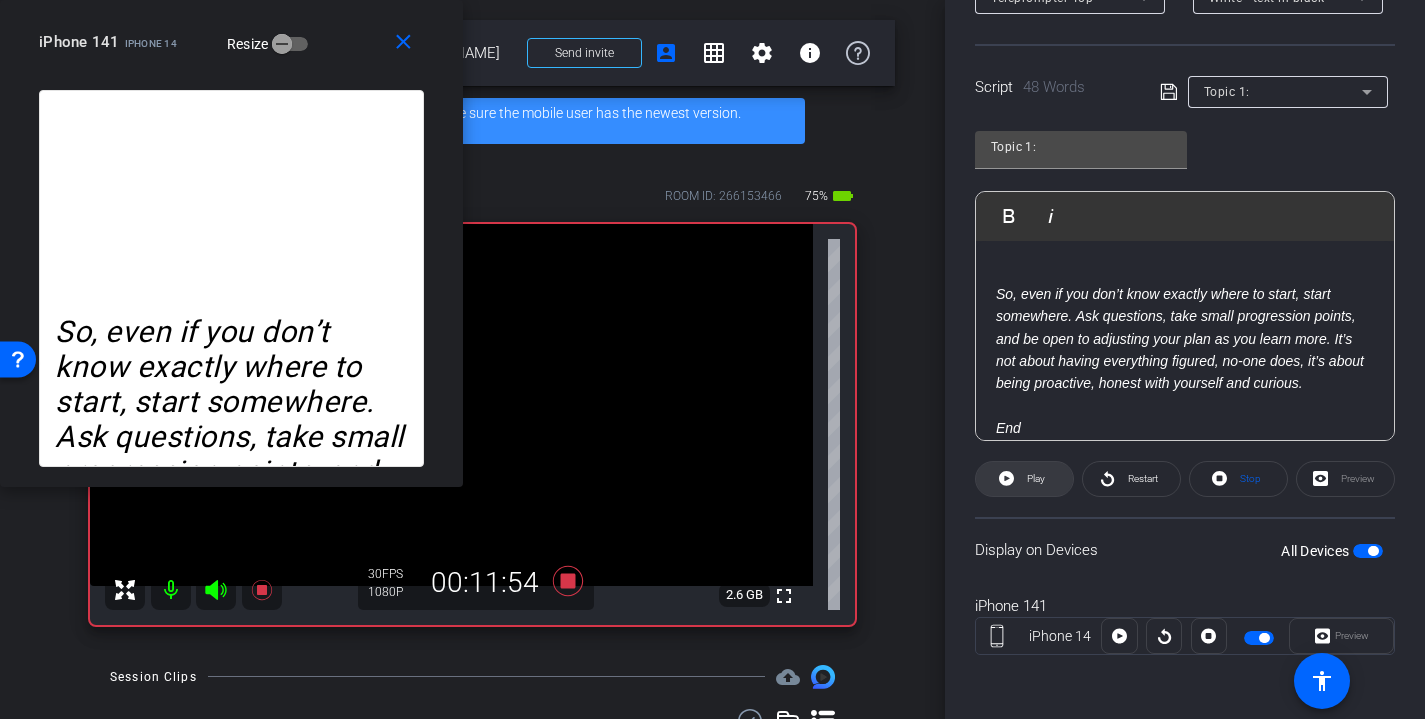 click on "Play" 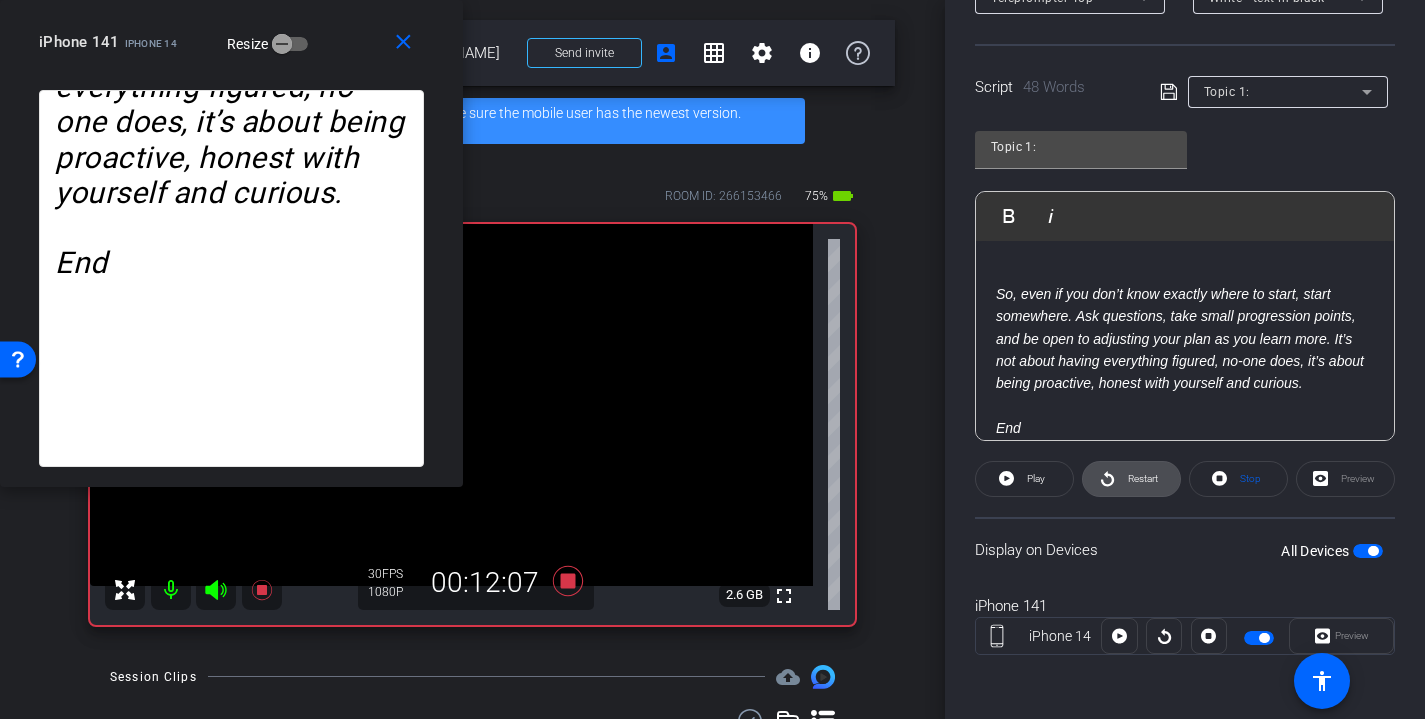 click on "Restart" 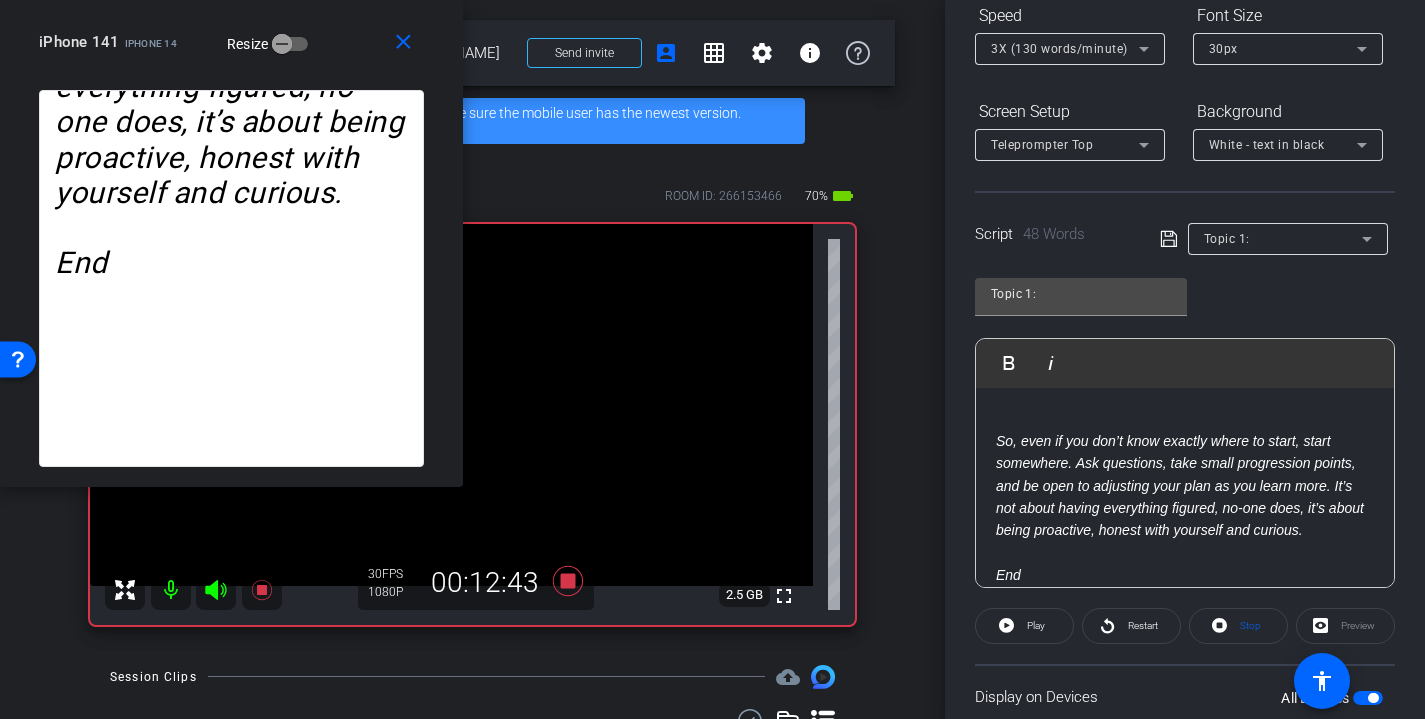 scroll, scrollTop: 0, scrollLeft: 0, axis: both 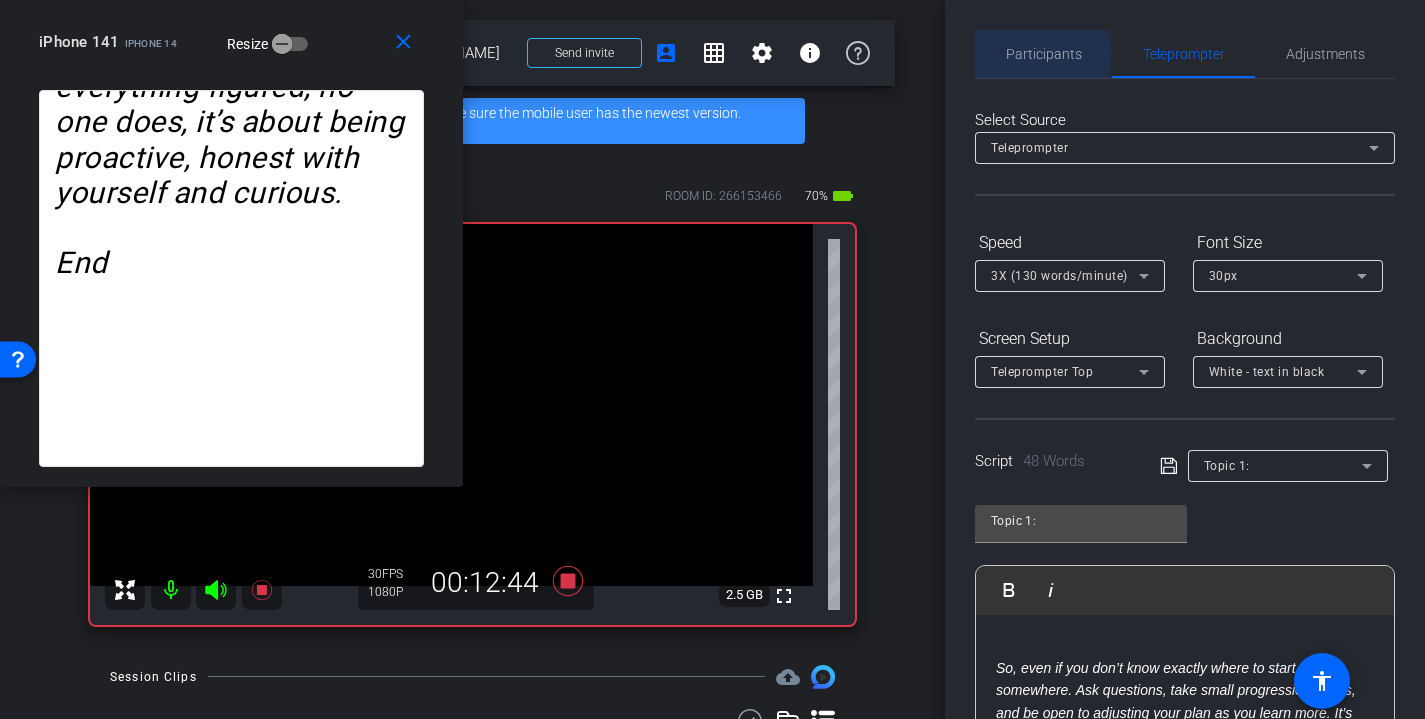 click on "Participants" at bounding box center (1044, 54) 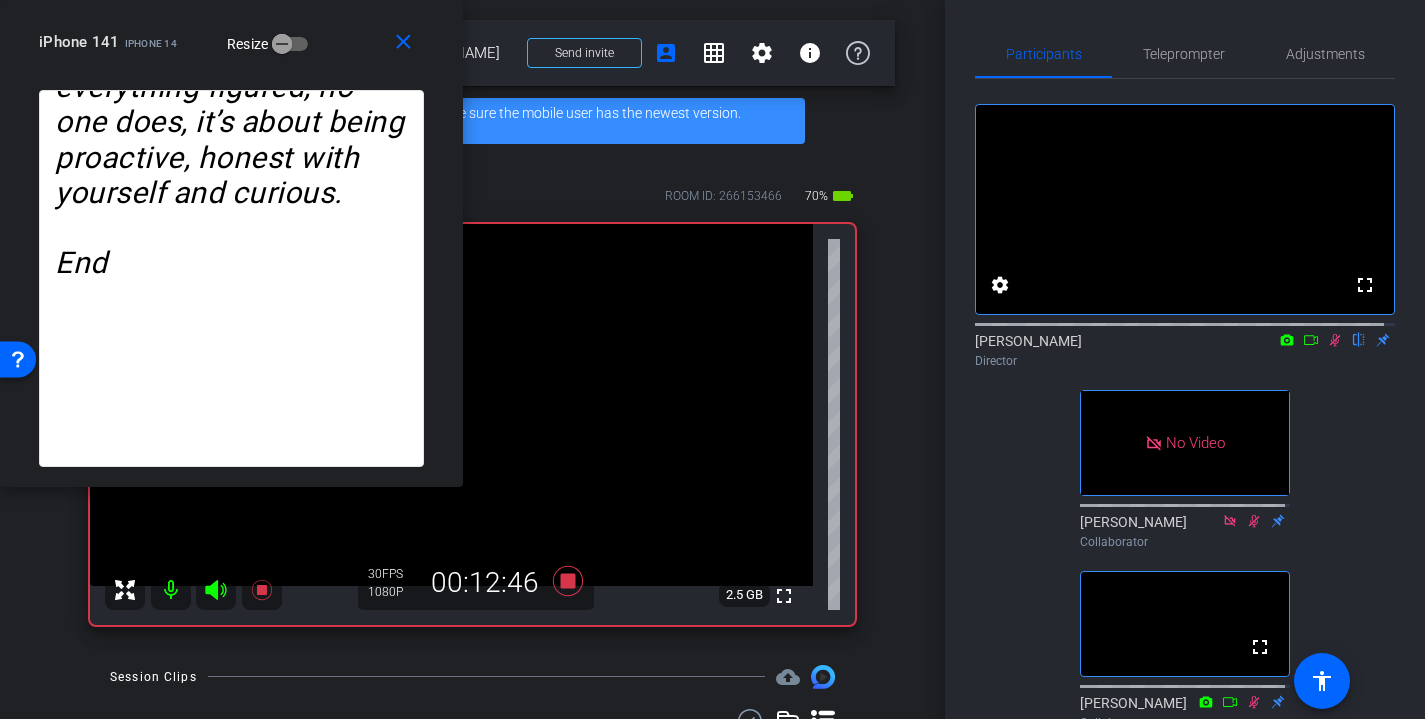 click 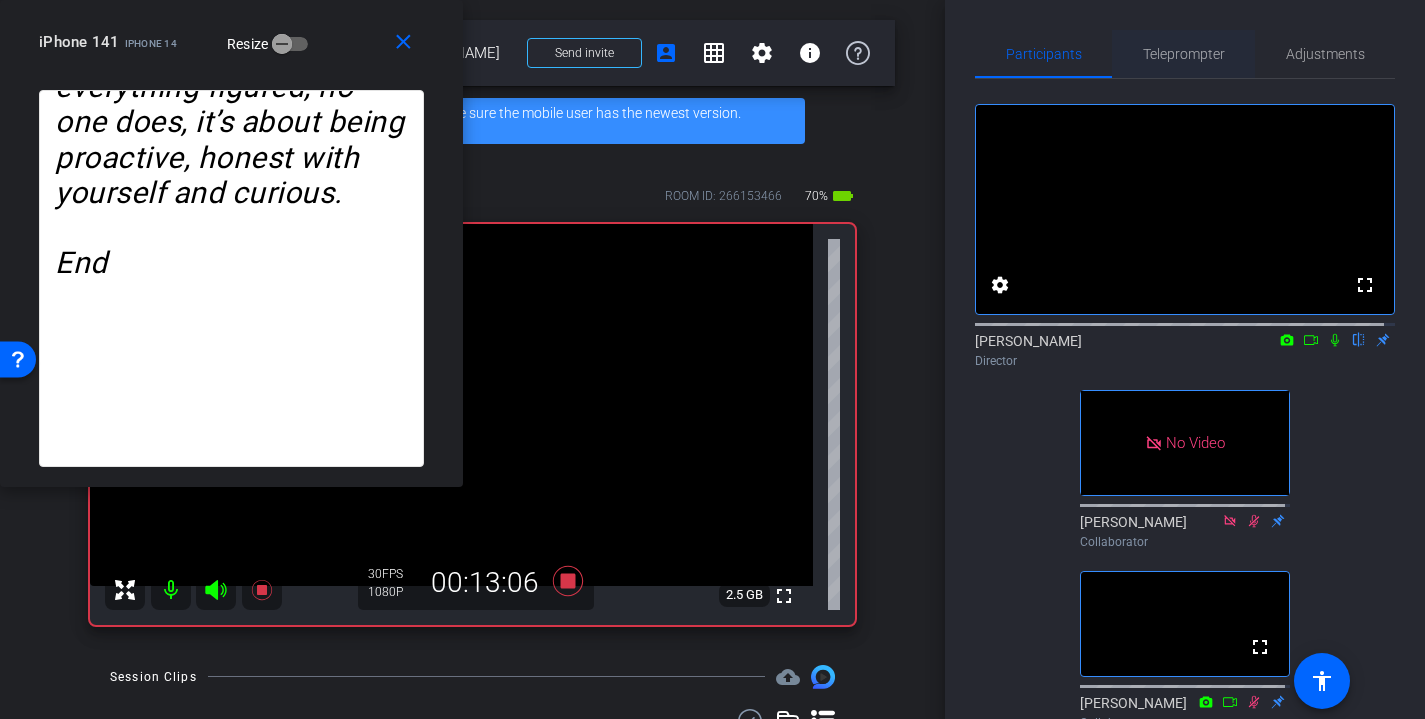 click on "Teleprompter" at bounding box center (1184, 54) 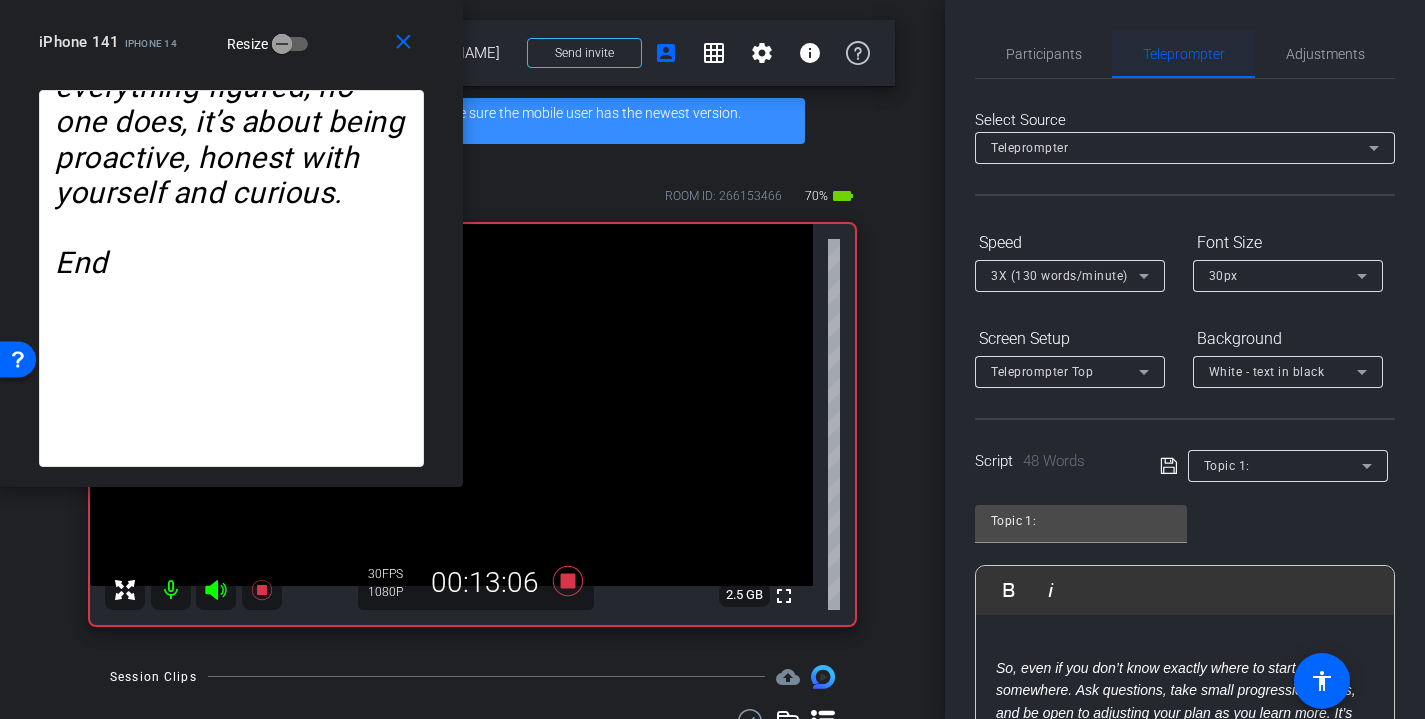 click on "Teleprompter" at bounding box center [1184, 54] 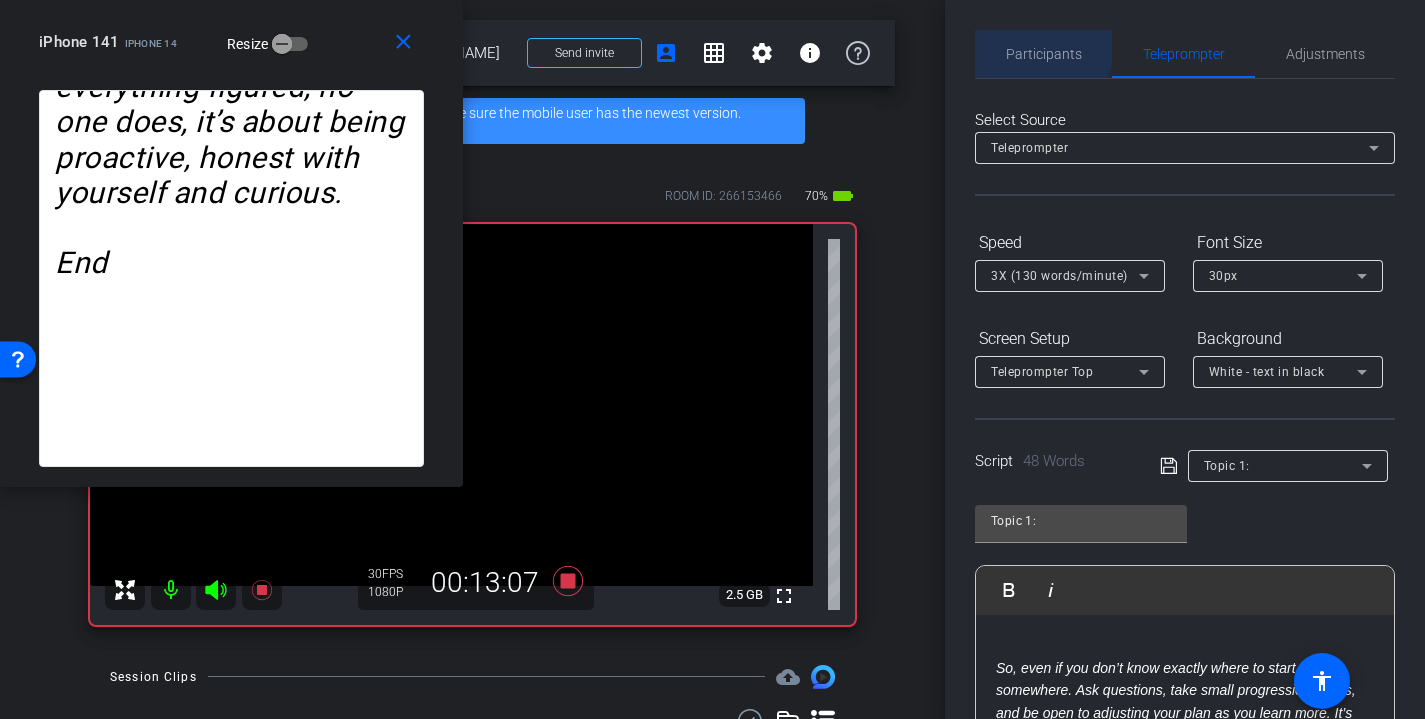 click on "Participants" at bounding box center (1044, 54) 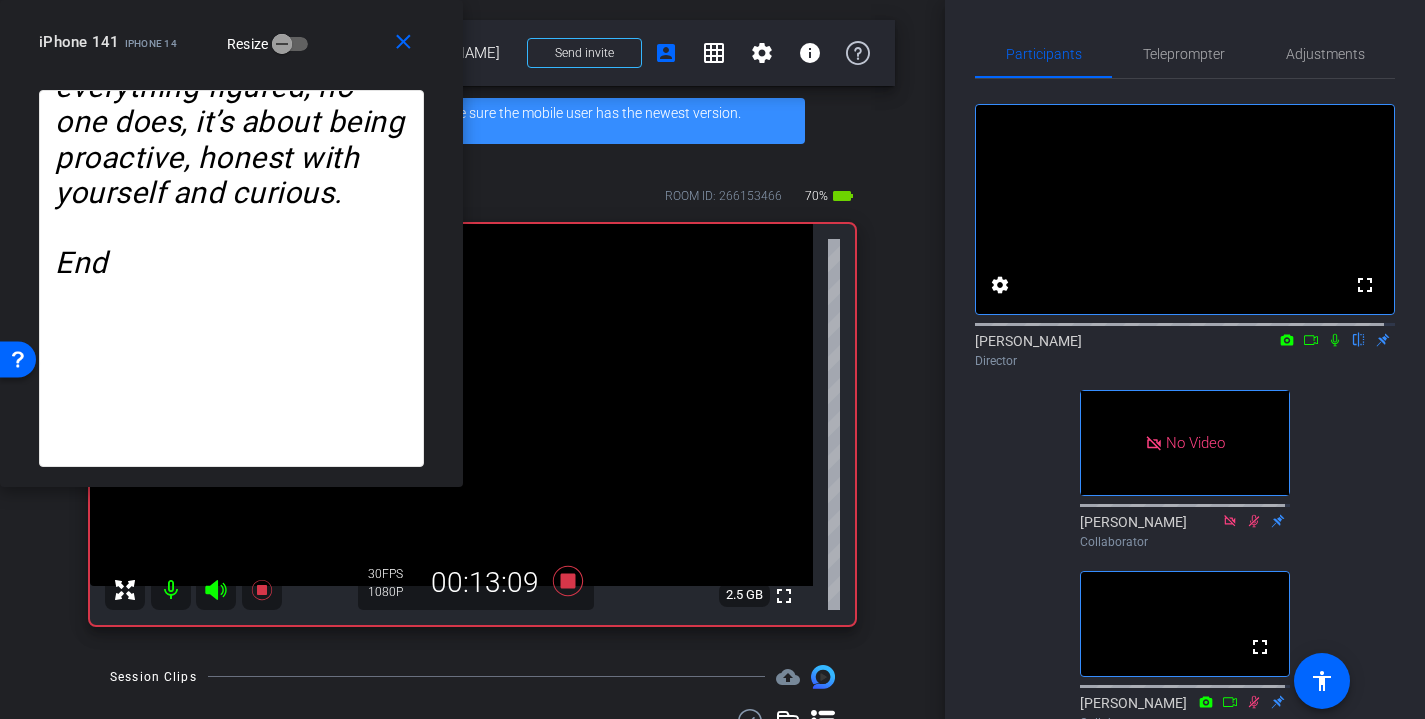 click 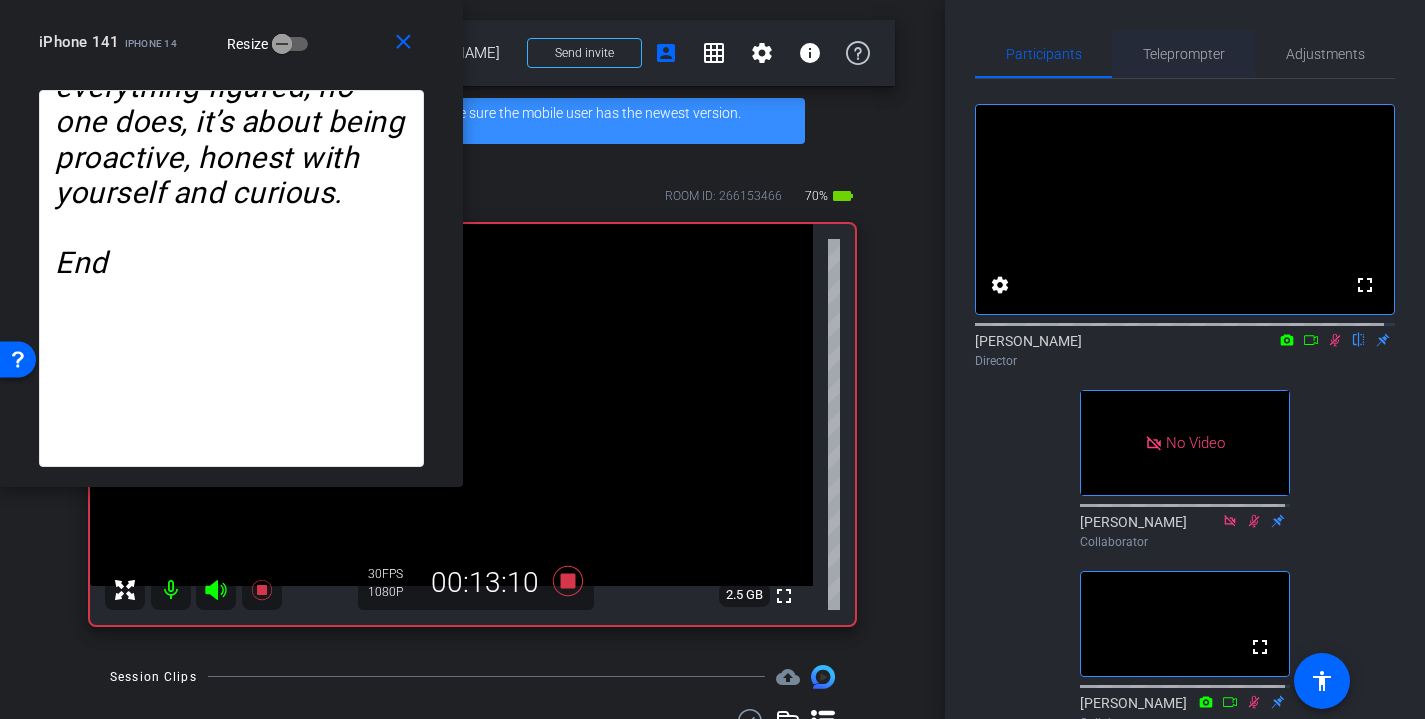click on "Teleprompter" at bounding box center (1184, 54) 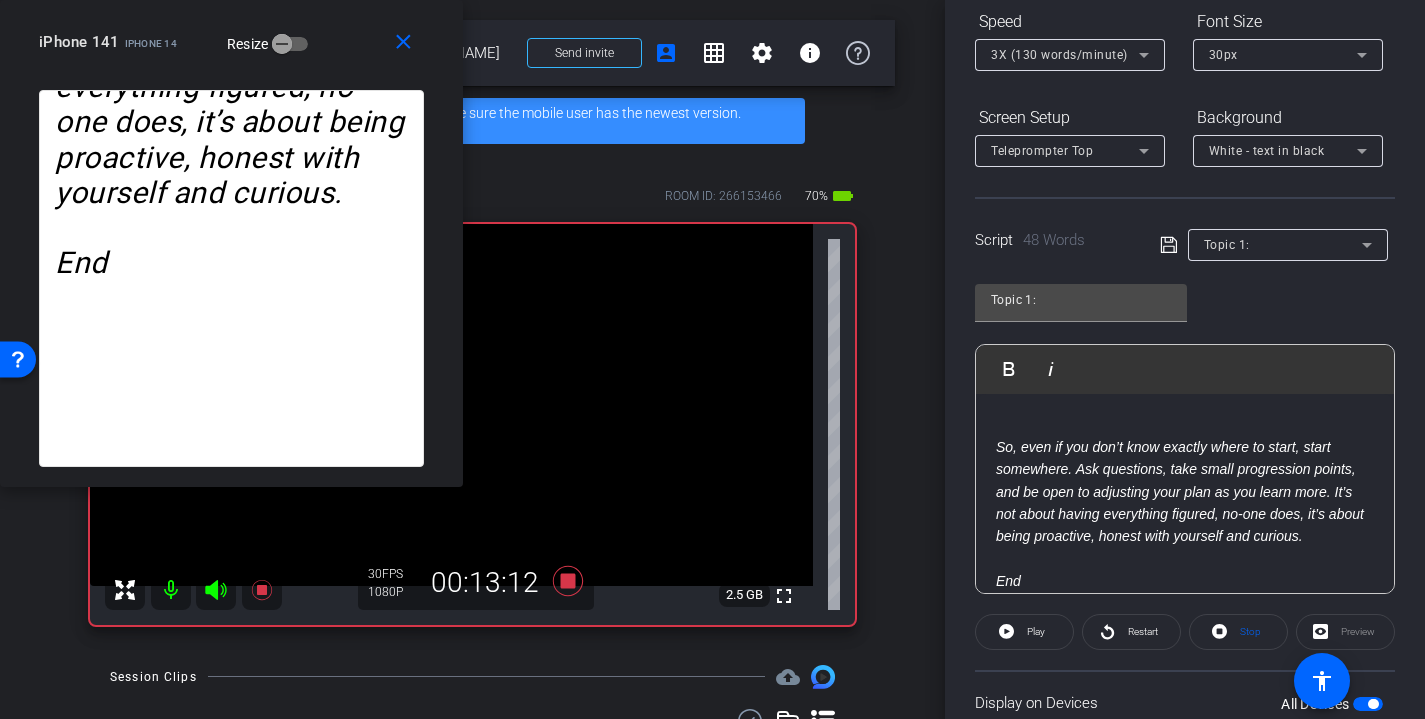scroll, scrollTop: 338, scrollLeft: 0, axis: vertical 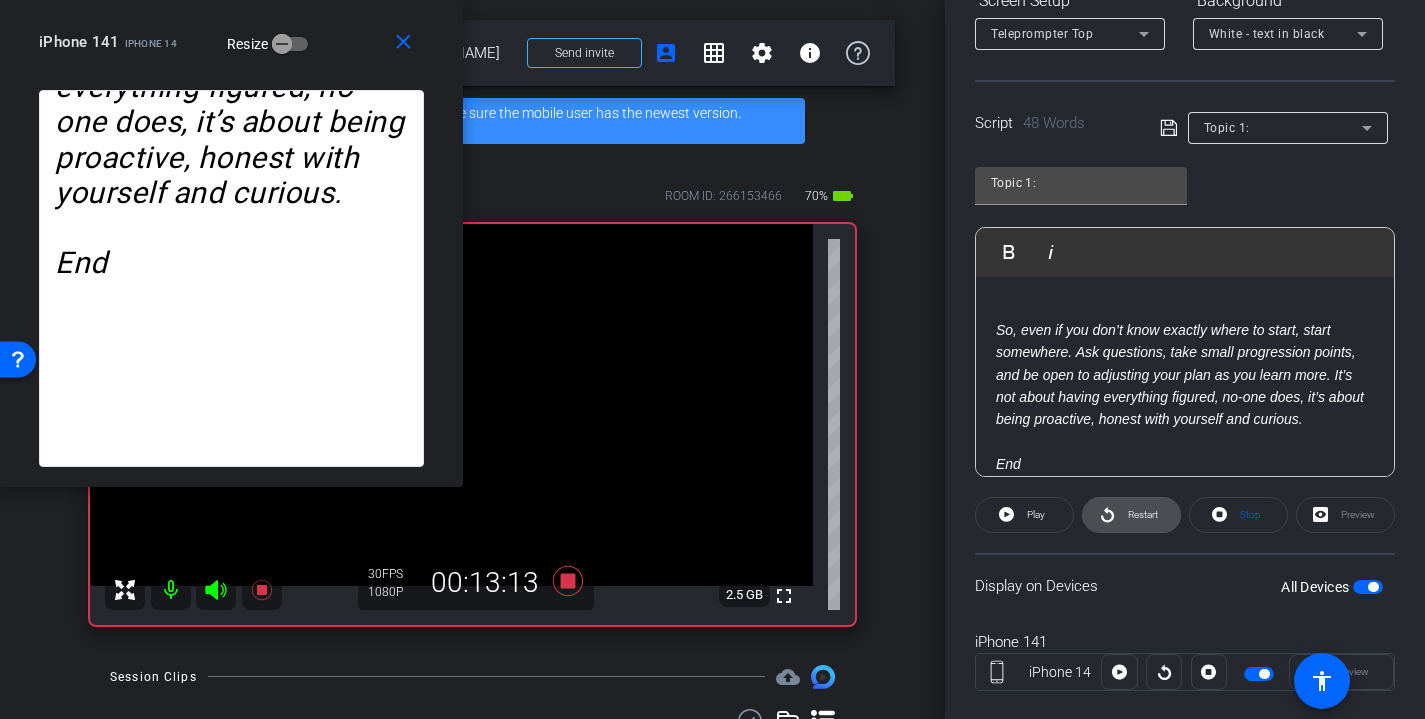 click on "Restart" 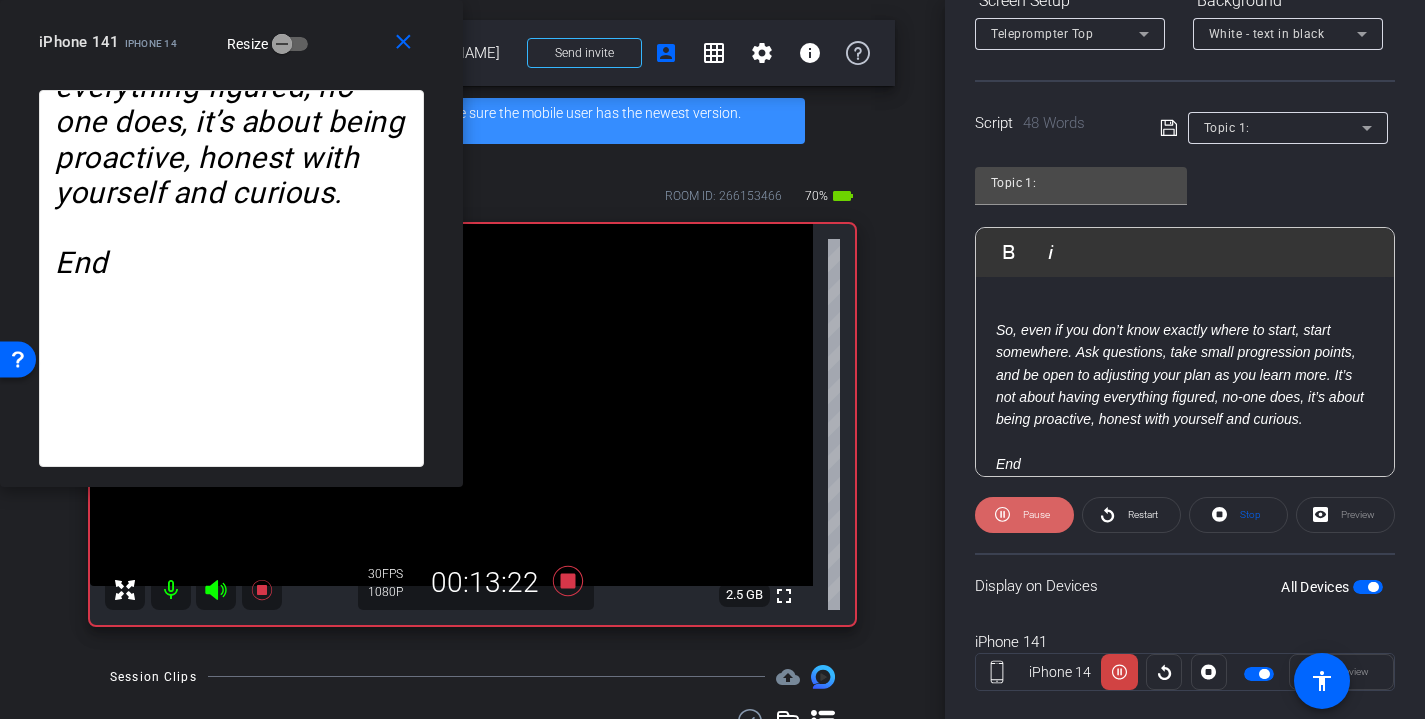 click on "Pause" 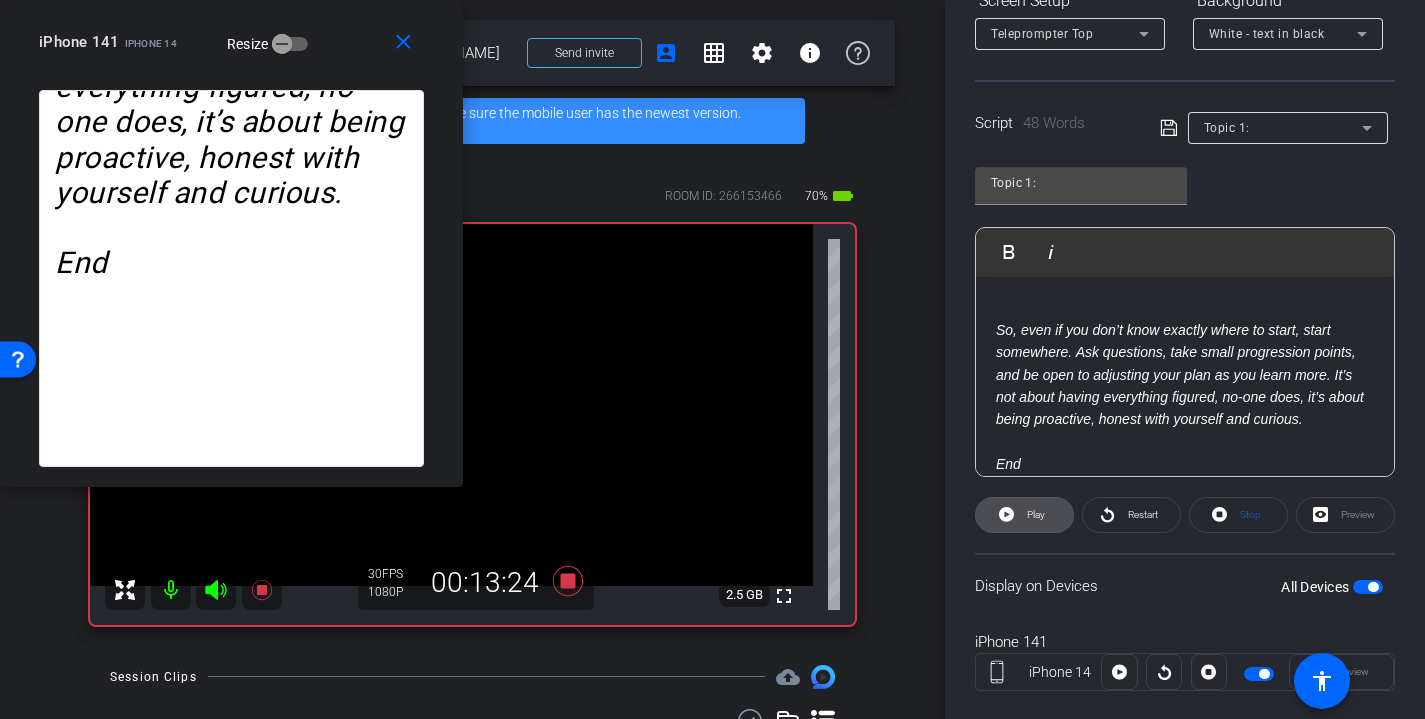 click on "Play" 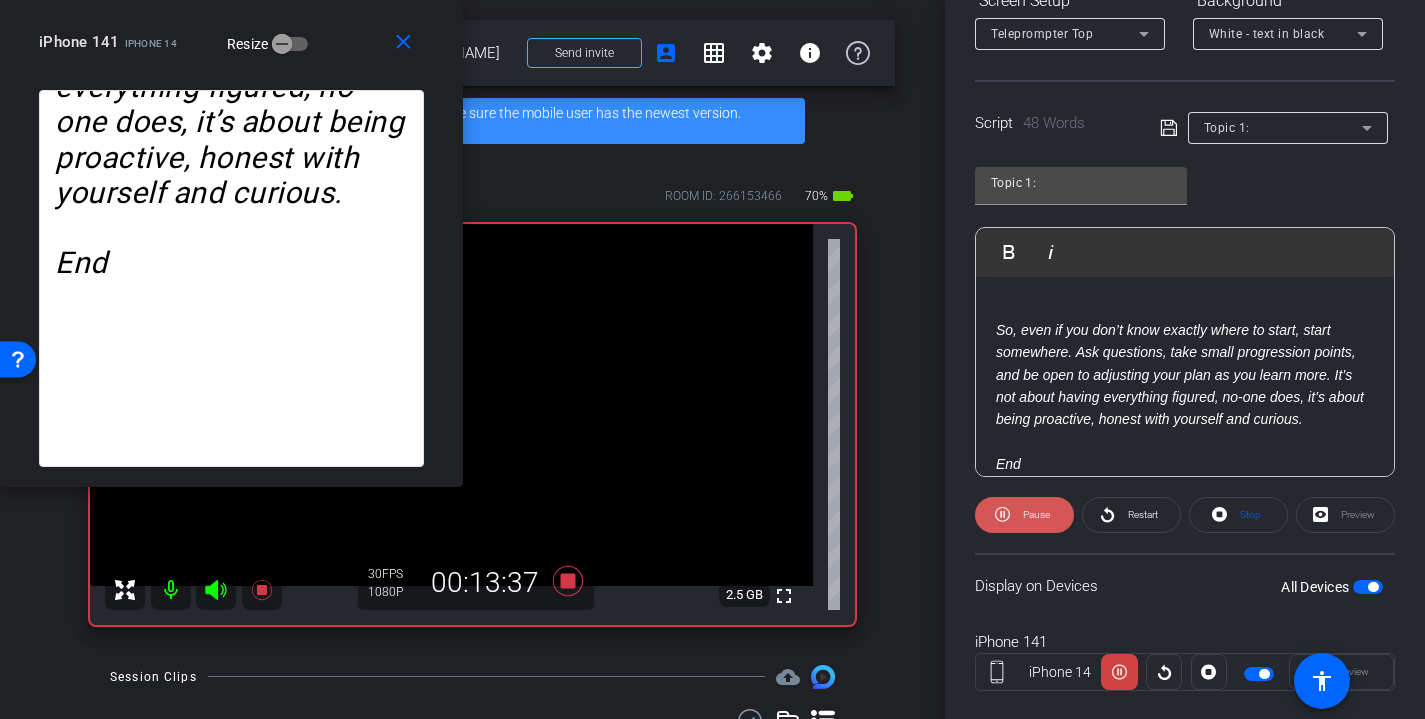 click on "Pause" 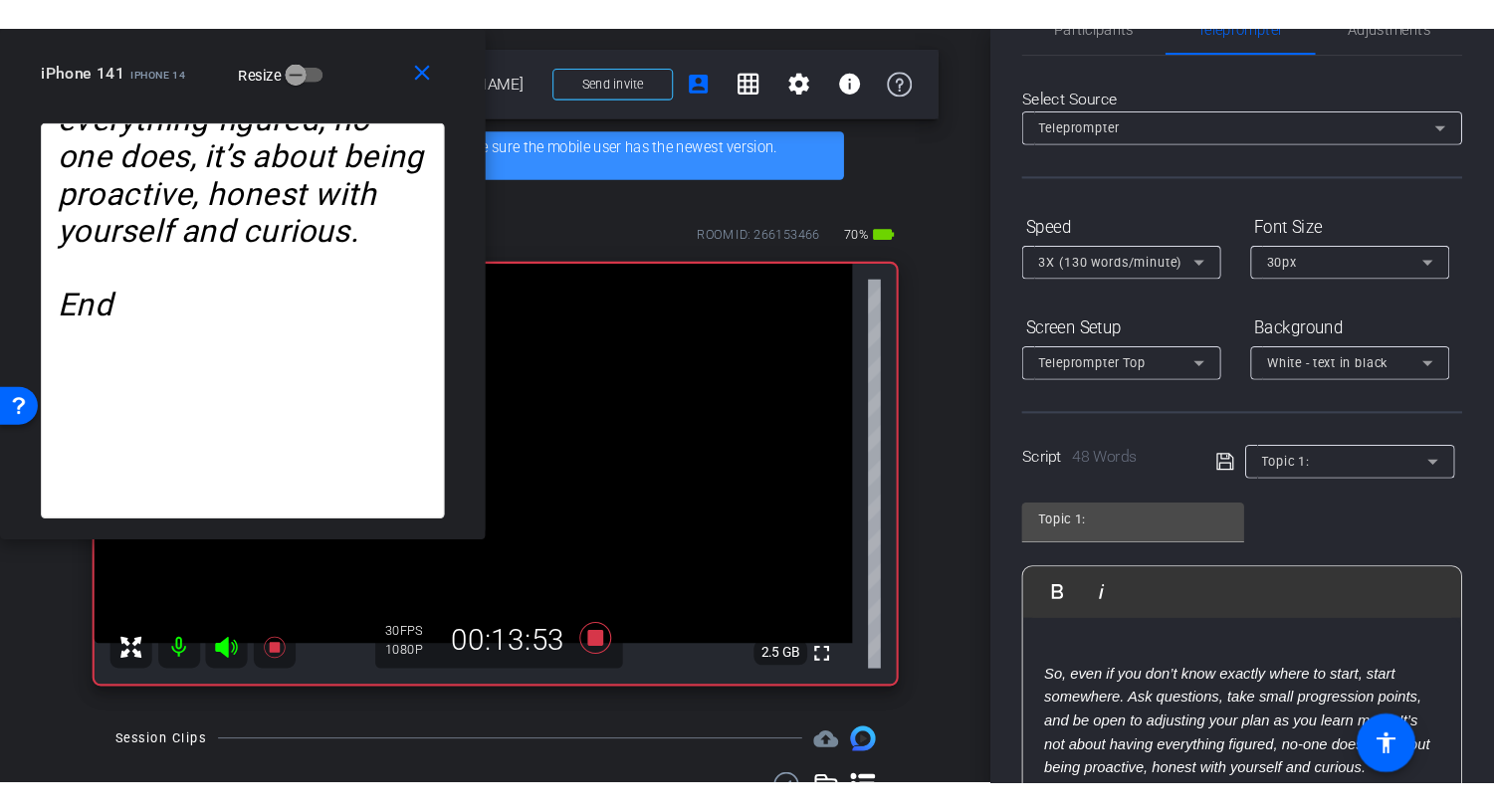 scroll, scrollTop: 0, scrollLeft: 0, axis: both 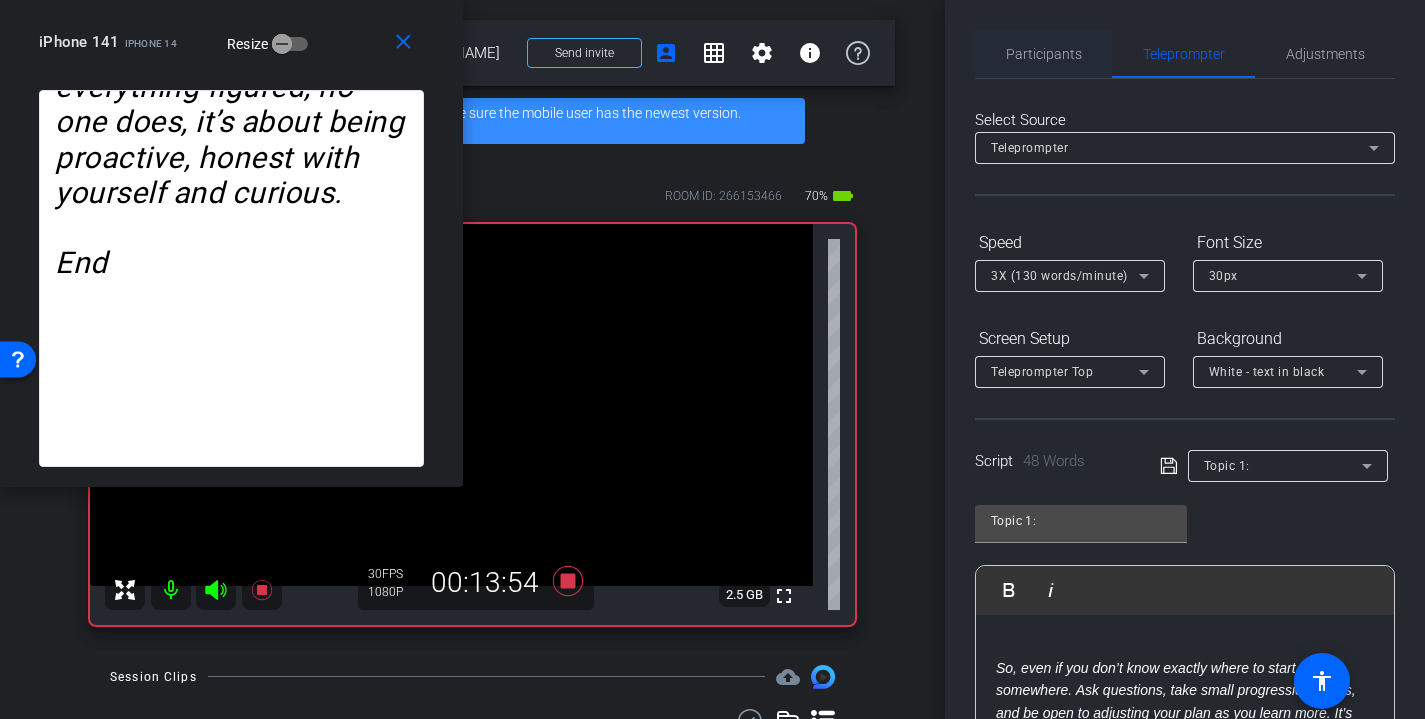 click on "Participants" at bounding box center (1044, 54) 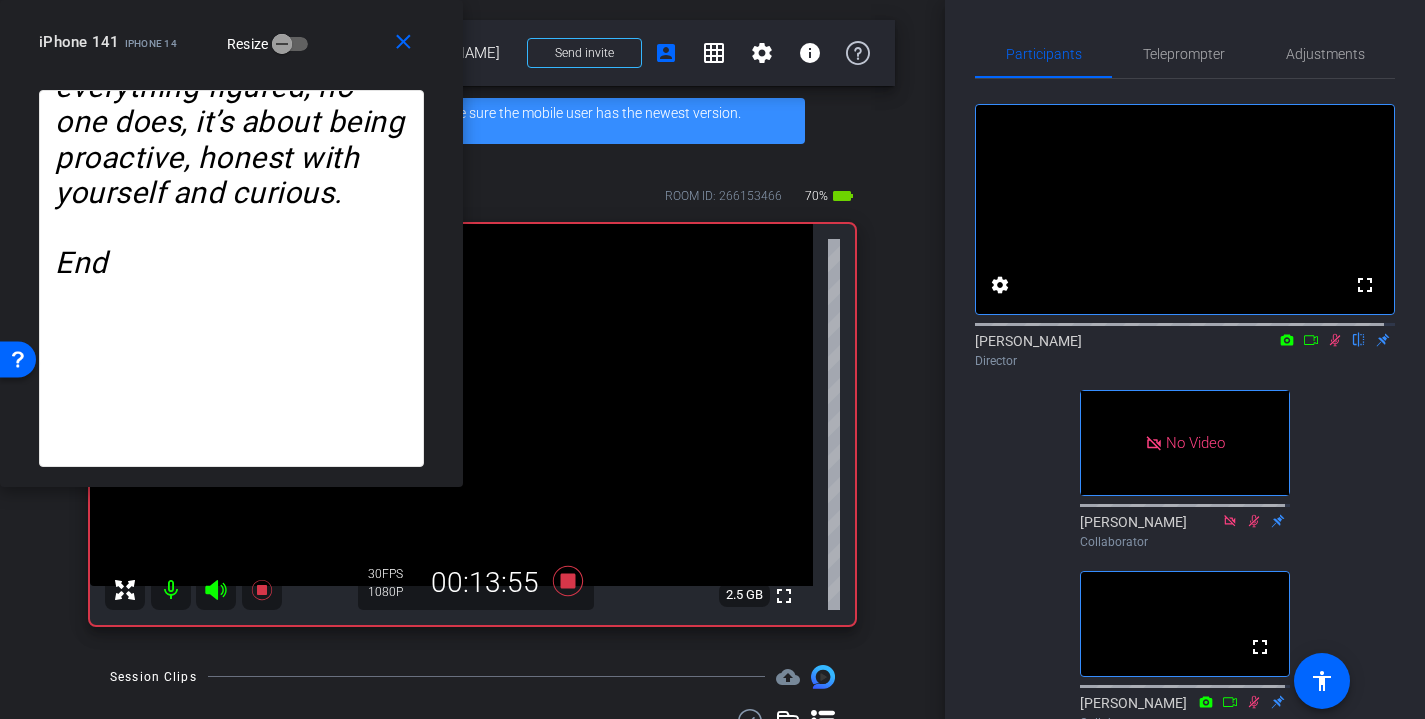 click 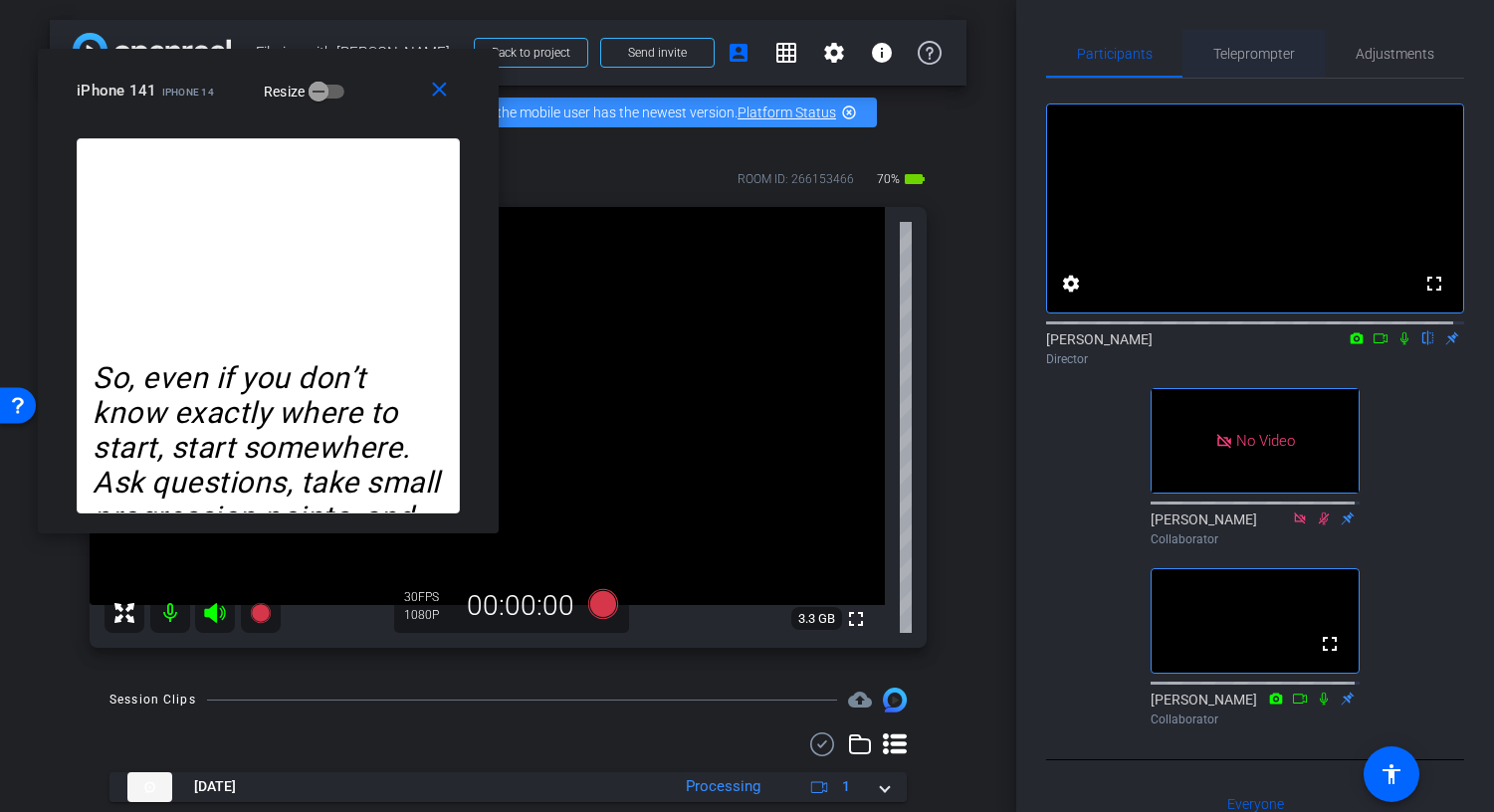 click on "Teleprompter" at bounding box center [1254, 54] 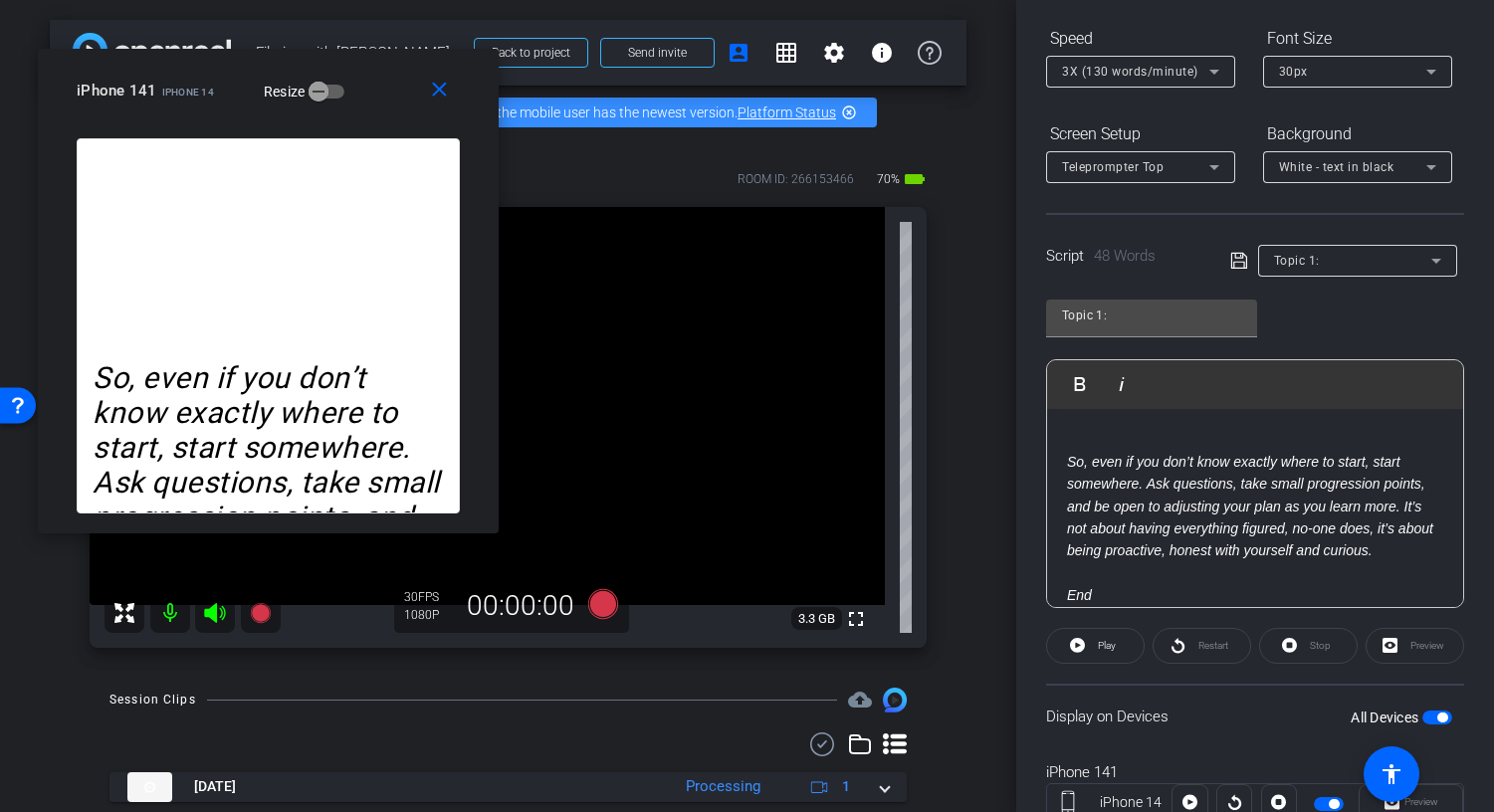 scroll, scrollTop: 221, scrollLeft: 0, axis: vertical 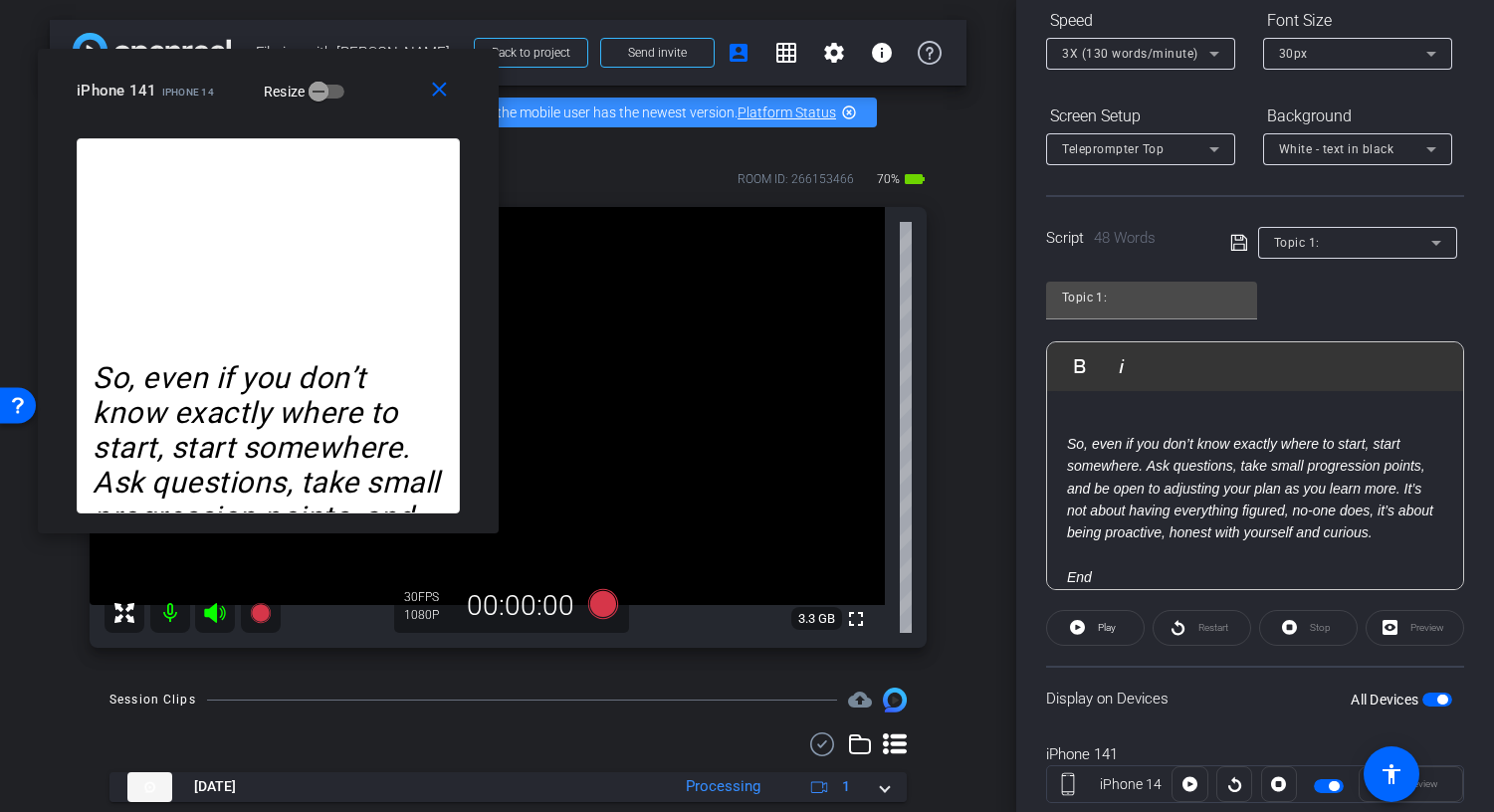 click 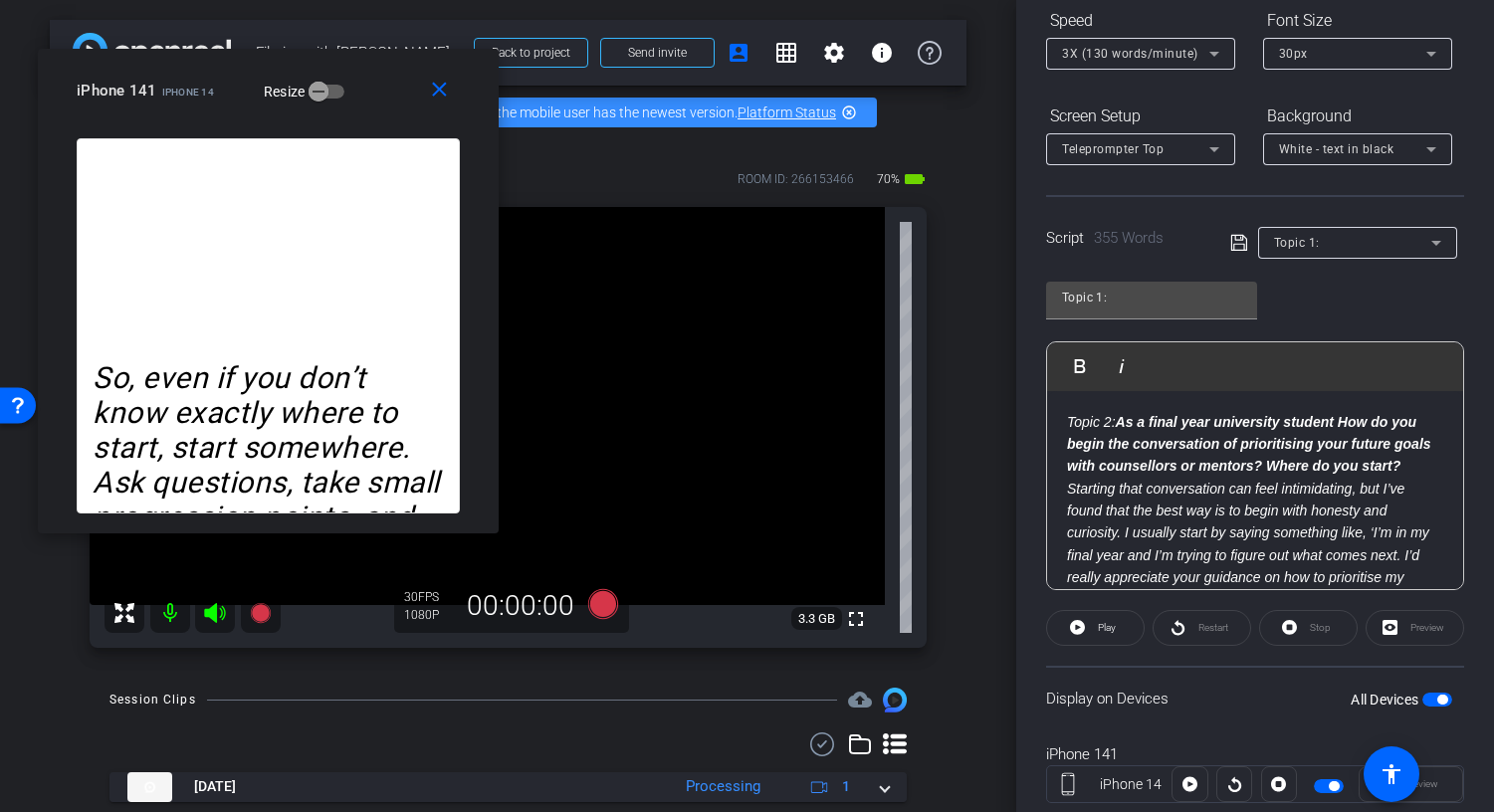 scroll, scrollTop: 557, scrollLeft: 0, axis: vertical 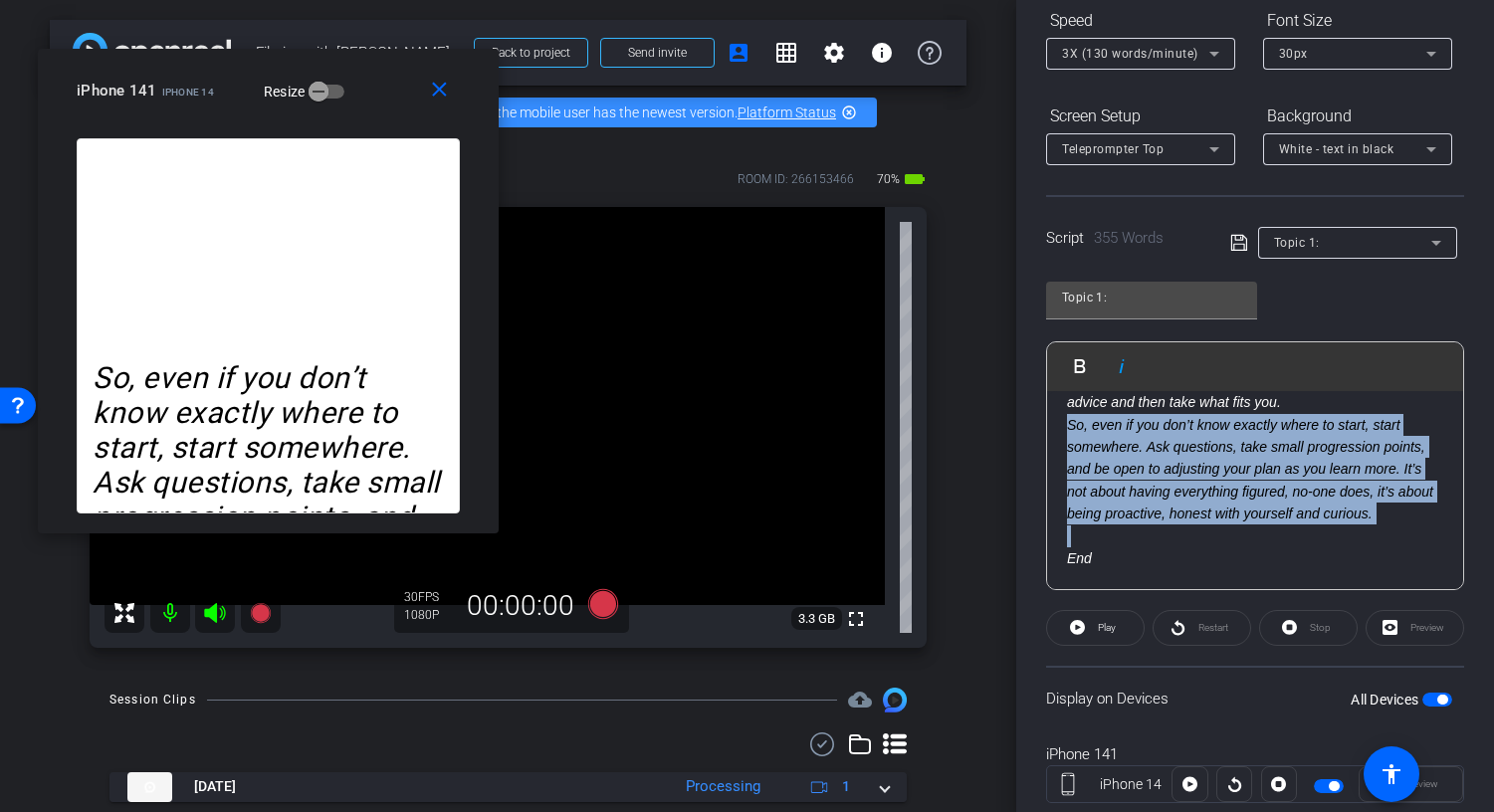 drag, startPoint x: 1068, startPoint y: 403, endPoint x: 1136, endPoint y: 536, distance: 149.37537 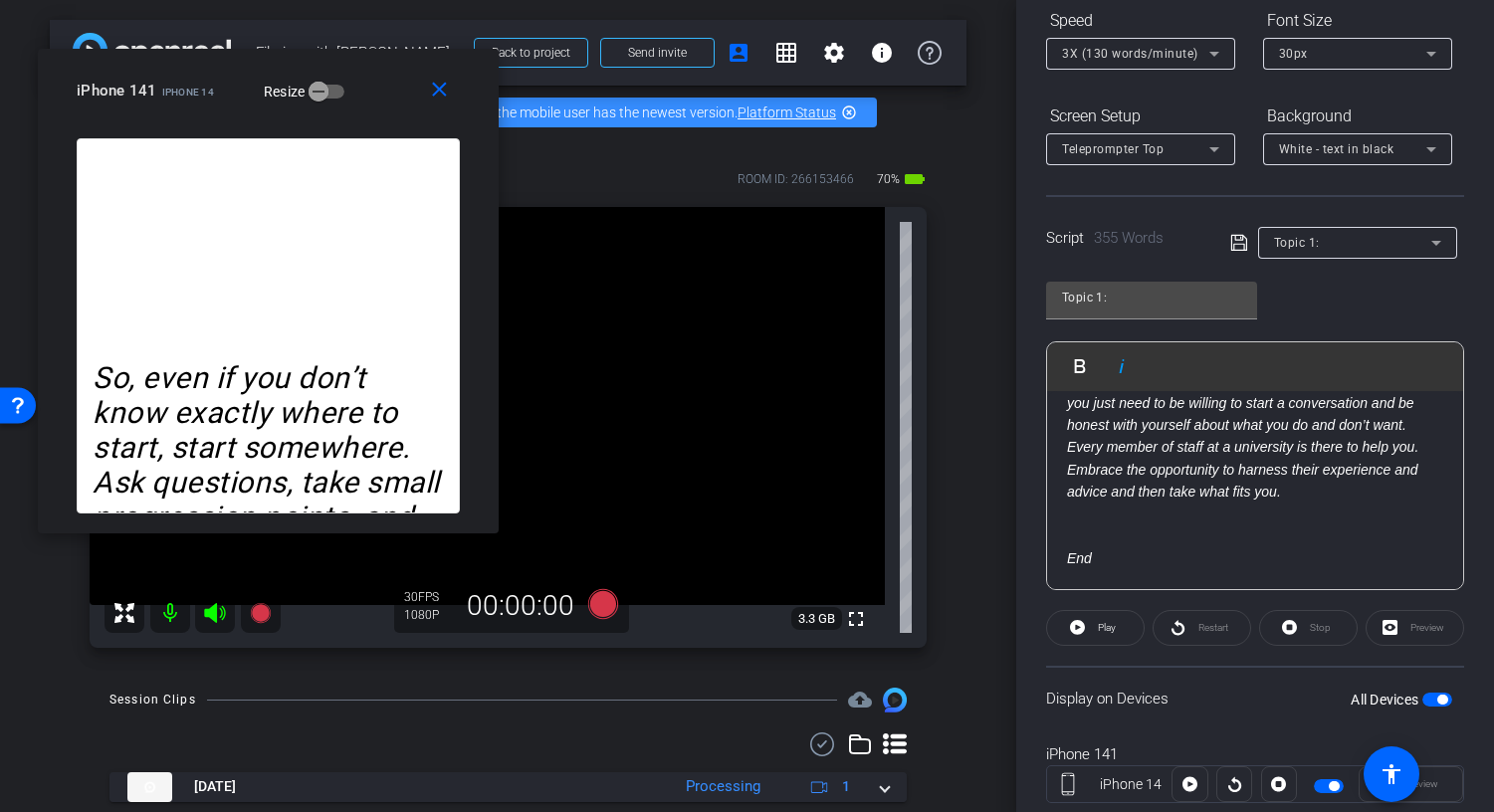 scroll, scrollTop: 643, scrollLeft: 0, axis: vertical 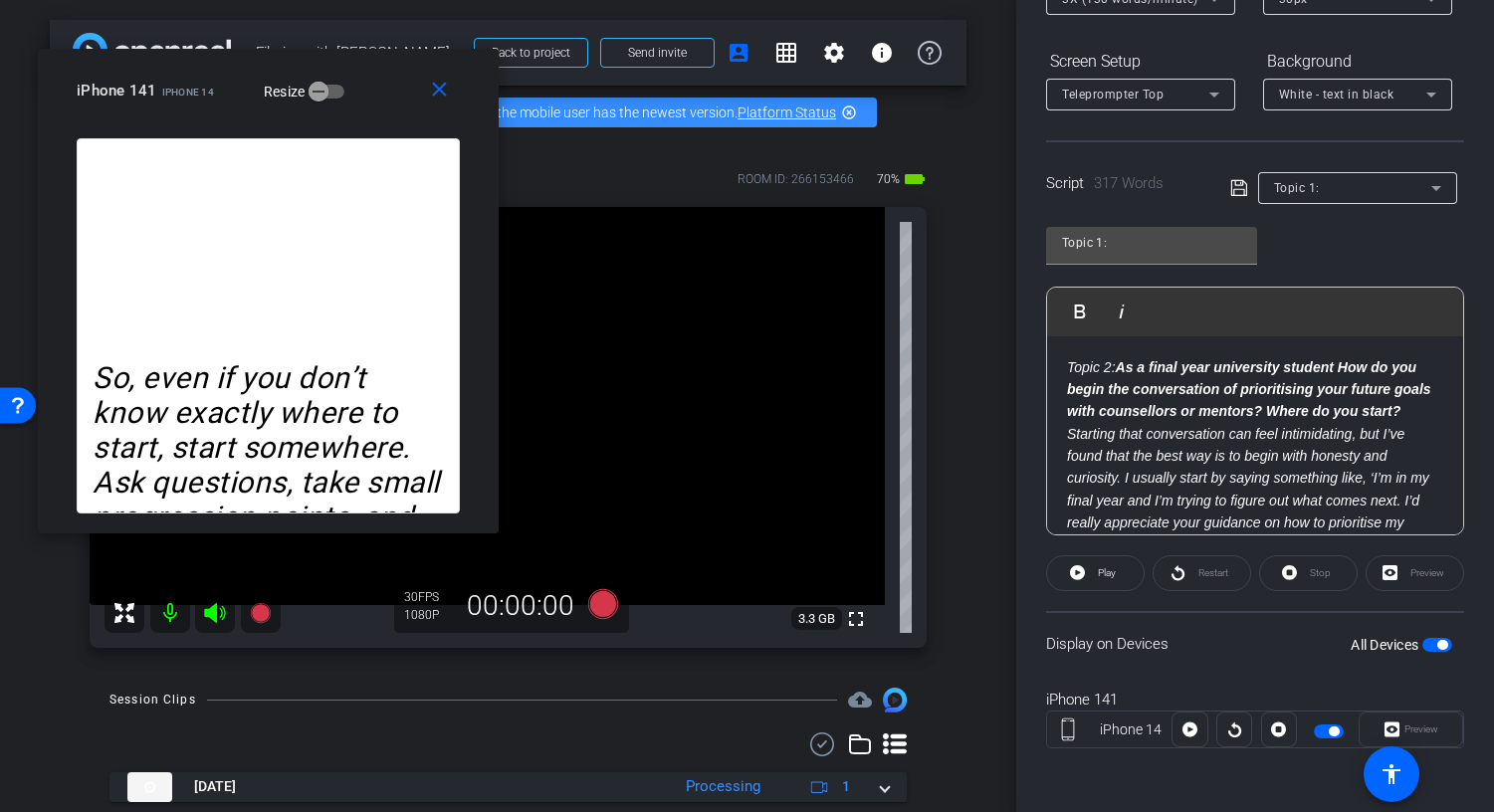 drag, startPoint x: 1118, startPoint y: 365, endPoint x: 1056, endPoint y: 365, distance: 62 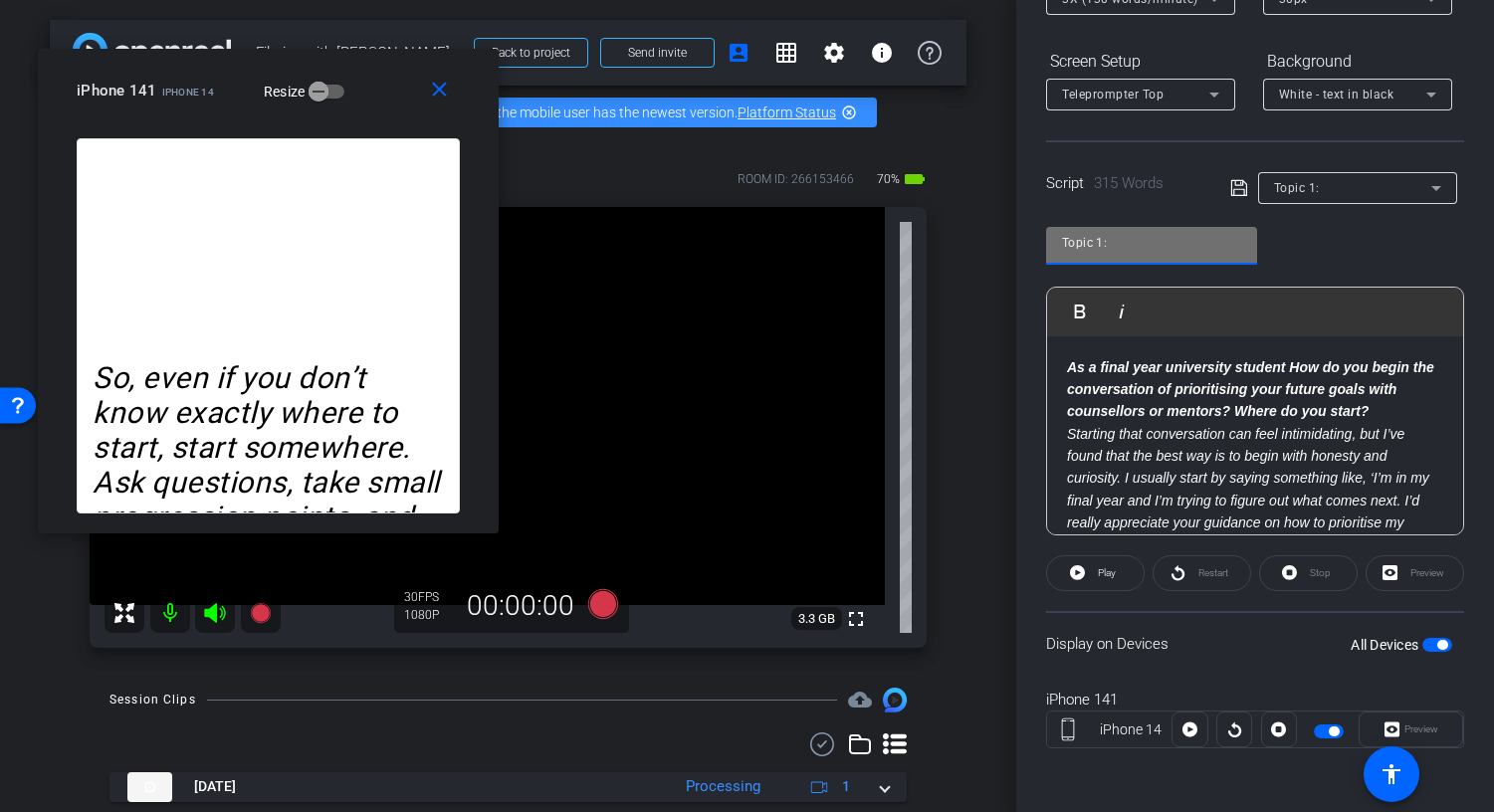 drag, startPoint x: 1117, startPoint y: 243, endPoint x: 1007, endPoint y: 222, distance: 111.9866 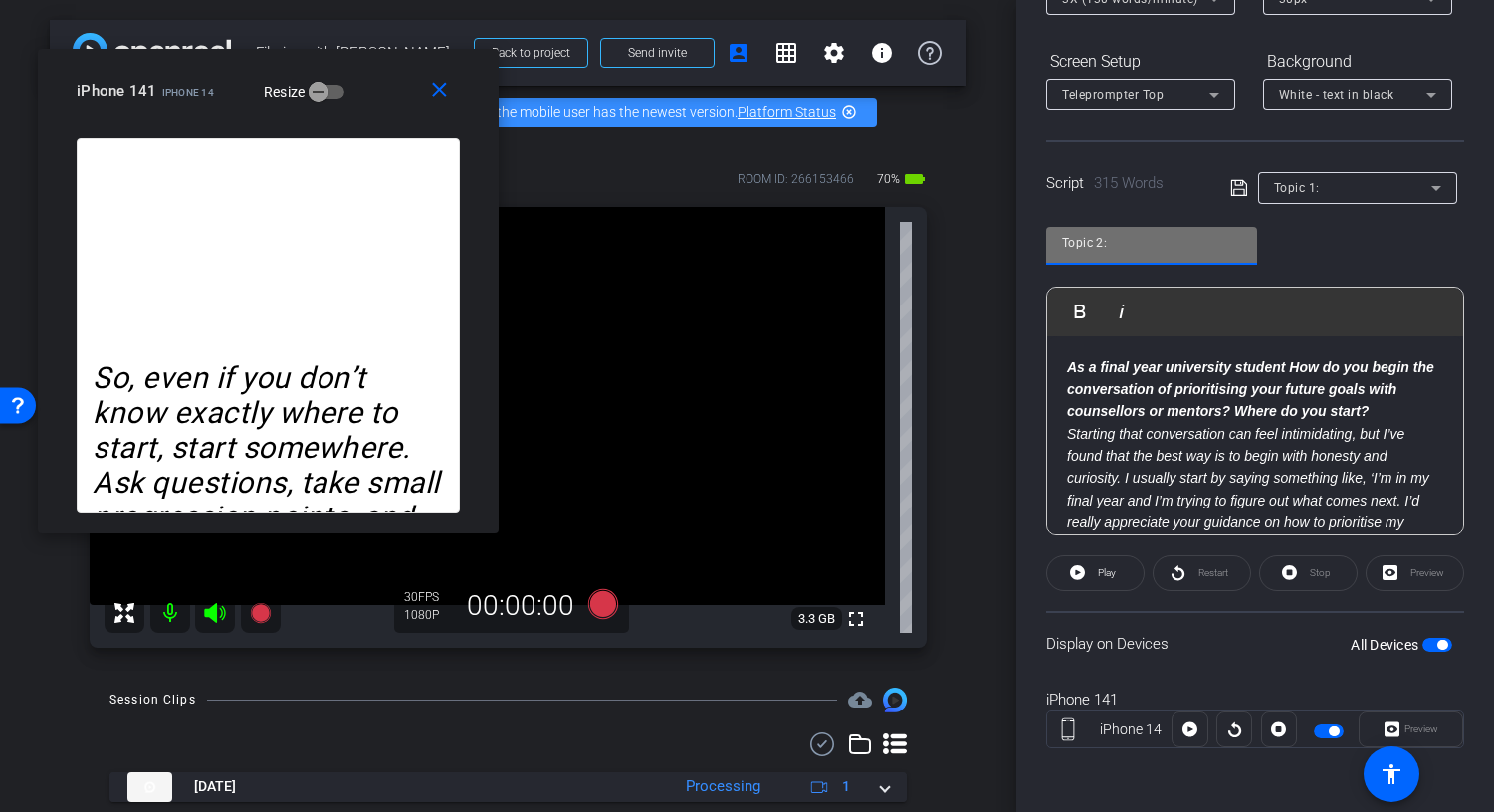 type on "Topic 2:" 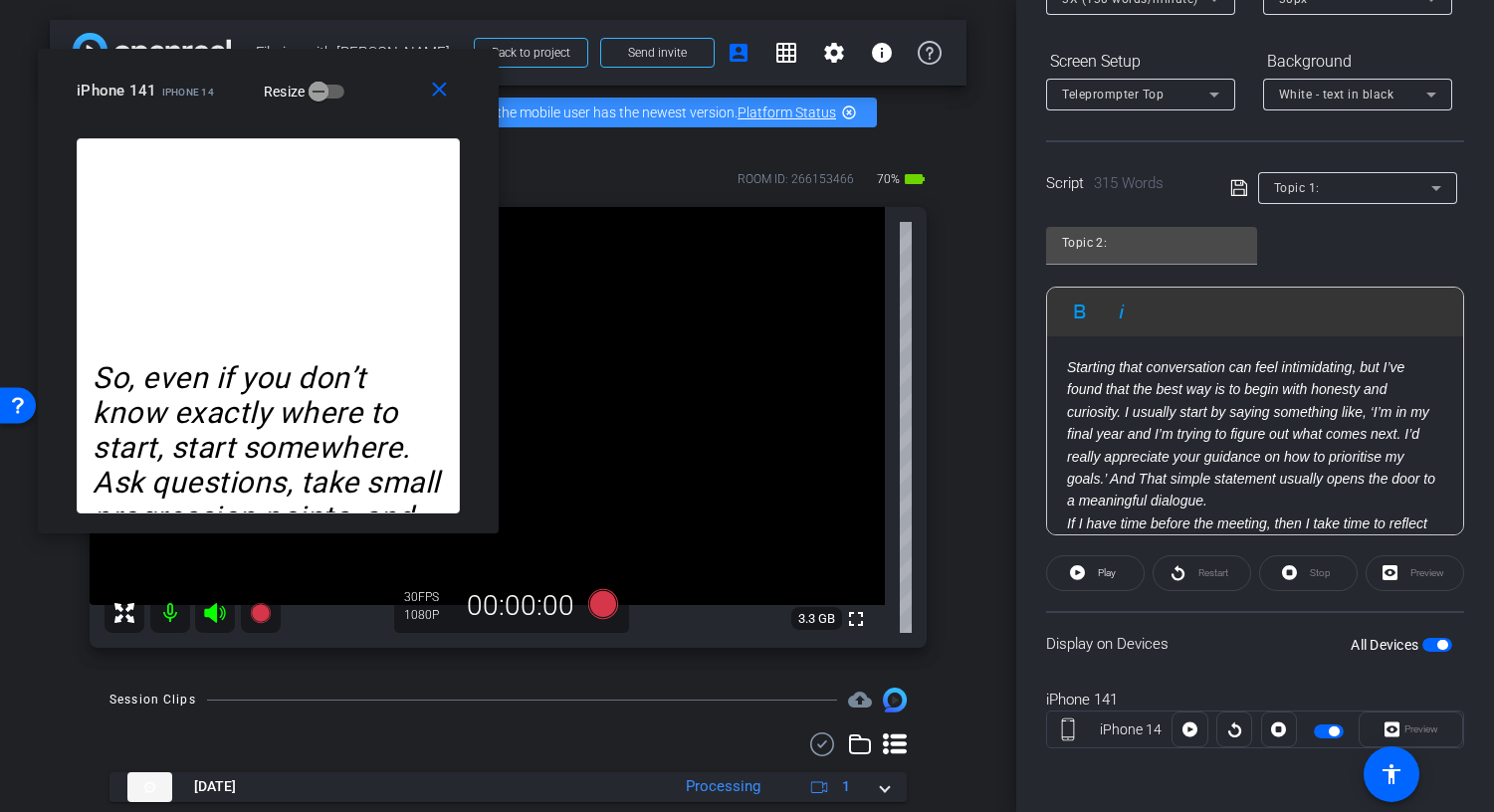 scroll, scrollTop: 98, scrollLeft: 0, axis: vertical 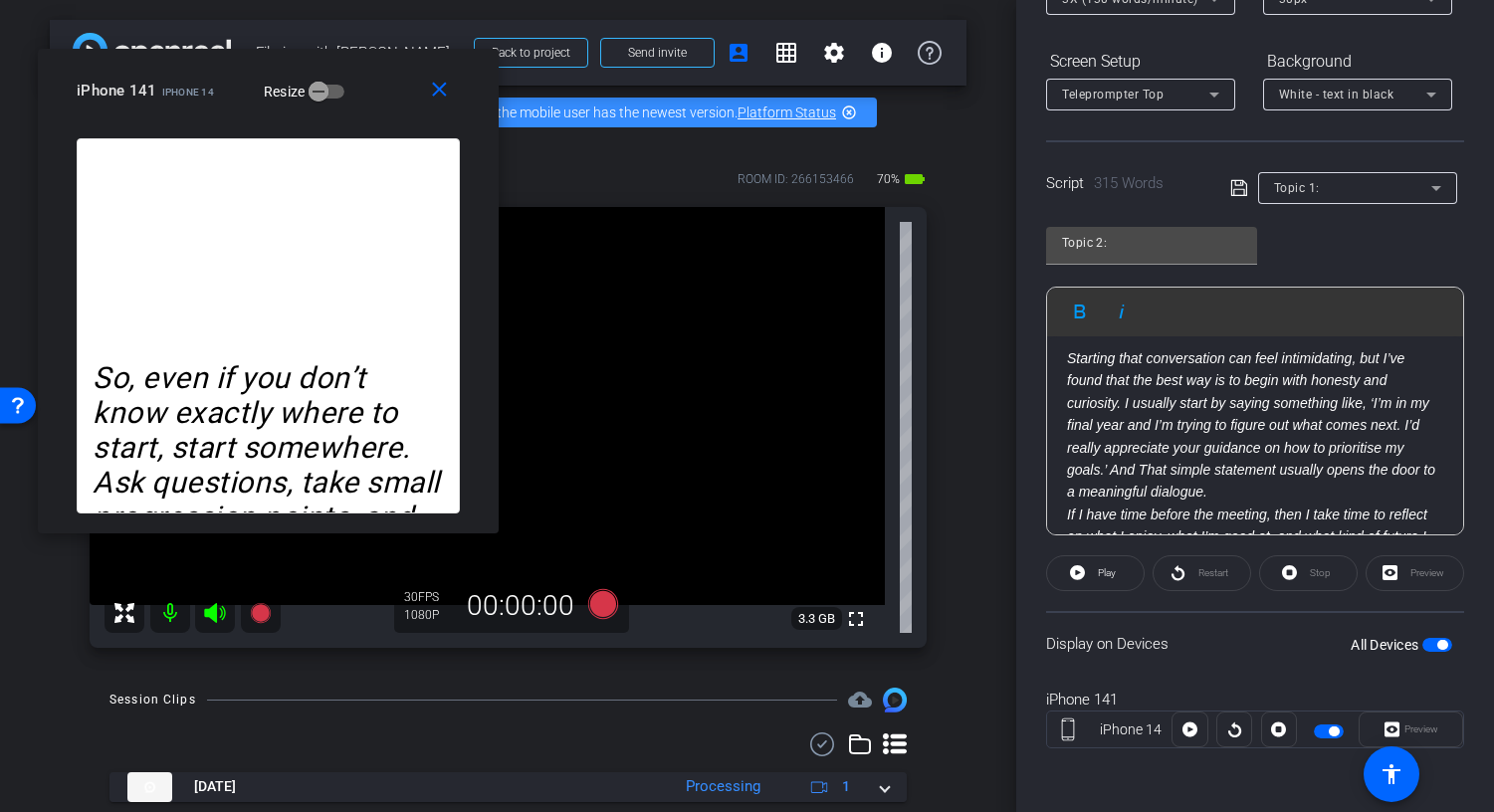 click on "Starting that conversation can feel intimidating, but I’ve found that the best way is to begin with honesty and curiosity. I usually start by saying something like, ‘I’m in my final year and I’m trying to figure out what comes next. I’d really appreciate your guidance on how to prioritise my goals.’ And That simple statement usually opens the door to a meaningful dialogue." 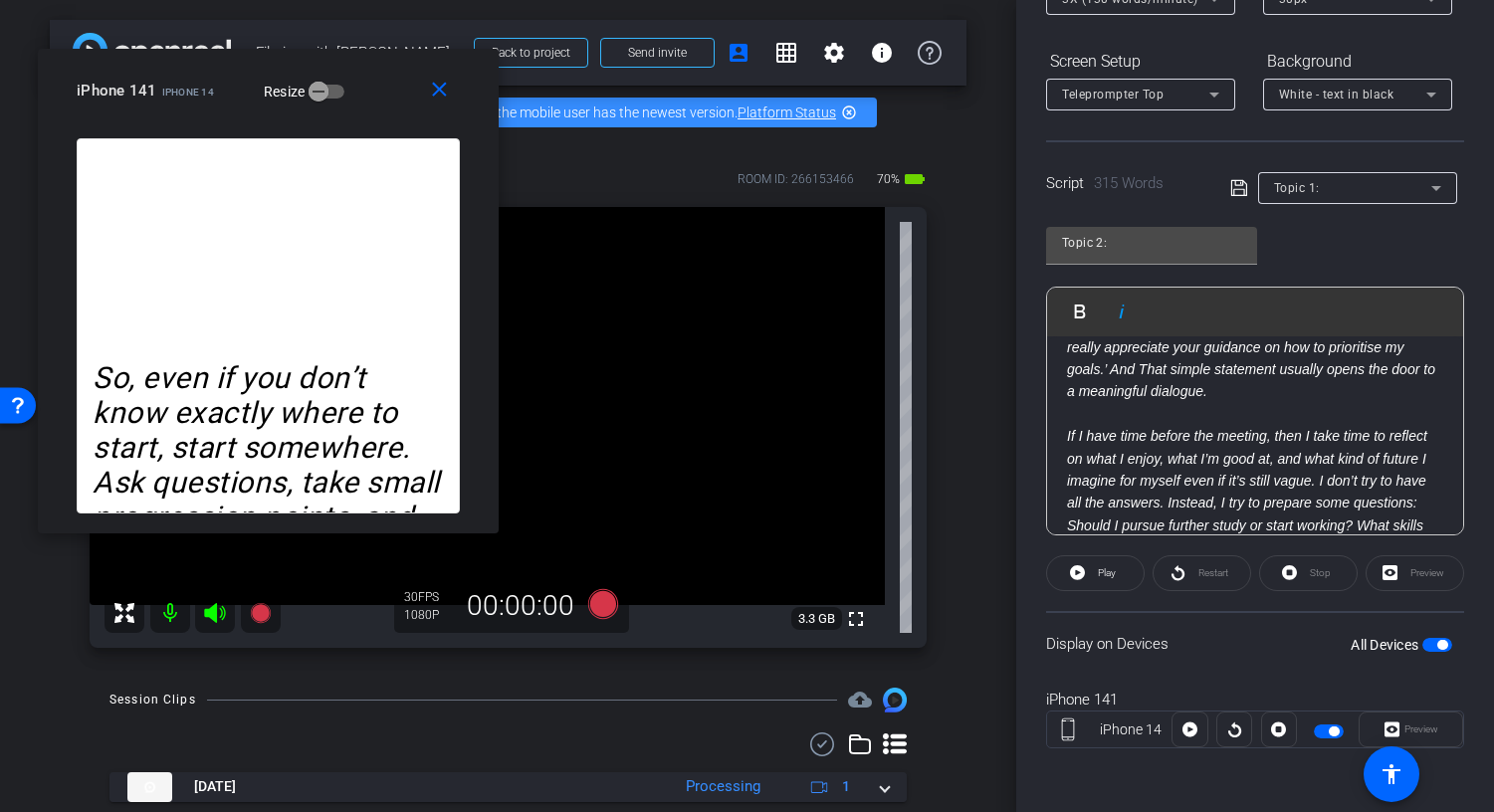 scroll, scrollTop: 247, scrollLeft: 0, axis: vertical 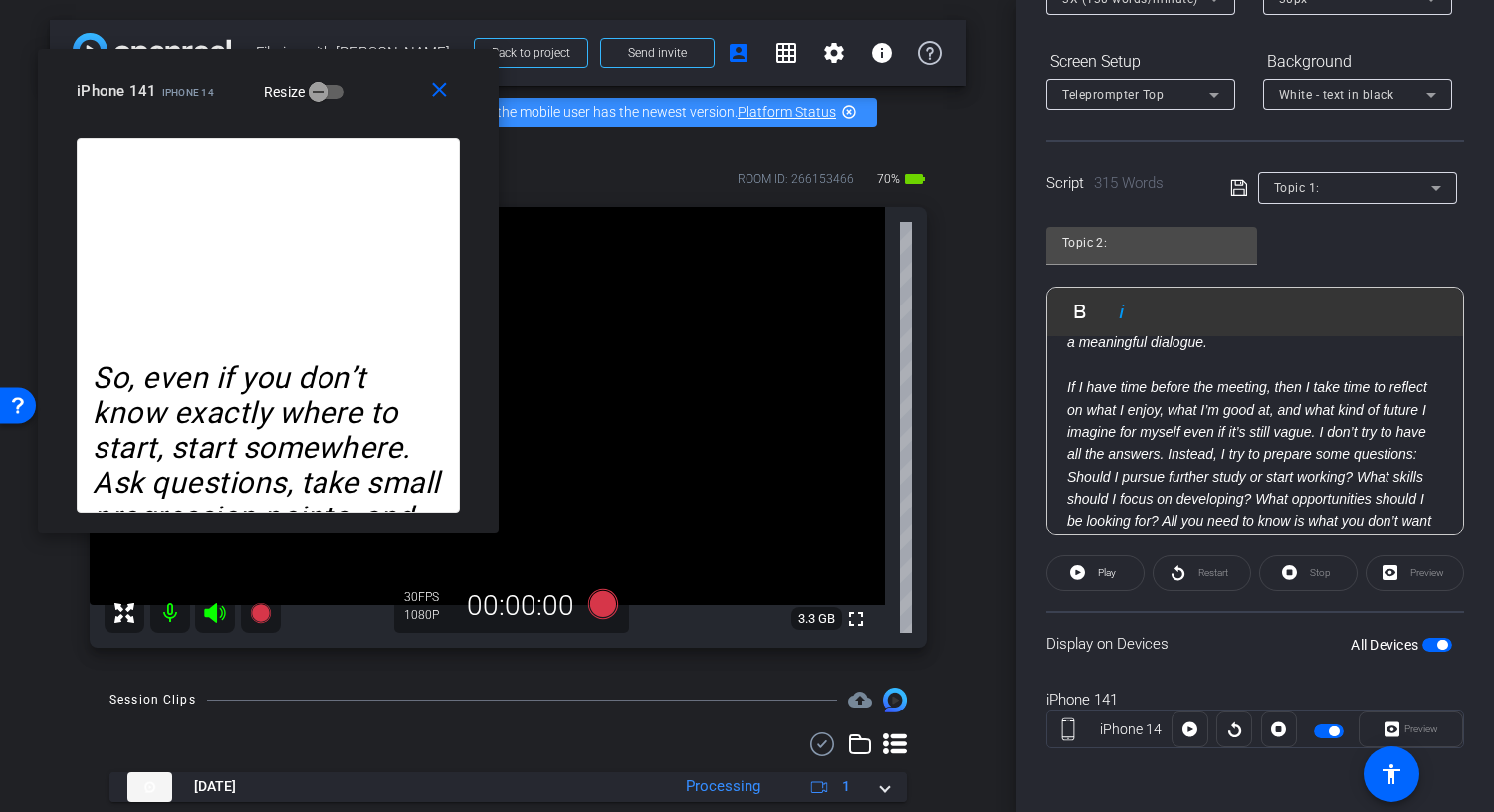 click on "If I have time before the meeting, then I take time to reflect on what I enjoy, what I’m good at, and what kind of future I imagine for myself even if it’s still vague. I don’t try to have all the answers. Instead, I try to prepare some questions: Should I pursue further study or start working? What skills should I focus on developing? What opportunities should I be looking for? All you need to know is what you don’t want and a bit of an idea of what your values are. That way you won’t be steered along a route that isn’t for you." 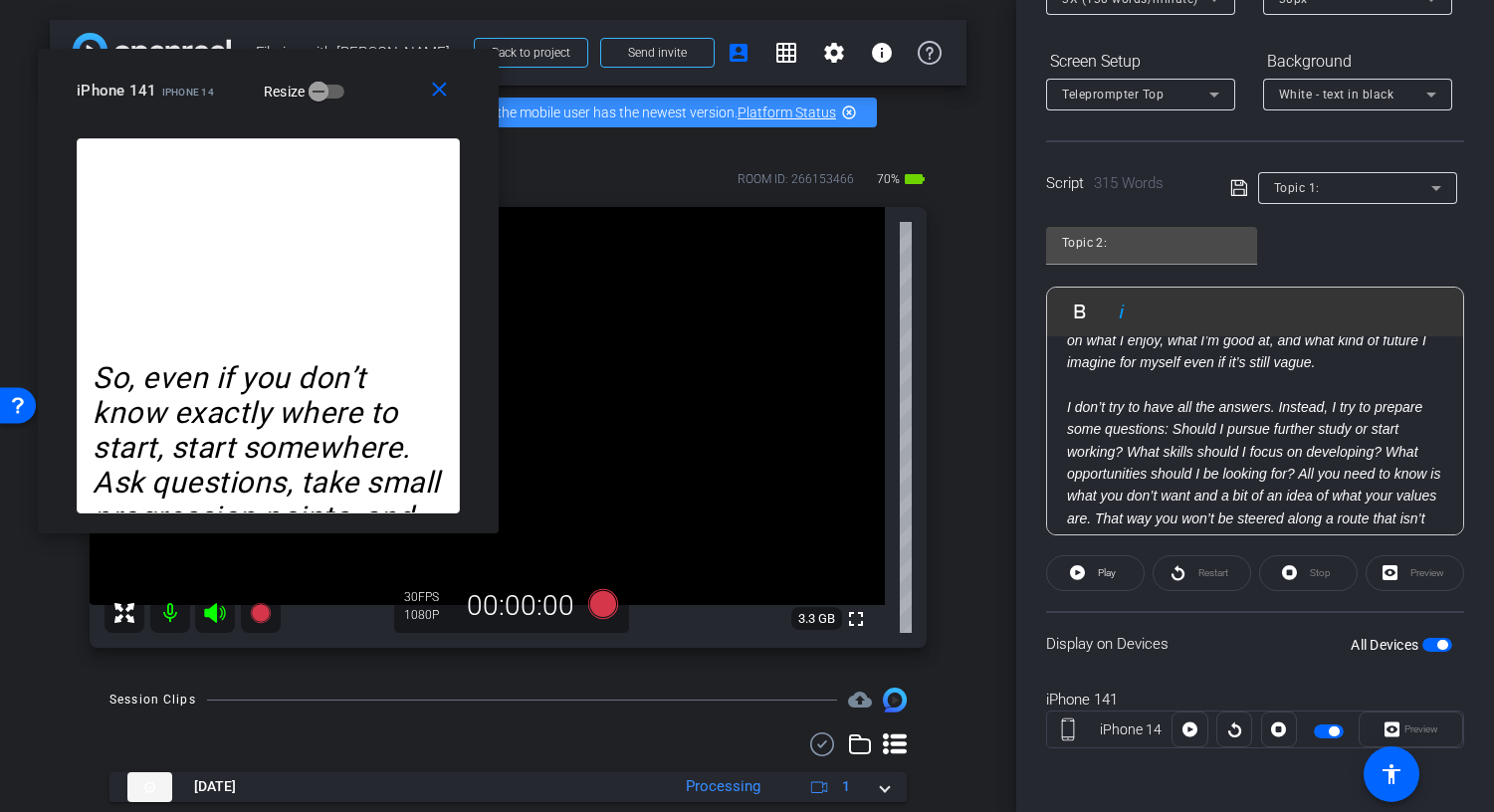 scroll, scrollTop: 319, scrollLeft: 0, axis: vertical 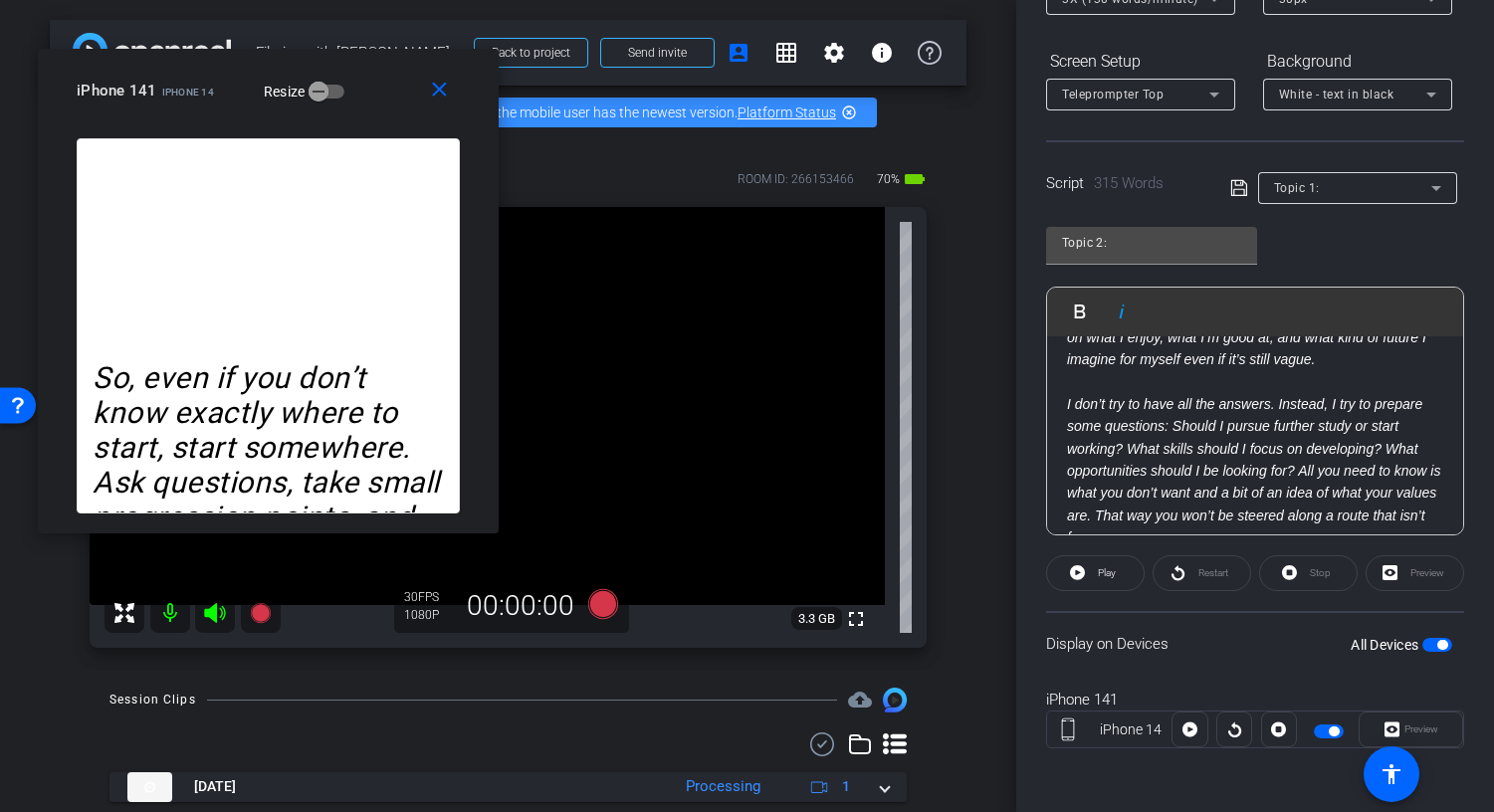 click on "I don’t try to have all the answers. Instead, I try to prepare some questions: Should I pursue further study or start working? What skills should I focus on developing? What opportunities should I be looking for? All you need to know is what you don’t want and a bit of an idea of what your values are. That way you won’t be steered along a route that isn’t for you." 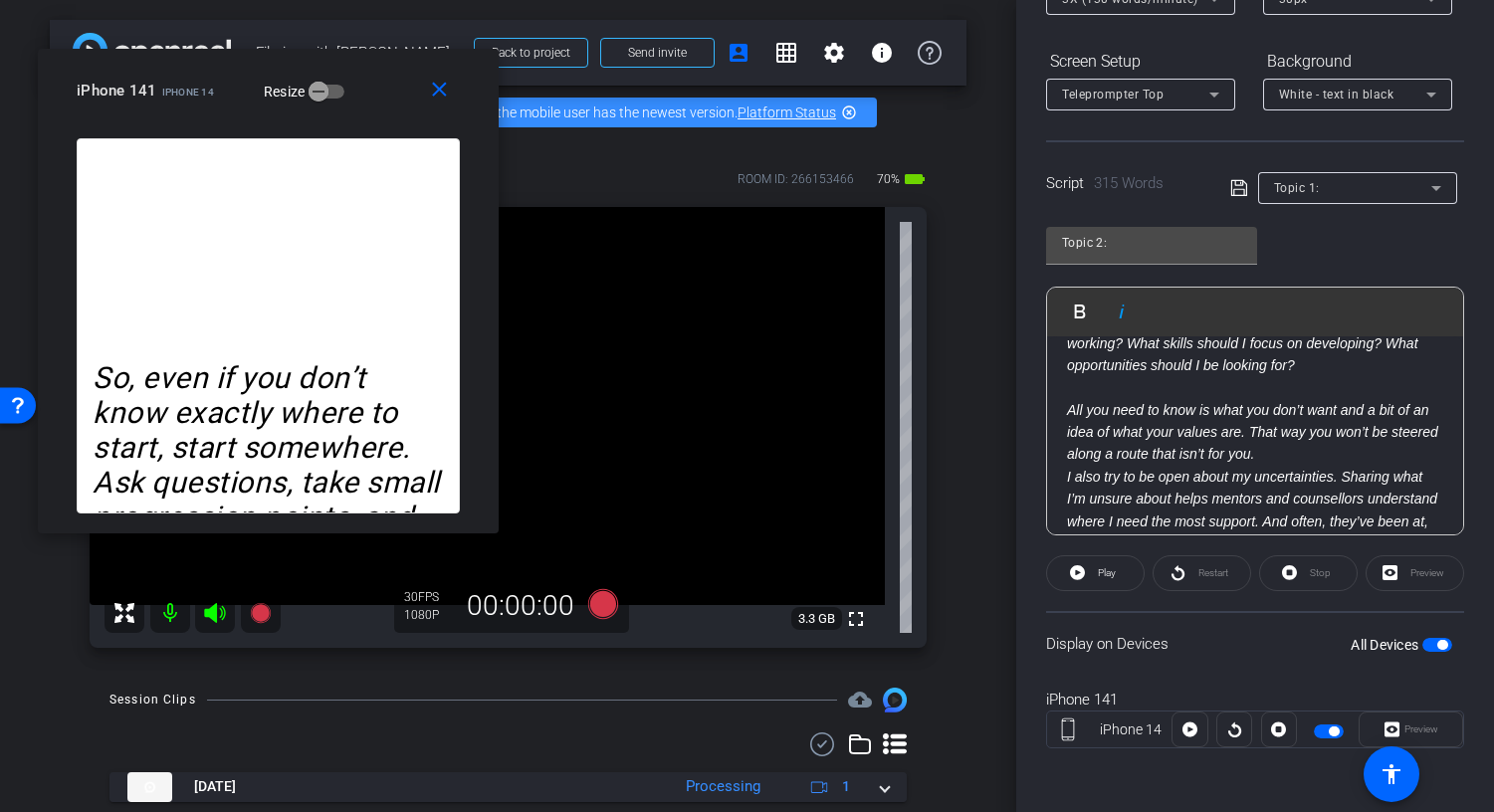 scroll, scrollTop: 427, scrollLeft: 0, axis: vertical 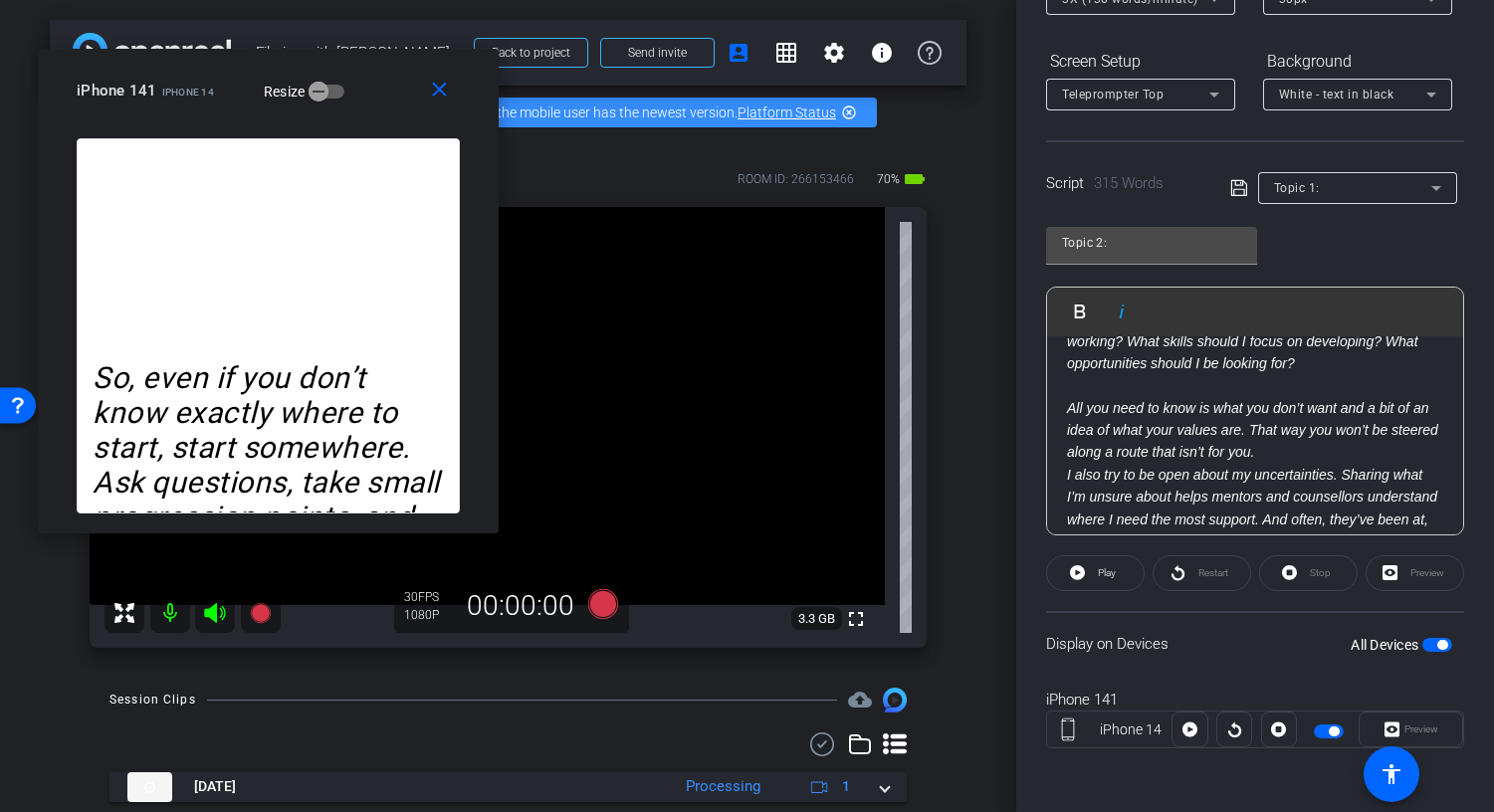 click on "All you need to know is what you don’t want and a bit of an idea of what your values are. That way you won’t be steered along a route that isn’t for you." 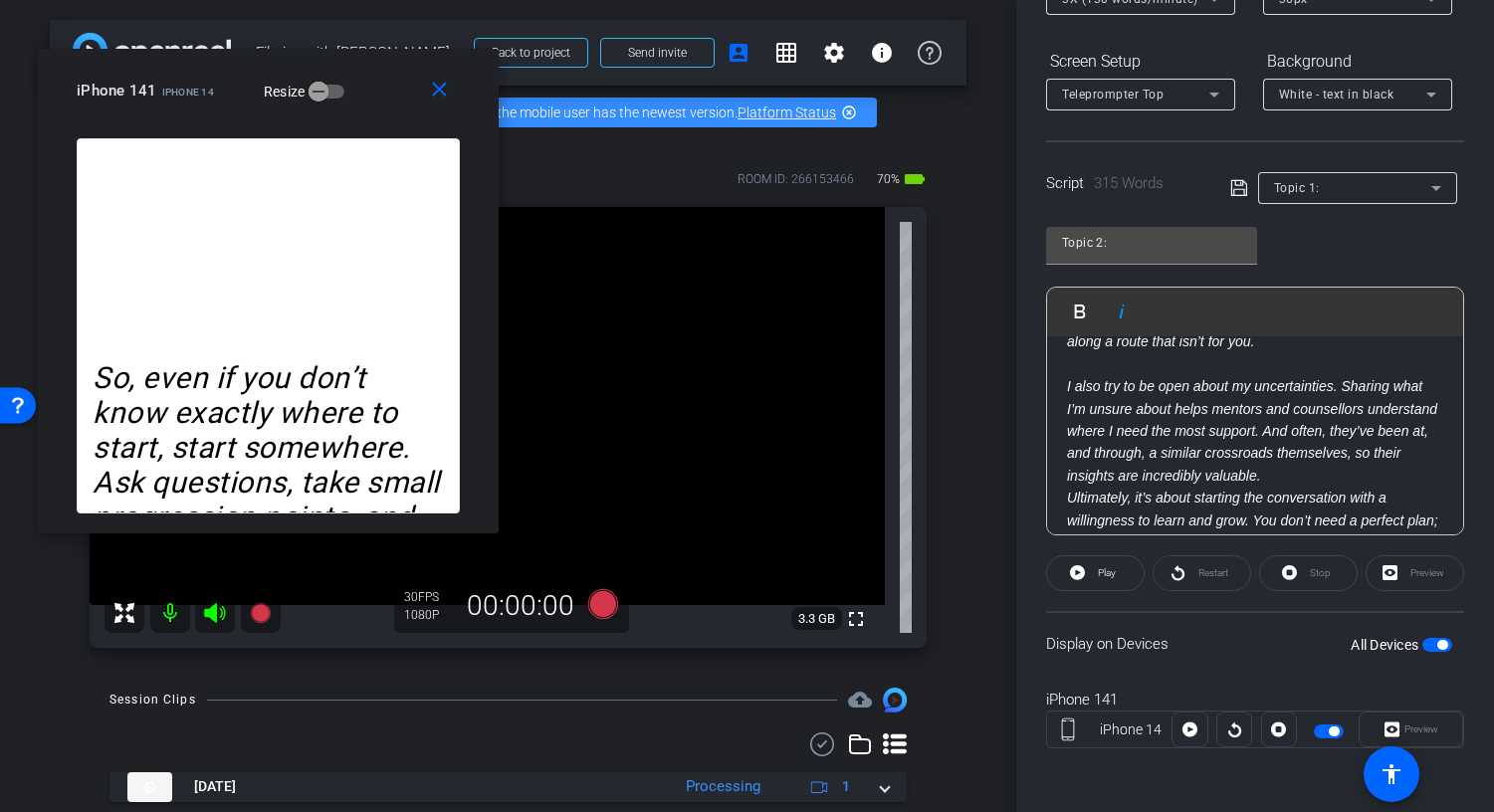 scroll, scrollTop: 544, scrollLeft: 0, axis: vertical 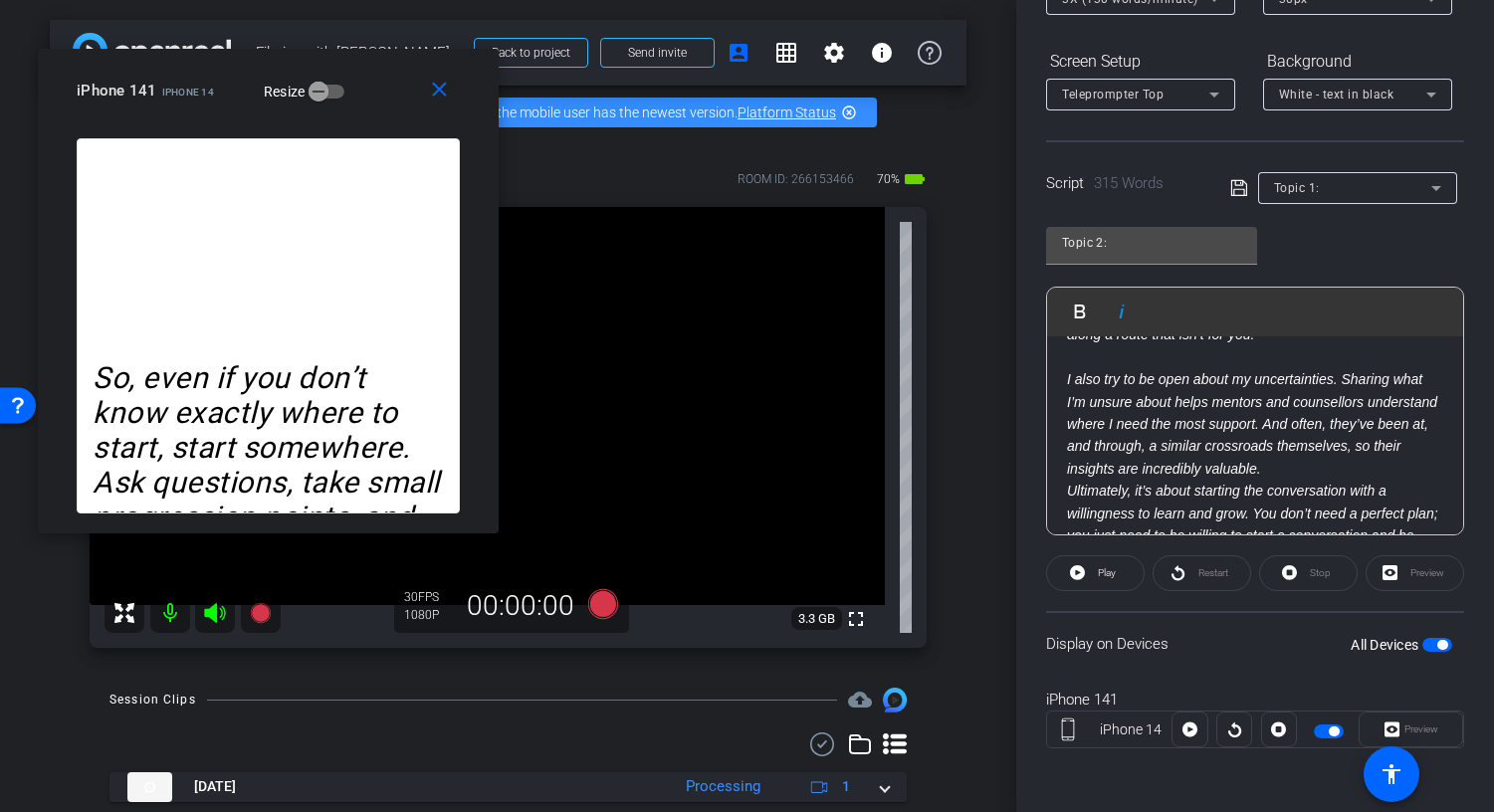click on "I also try to be open about my uncertainties. Sharing what I’m unsure about helps mentors and counsellors understand where I need the most support. And often, they’ve been at, and through, a similar crossroads themselves, so their insights are incredibly valuable." 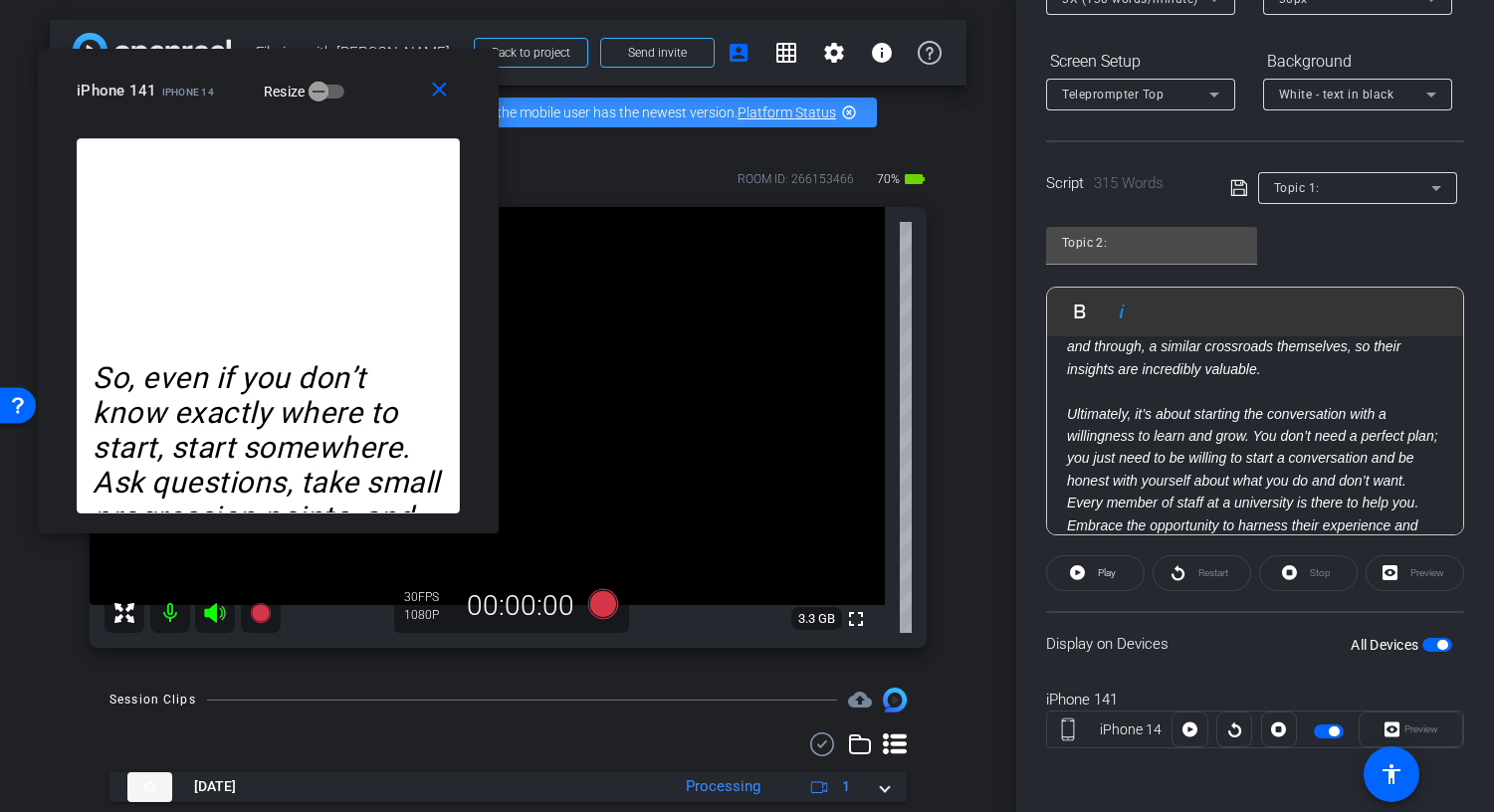 scroll, scrollTop: 642, scrollLeft: 0, axis: vertical 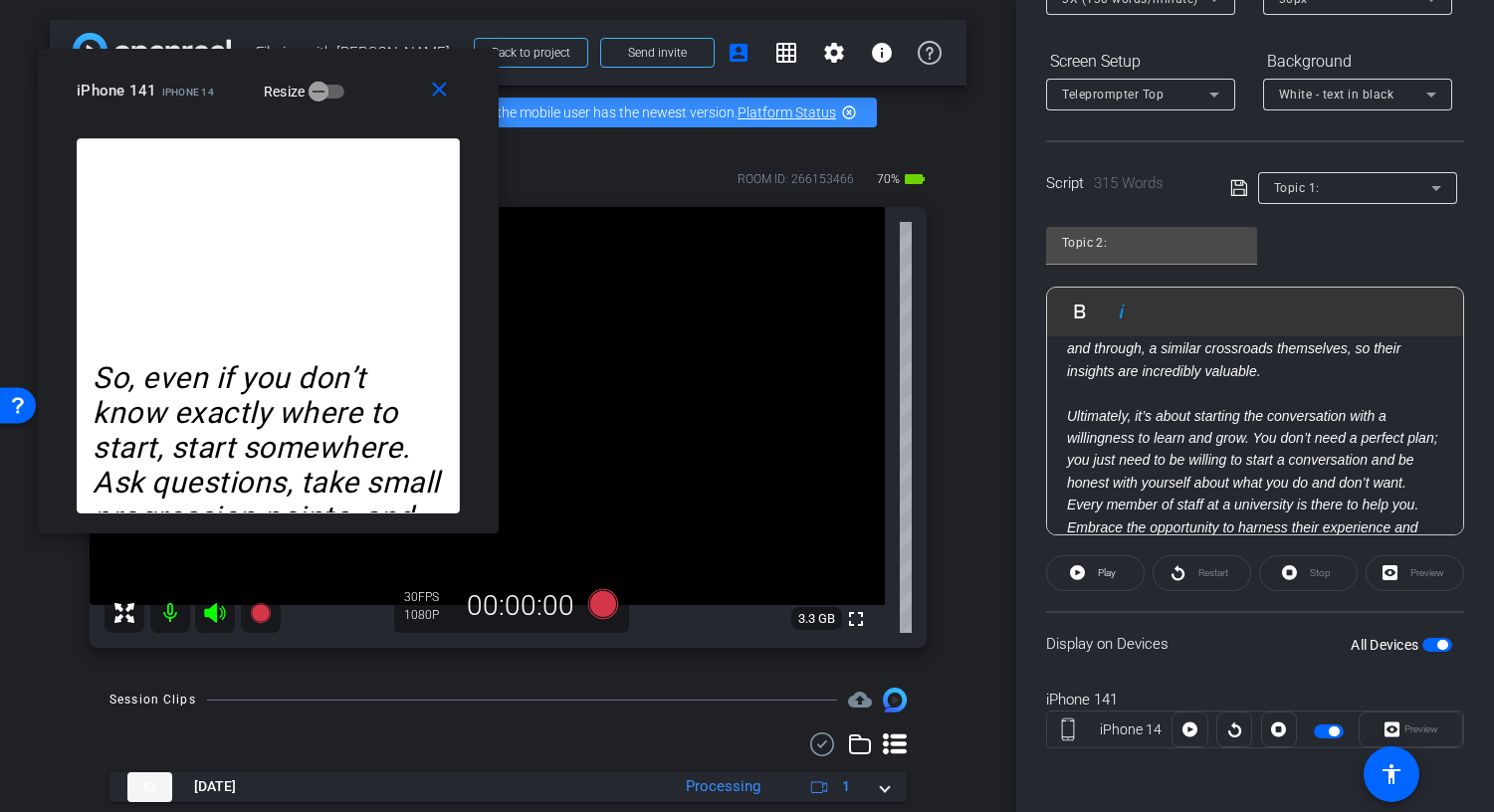 click on "Ultimately, it’s about starting the conversation with a willingness to learn and grow. You don’t need a perfect plan; you just need to be willing to start a conversation and be honest with yourself about what you do and don’t want. Every member of staff at a university is there to help you. Embrace the opportunity to harness their experience and advice and then take what fits you." 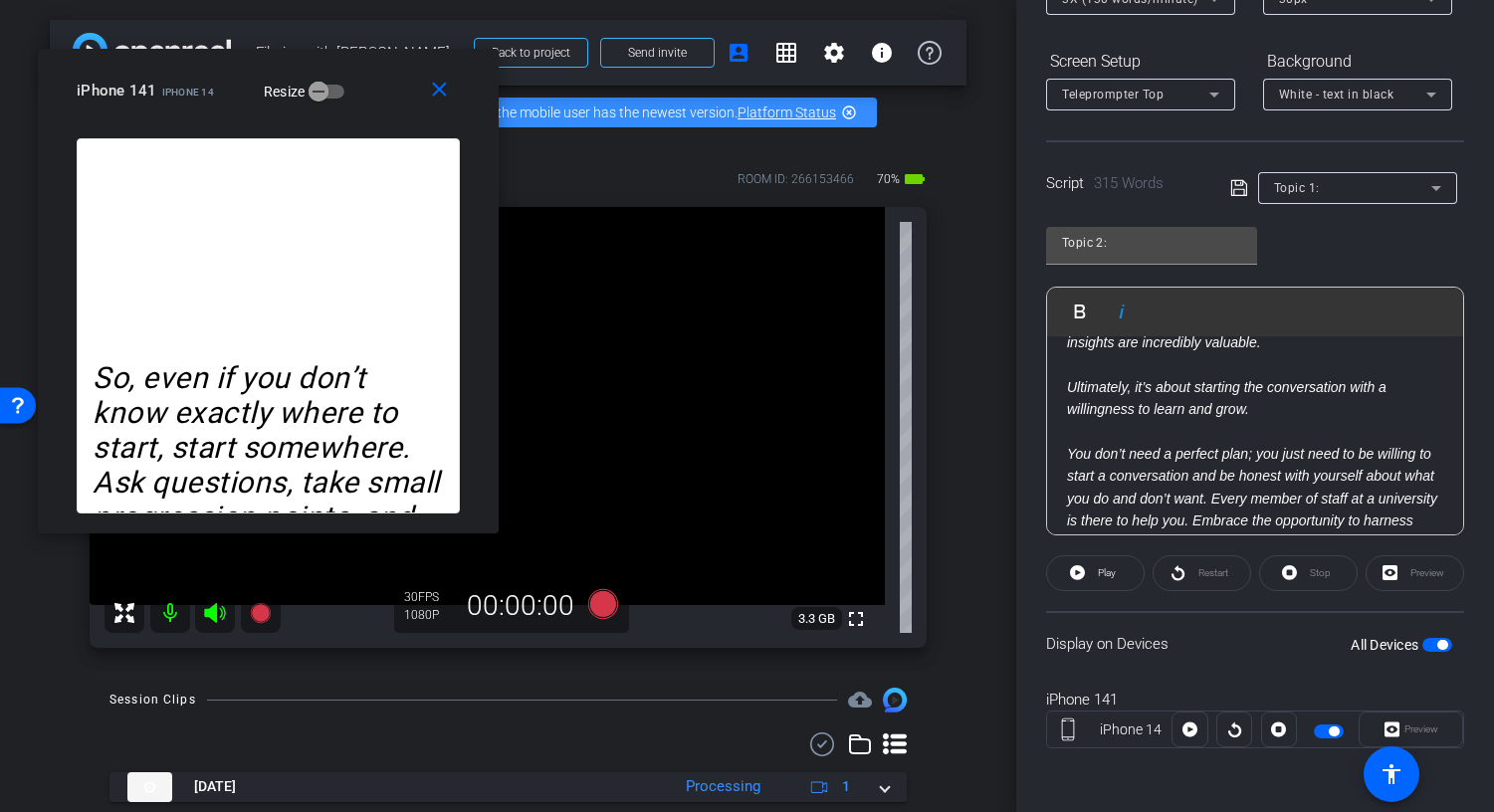 scroll, scrollTop: 694, scrollLeft: 0, axis: vertical 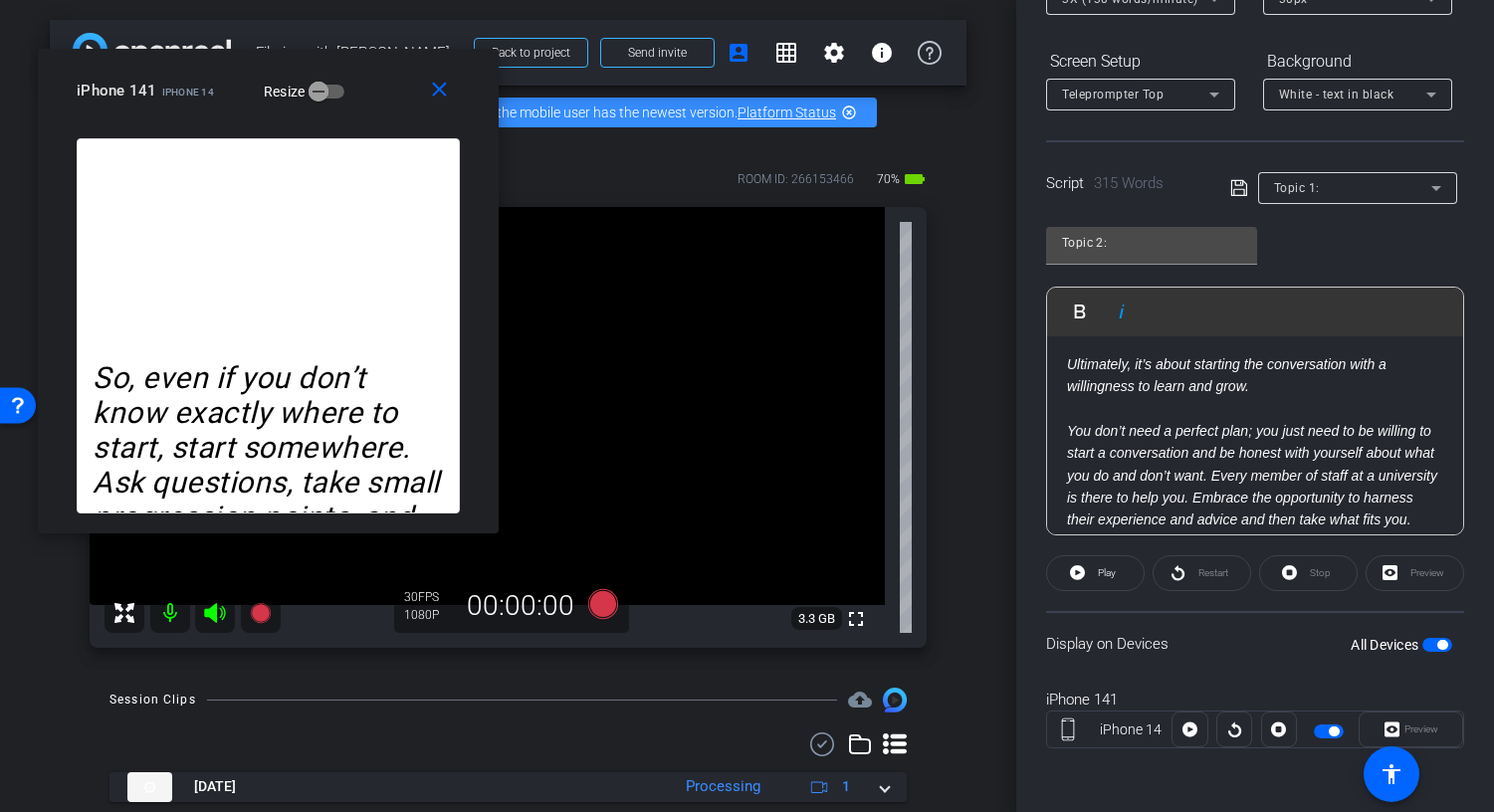 drag, startPoint x: 1246, startPoint y: 476, endPoint x: 1279, endPoint y: 507, distance: 45.276926 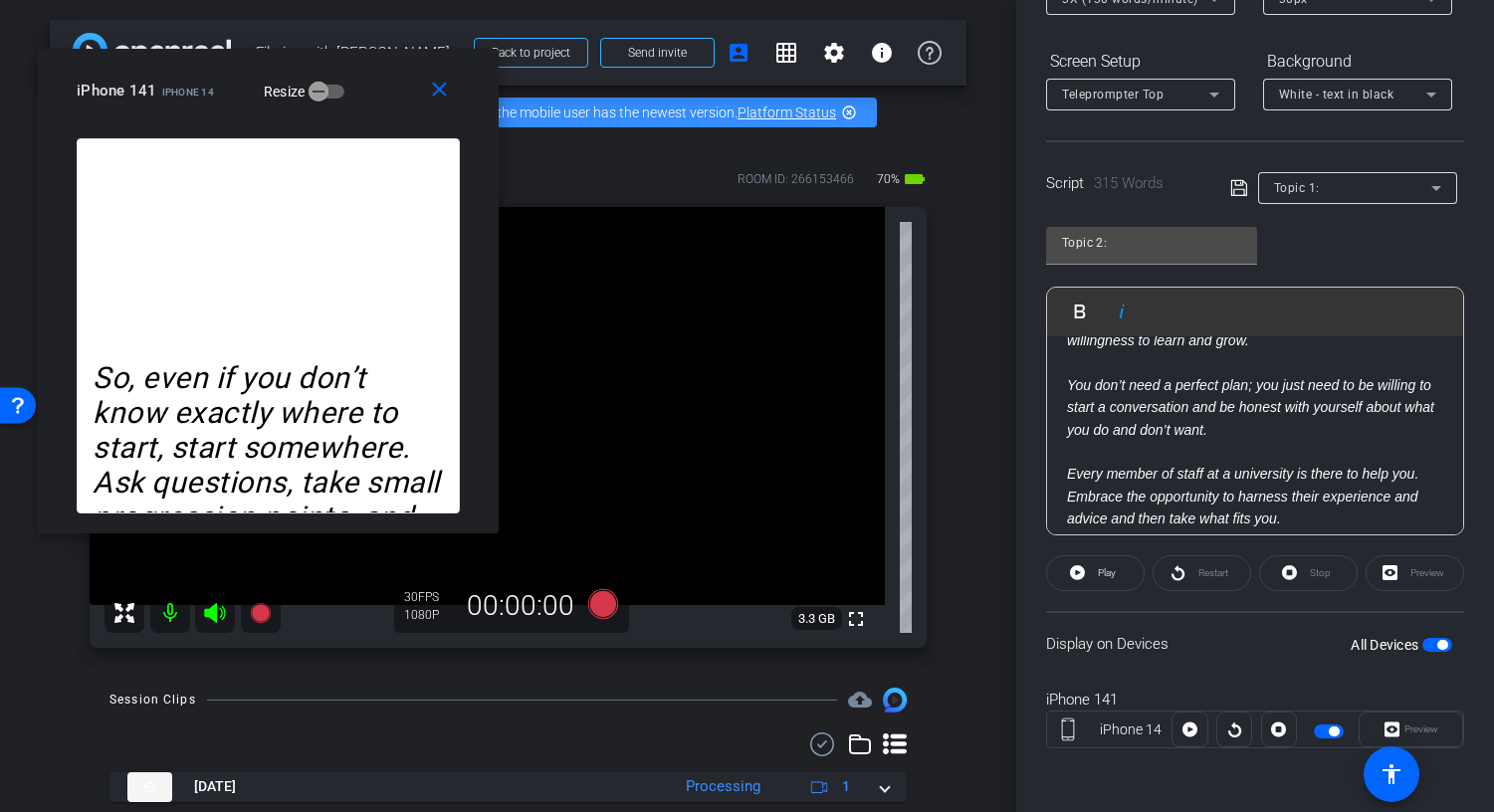 scroll, scrollTop: 760, scrollLeft: 0, axis: vertical 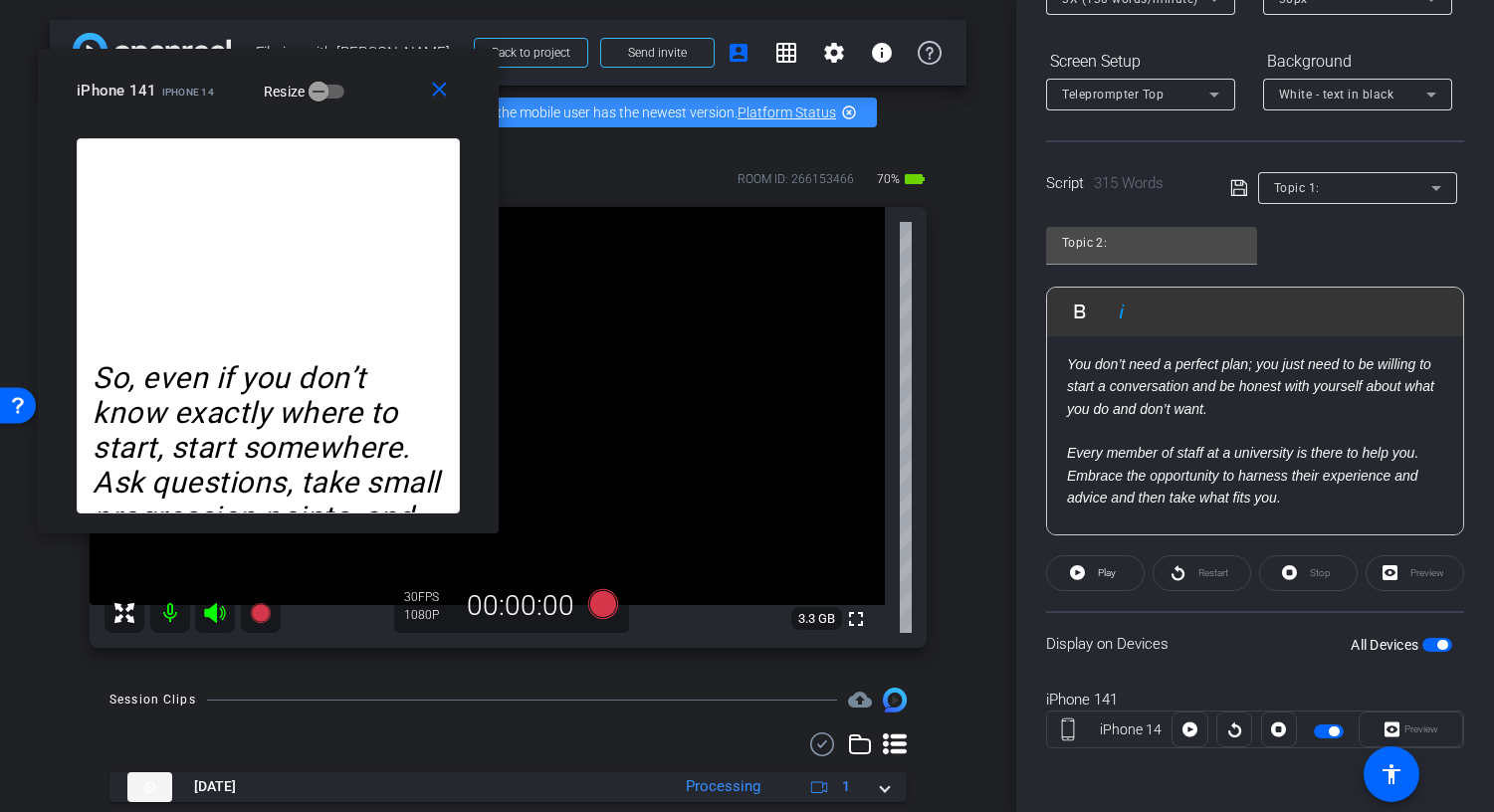 click on "As a final year university student How do you begin the conversation of prioritising your future goals with counsellors or mentors? Where do you start? ​ Starting that conversation can feel intimidating, but I’ve found that the best way is to begin with honesty and curiosity. I usually start by saying something like, ‘I’m in my final year and I’m trying to figure out what comes next. I’d really appreciate your guidance on how to prioritise my goals.’ And That simple statement usually opens the door to a meaningful dialogue. ​ If I have time before the meeting, then I take time to reflect on what I enjoy, what I’m good at, and what kind of future I imagine for myself even if it’s still vague.  I don’t try to have all the answers. Instead, I try to prepare some questions: Should I pursue further study or start working? What skills should I focus on developing? What opportunities should I be looking for?  ​ ​ So, good luck. I wish you all the best.  End" 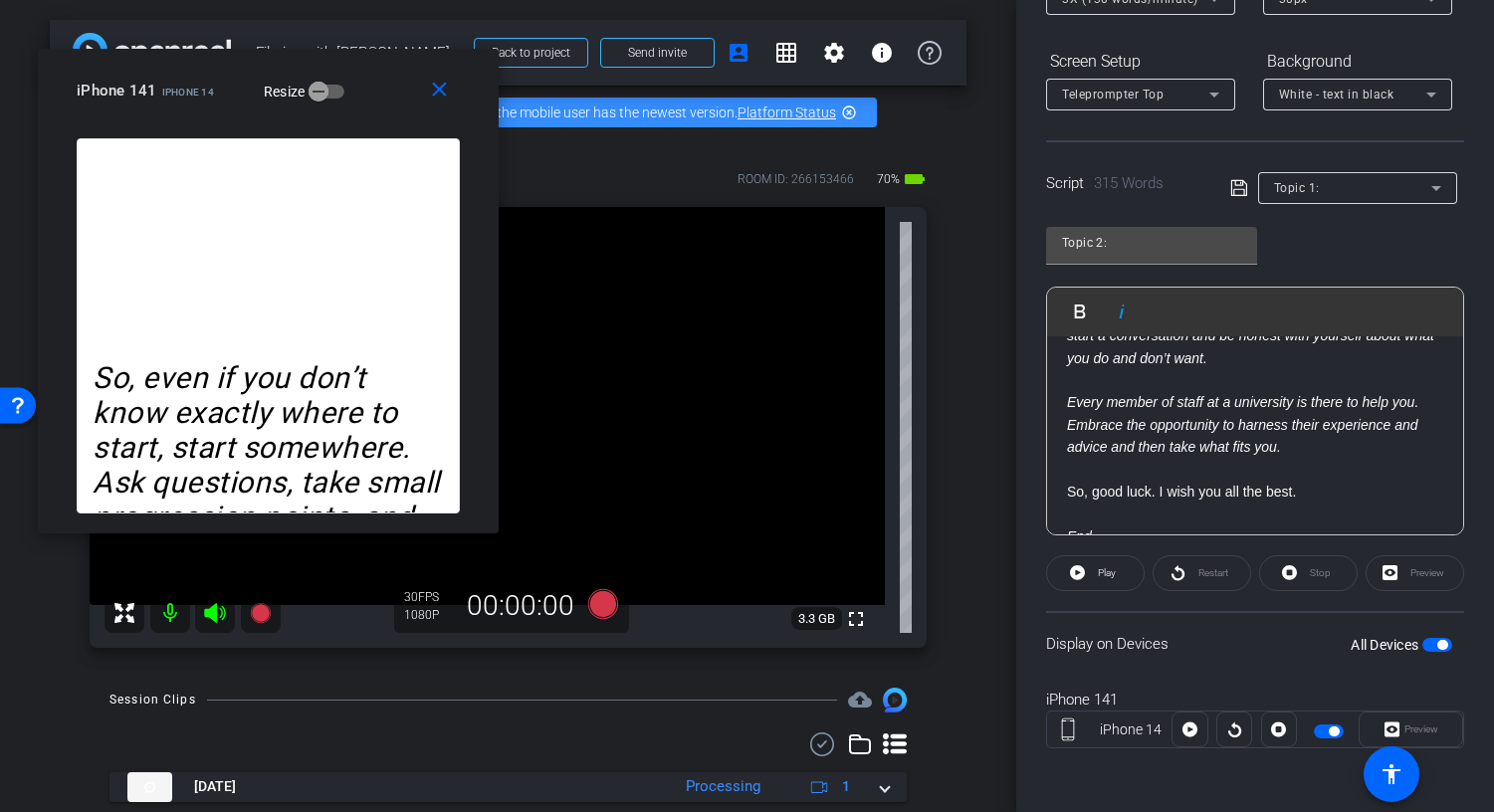 scroll, scrollTop: 837, scrollLeft: 0, axis: vertical 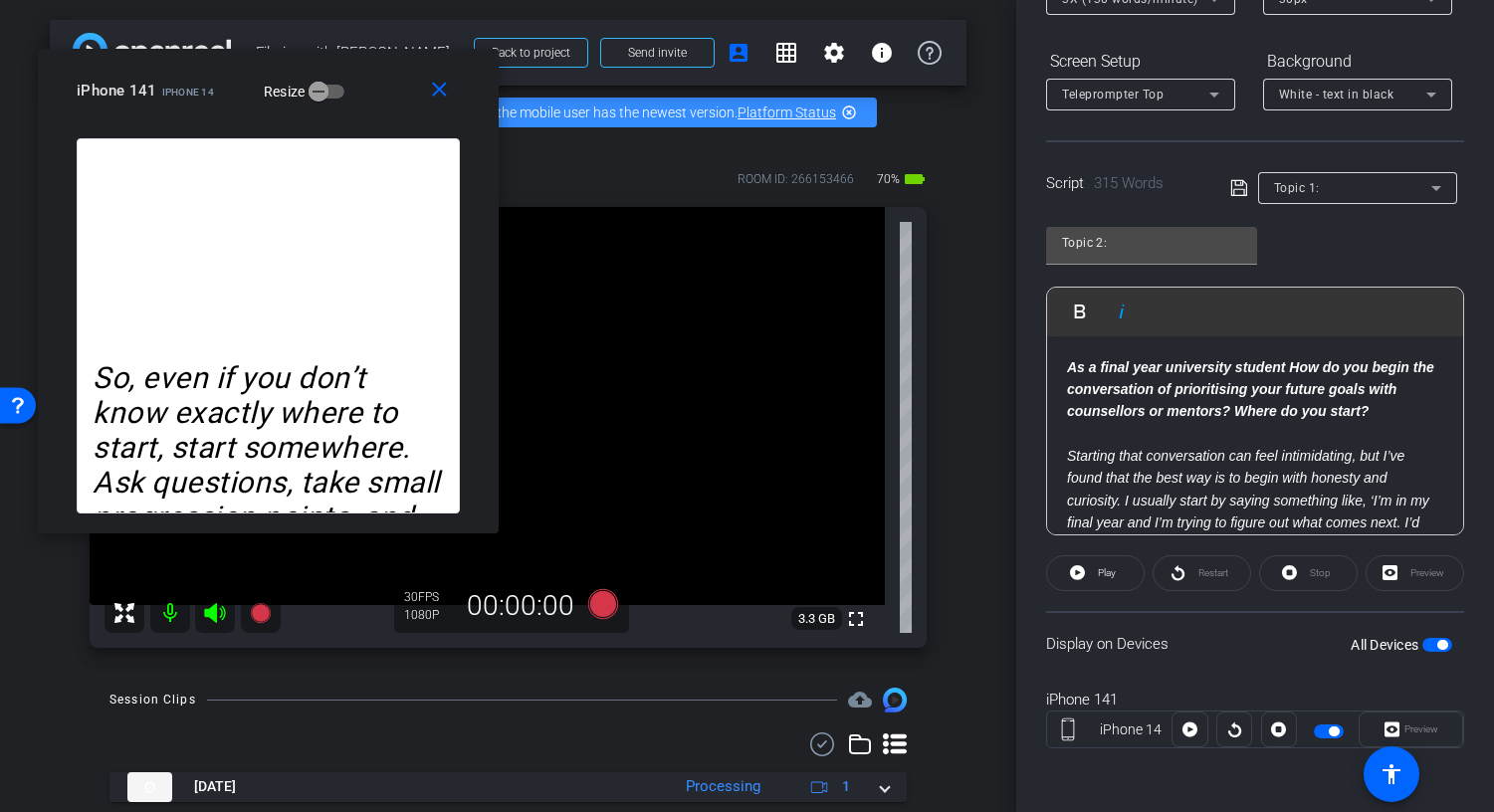 click 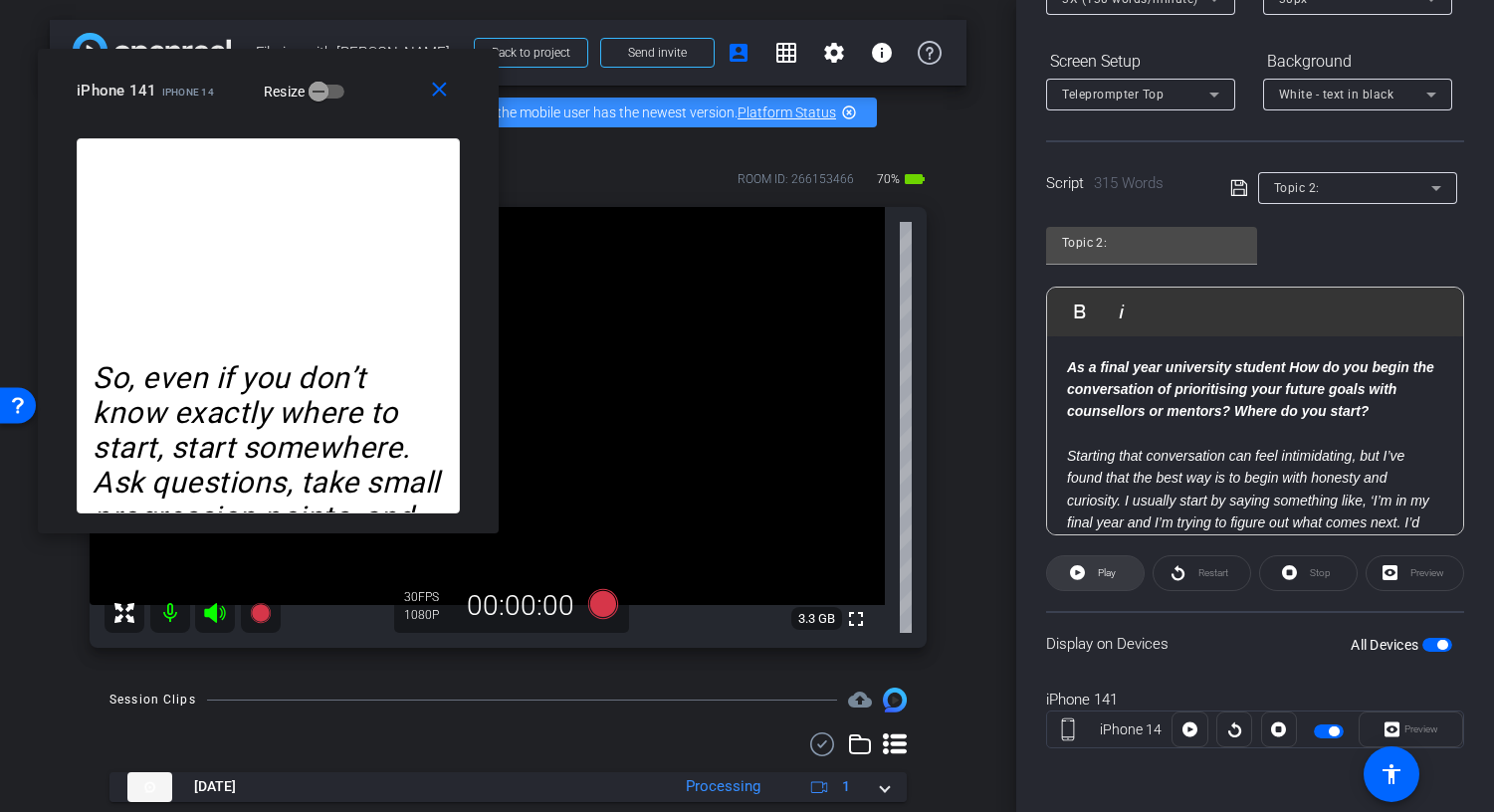 click on "Play" 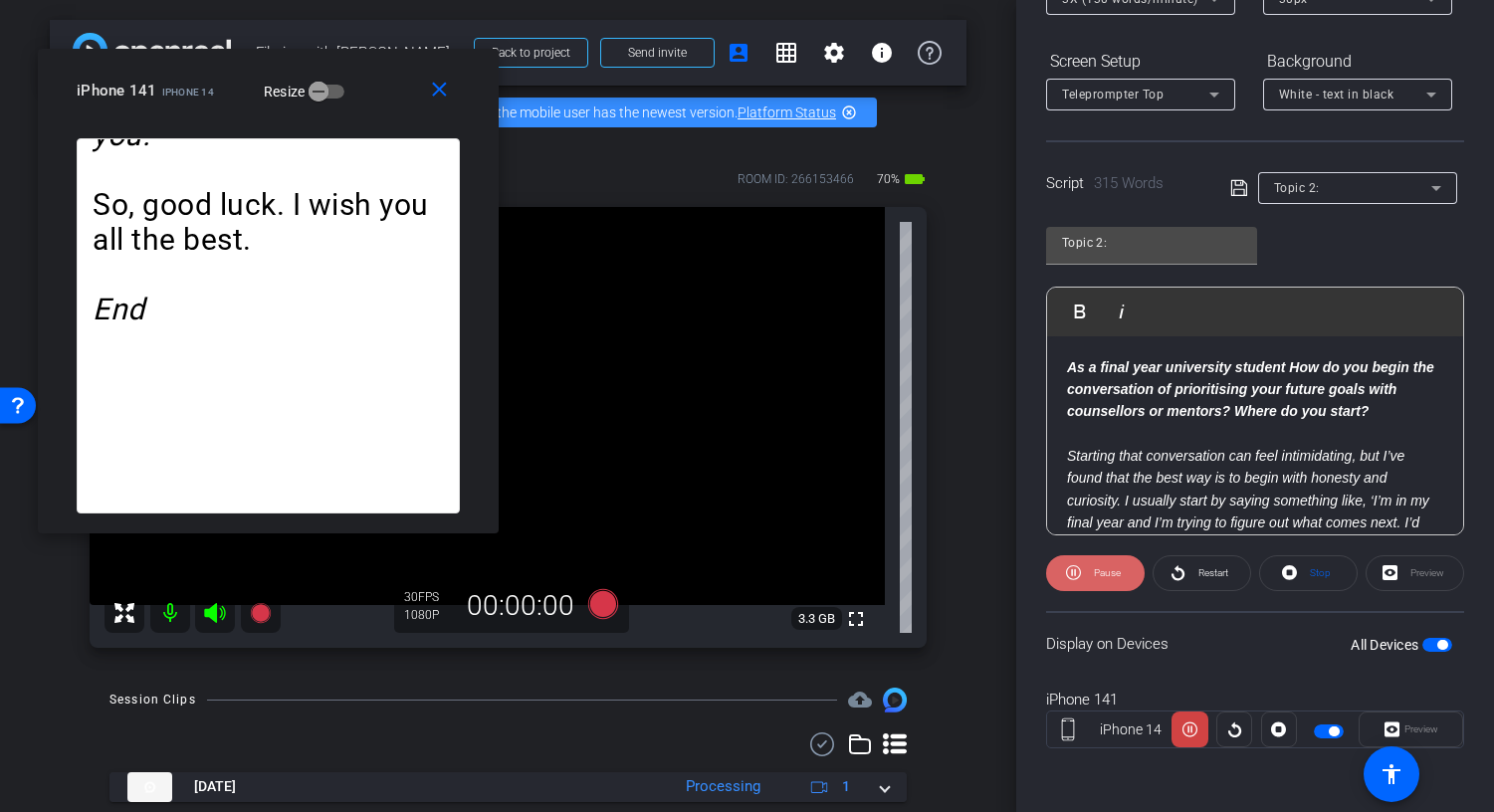 click on "Pause" 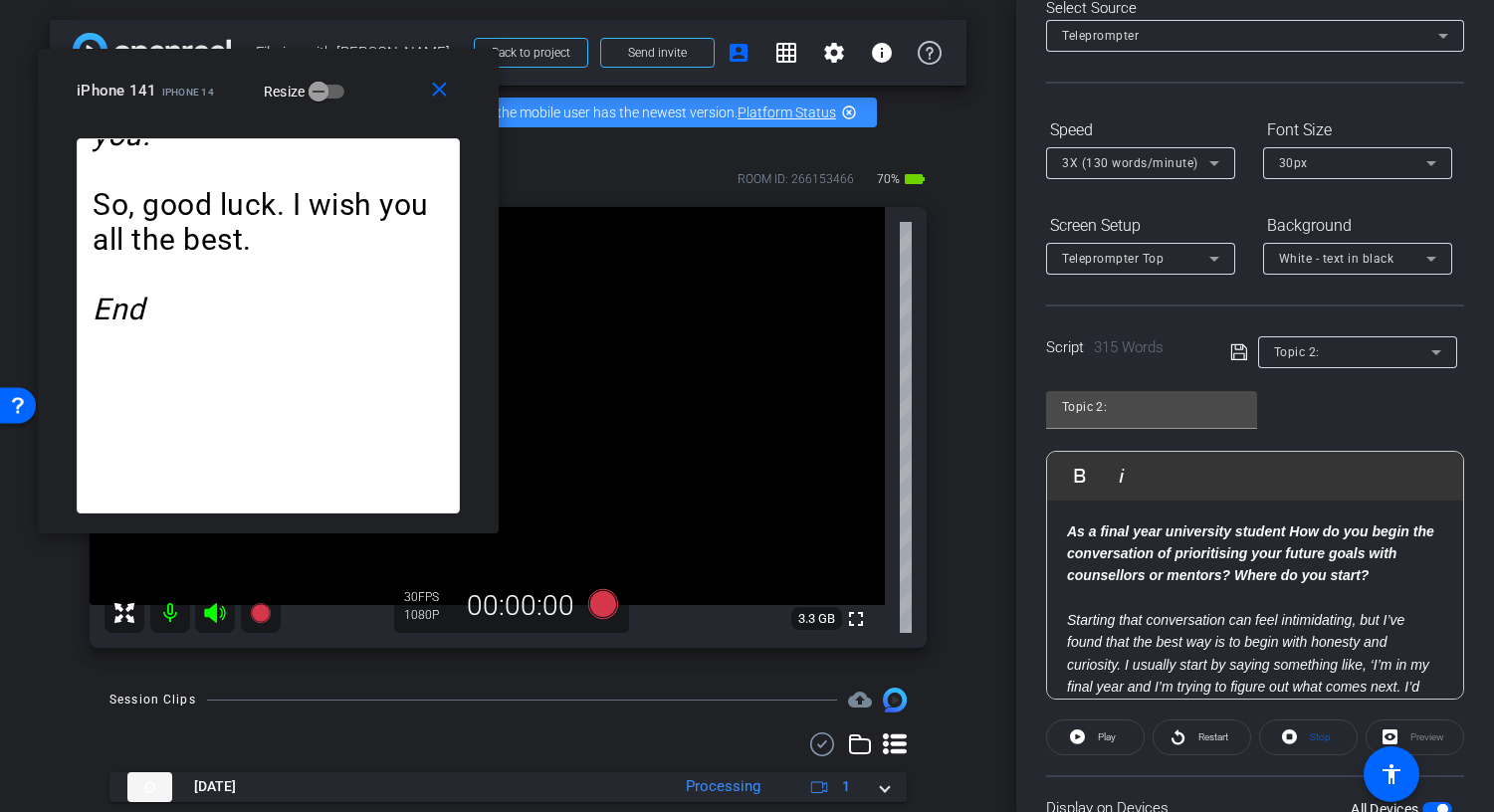 scroll, scrollTop: 0, scrollLeft: 0, axis: both 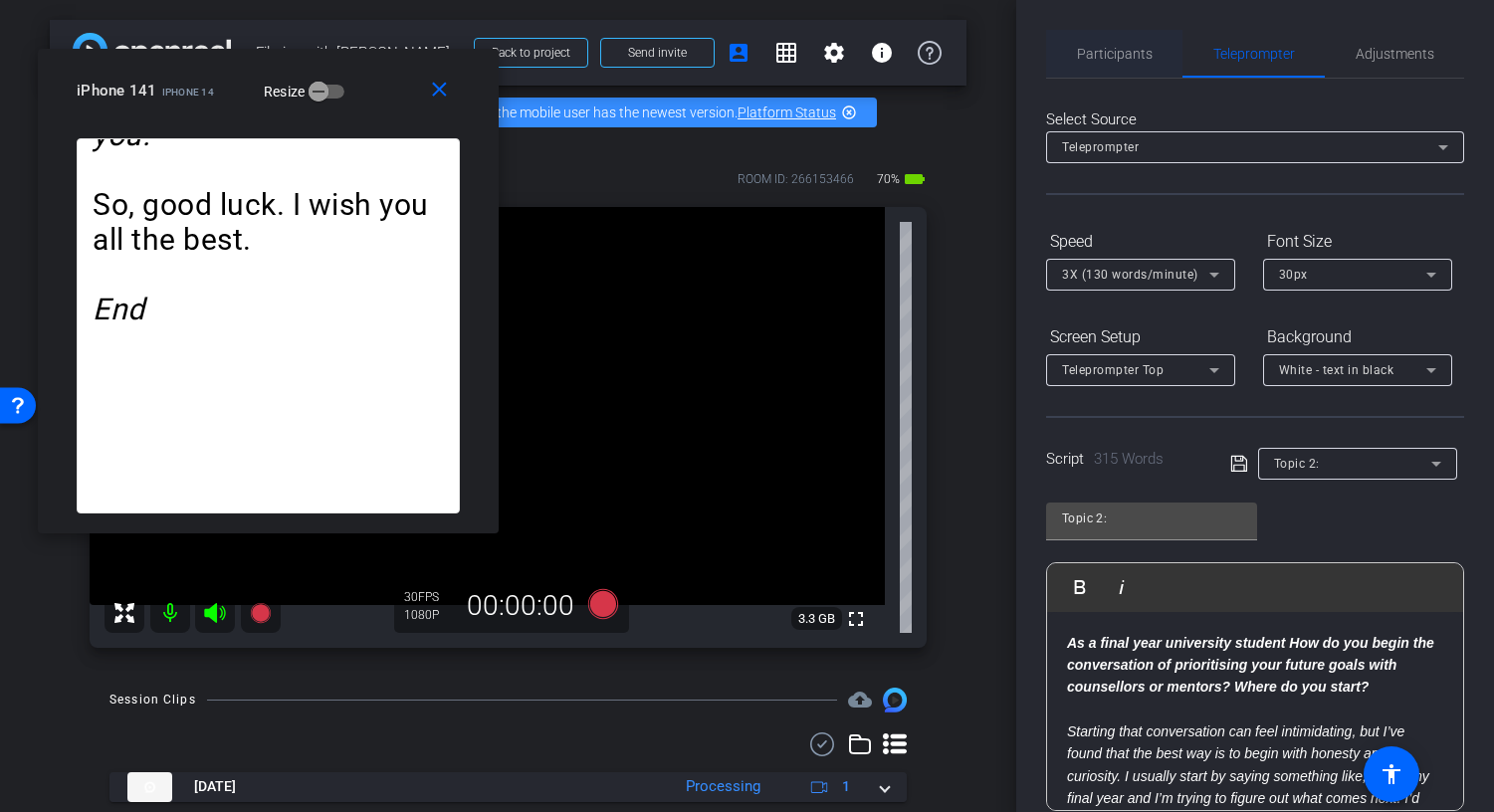 click on "Participants" at bounding box center (1115, 54) 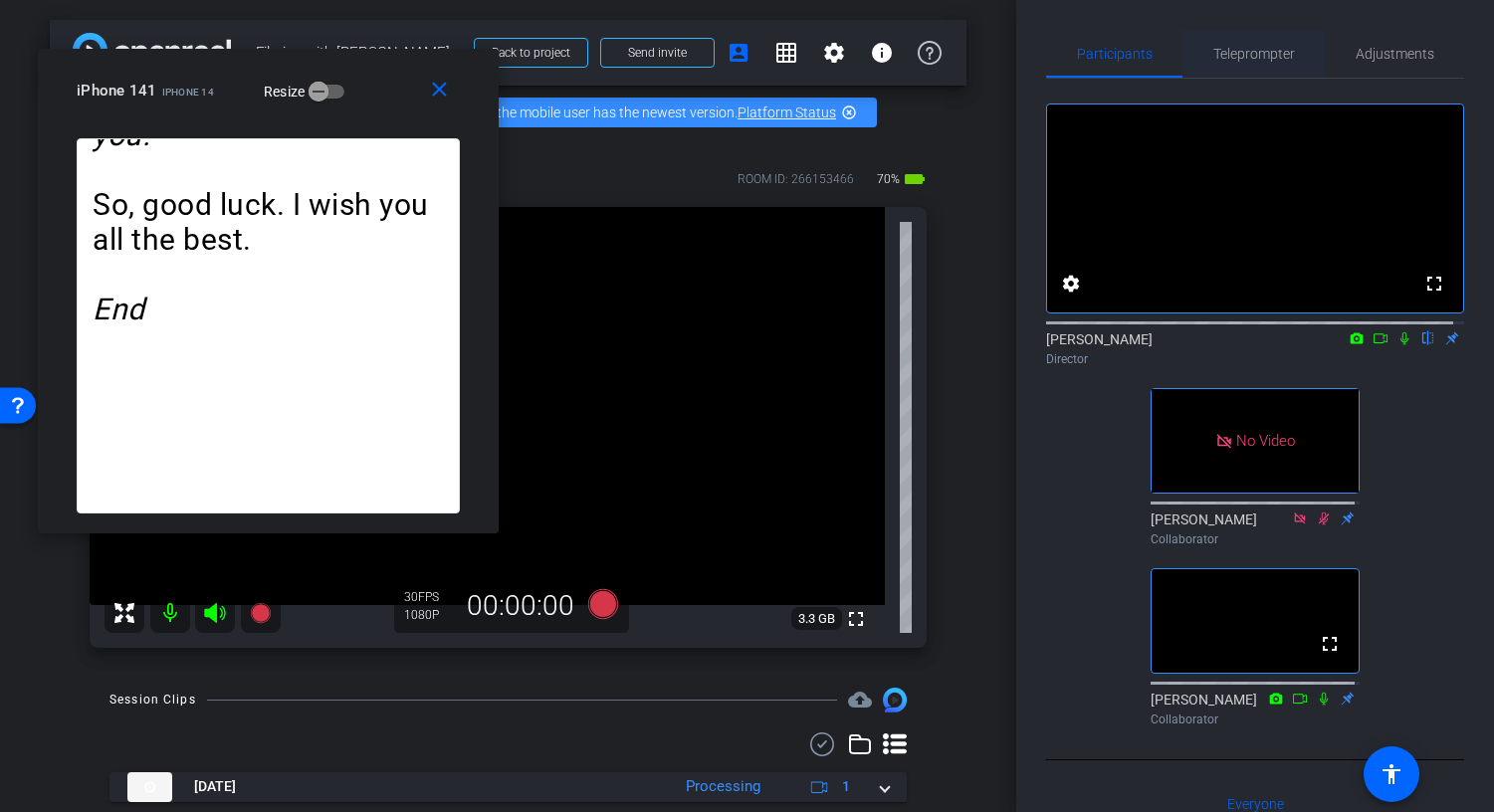 click on "Teleprompter" at bounding box center (1254, 54) 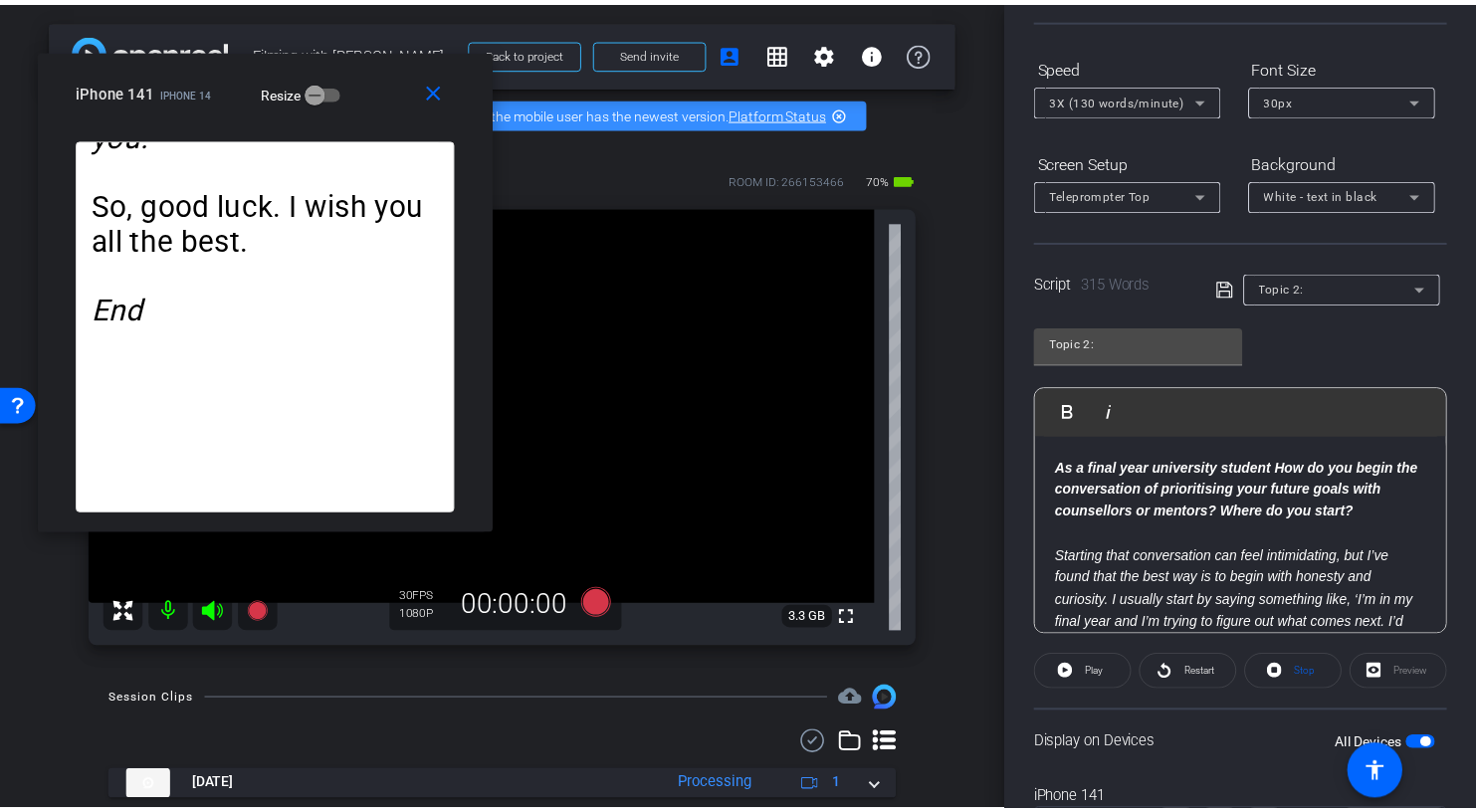 scroll, scrollTop: 276, scrollLeft: 0, axis: vertical 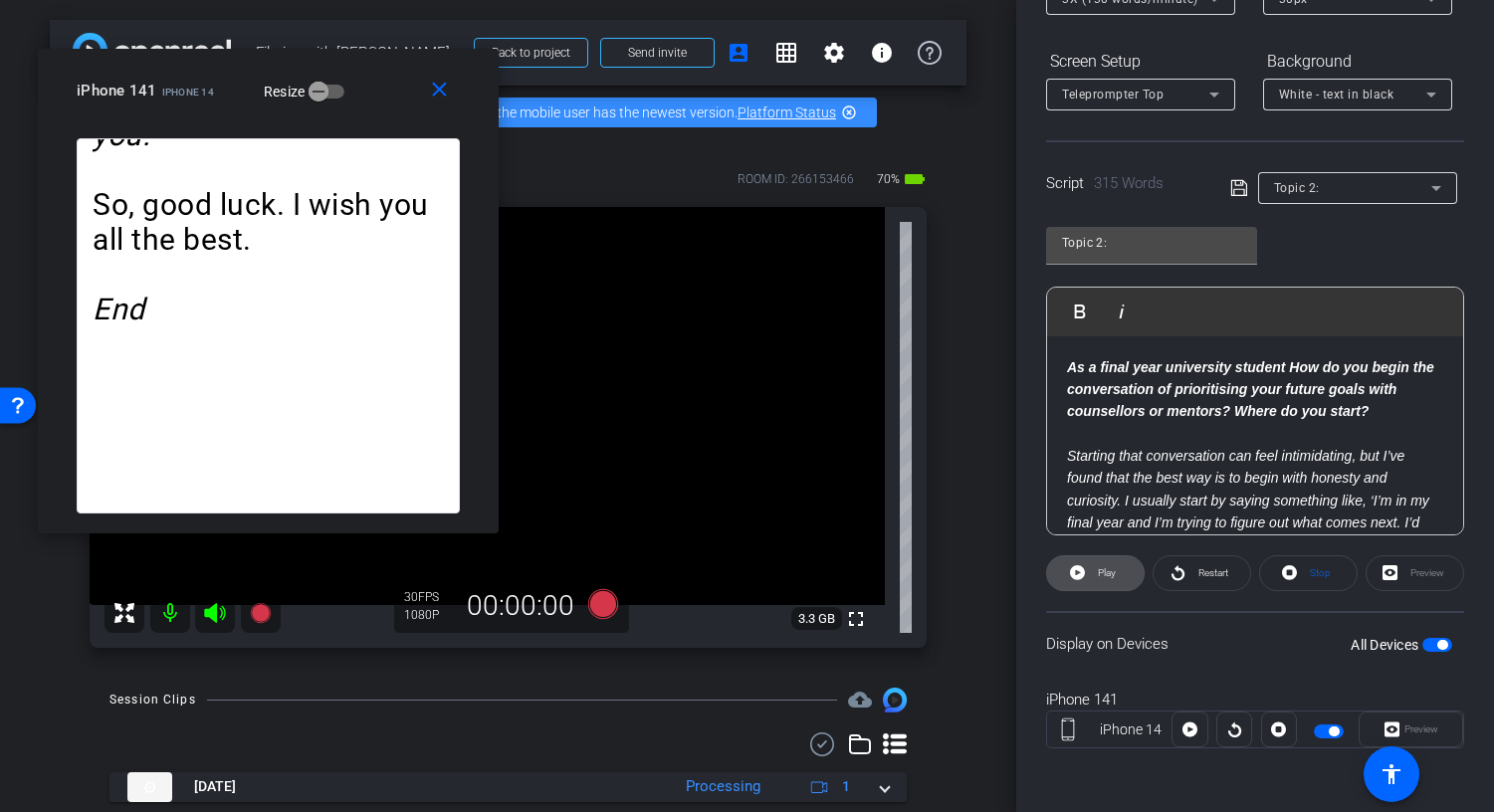 click on "Play" 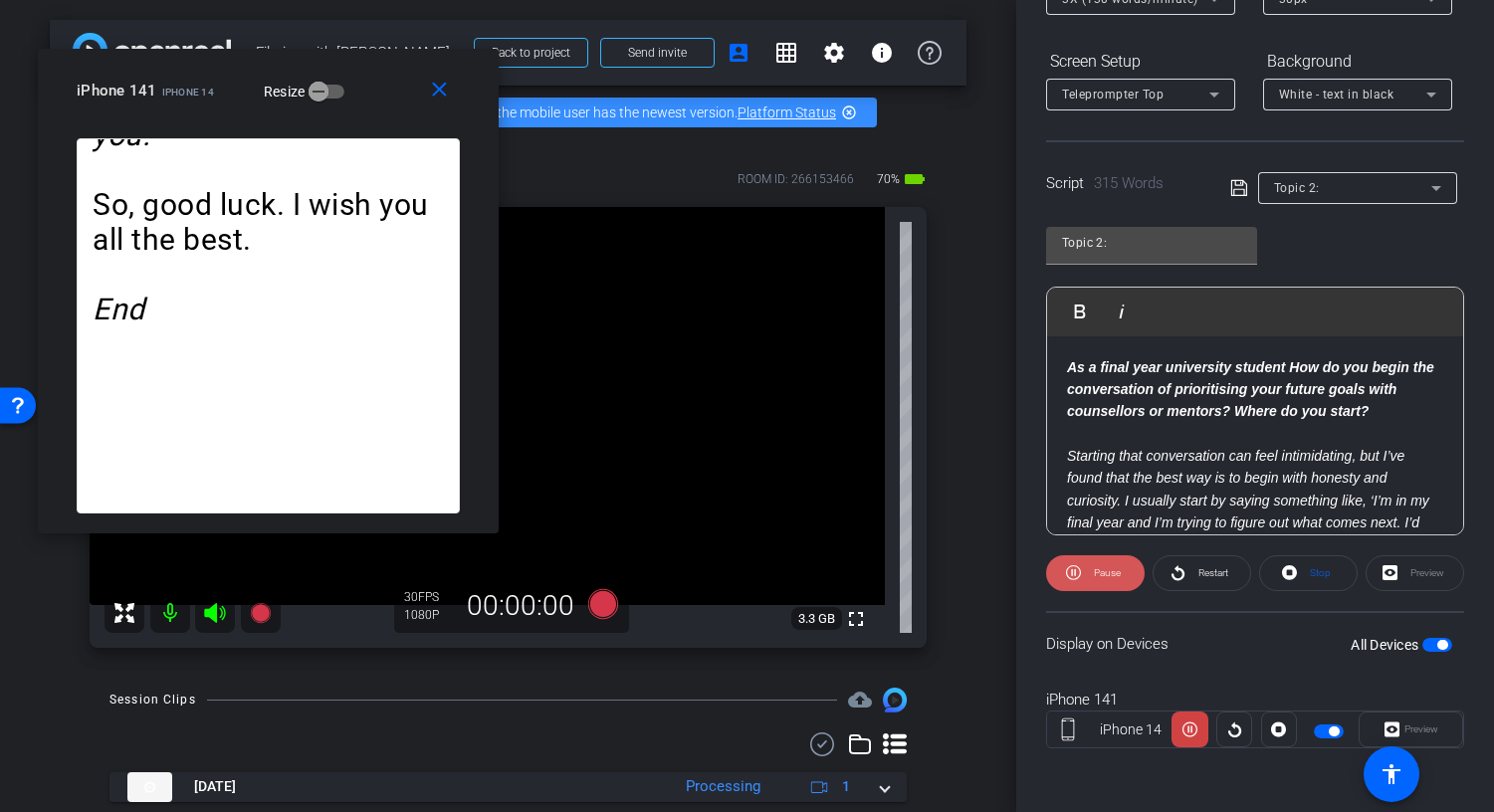 click on "Pause" 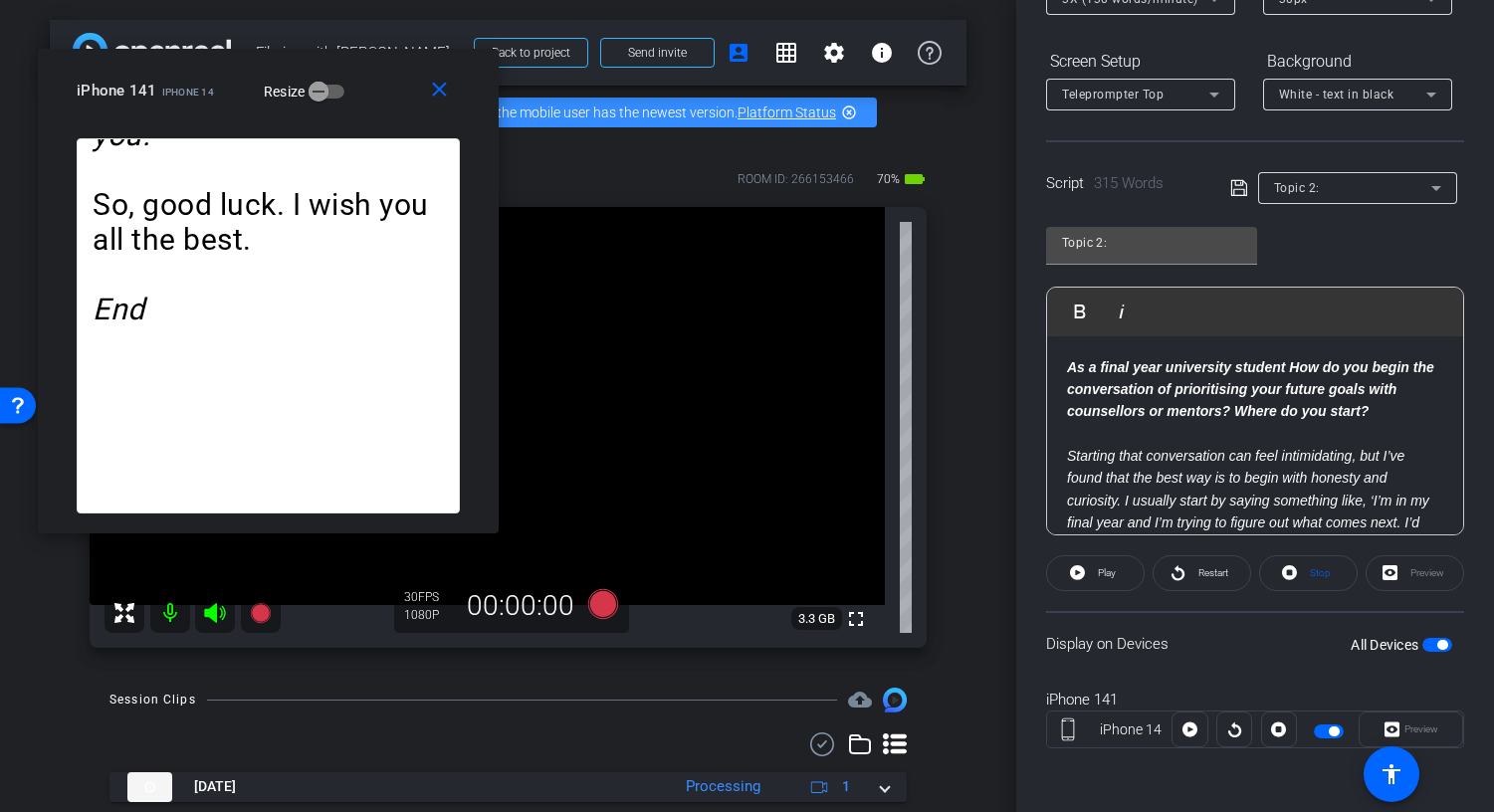 click on "Play" 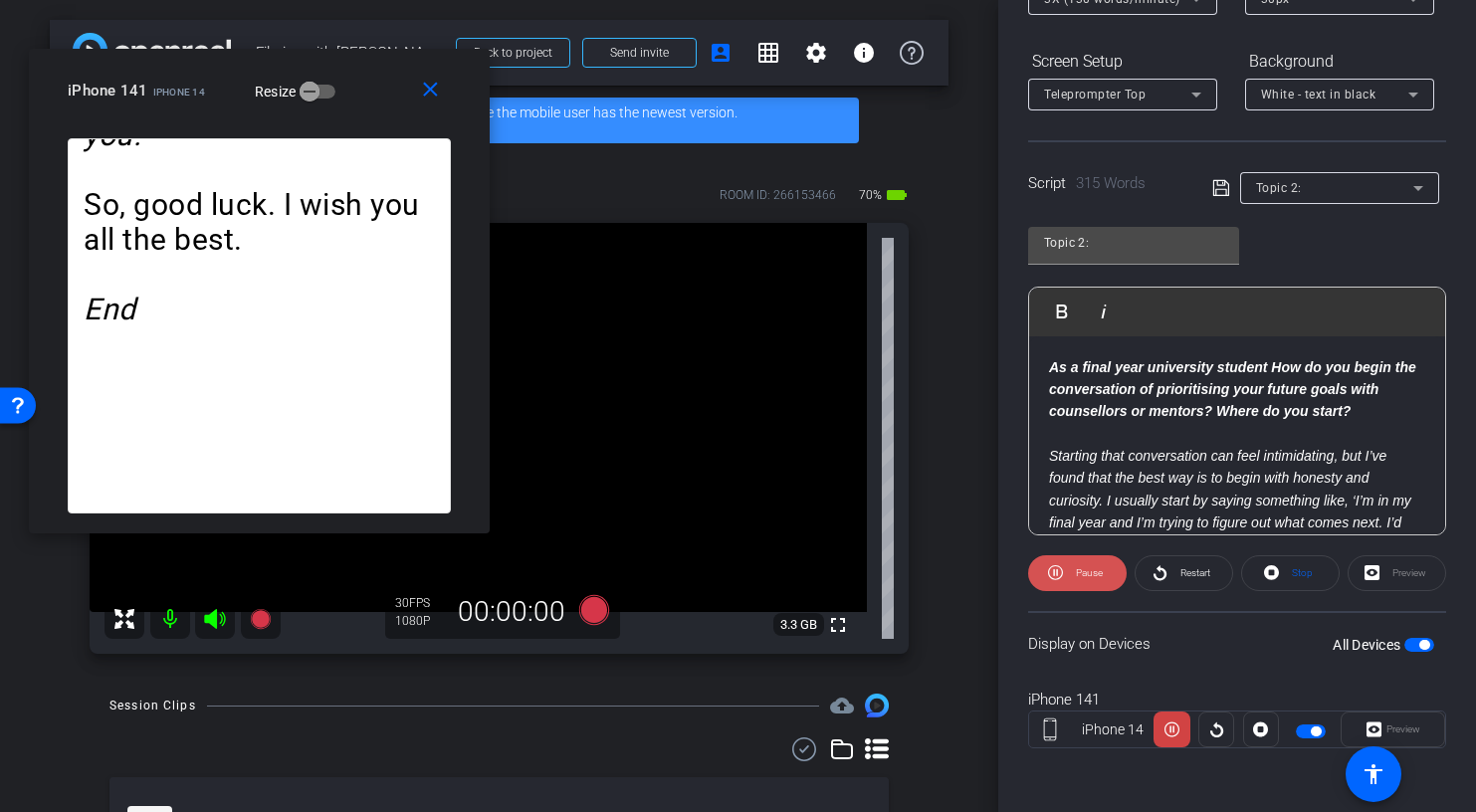 click 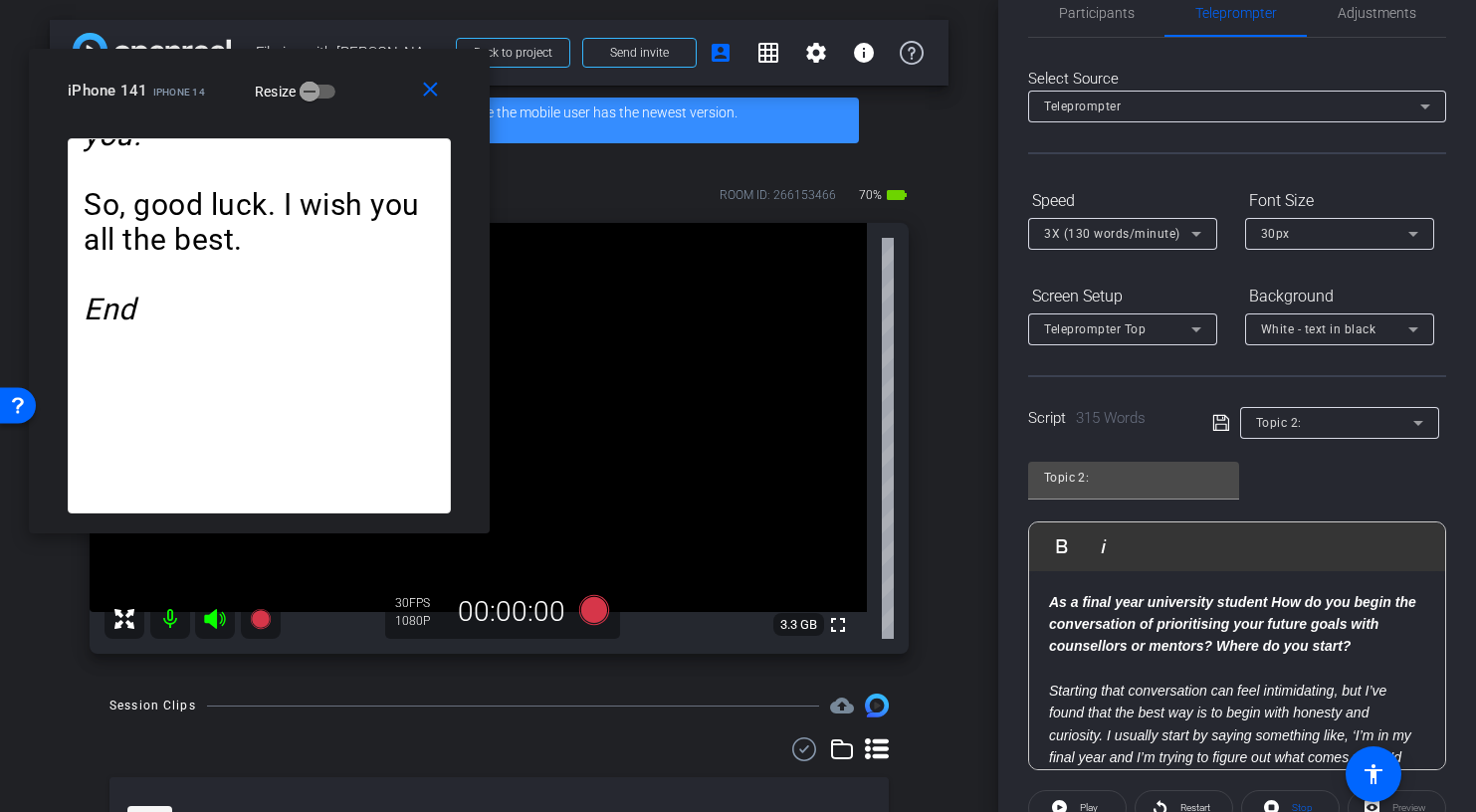 scroll, scrollTop: 0, scrollLeft: 0, axis: both 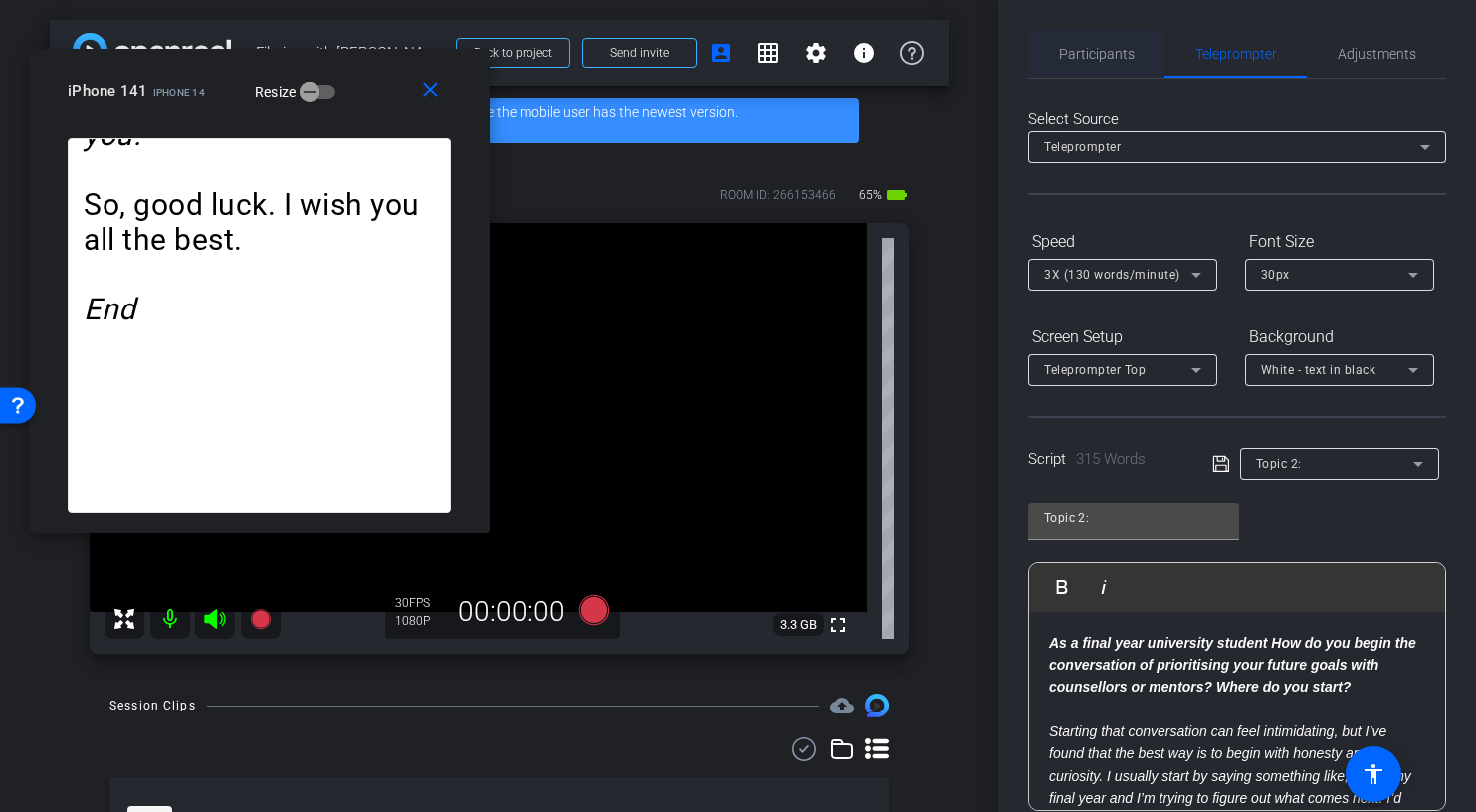 click on "Participants" at bounding box center (1097, 54) 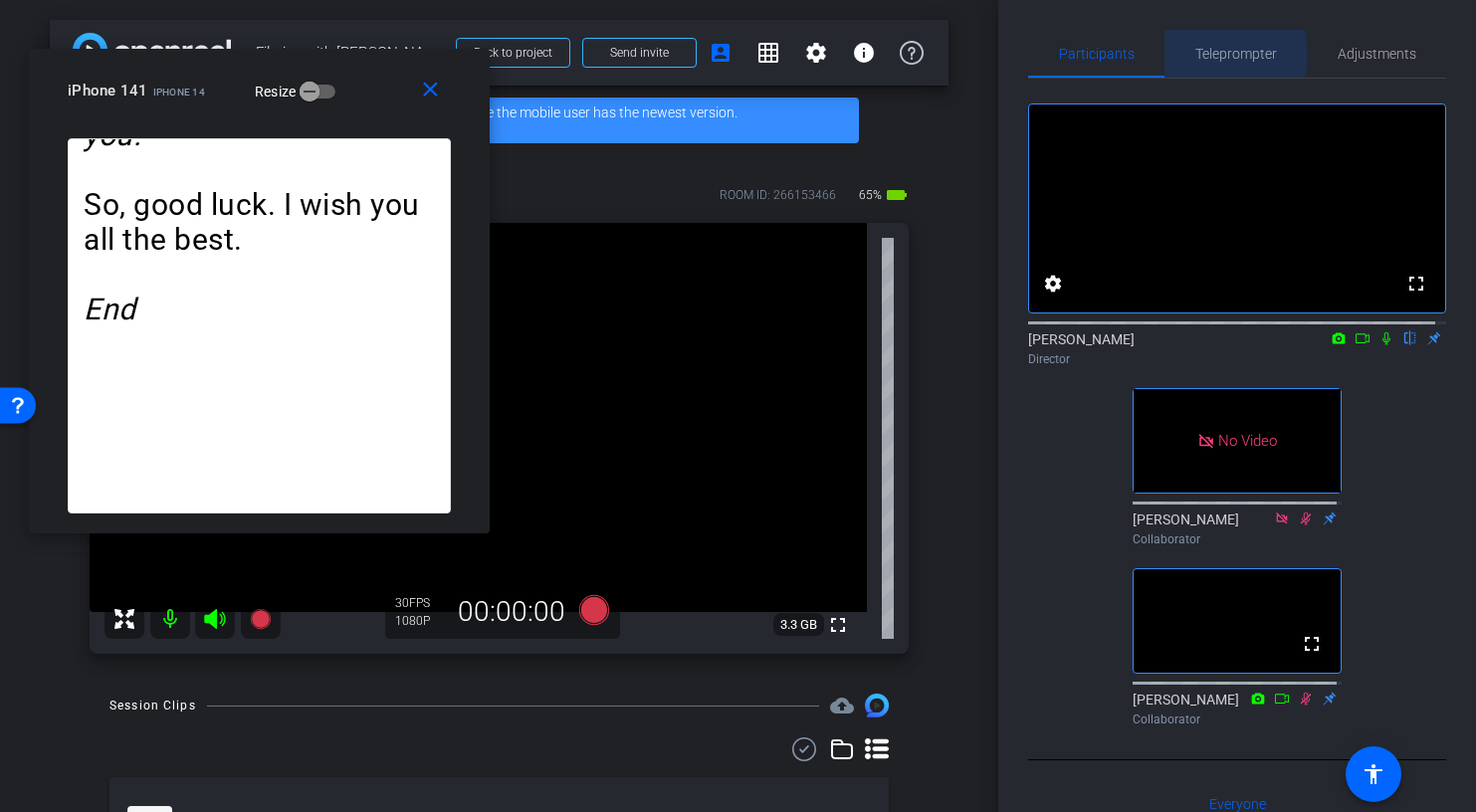 click on "Teleprompter" at bounding box center [1236, 54] 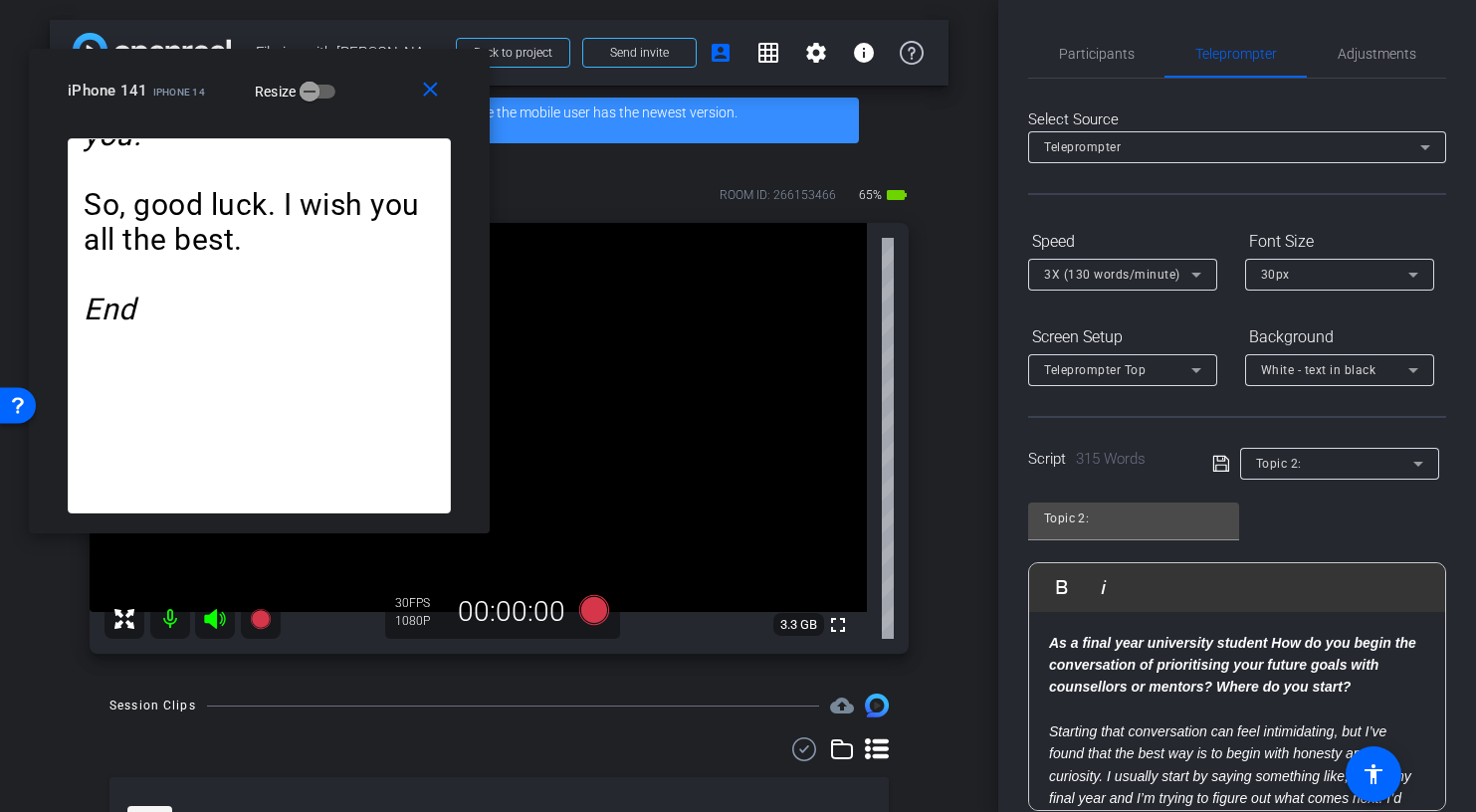click 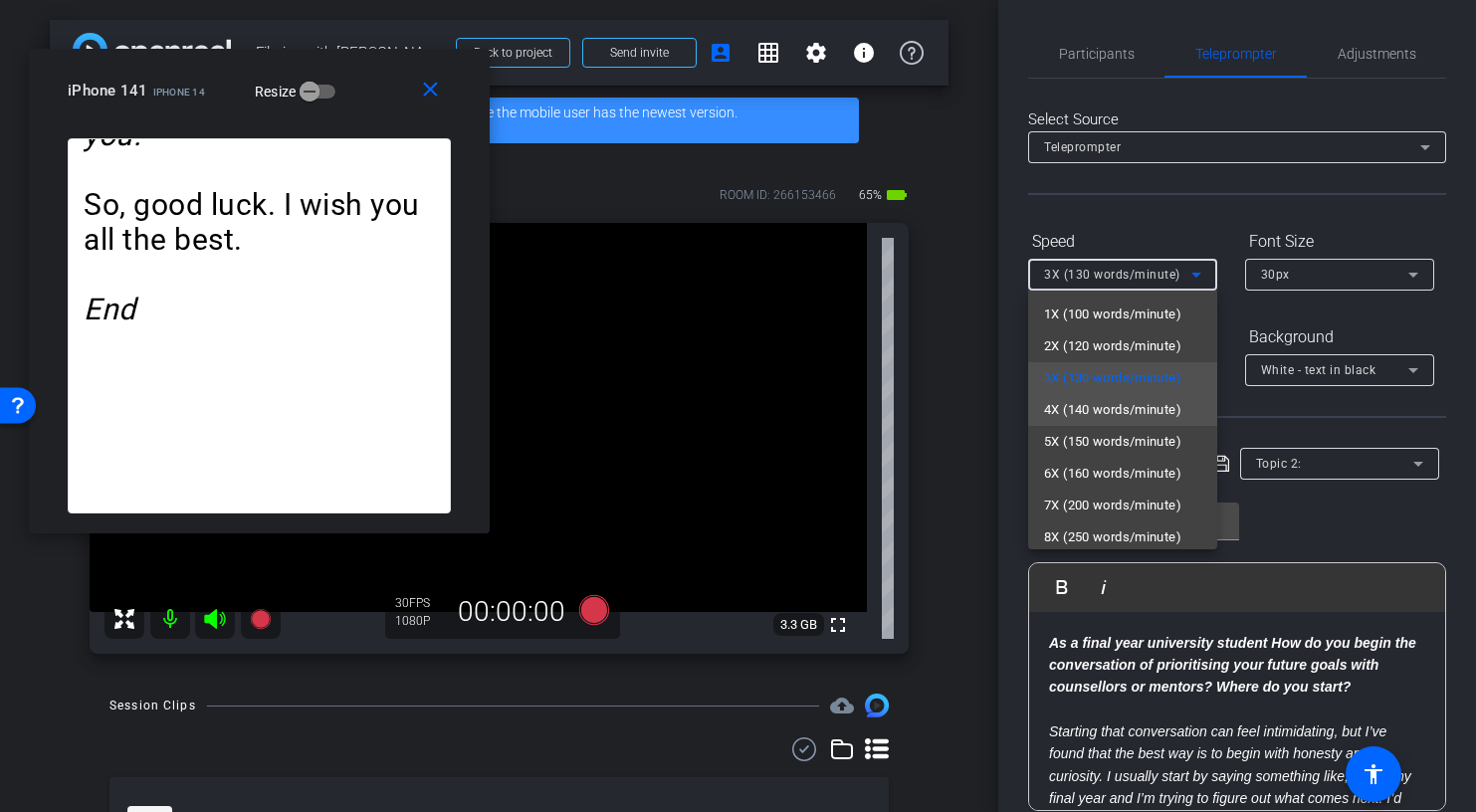 click on "4X (140 words/minute)" at bounding box center [1113, 410] 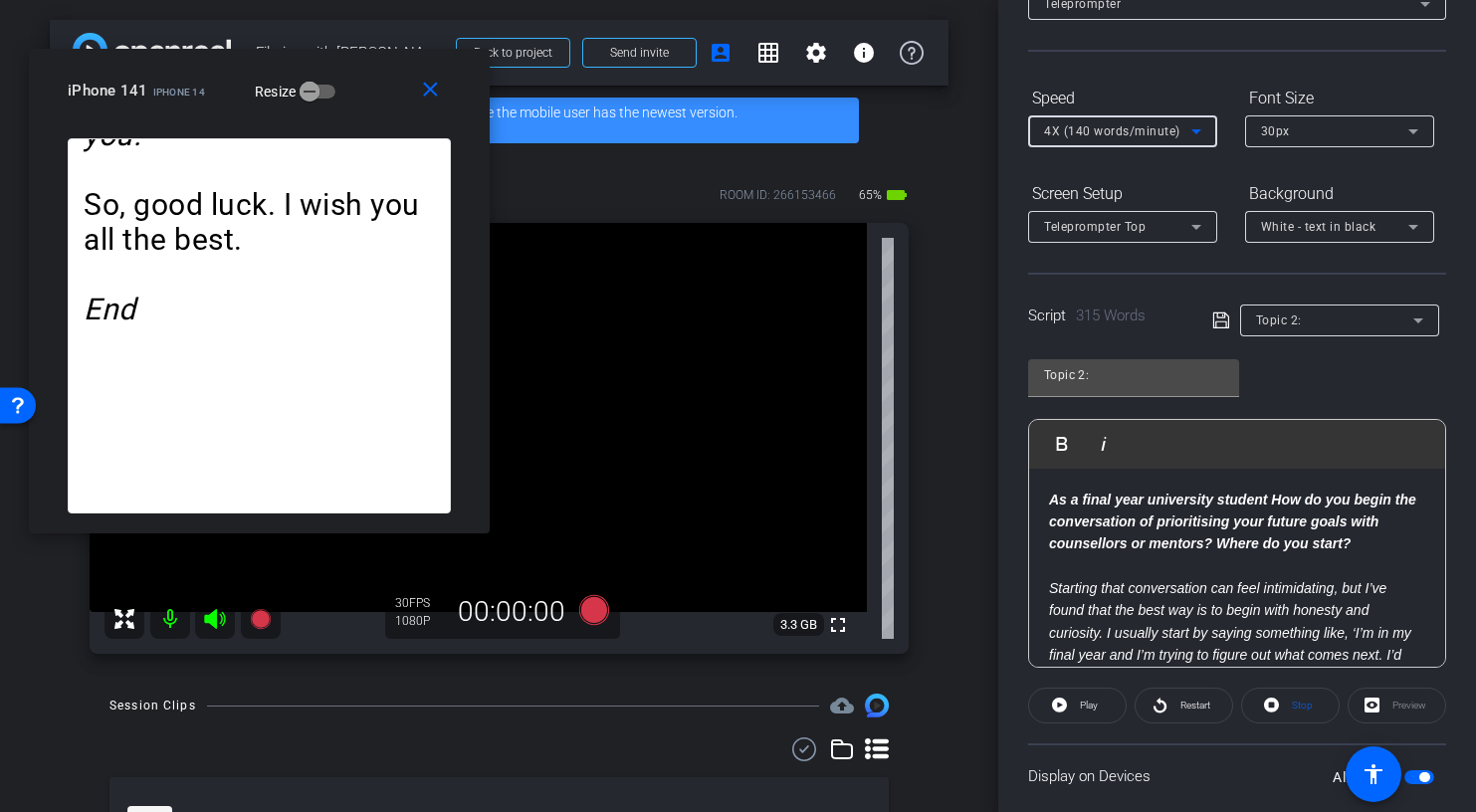 scroll, scrollTop: 187, scrollLeft: 0, axis: vertical 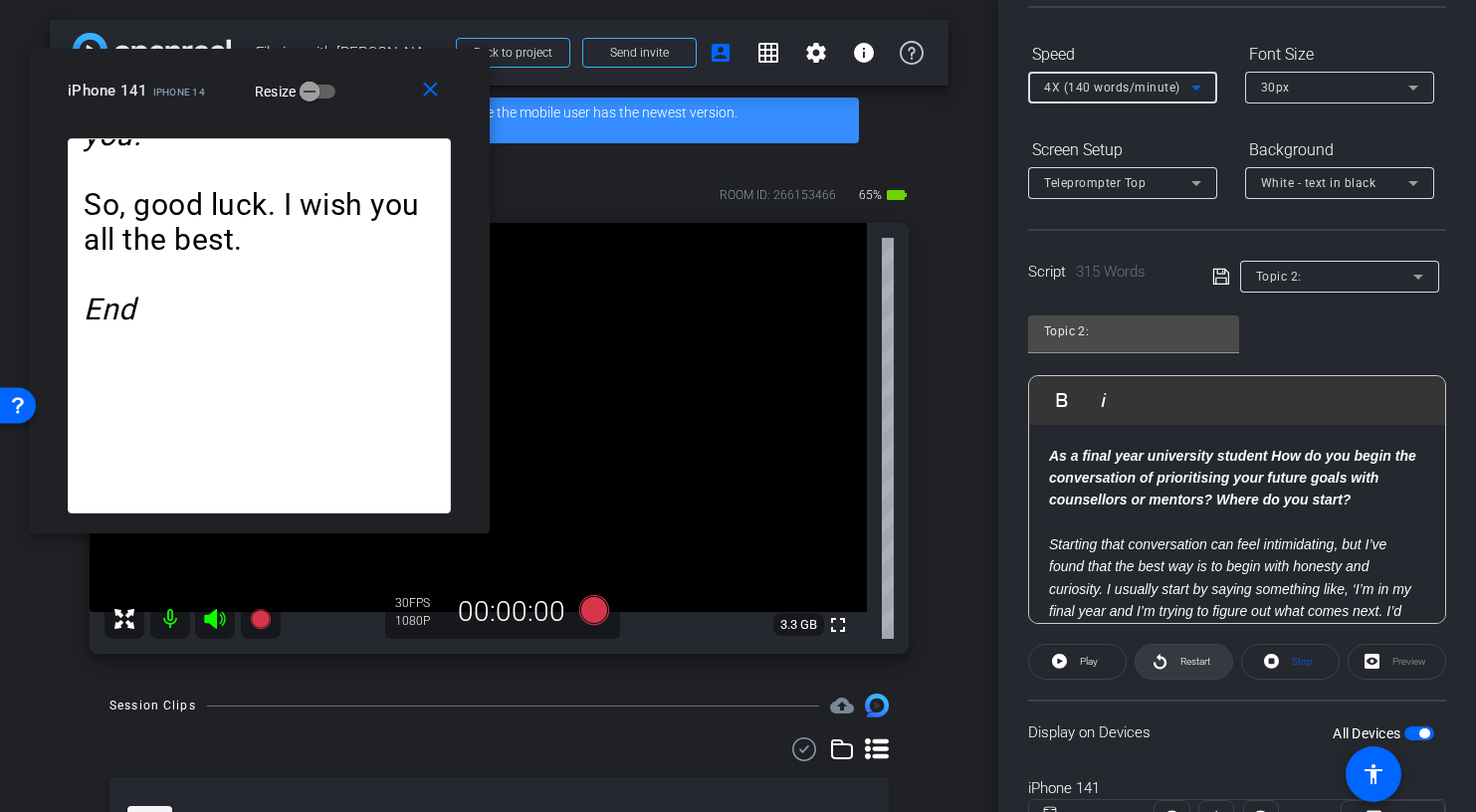 click on "Restart" 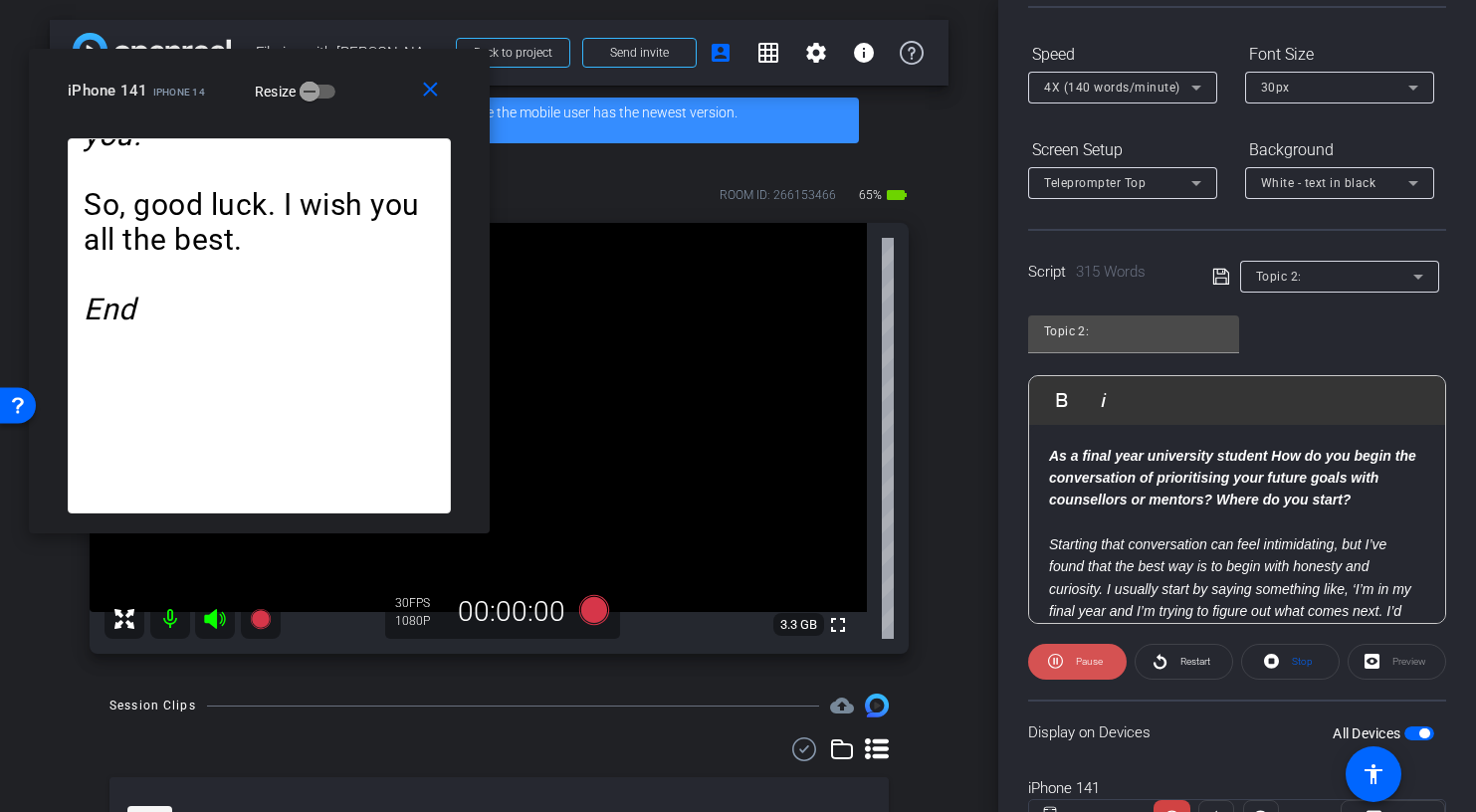 click on "Pause" 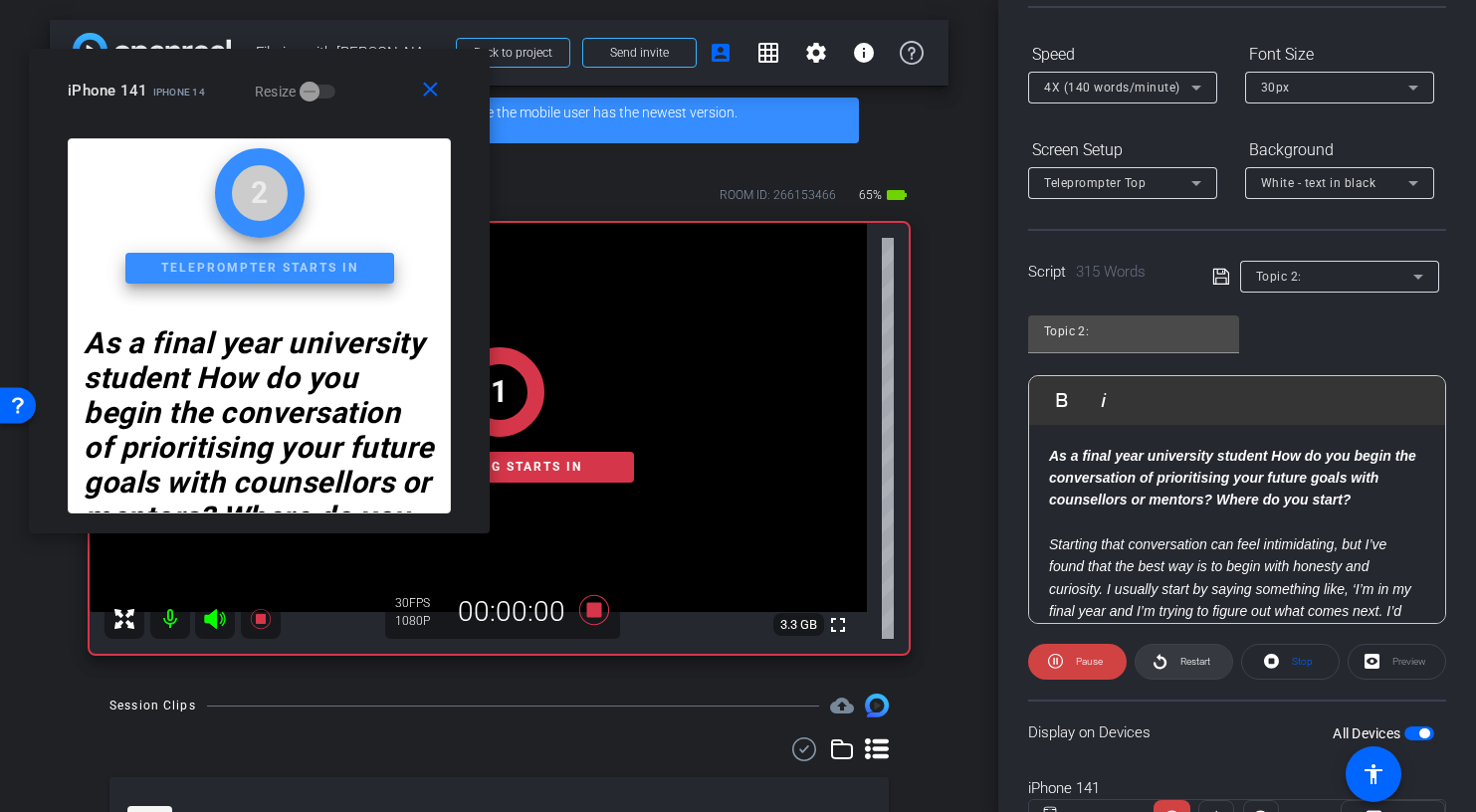 click on "Restart" 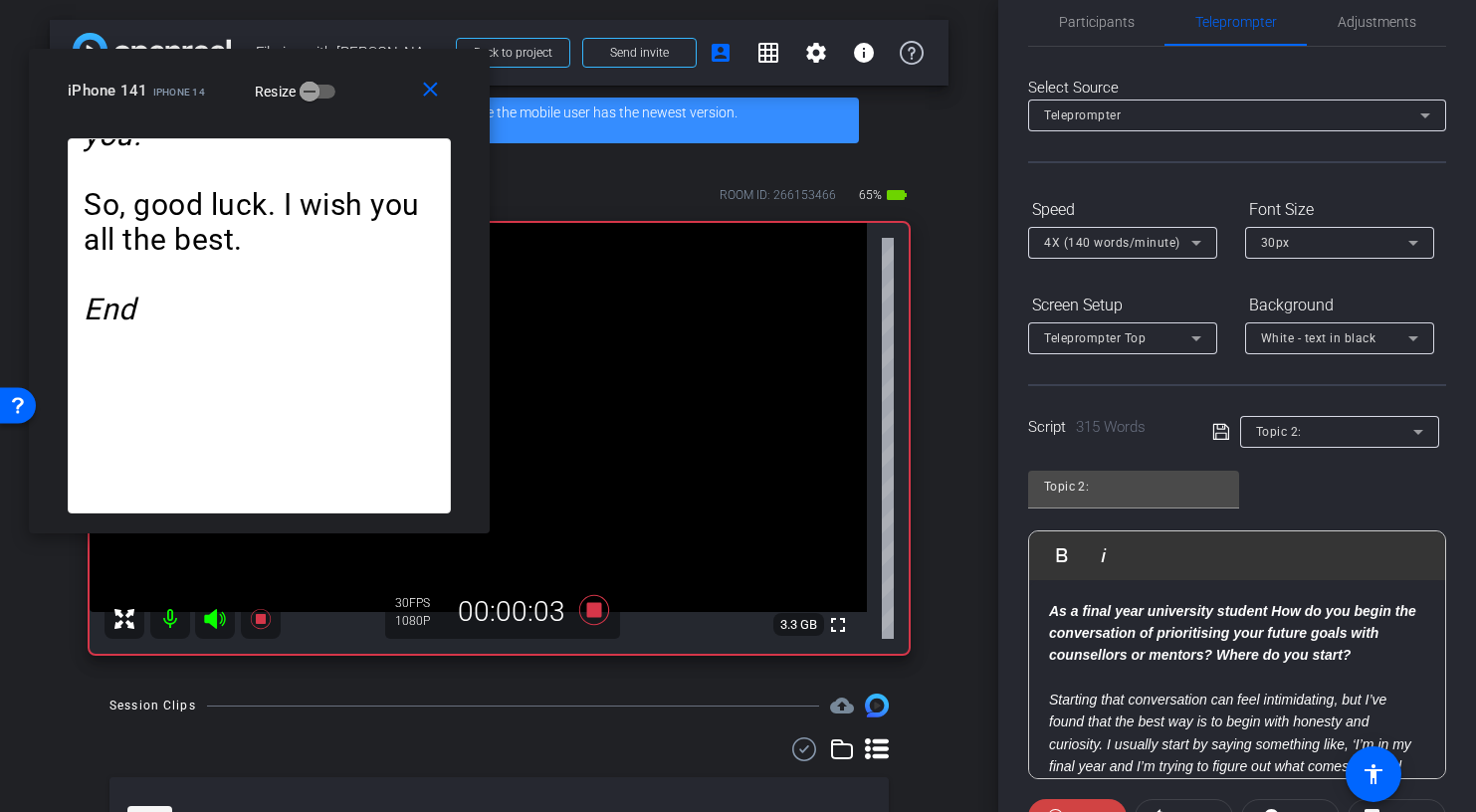 scroll, scrollTop: 0, scrollLeft: 0, axis: both 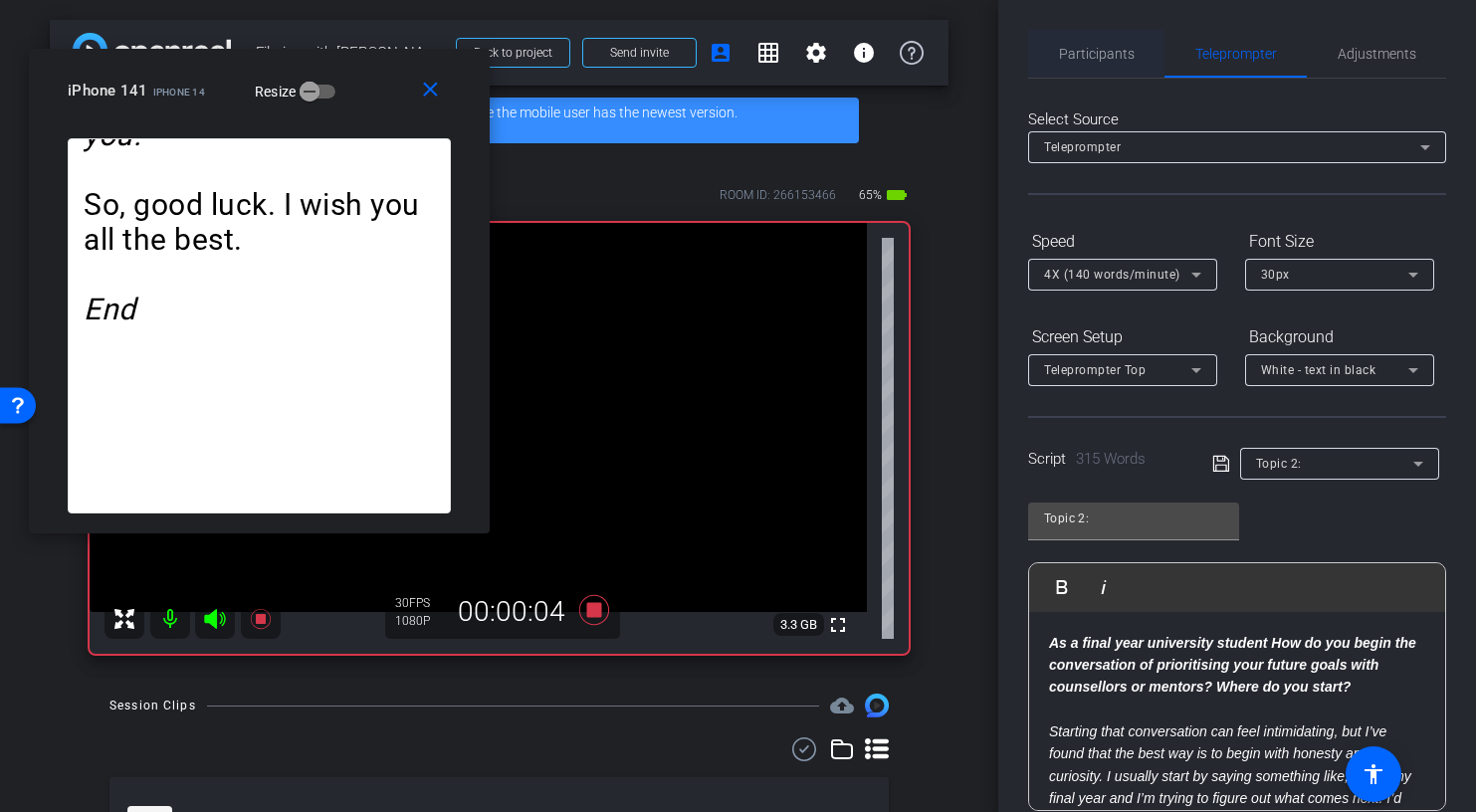 click on "Participants" at bounding box center (1097, 54) 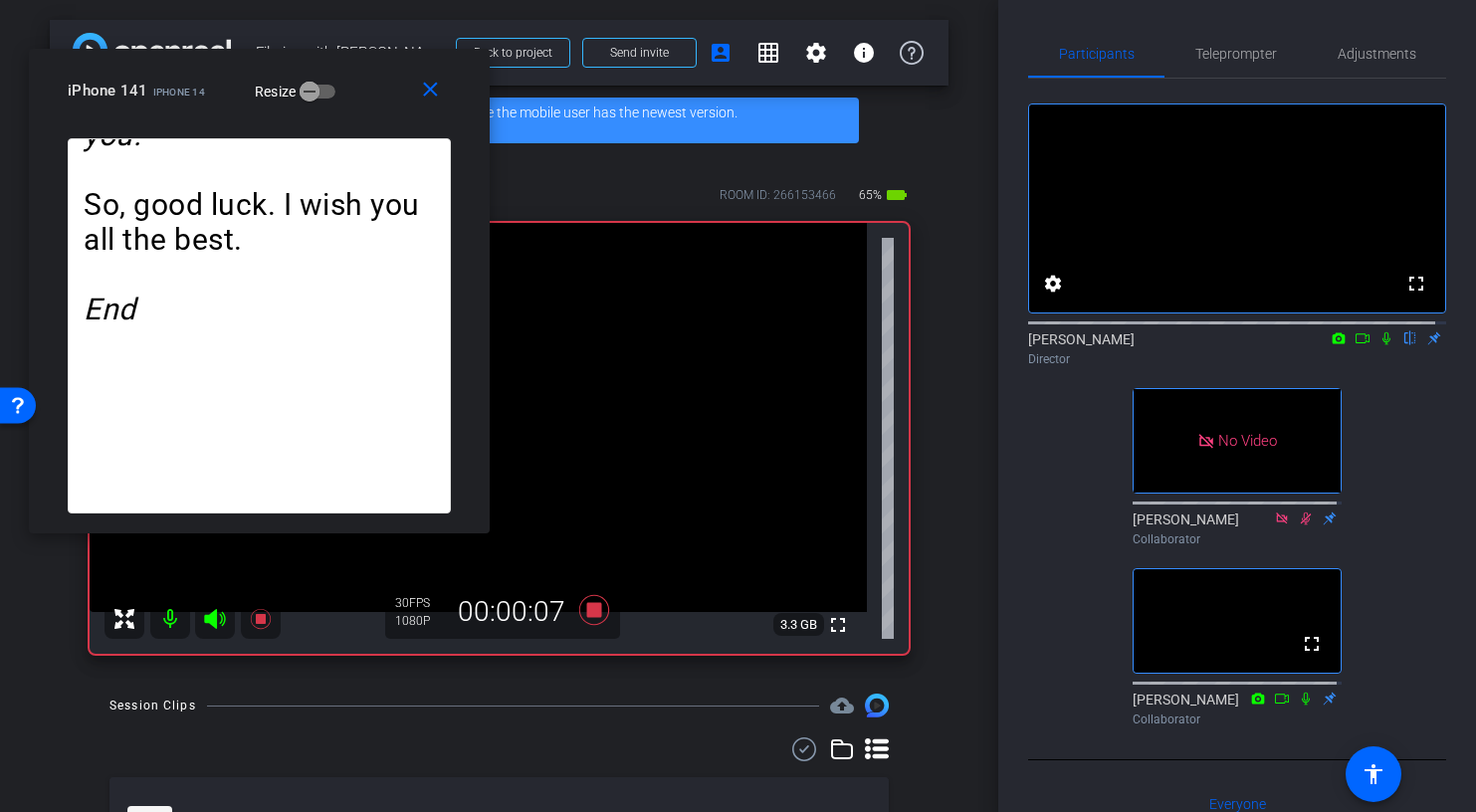 click 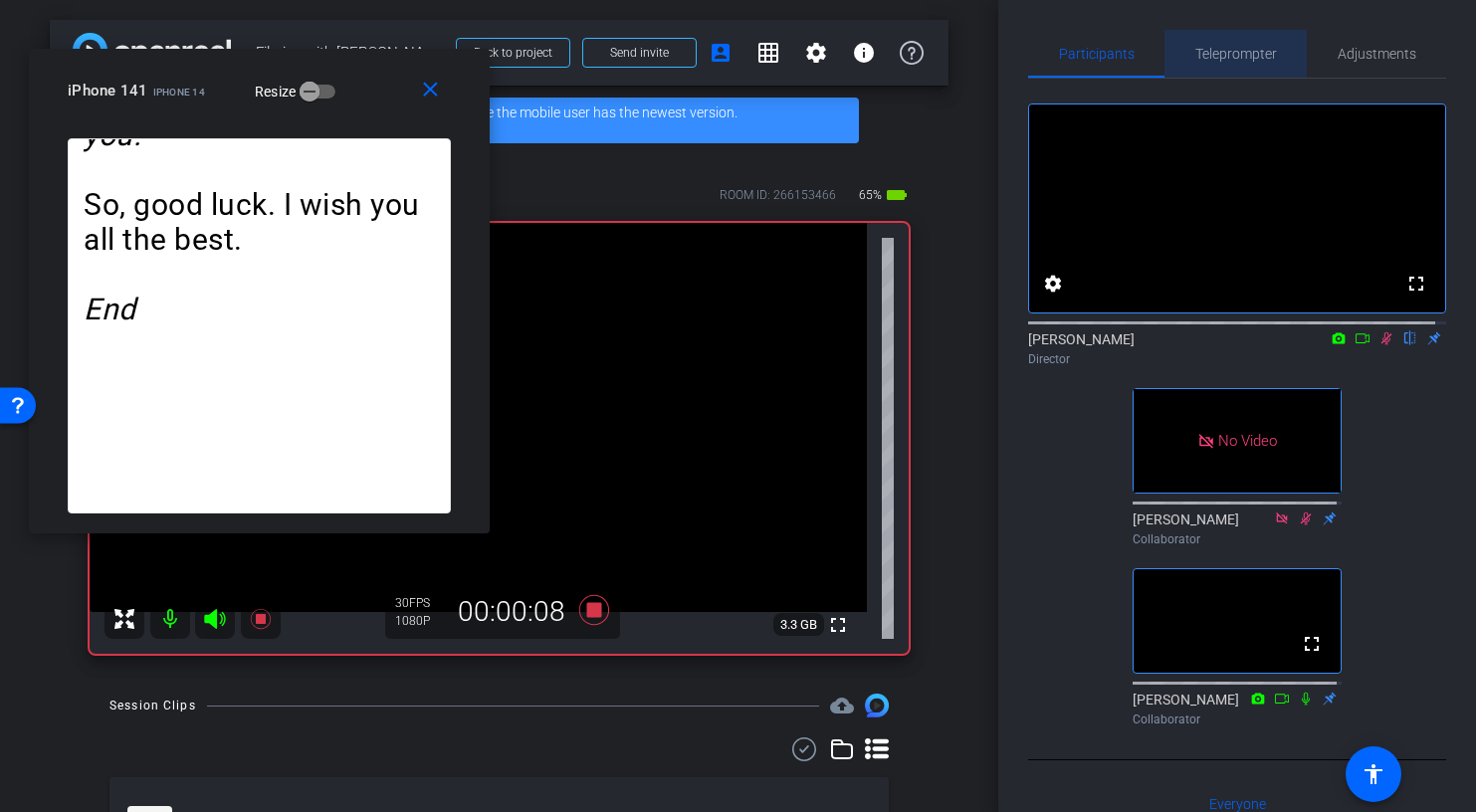 click on "Teleprompter" at bounding box center [1236, 54] 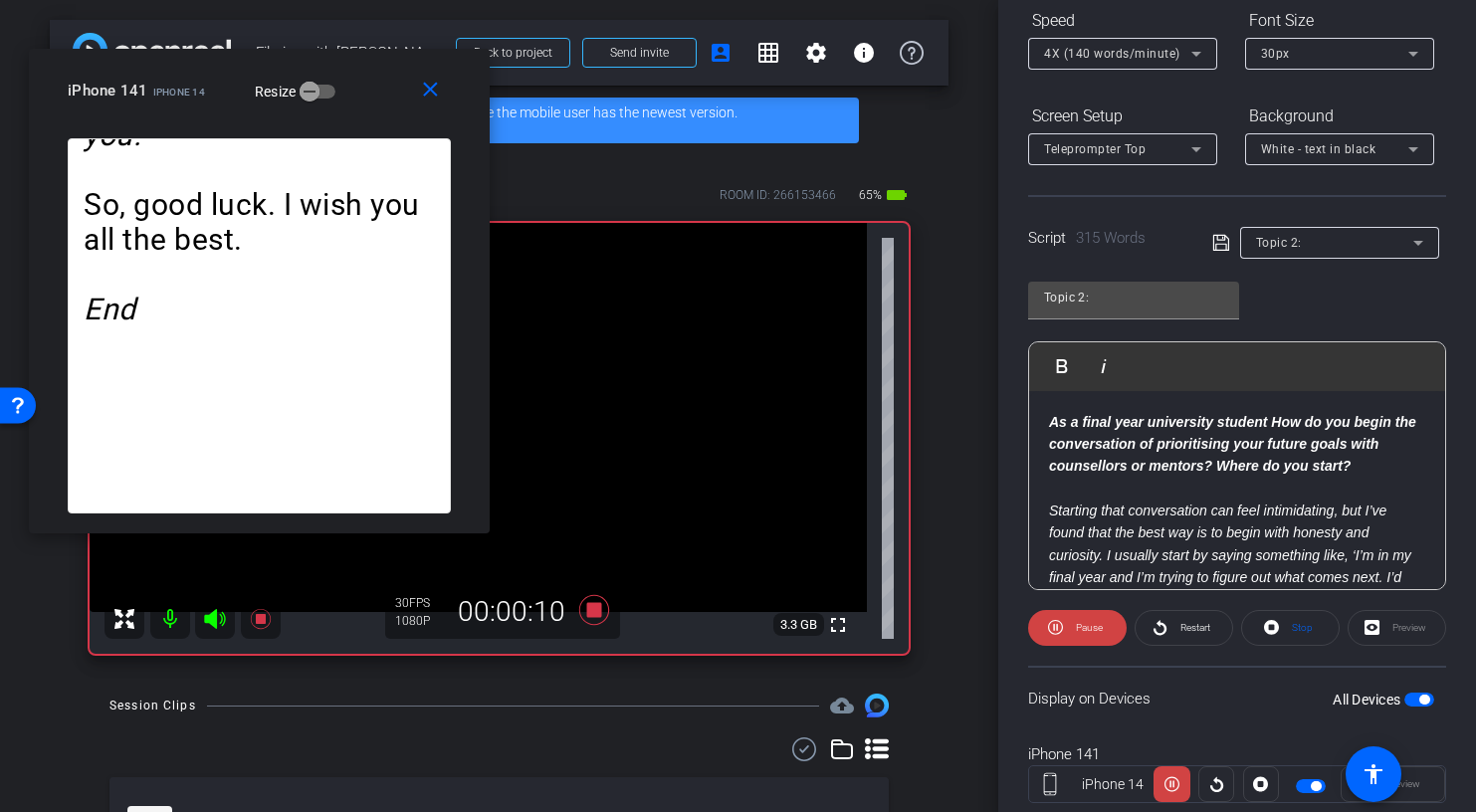 scroll, scrollTop: 276, scrollLeft: 0, axis: vertical 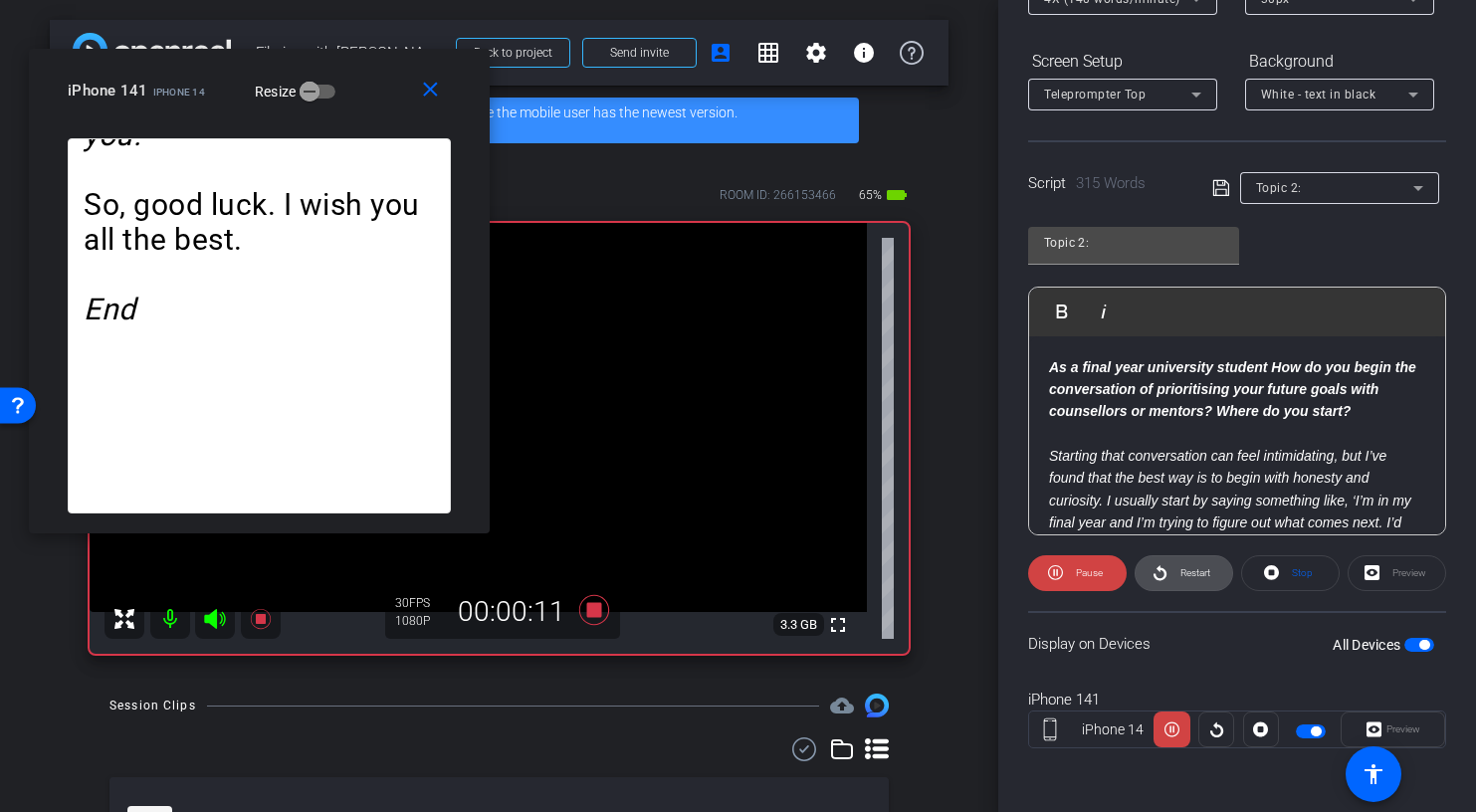 click on "Restart" 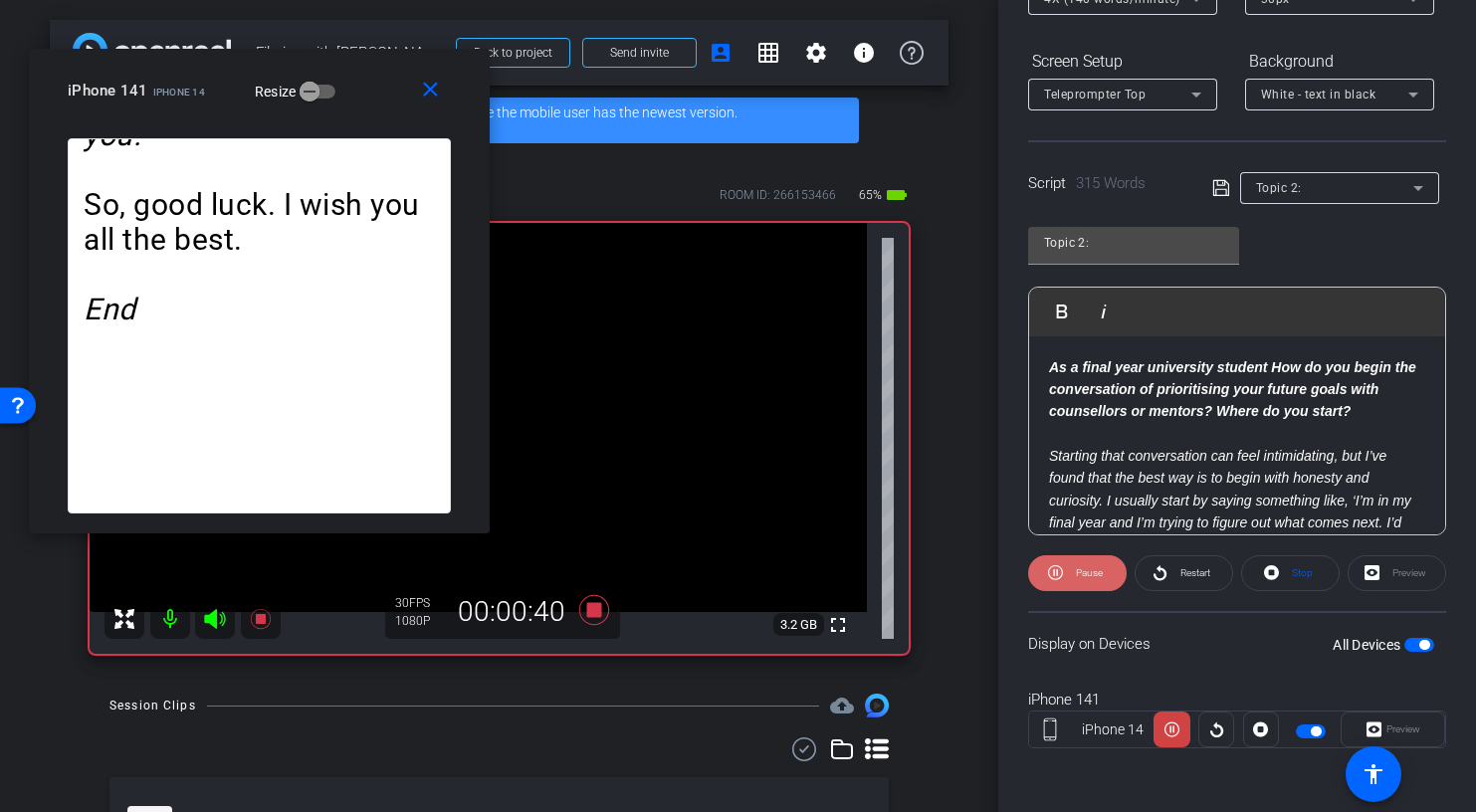 click on "Pause" 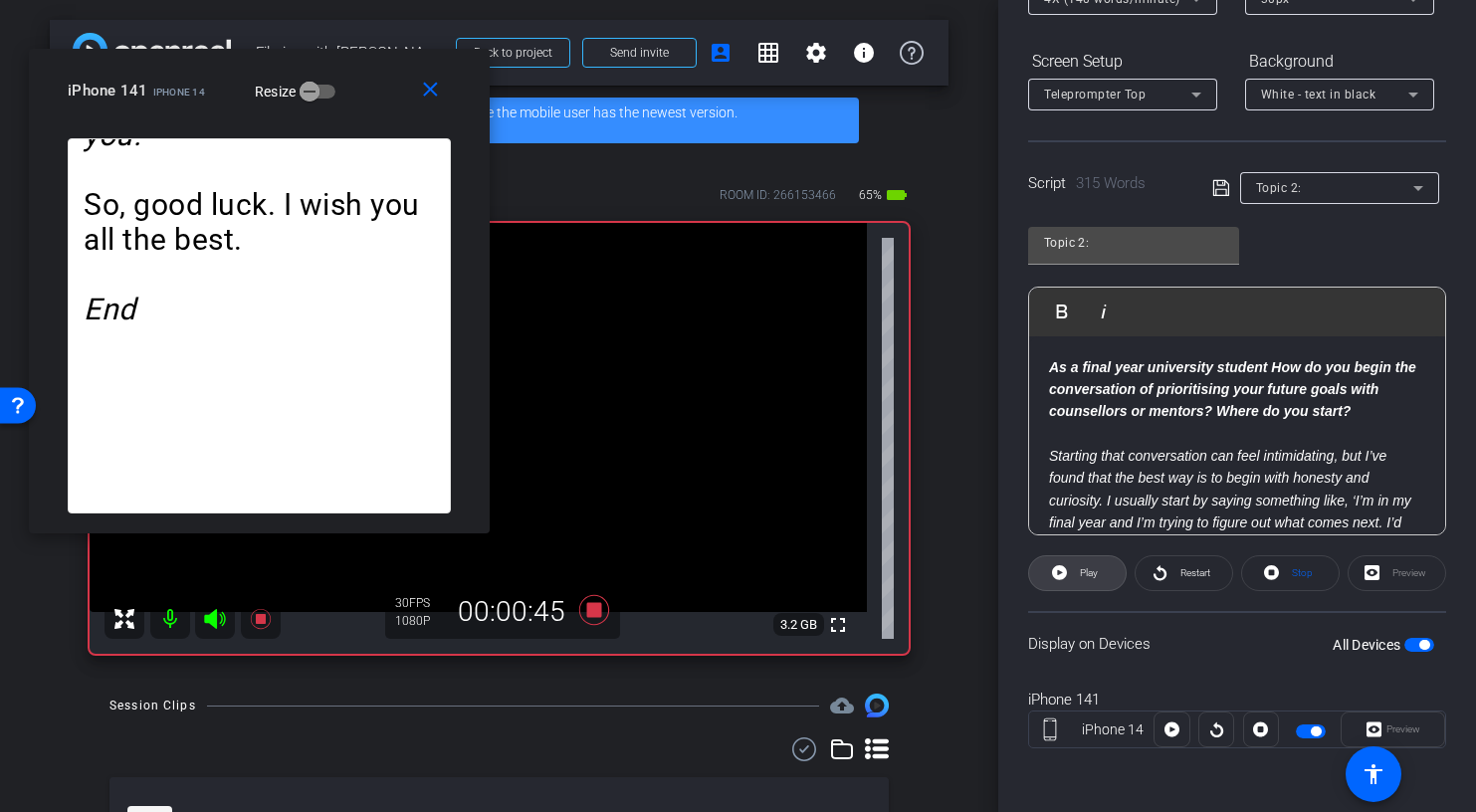 click on "Play" 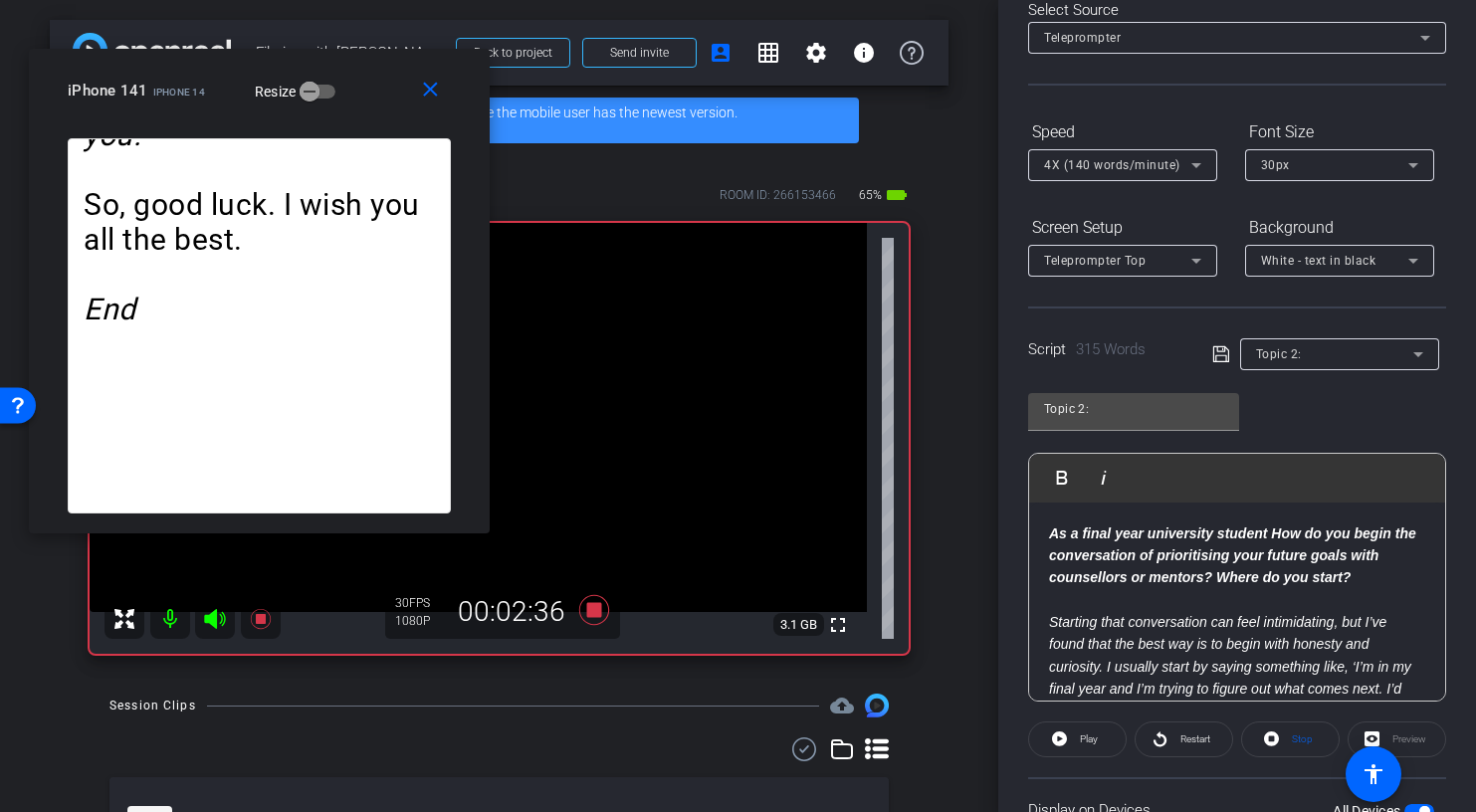 scroll, scrollTop: 0, scrollLeft: 0, axis: both 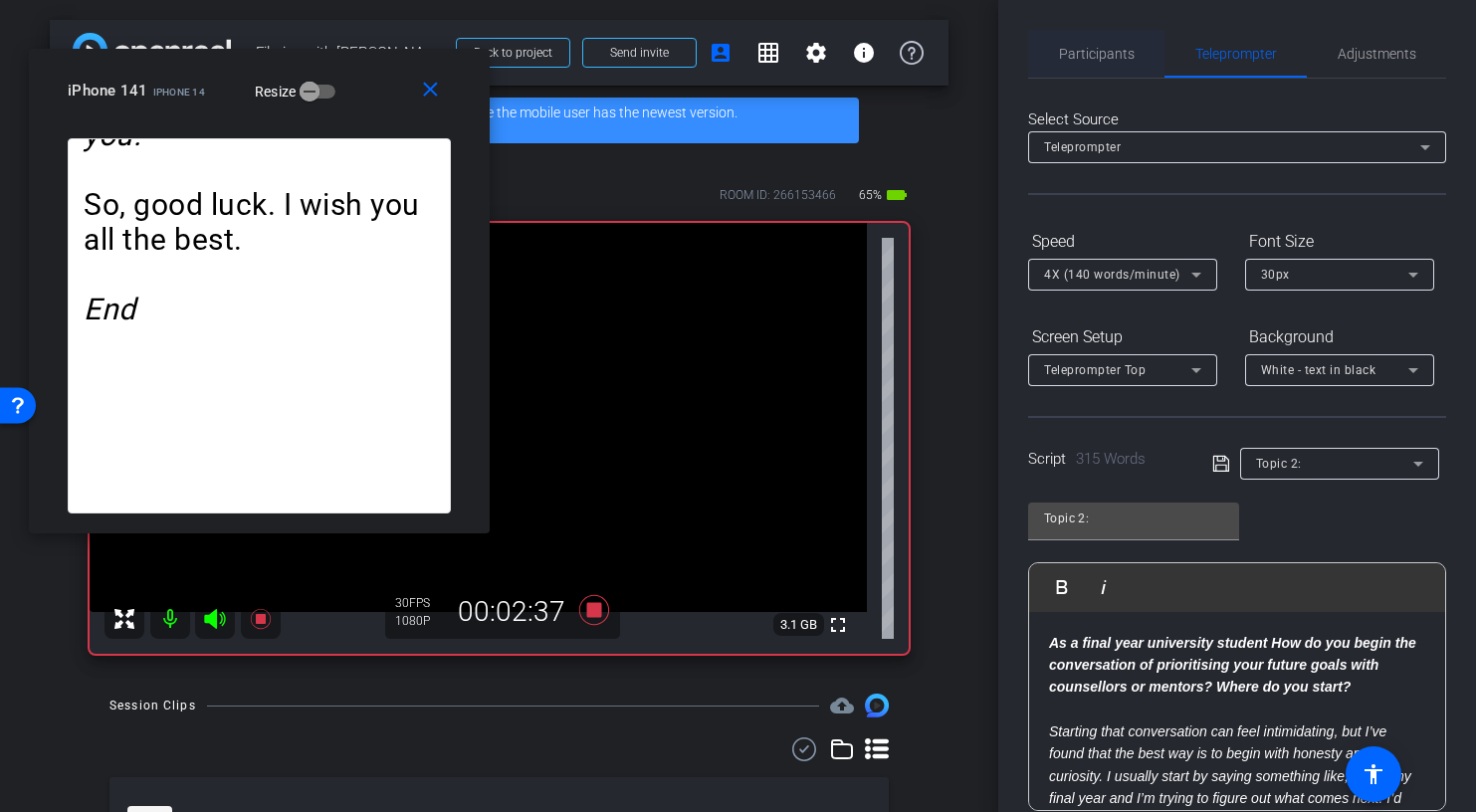 click on "Participants" at bounding box center [1097, 54] 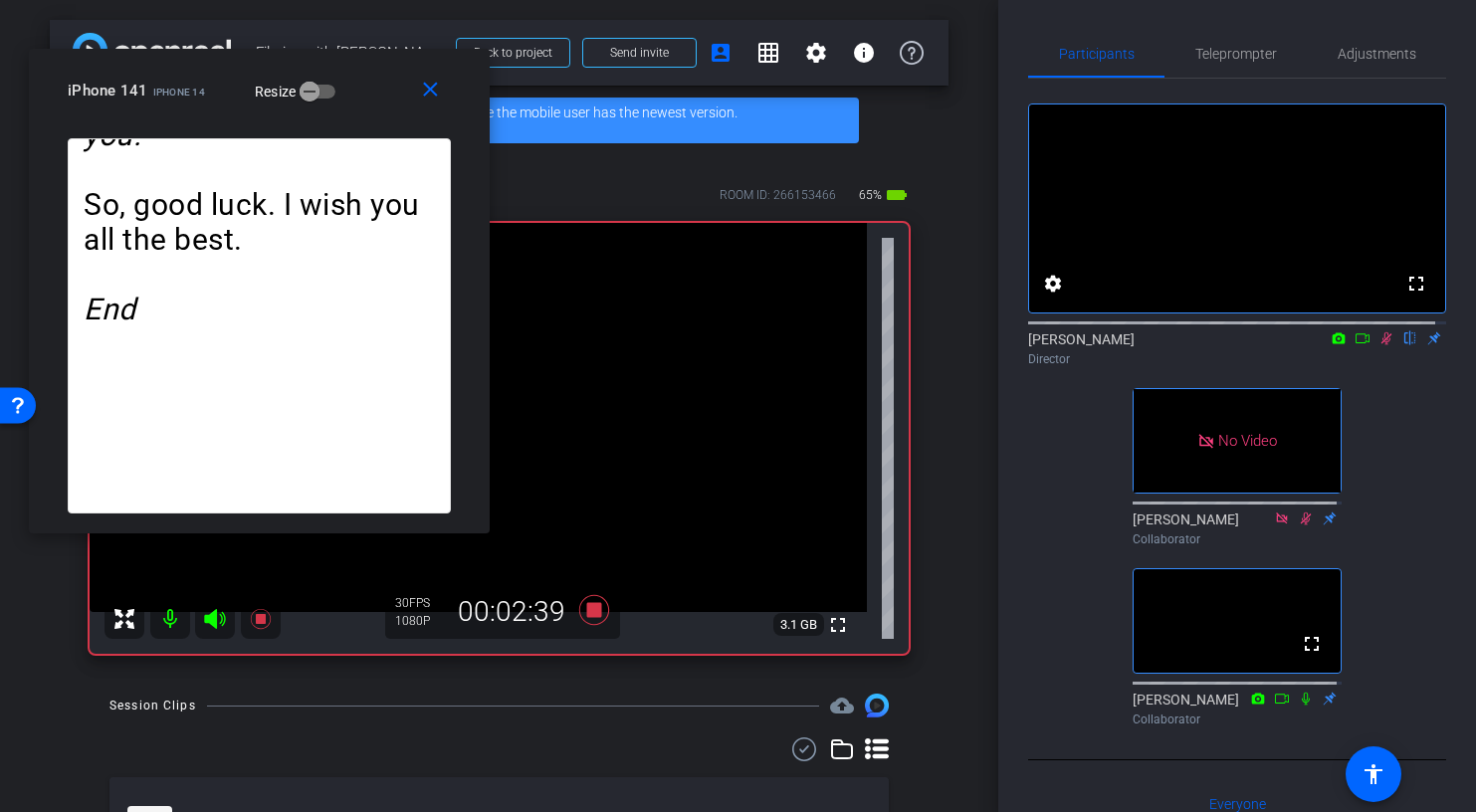 click 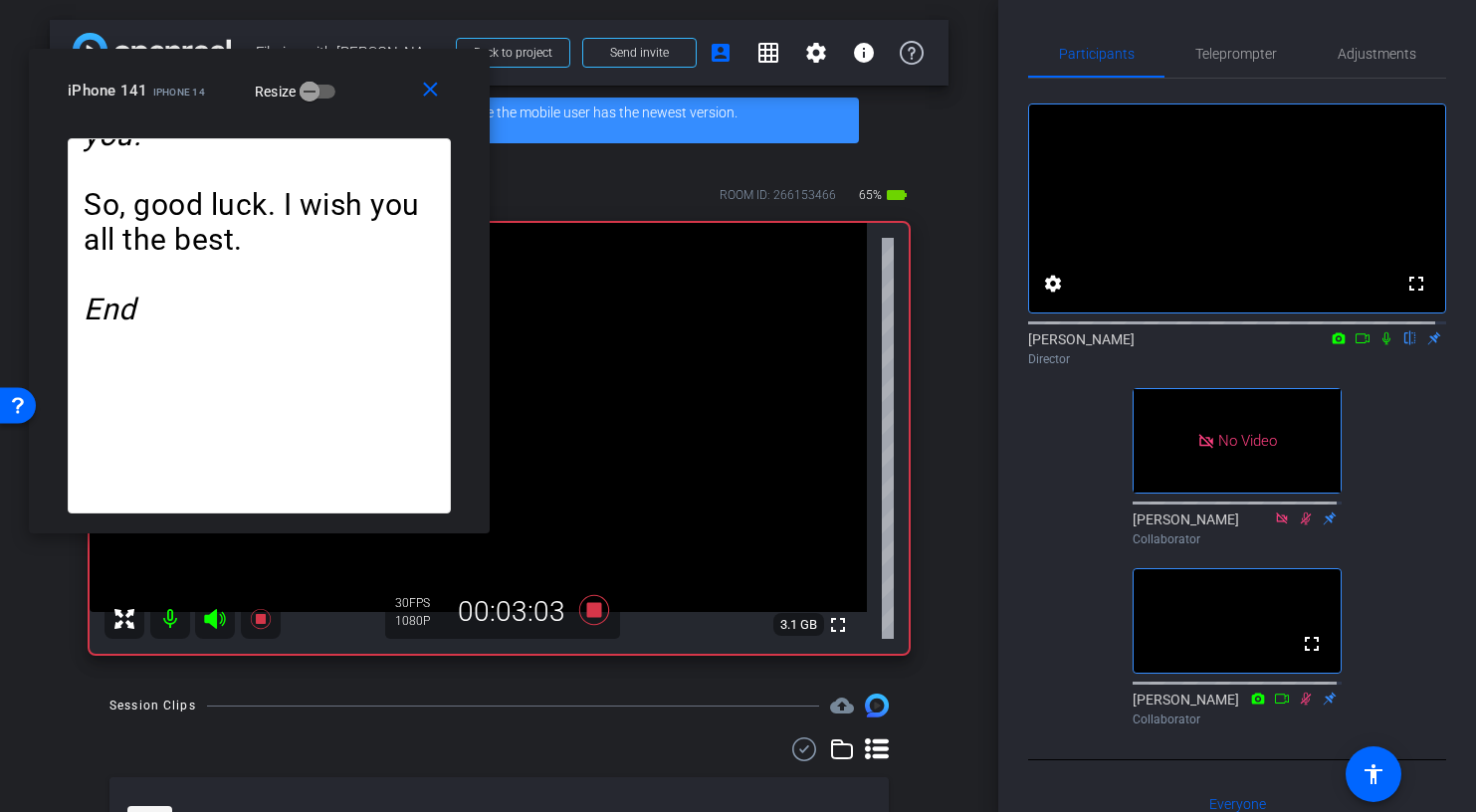 click 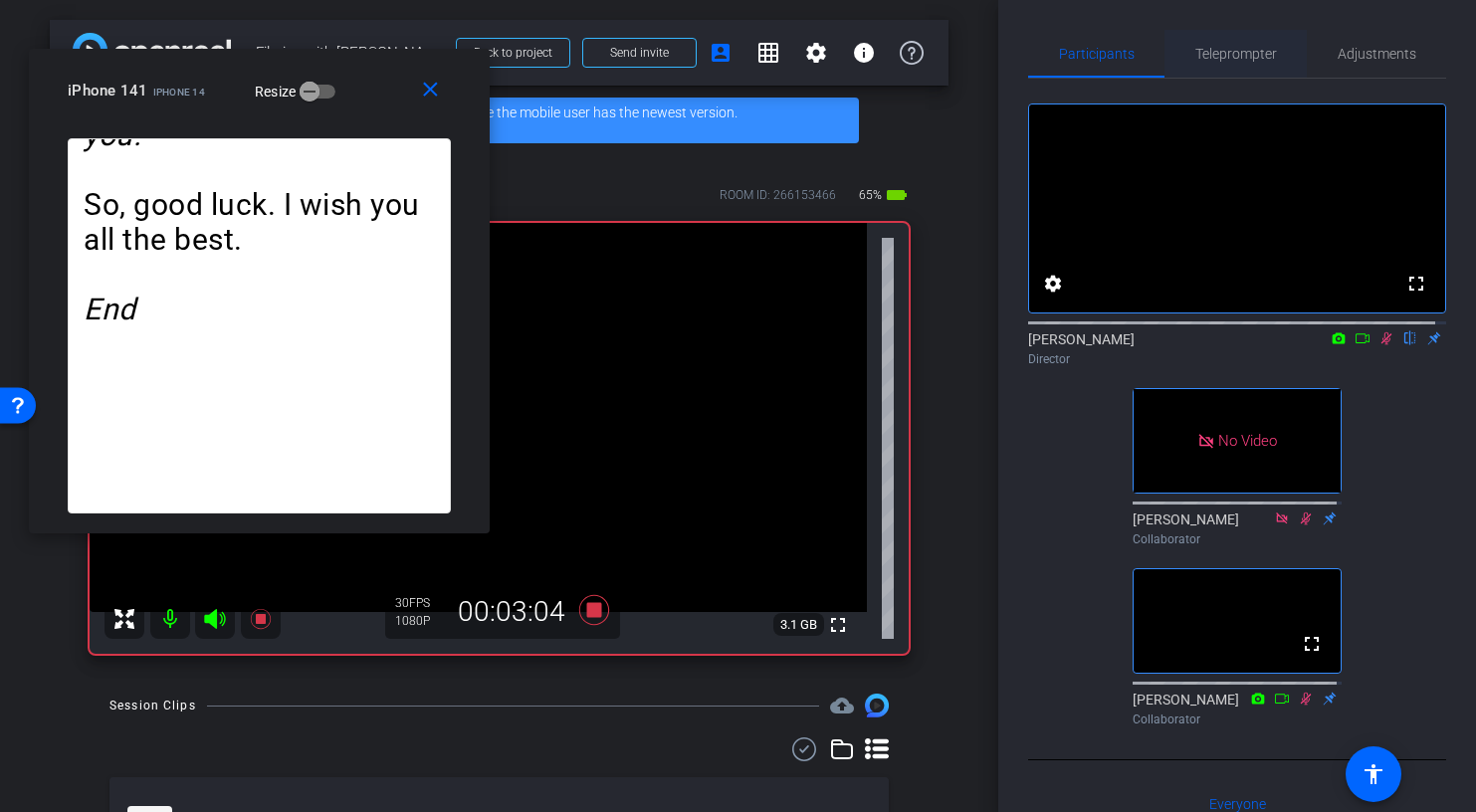 click on "Teleprompter" at bounding box center [1236, 54] 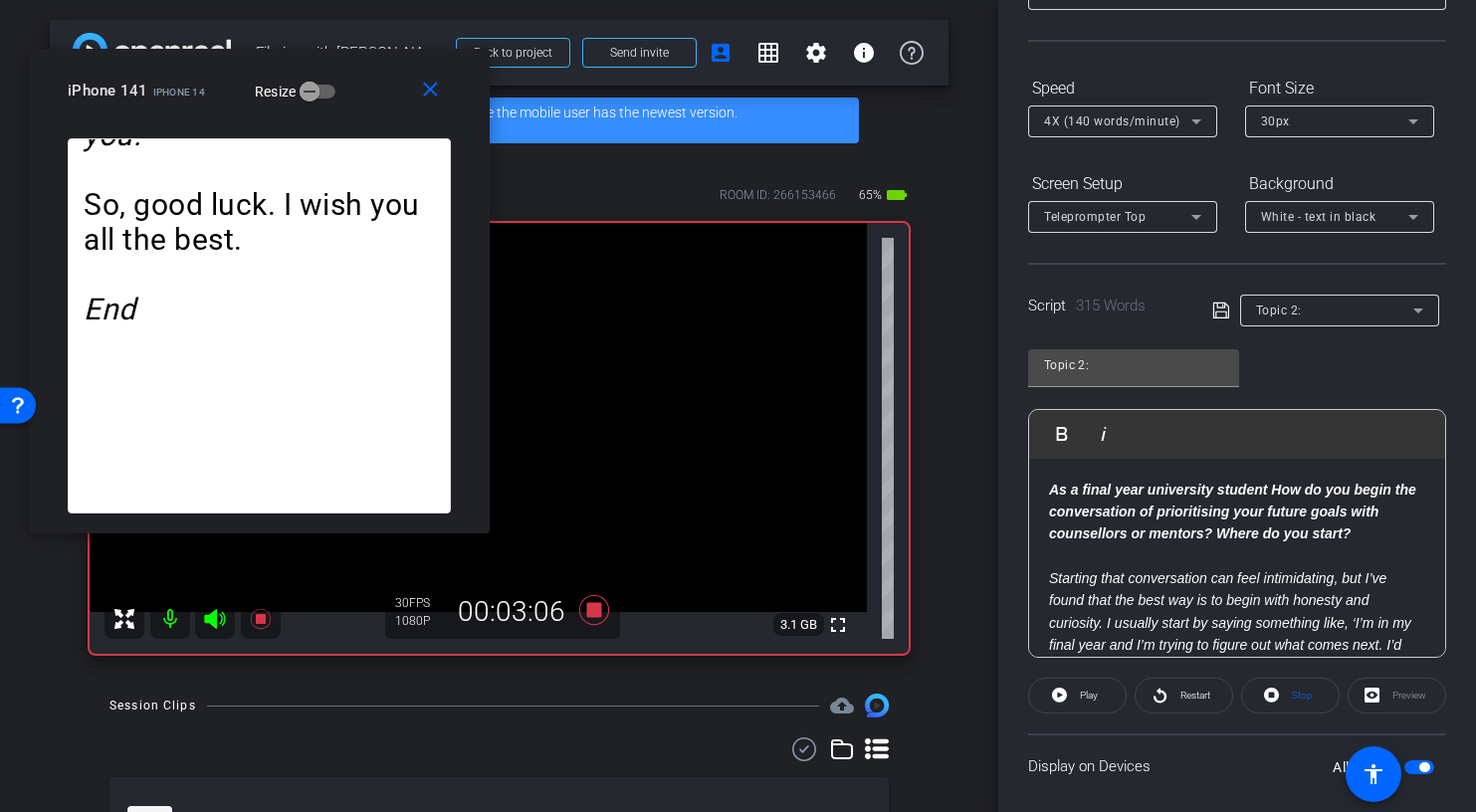 scroll, scrollTop: 276, scrollLeft: 0, axis: vertical 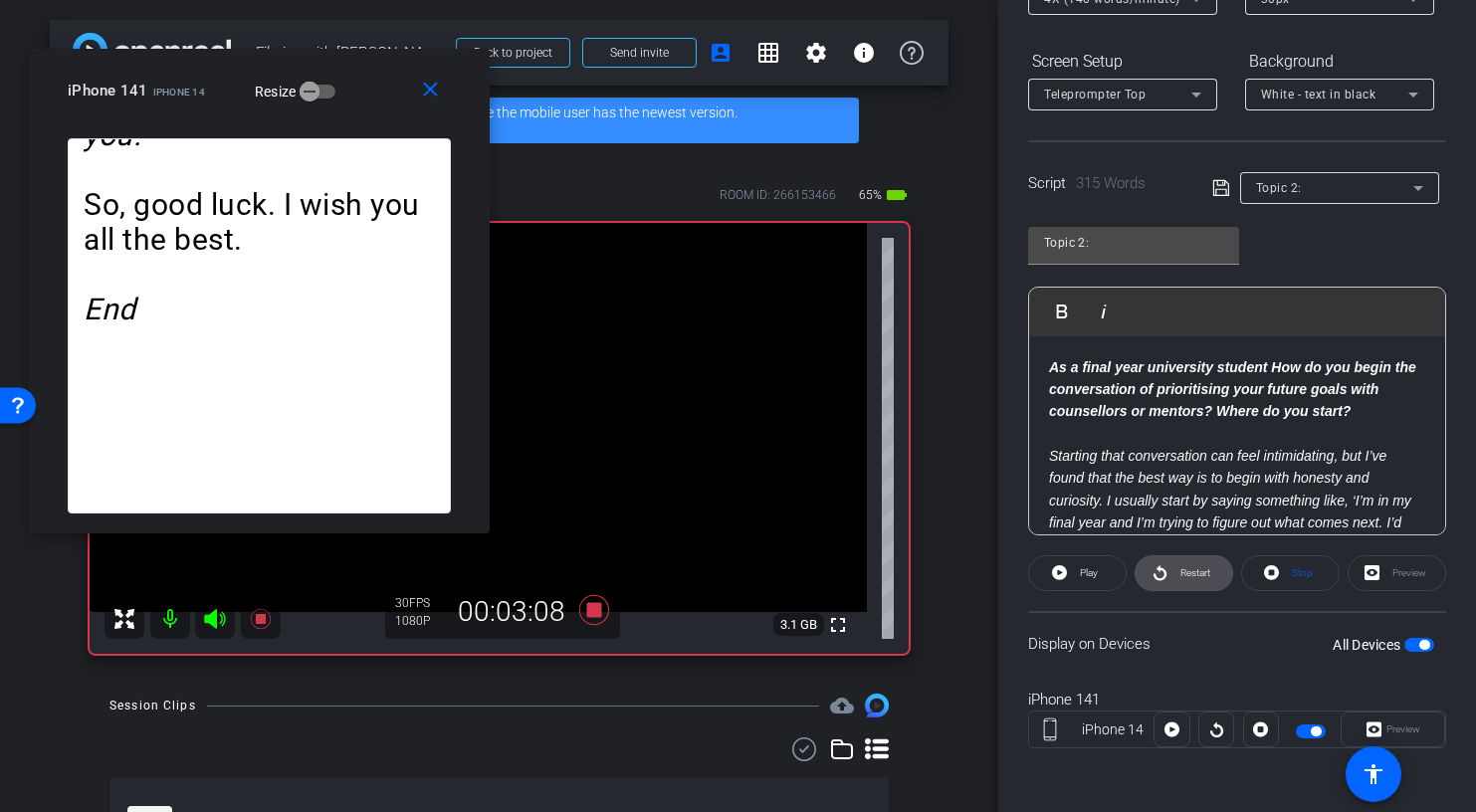click on "Restart" 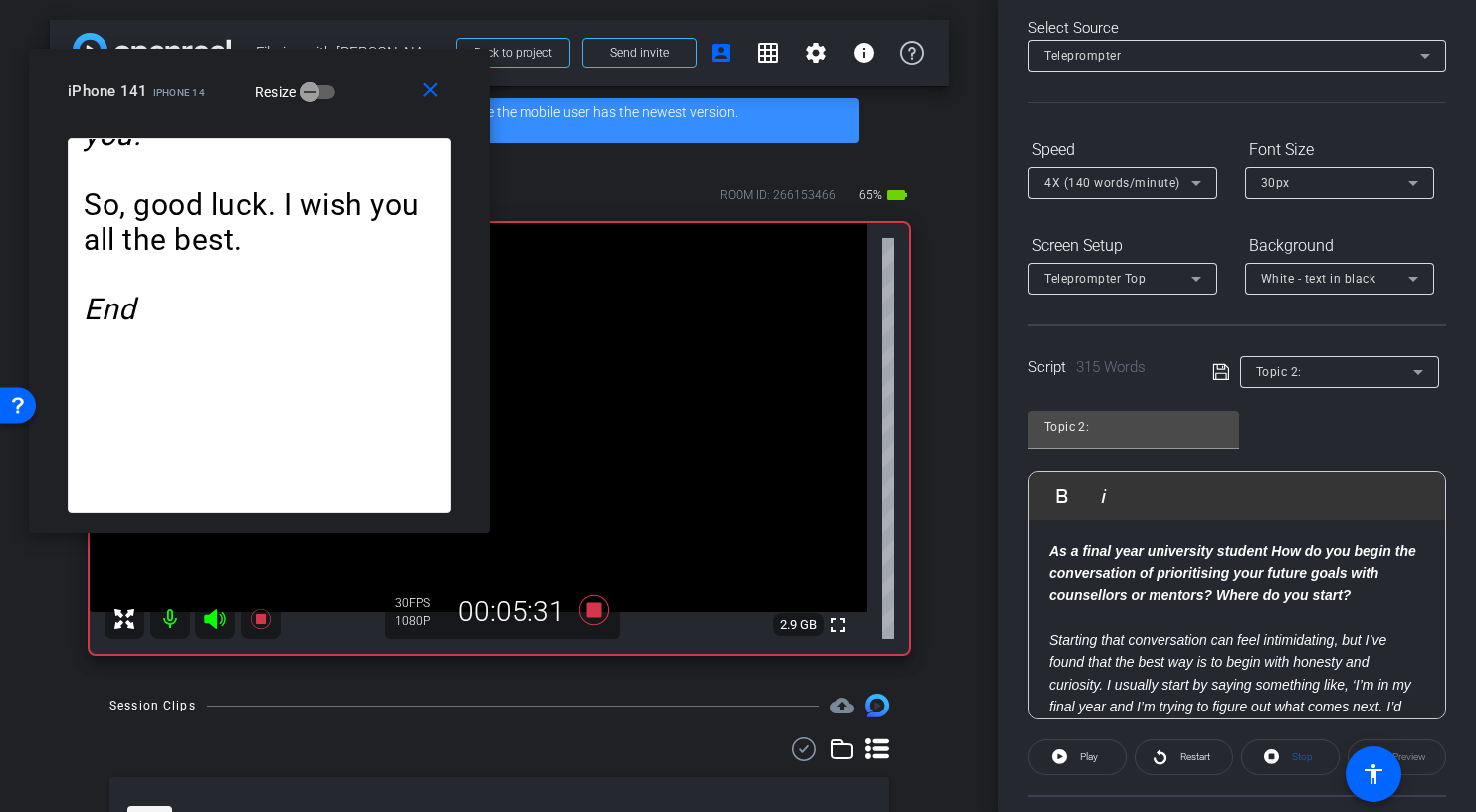 scroll, scrollTop: 0, scrollLeft: 0, axis: both 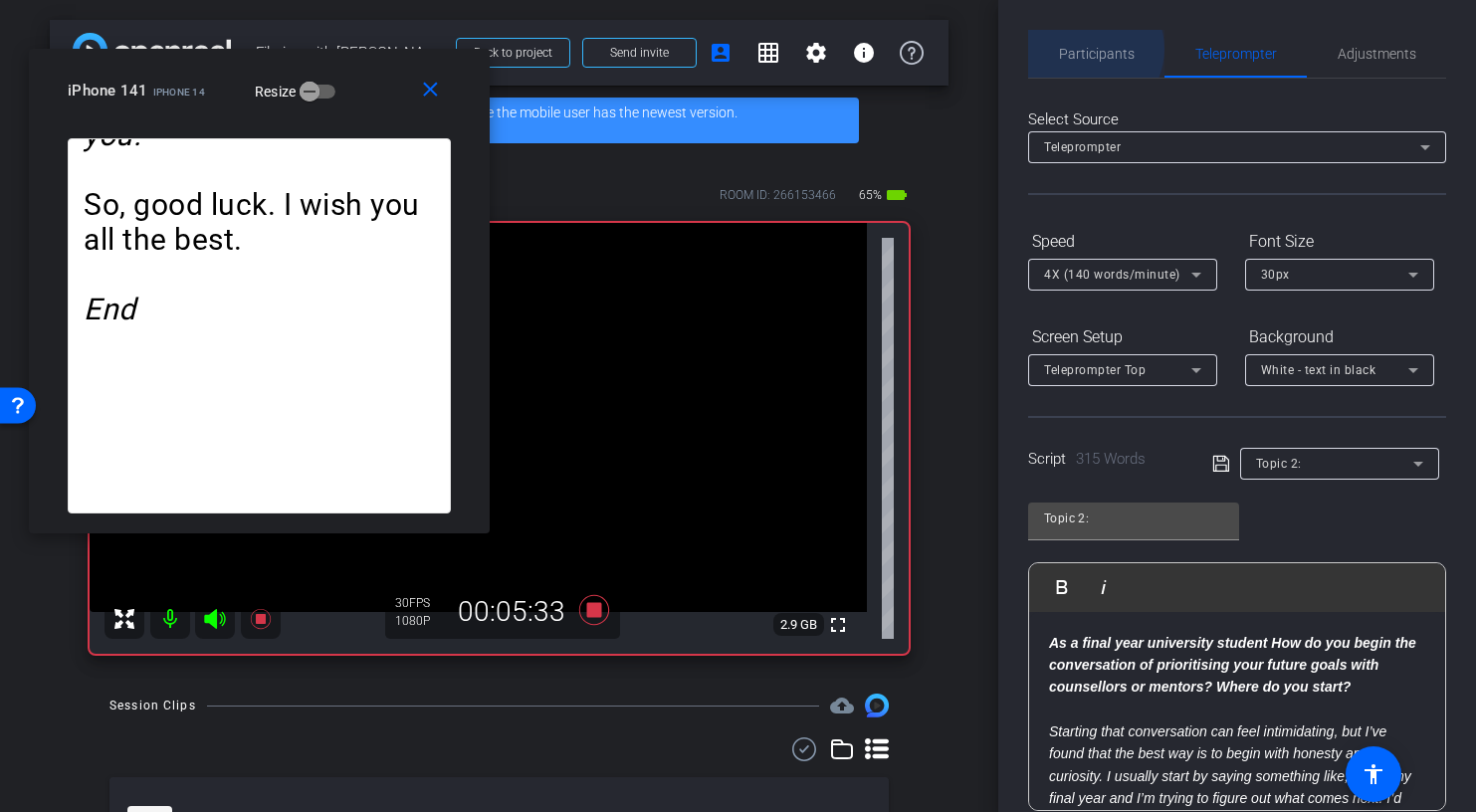 click on "Participants" at bounding box center (1097, 54) 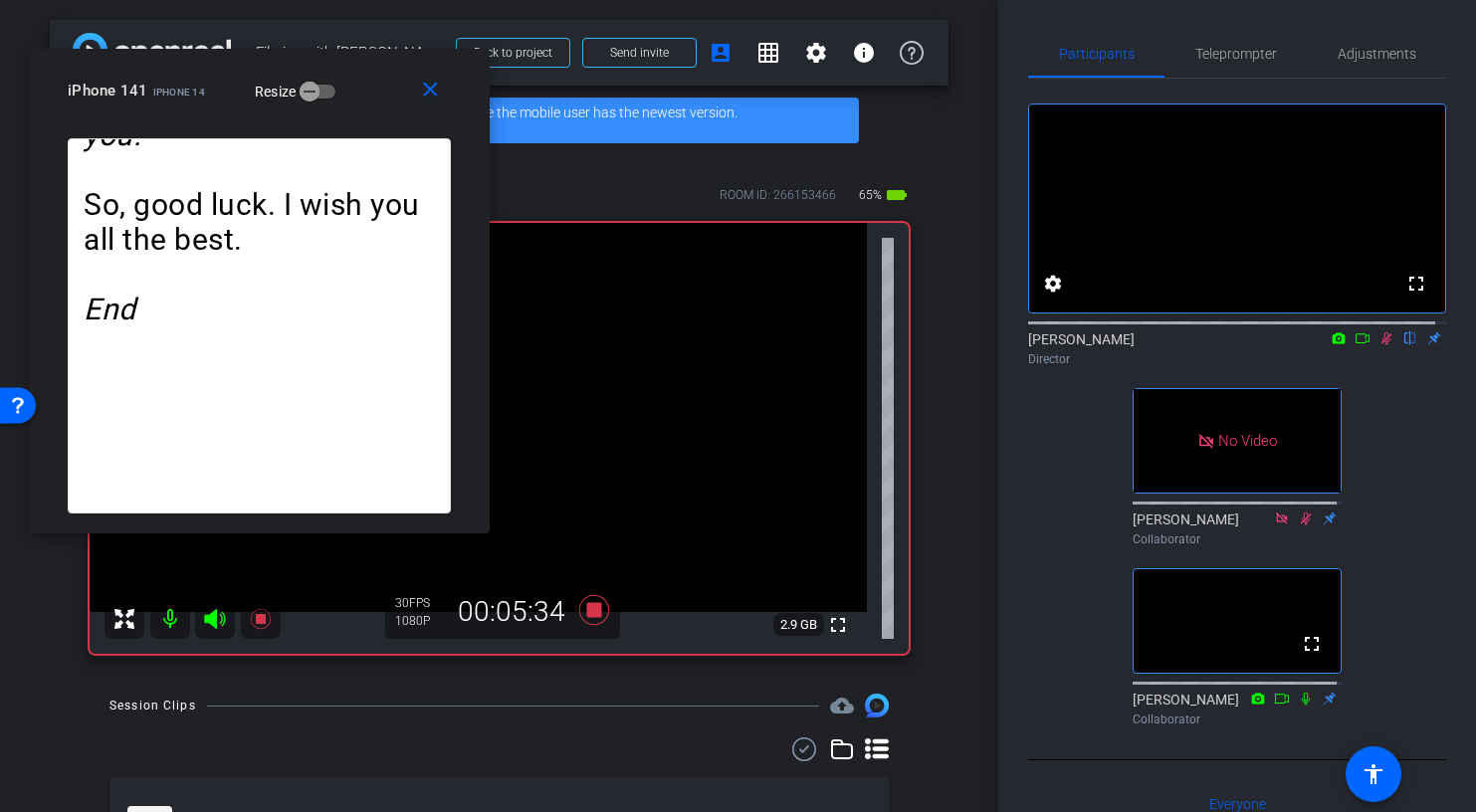 click 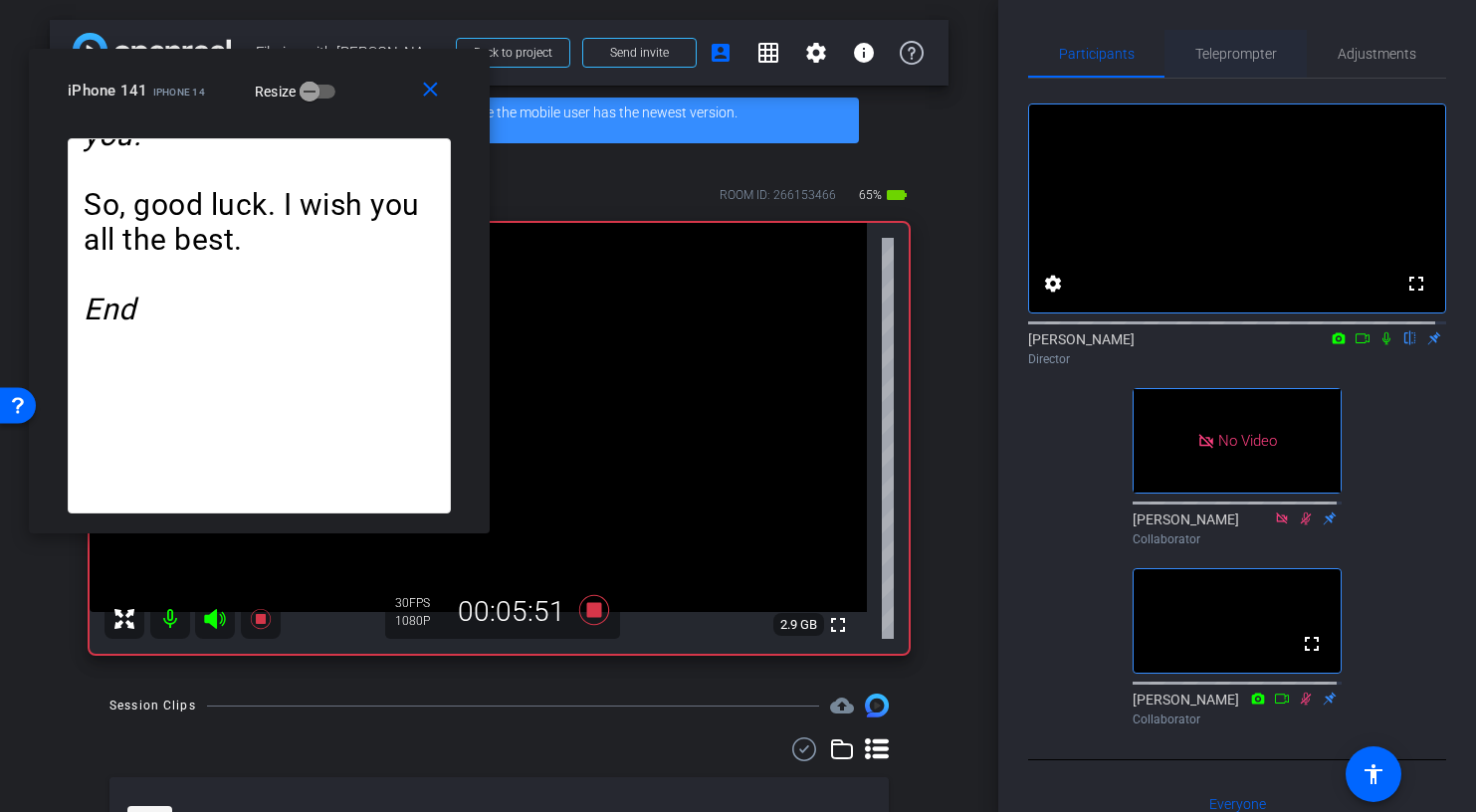 click on "Teleprompter" at bounding box center [1236, 54] 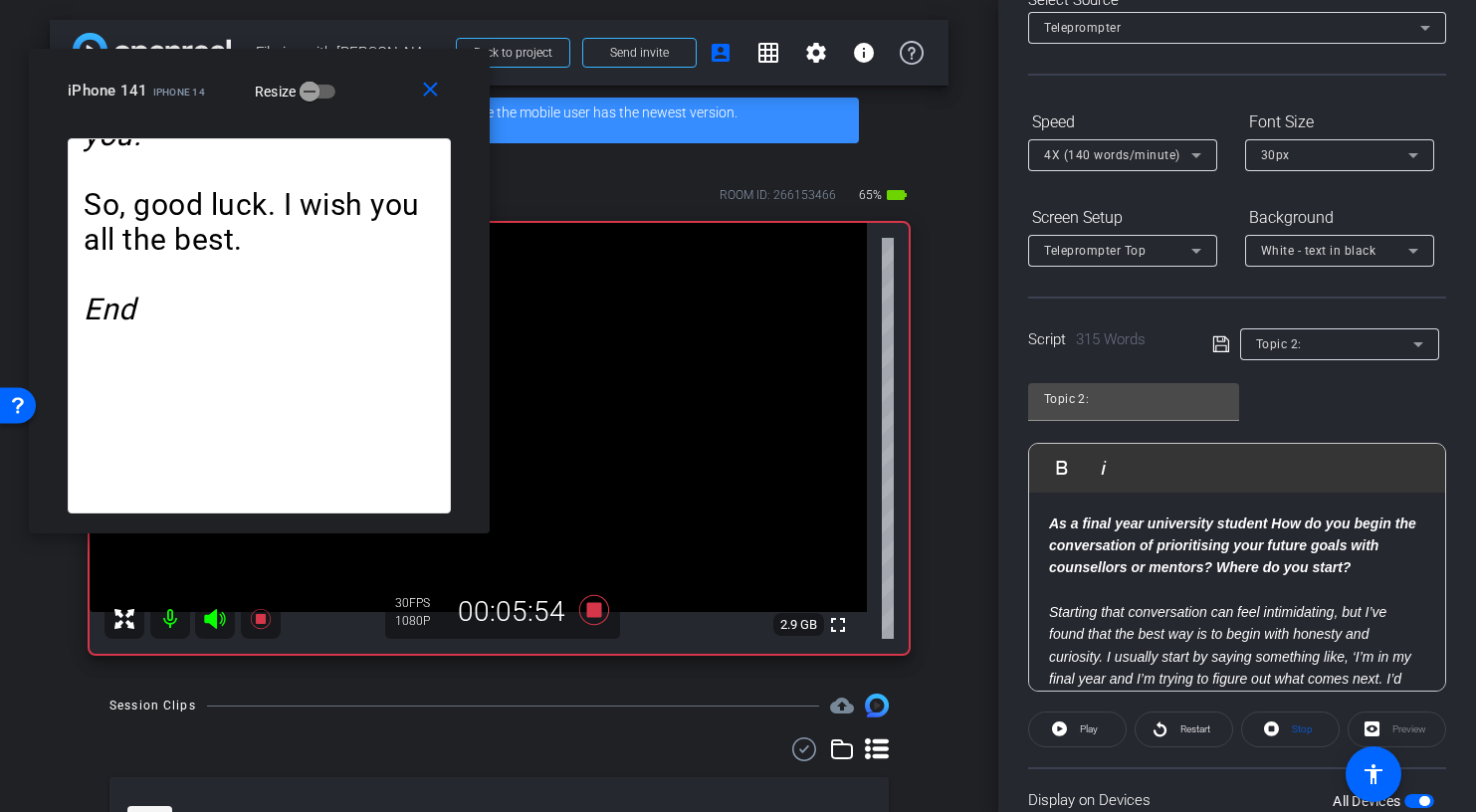 scroll, scrollTop: 185, scrollLeft: 0, axis: vertical 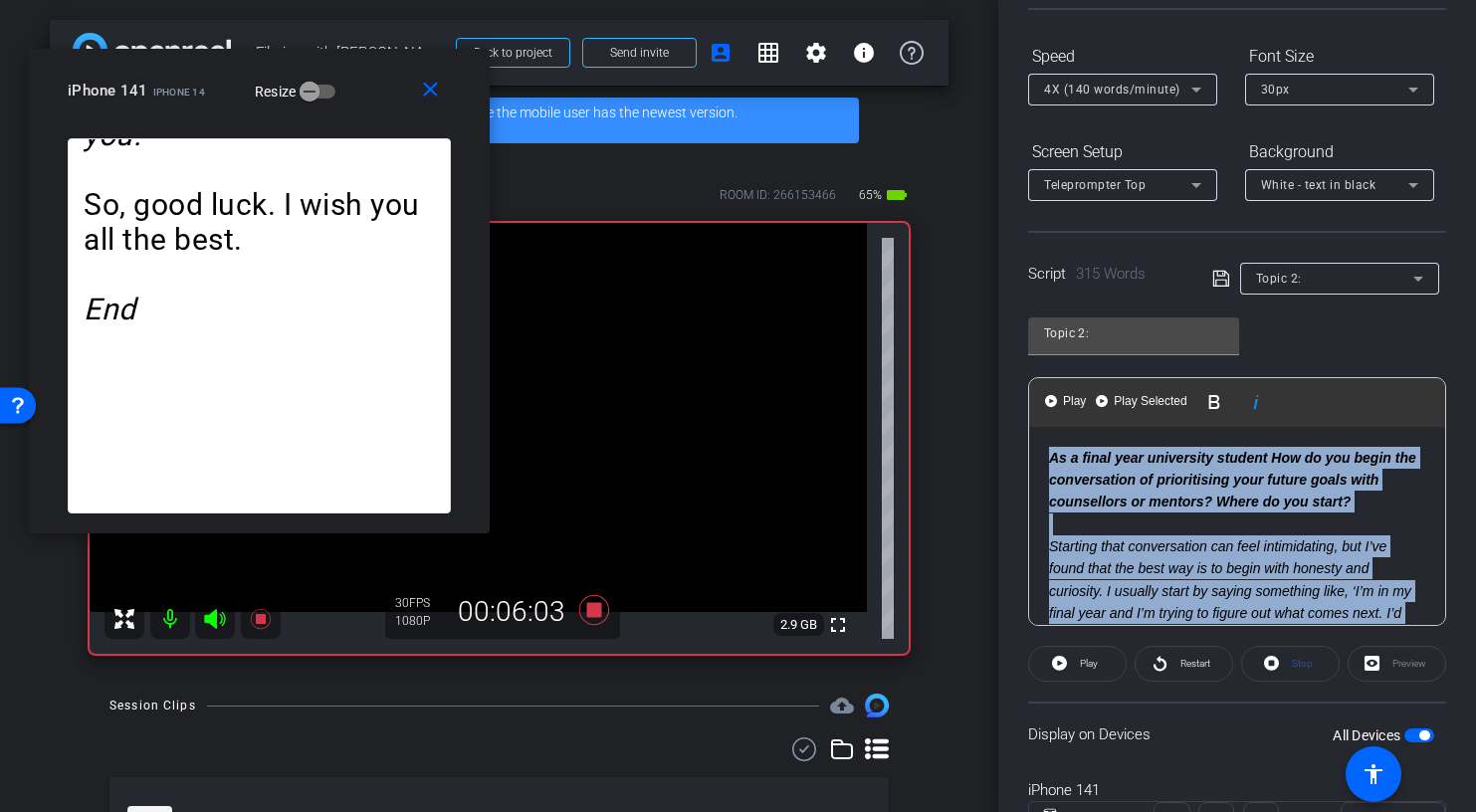 drag, startPoint x: 1302, startPoint y: 480, endPoint x: 1024, endPoint y: 238, distance: 368.57564 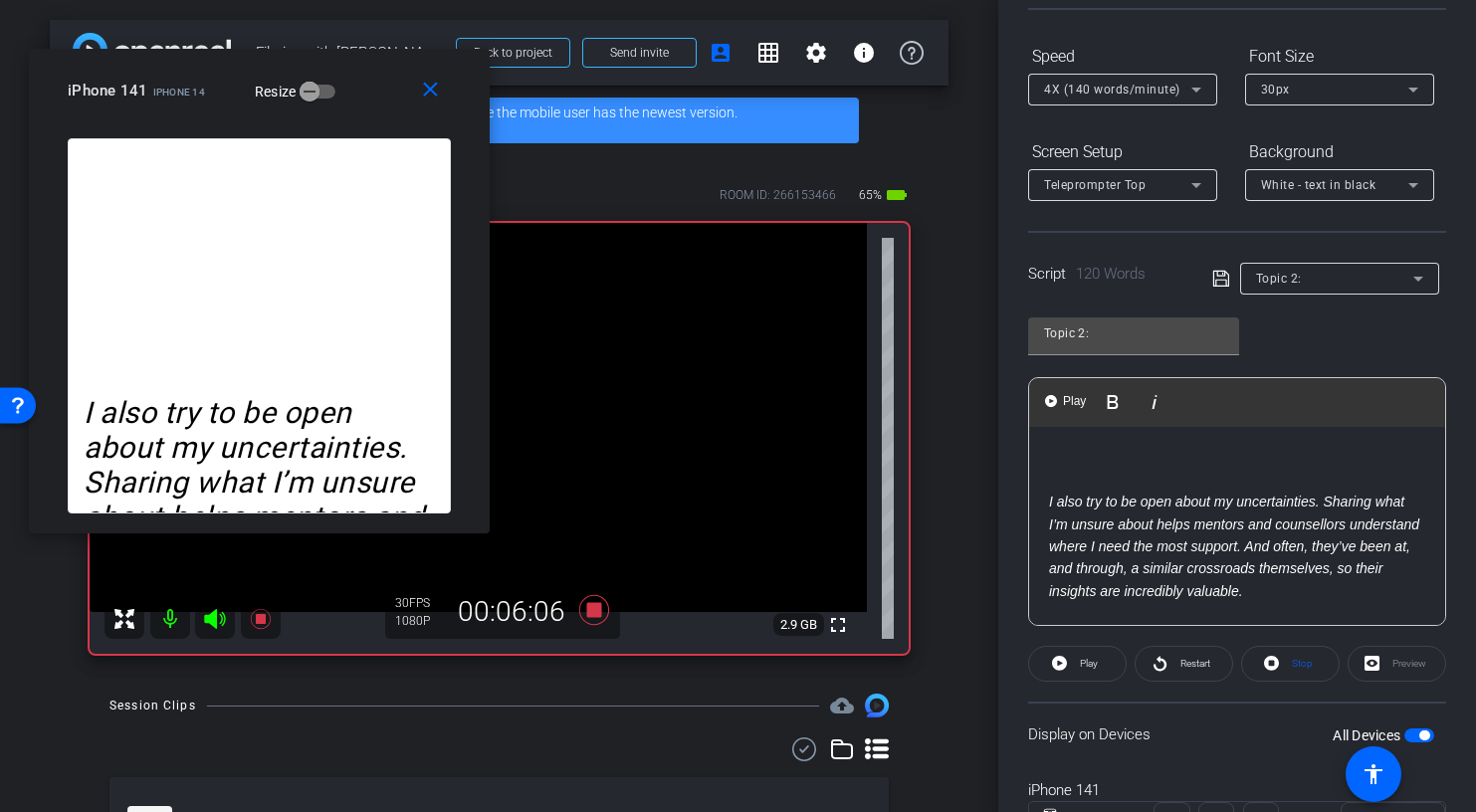 drag, startPoint x: 1048, startPoint y: 502, endPoint x: 1052, endPoint y: 513, distance: 11.7047 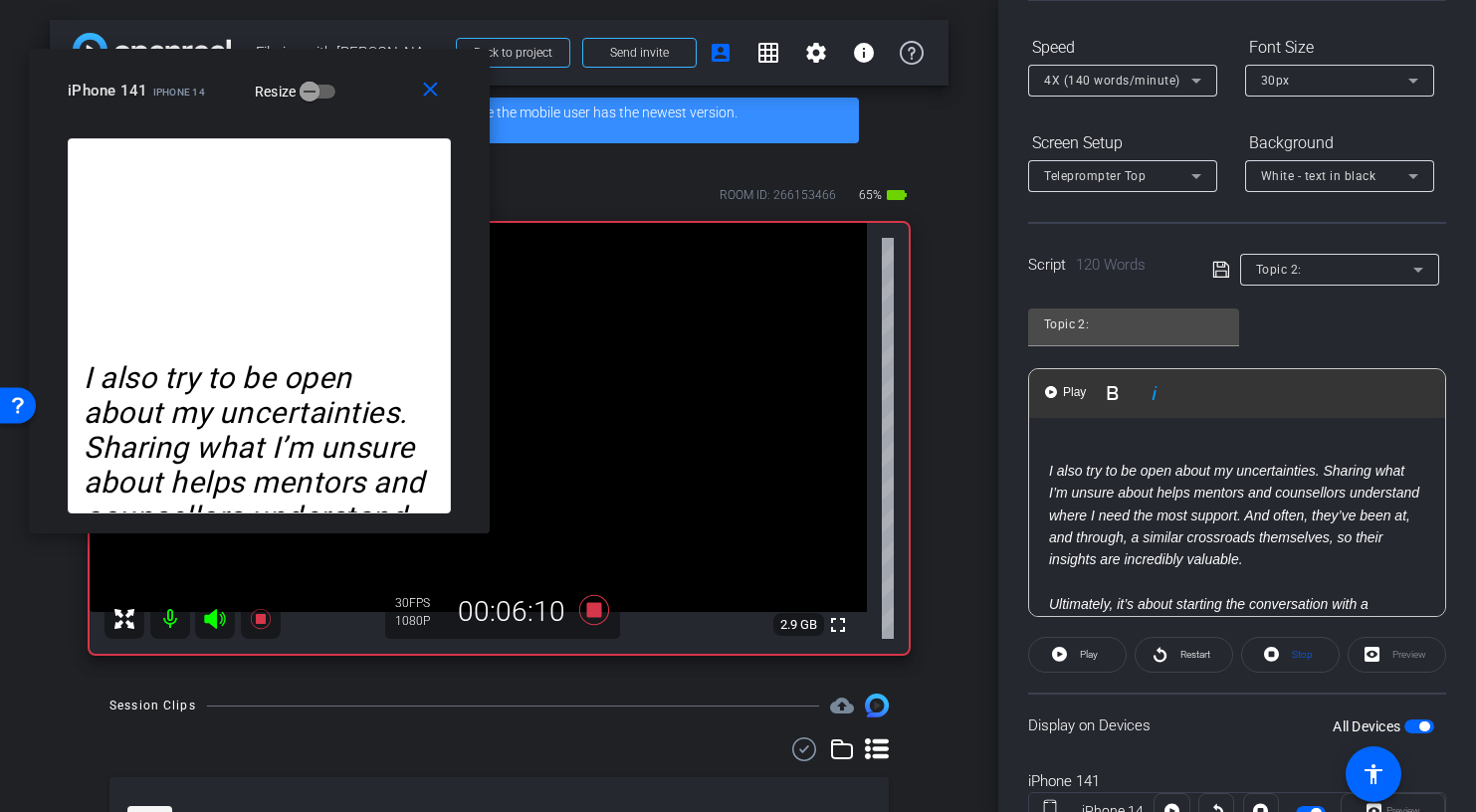 scroll, scrollTop: 276, scrollLeft: 0, axis: vertical 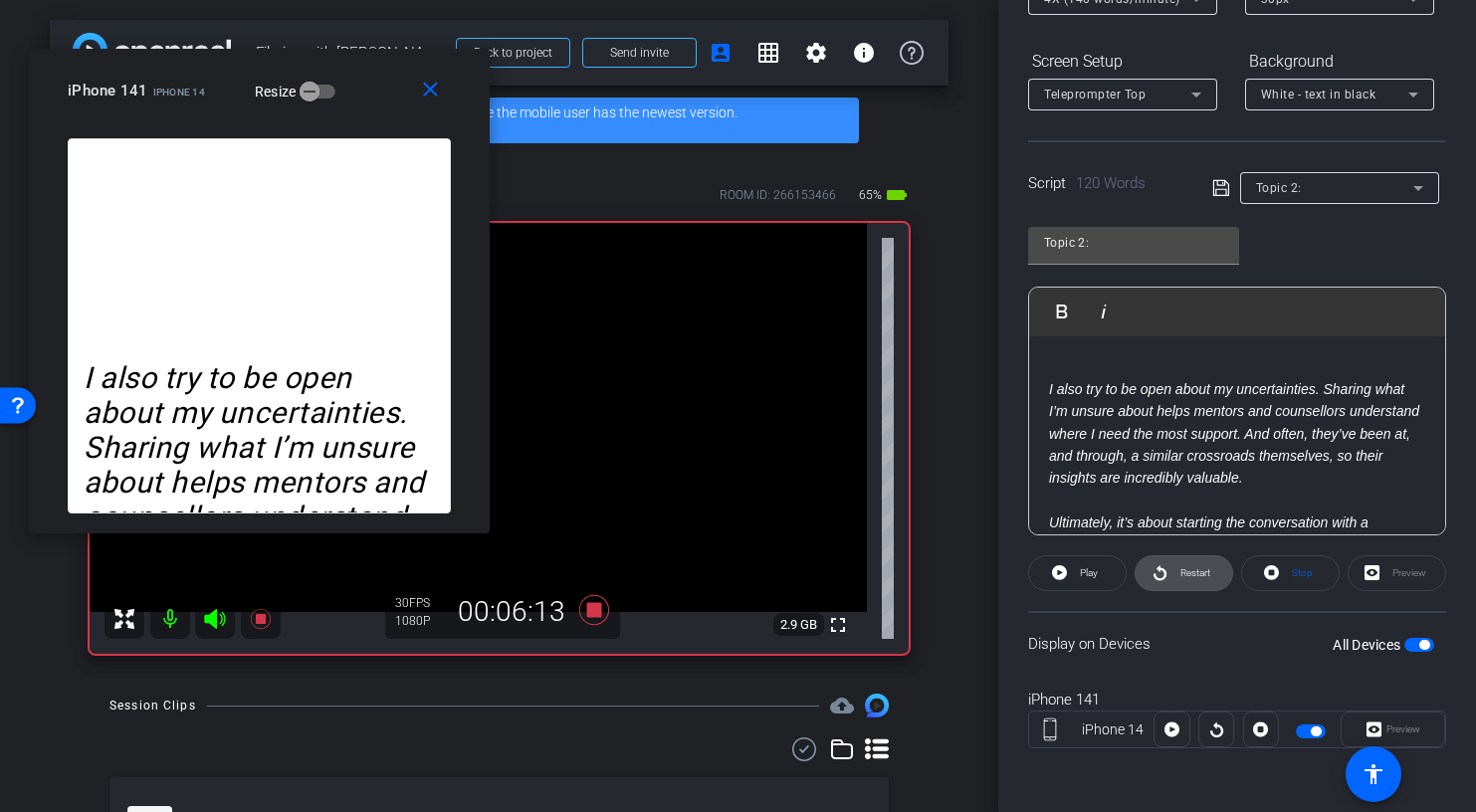 click on "Restart" 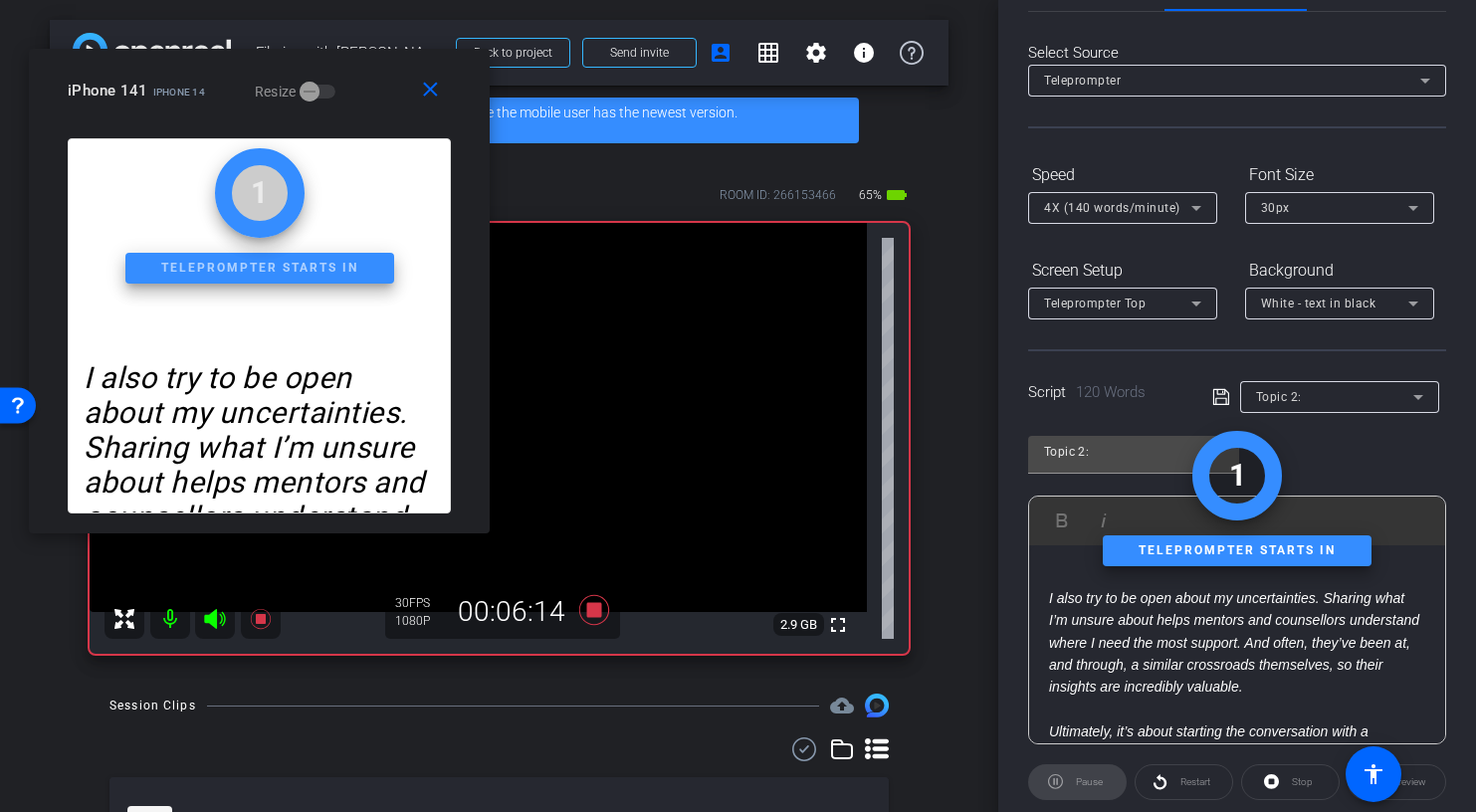 scroll, scrollTop: 0, scrollLeft: 0, axis: both 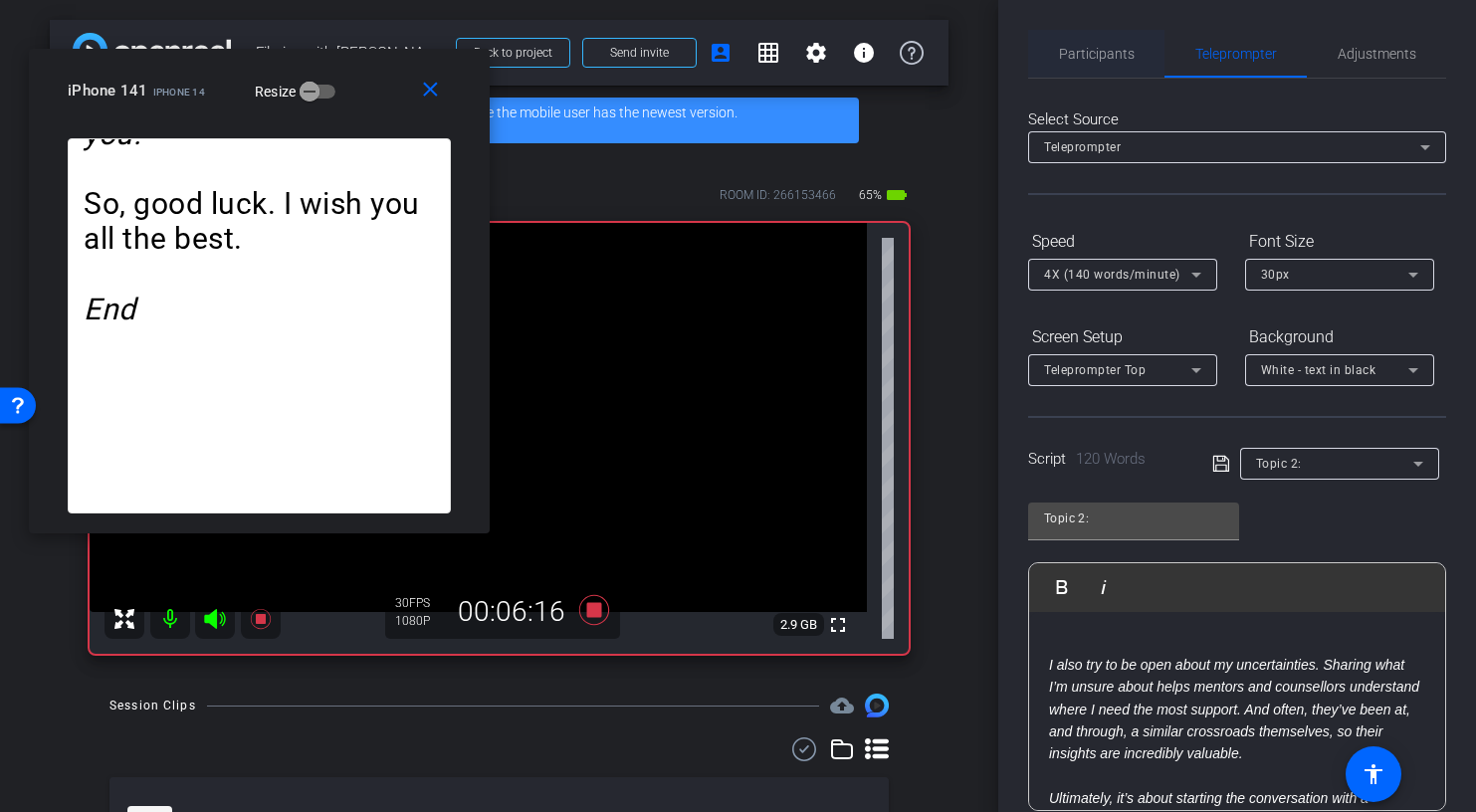 click on "Participants" at bounding box center (1097, 54) 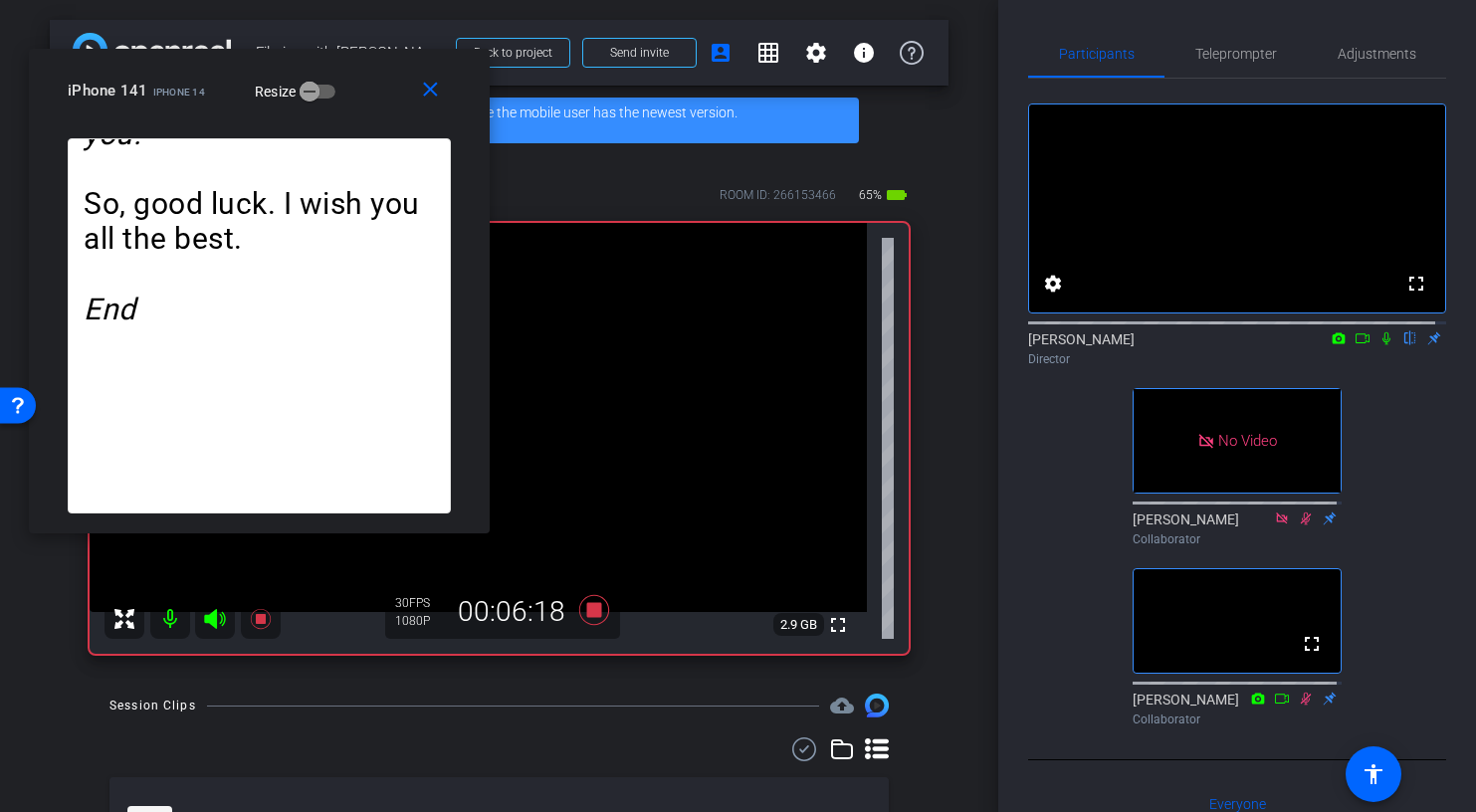click 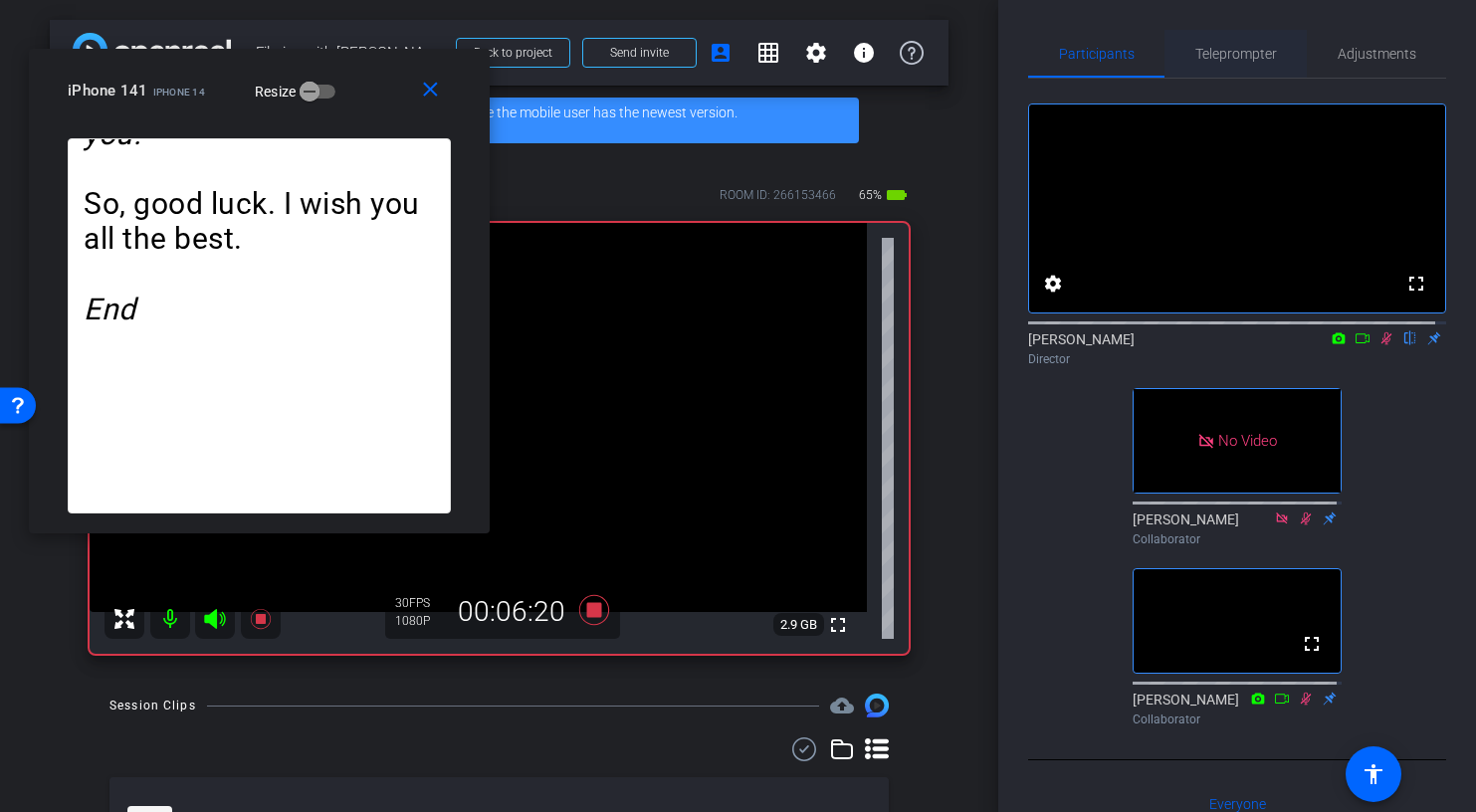 click on "Teleprompter" at bounding box center [1236, 54] 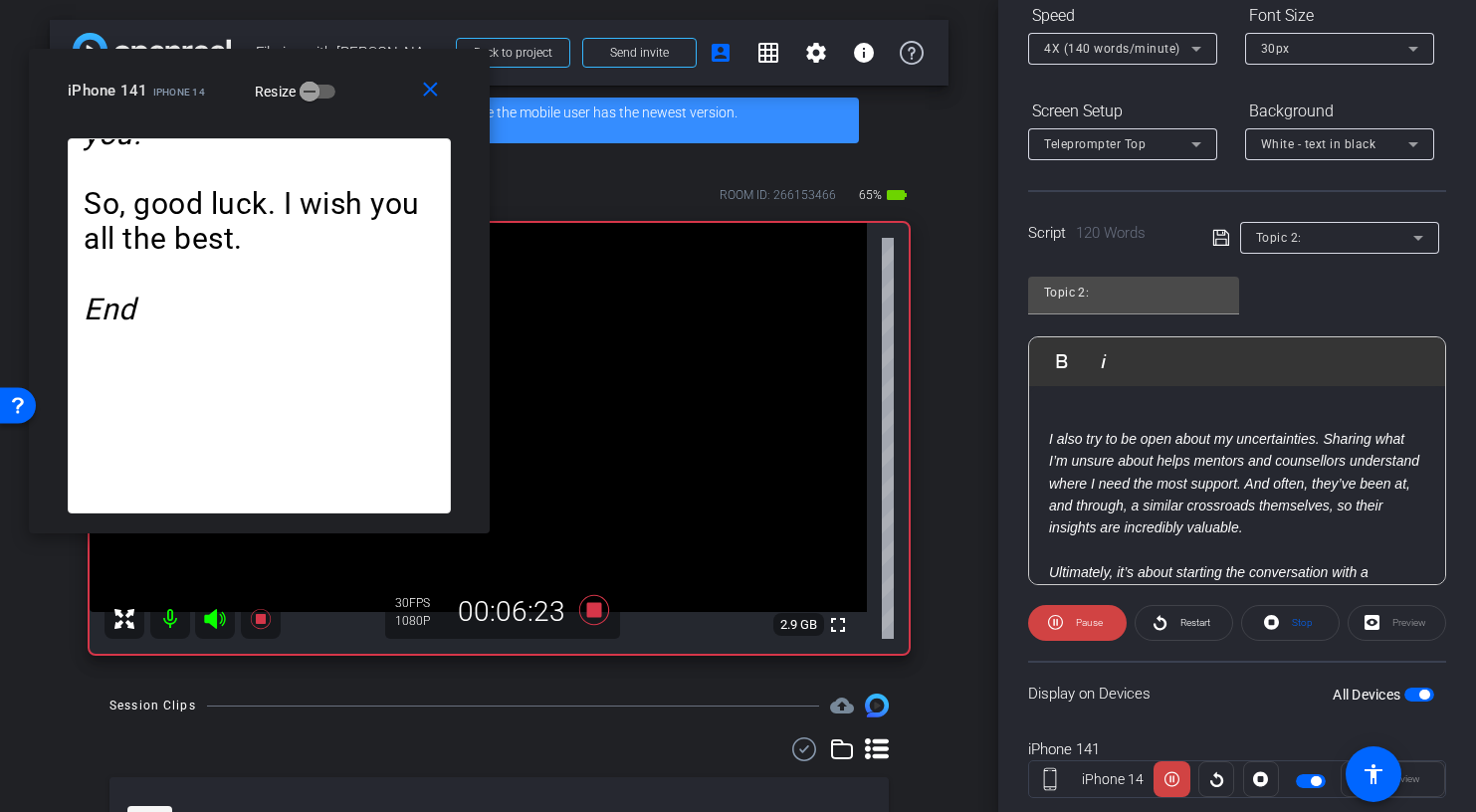 scroll, scrollTop: 230, scrollLeft: 0, axis: vertical 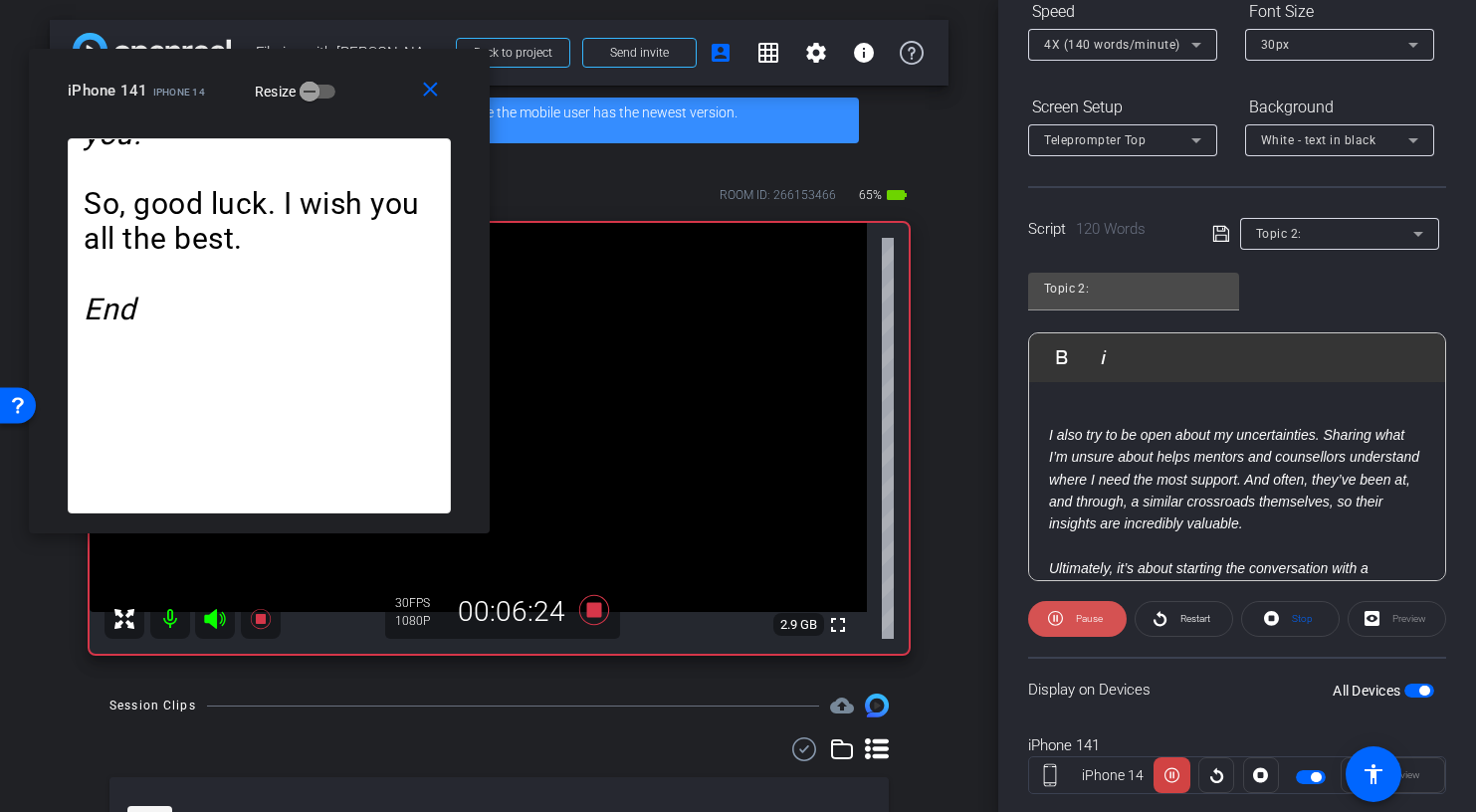 click on "Pause" 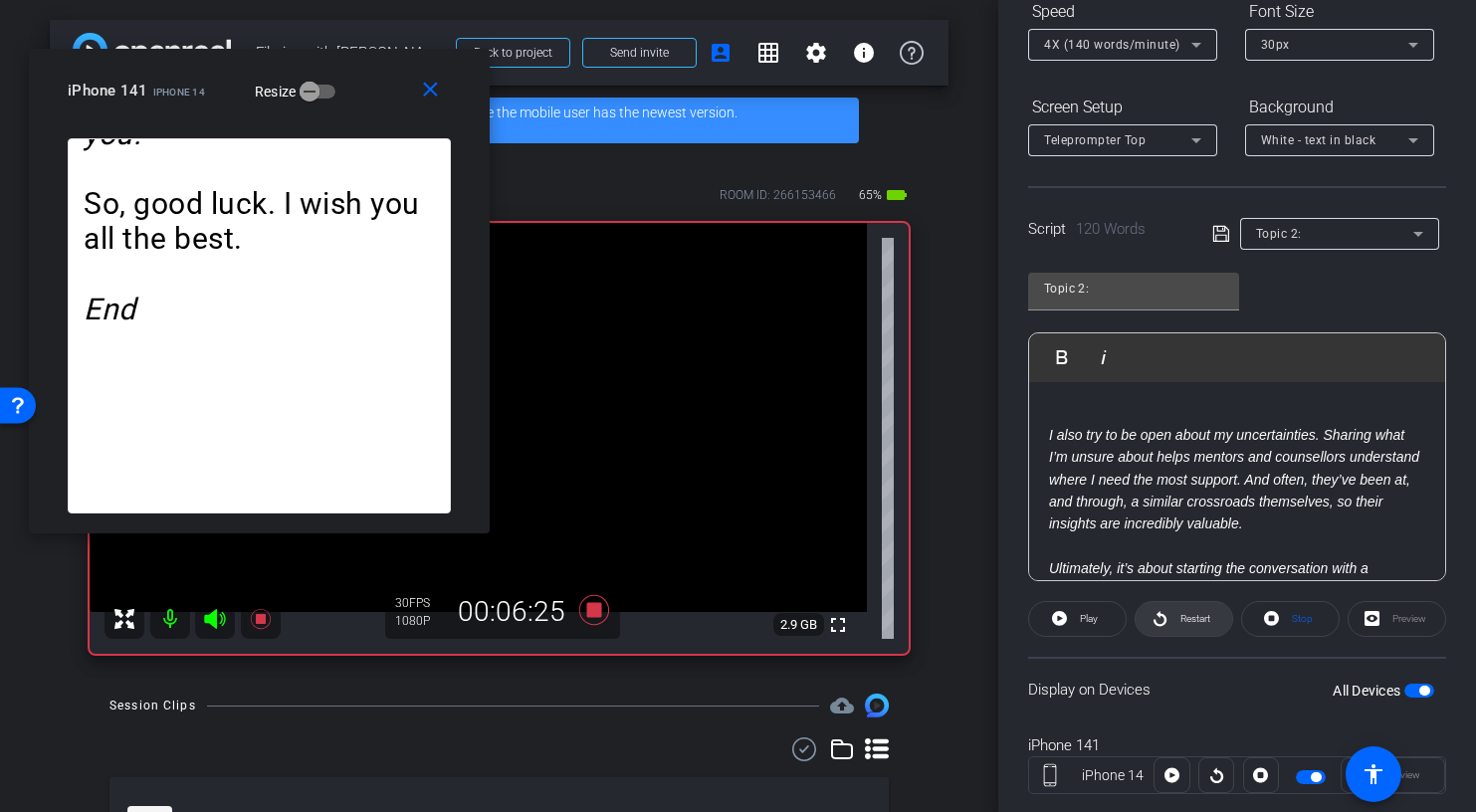 click 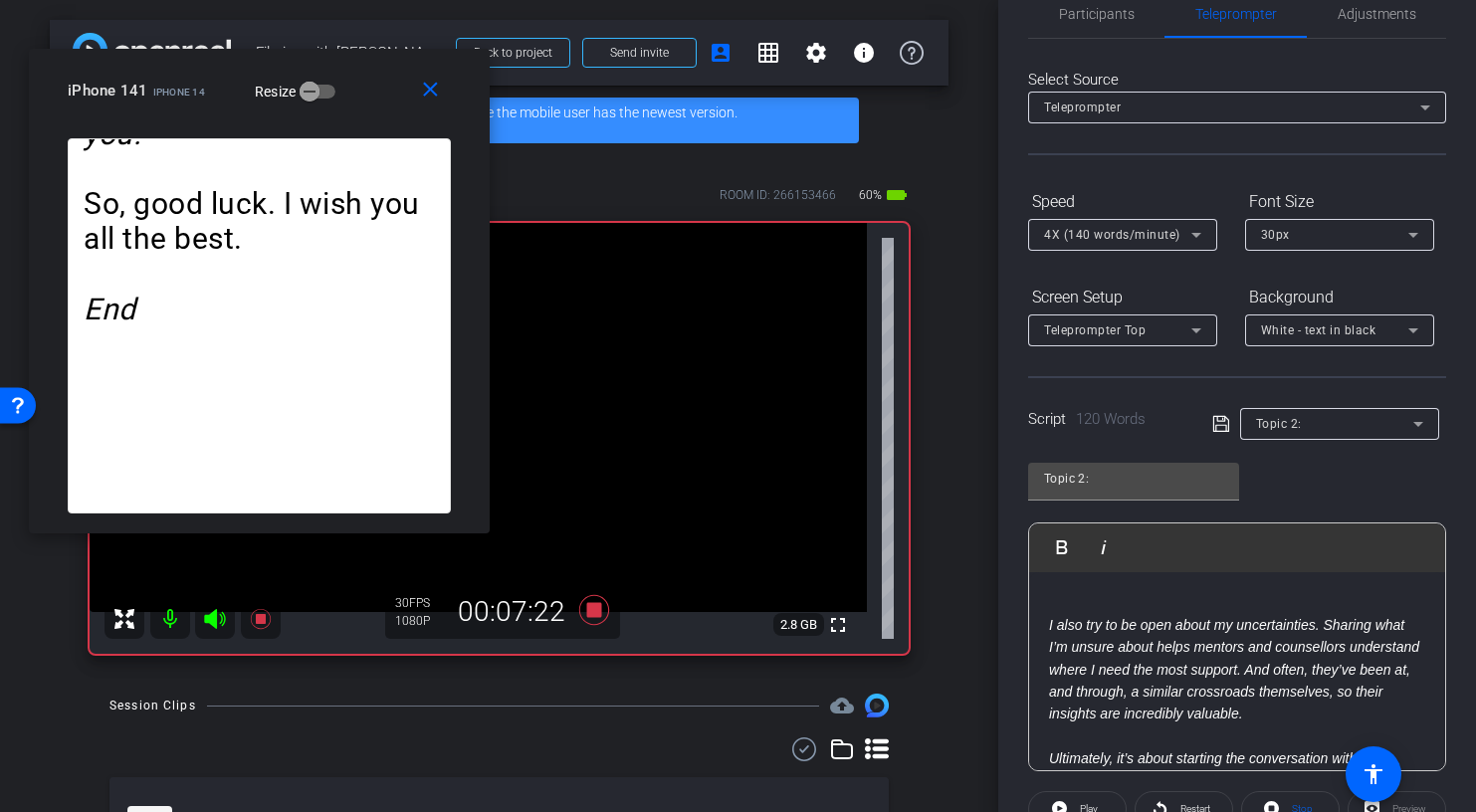 scroll, scrollTop: 0, scrollLeft: 0, axis: both 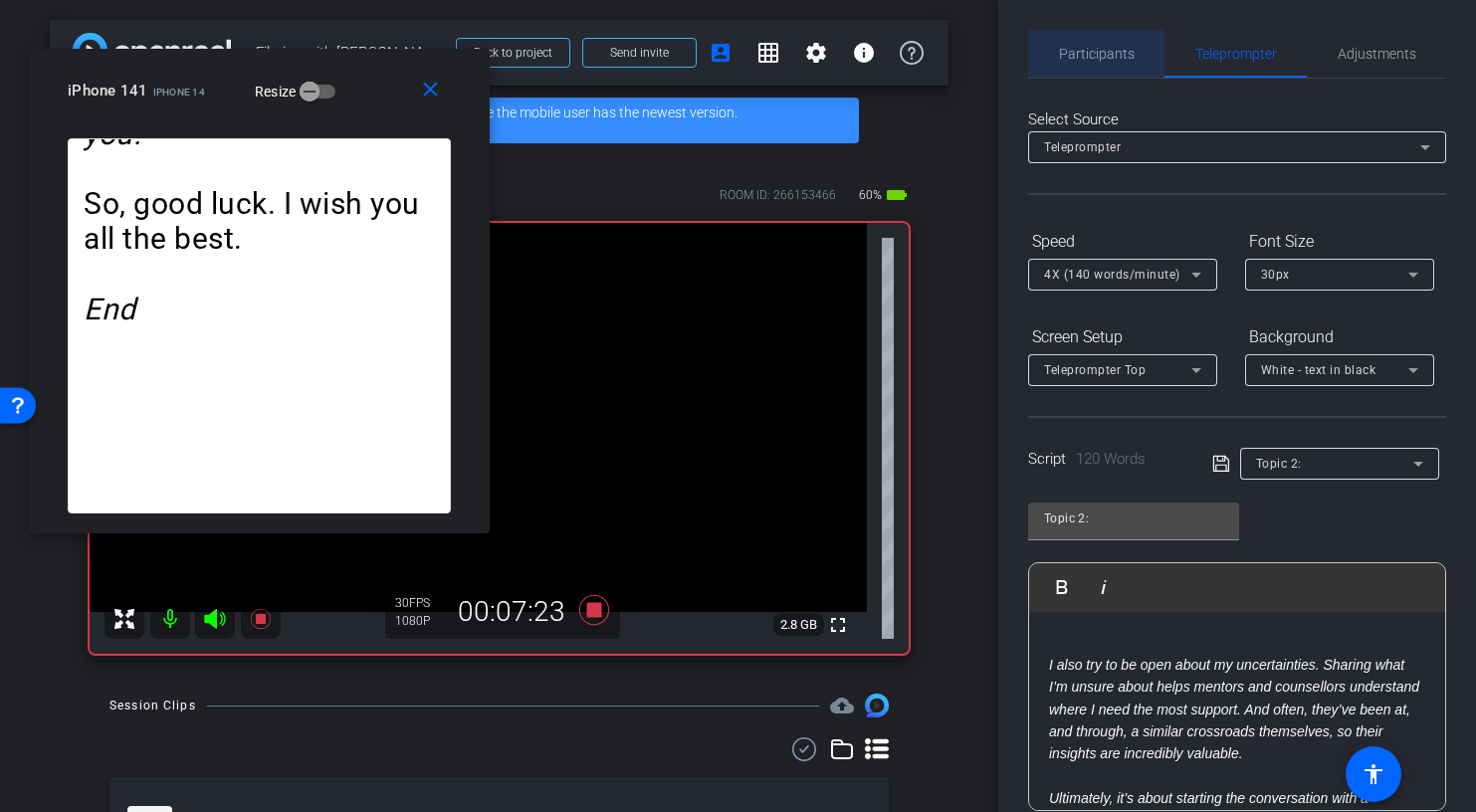 click on "Participants" at bounding box center [1097, 54] 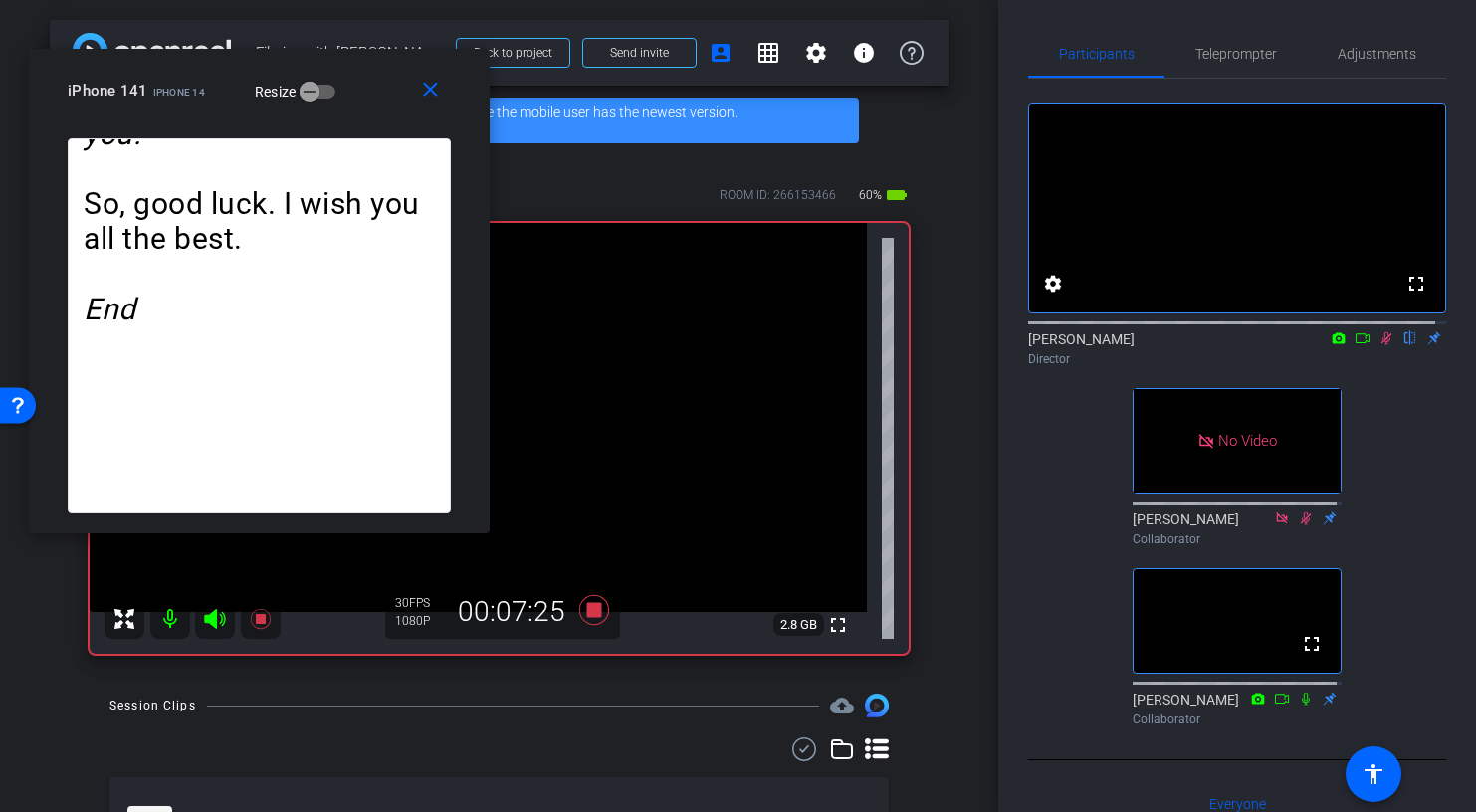 click 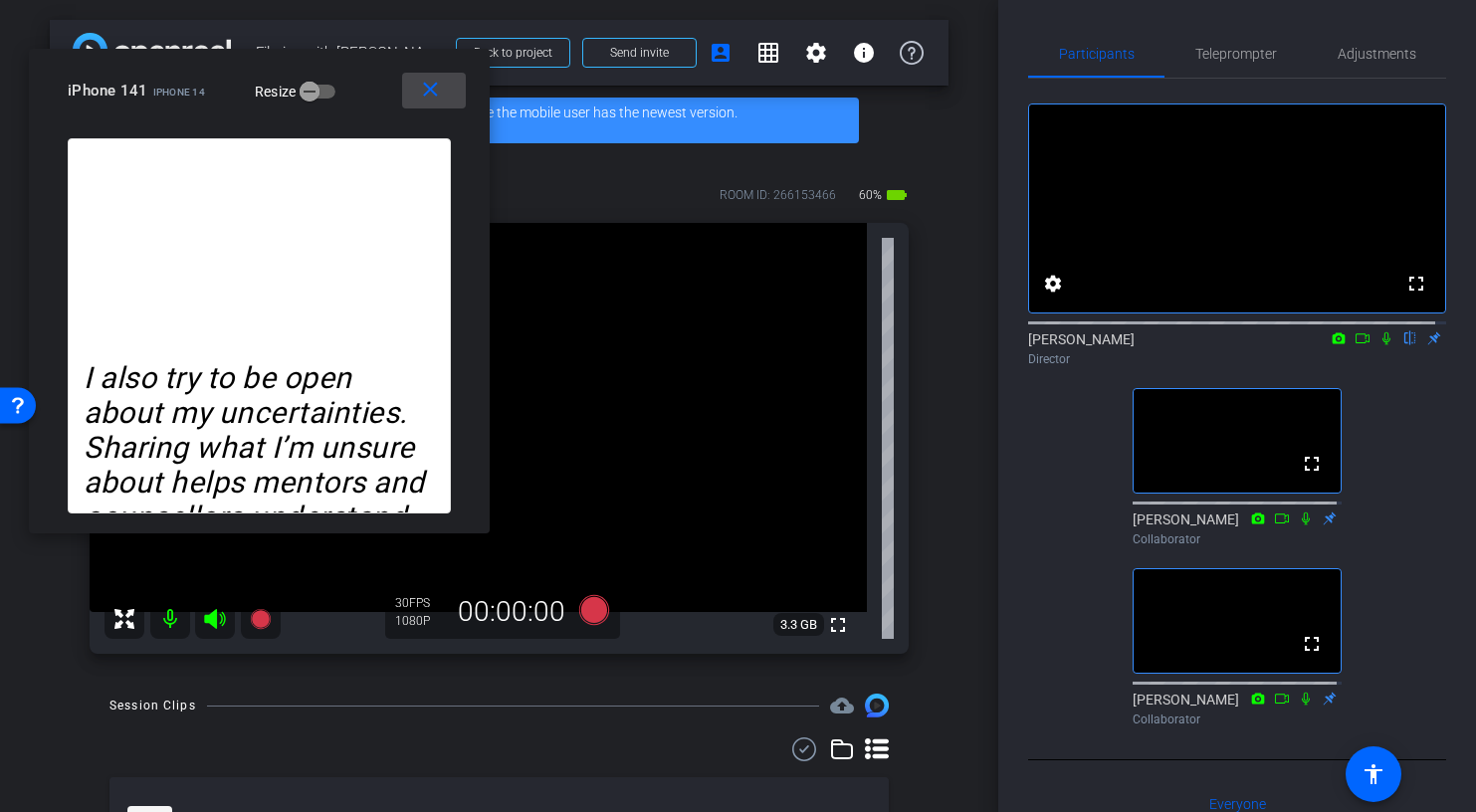 click on "close" at bounding box center (430, 90) 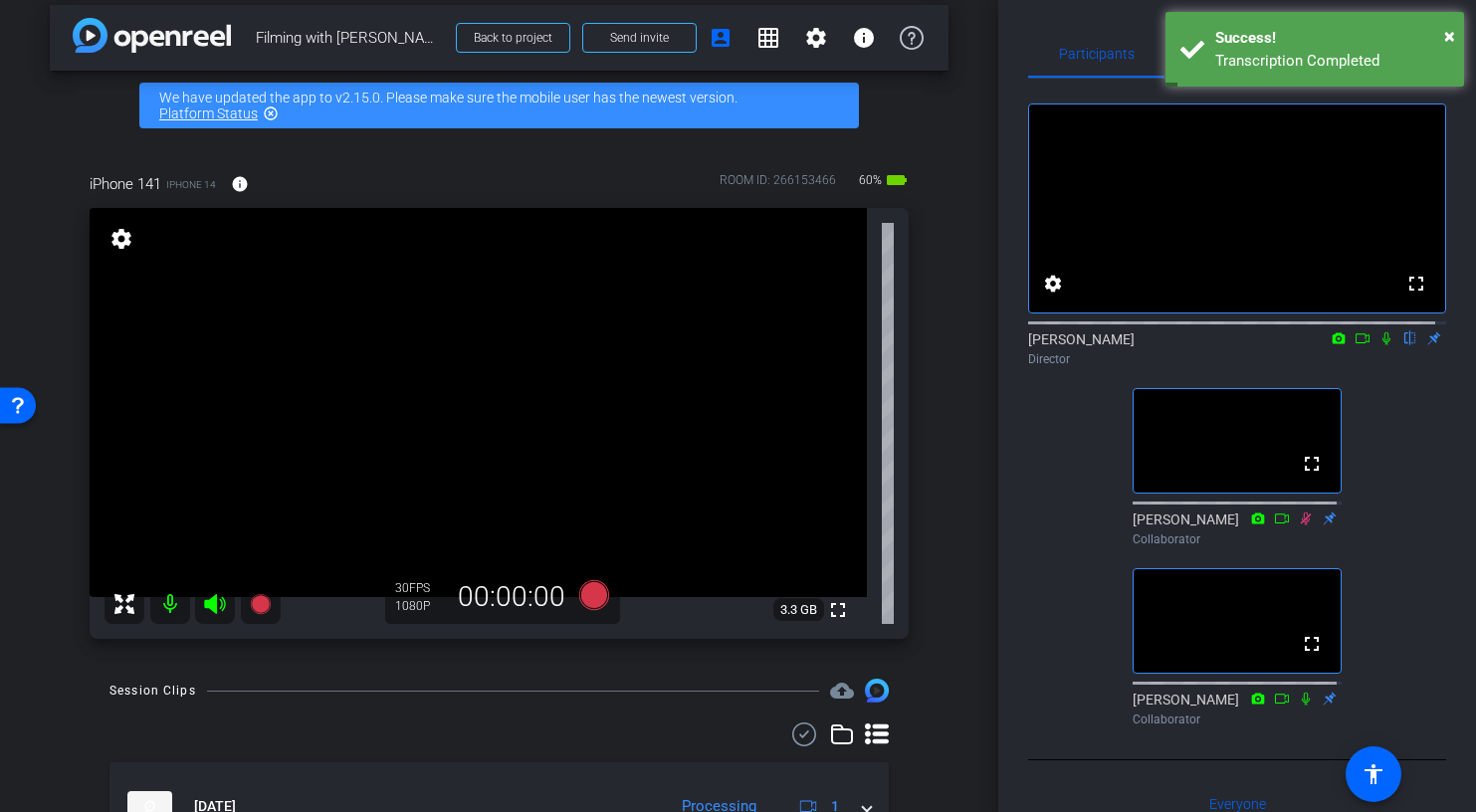 scroll, scrollTop: 0, scrollLeft: 0, axis: both 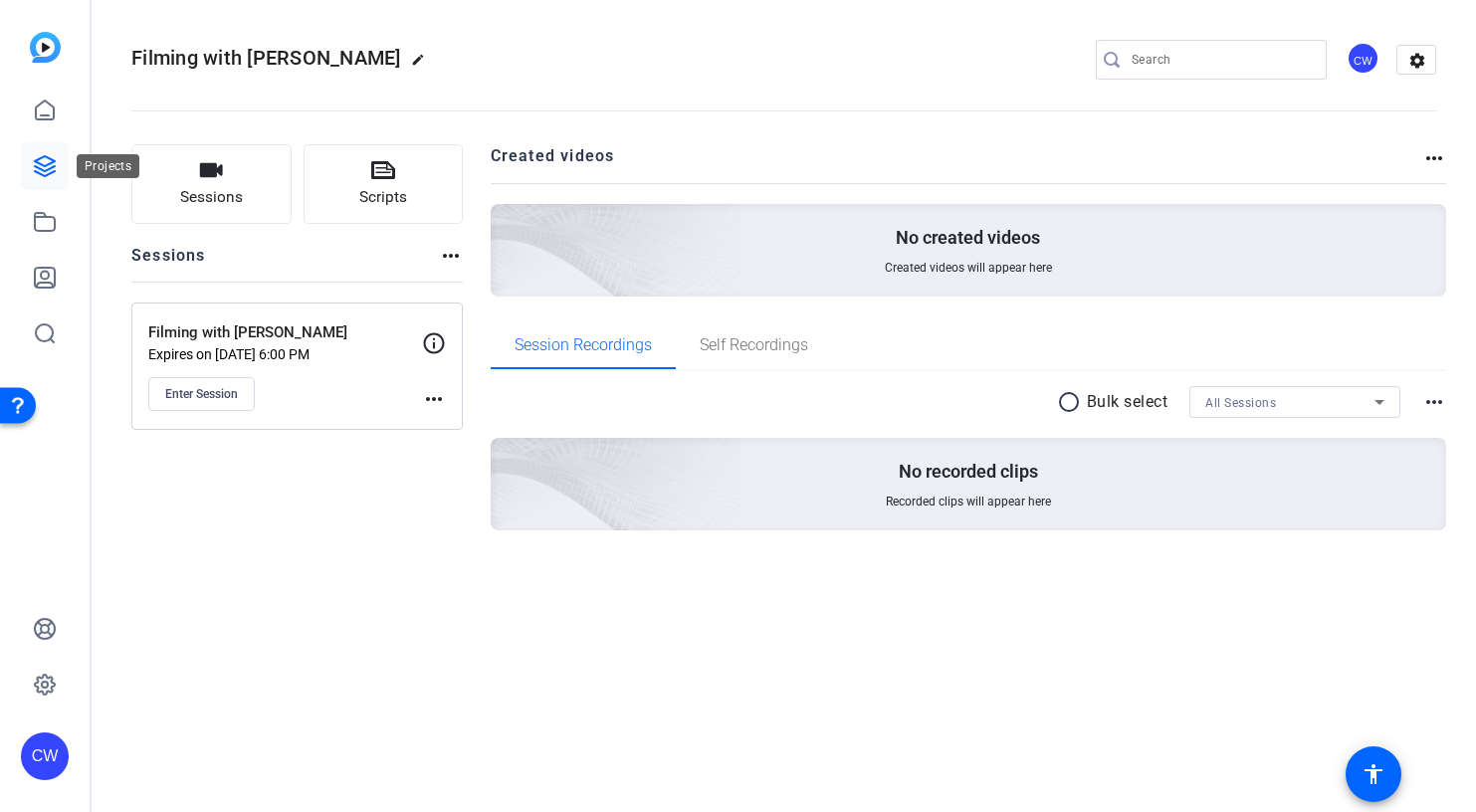 click 